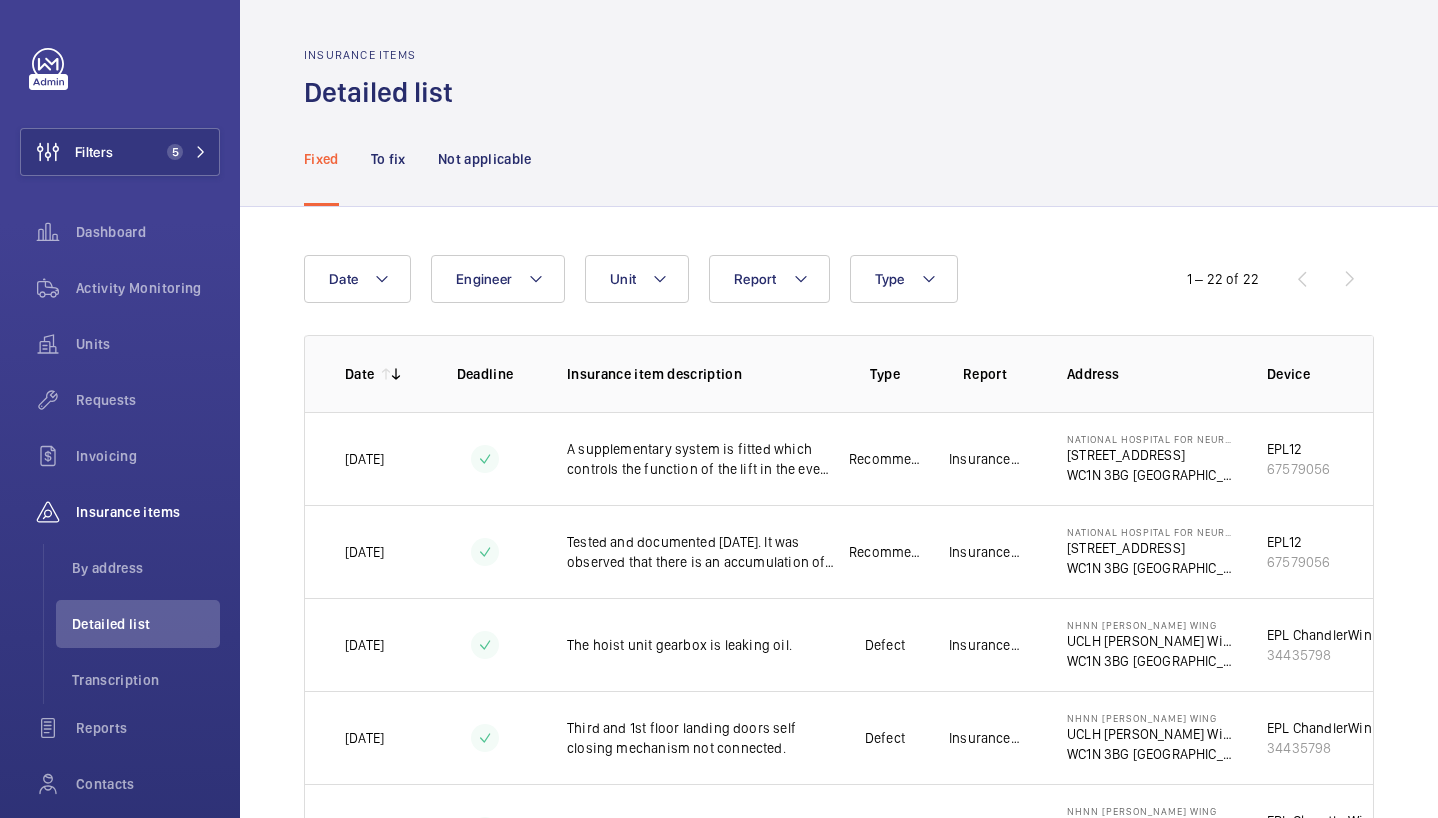 scroll, scrollTop: 0, scrollLeft: 0, axis: both 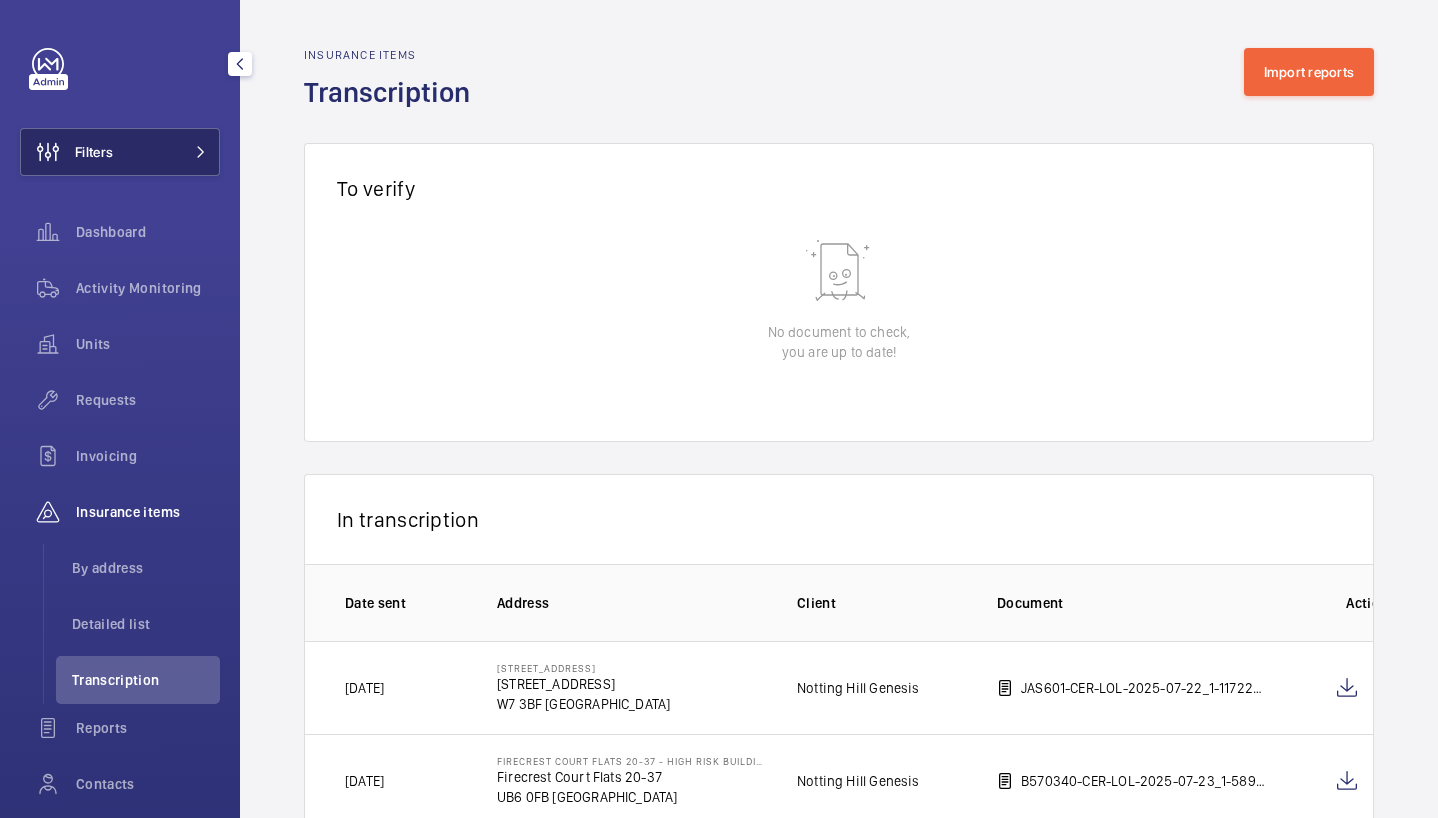 click on "Filters" 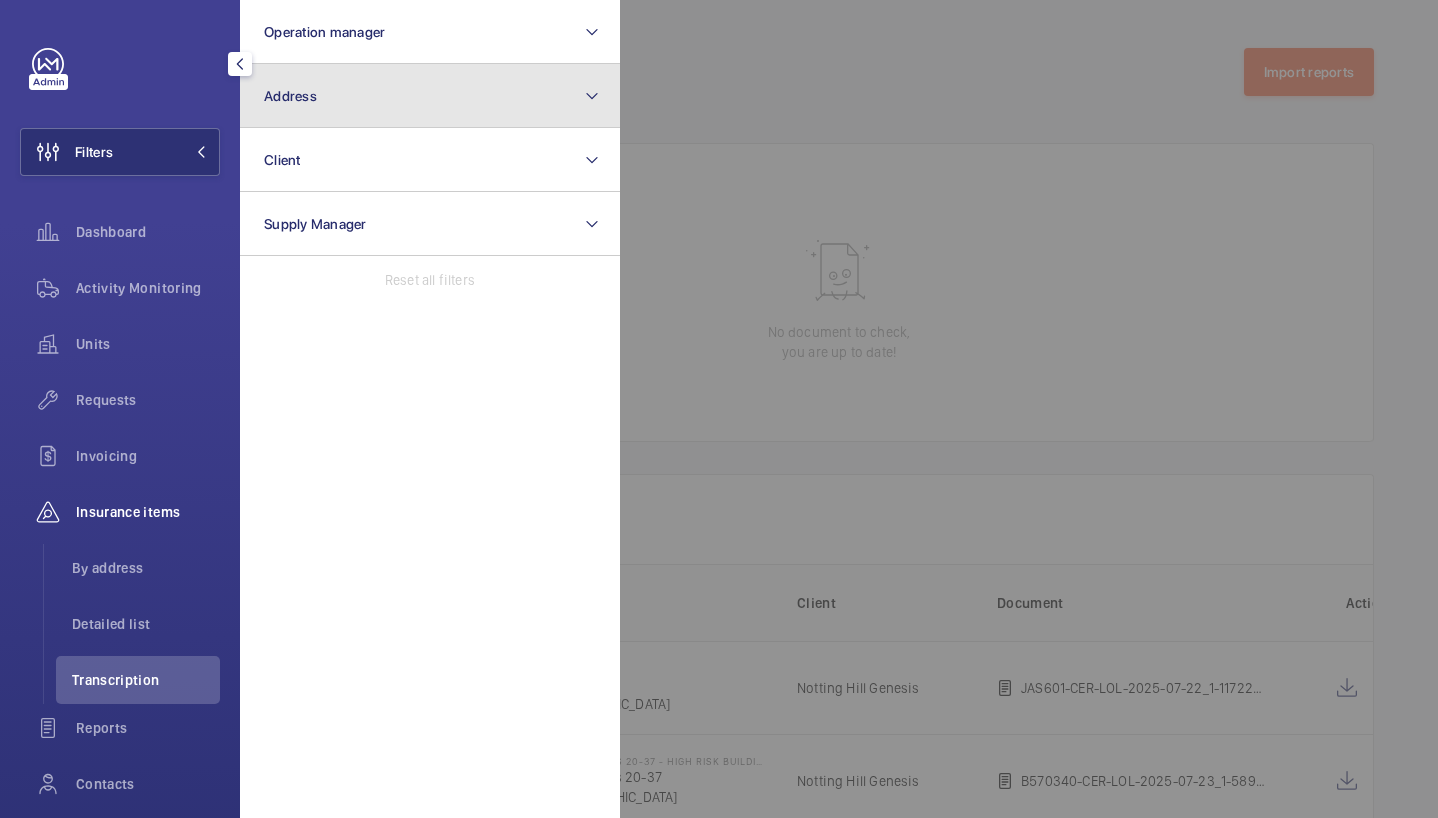 click on "Address" 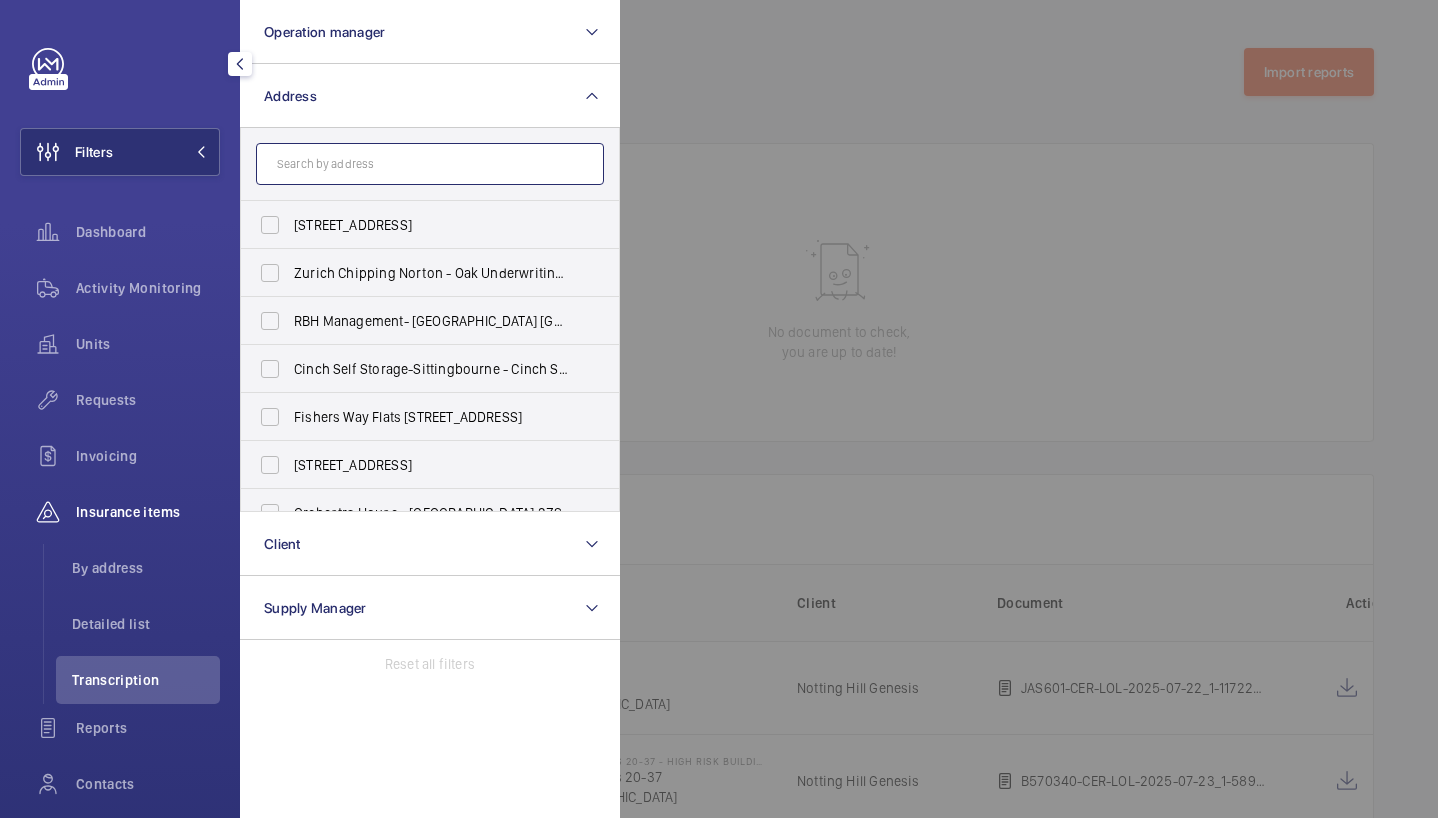 click 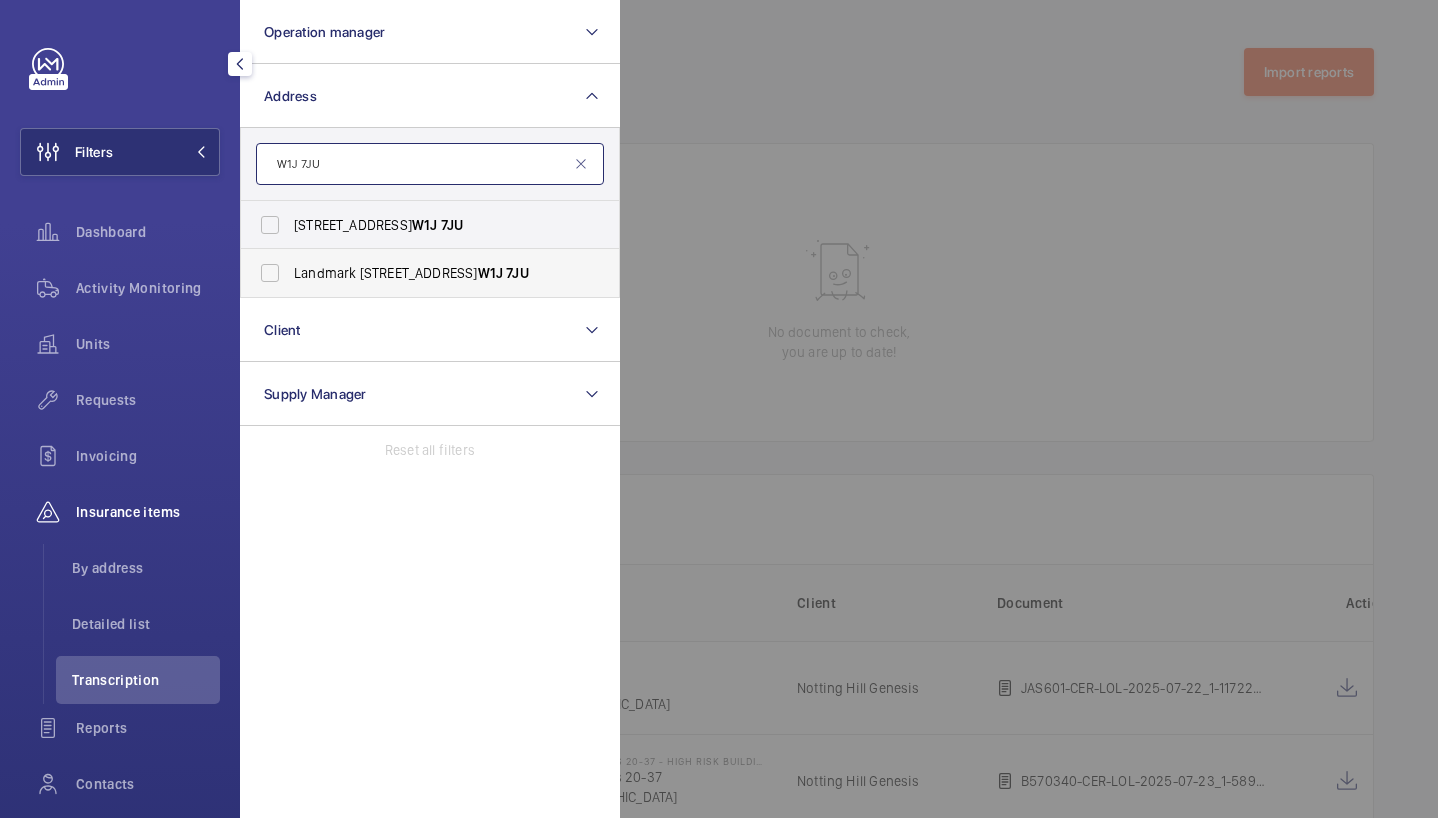 type on "W1J 7JU" 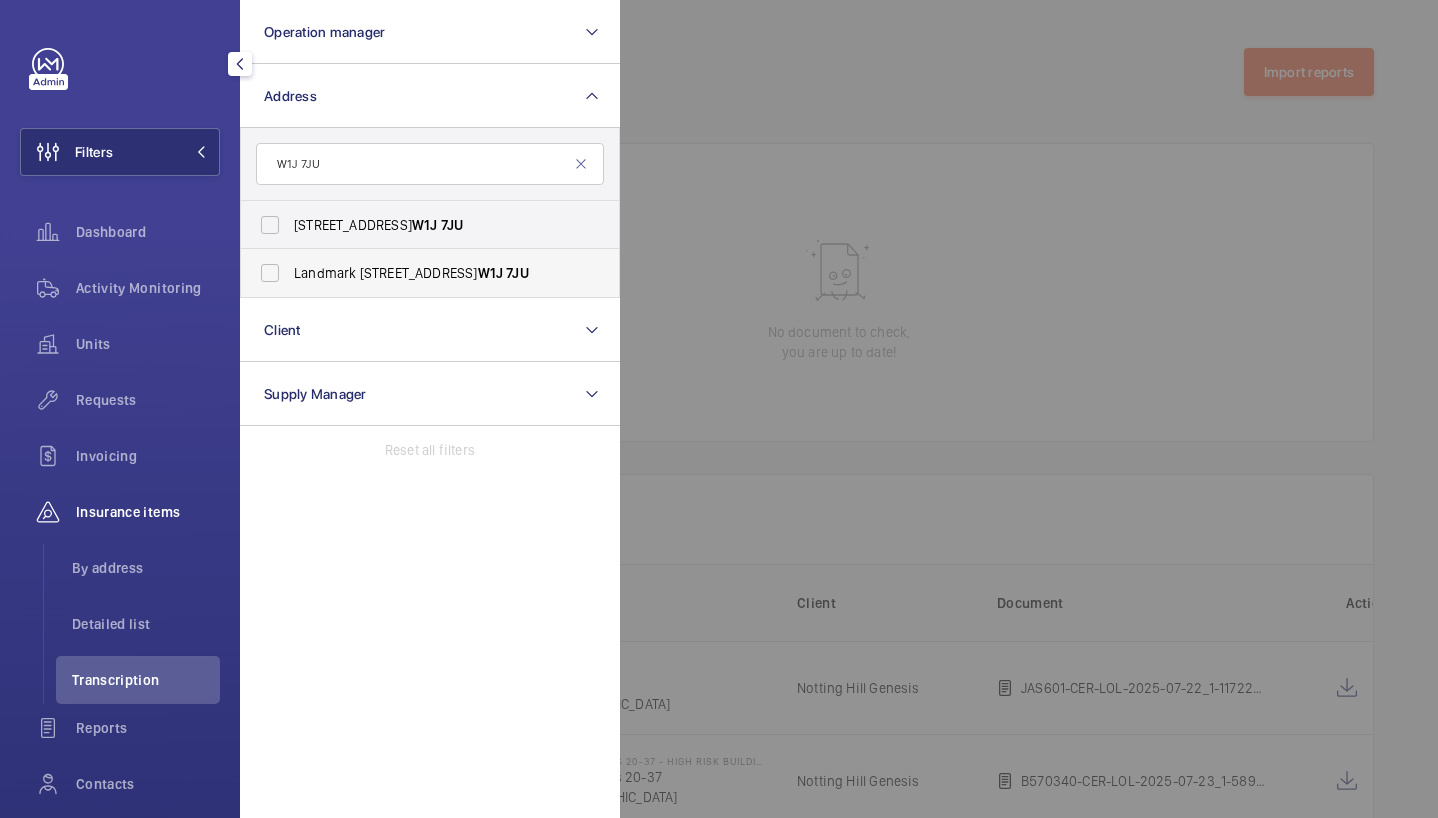 click on "Landmark [STREET_ADDRESS]" at bounding box center (431, 273) 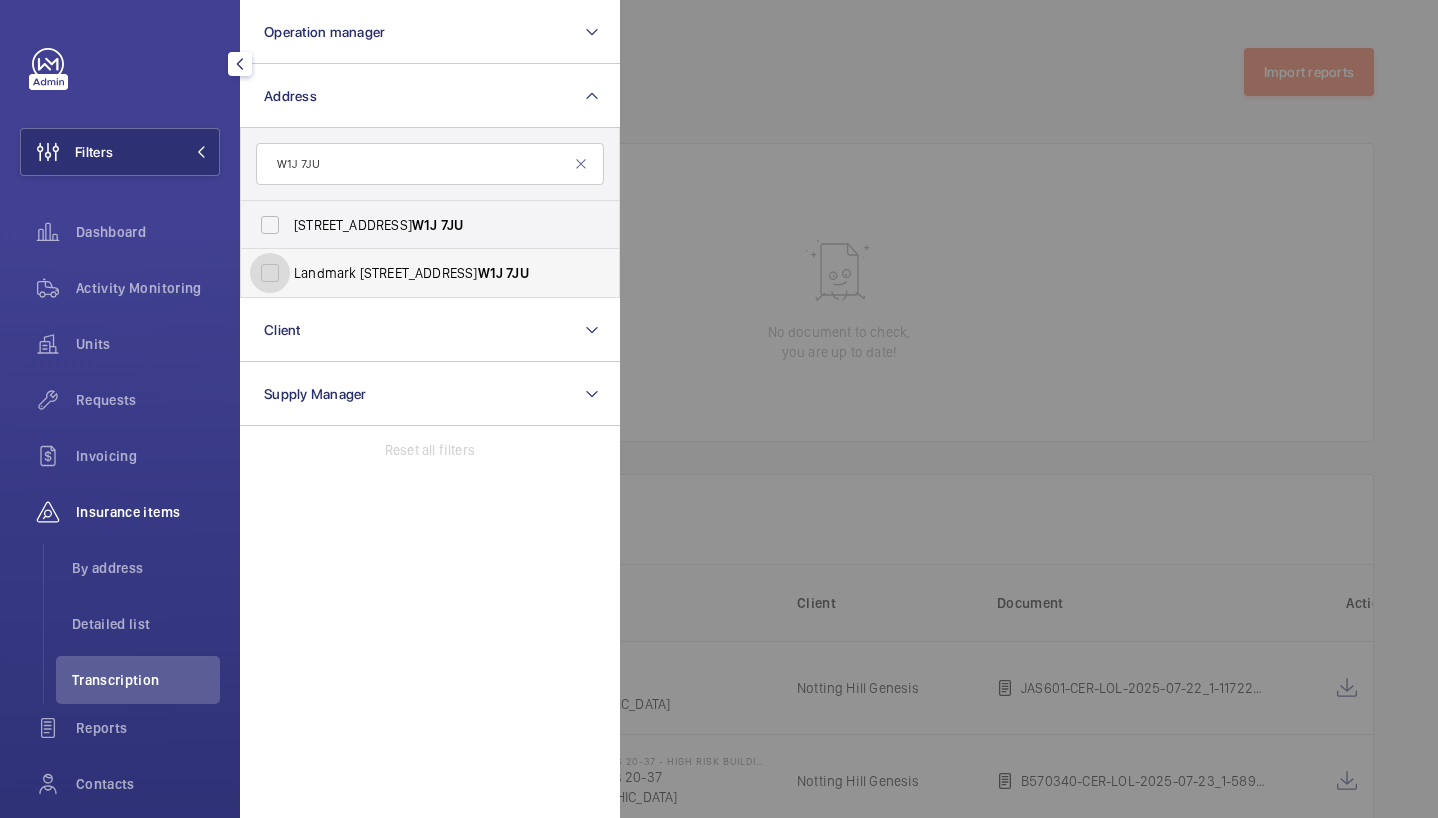 click on "Landmark [STREET_ADDRESS]" at bounding box center [270, 273] 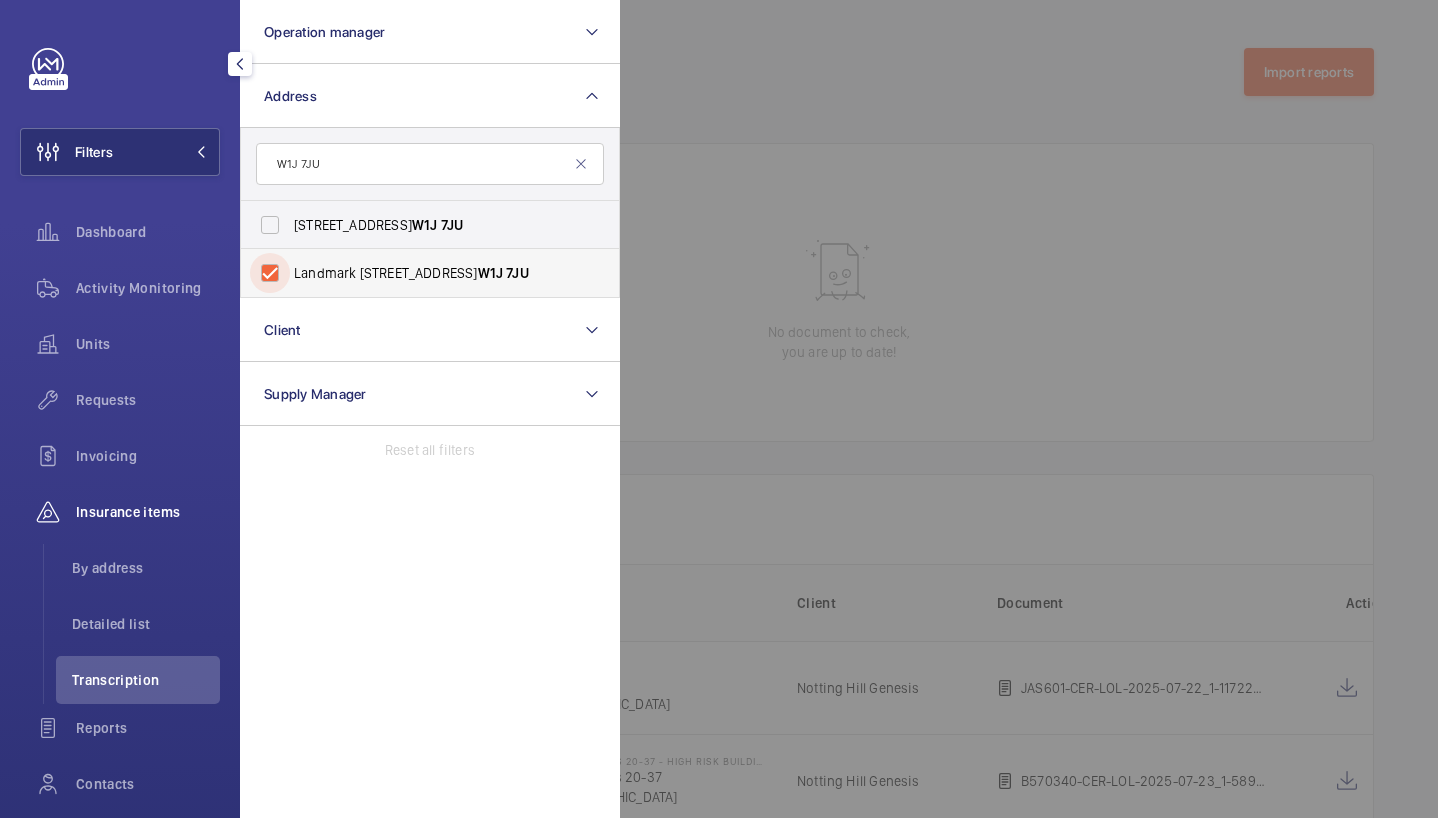 checkbox on "true" 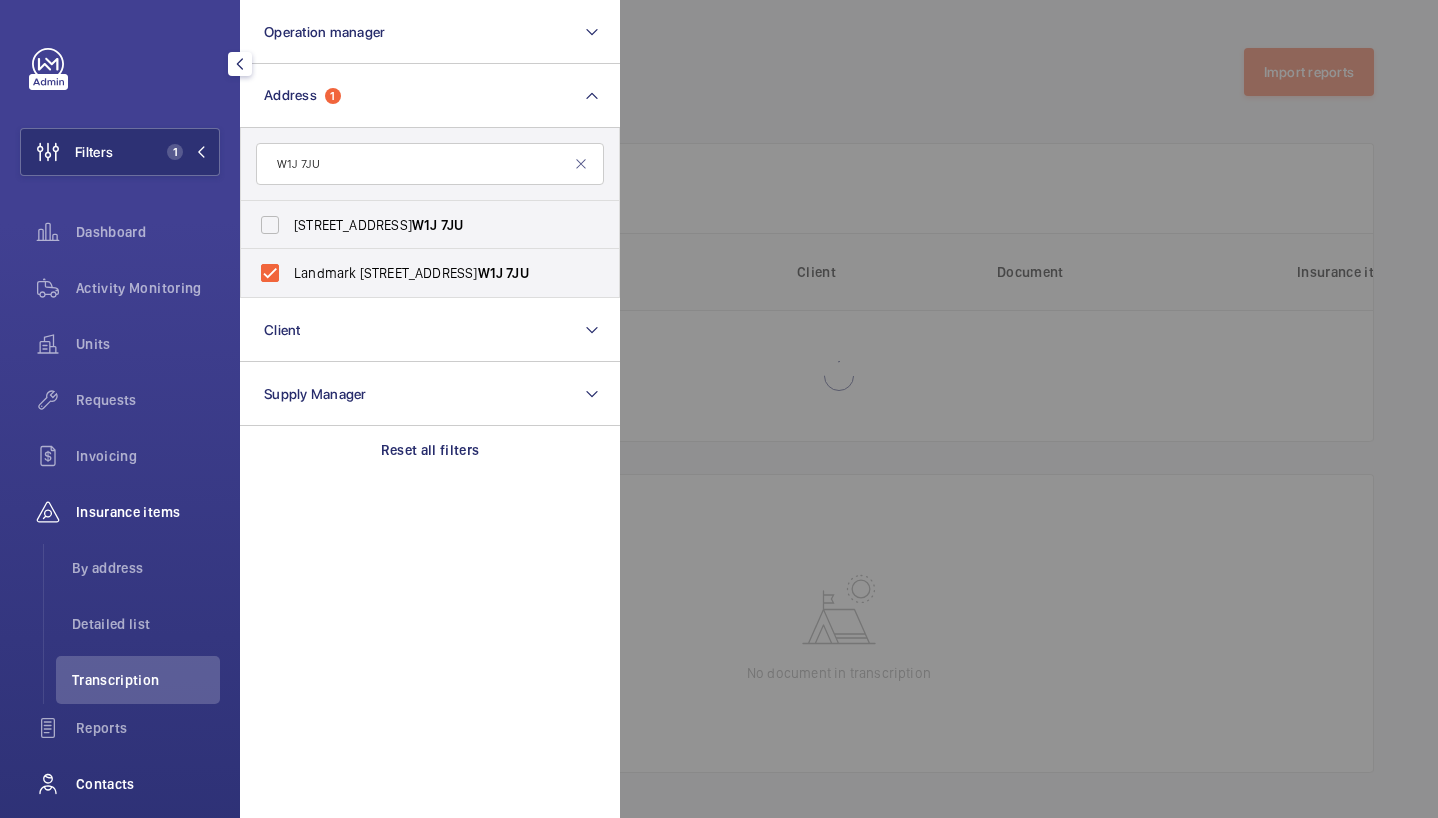 click on "Contacts" 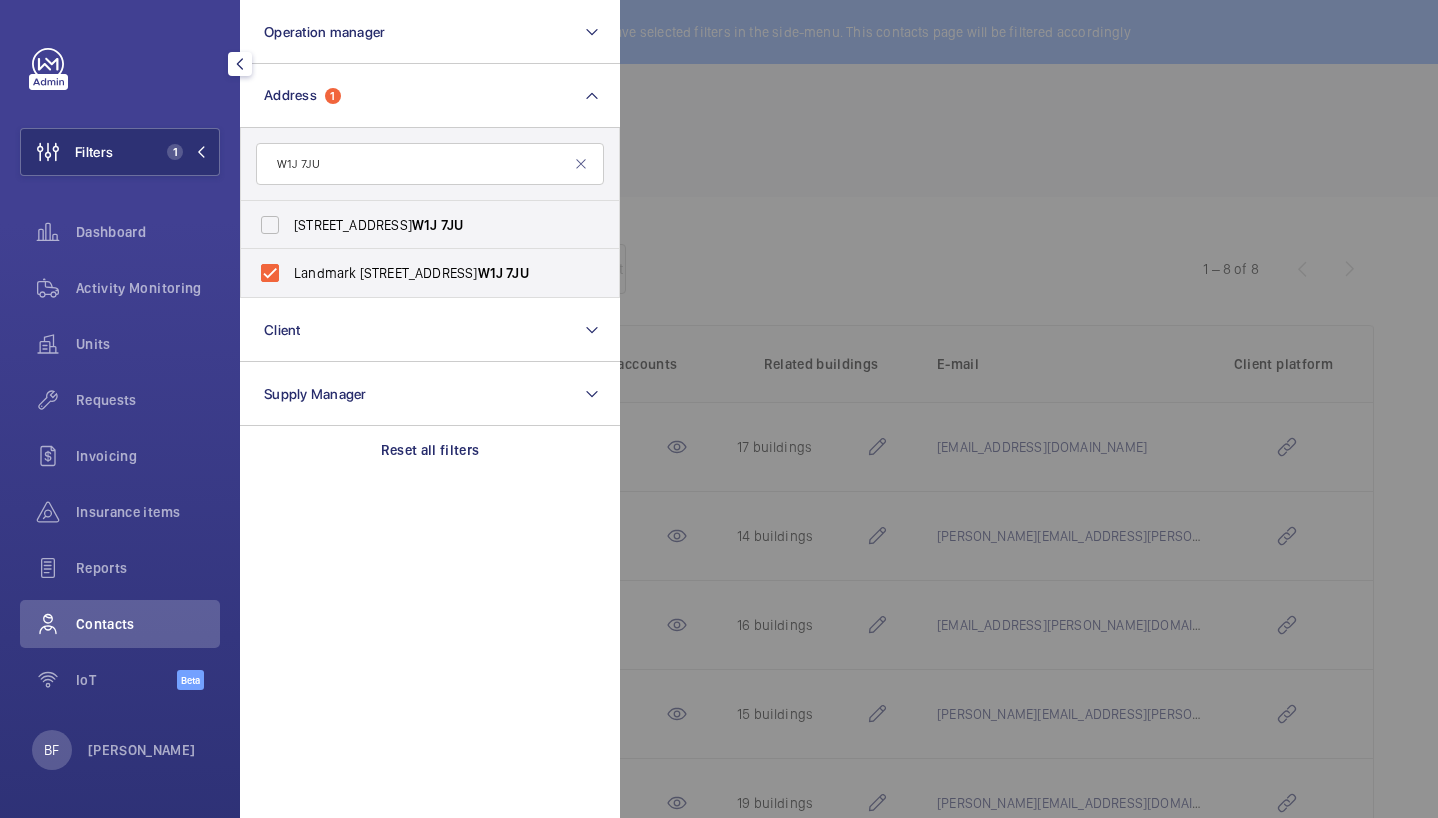 click 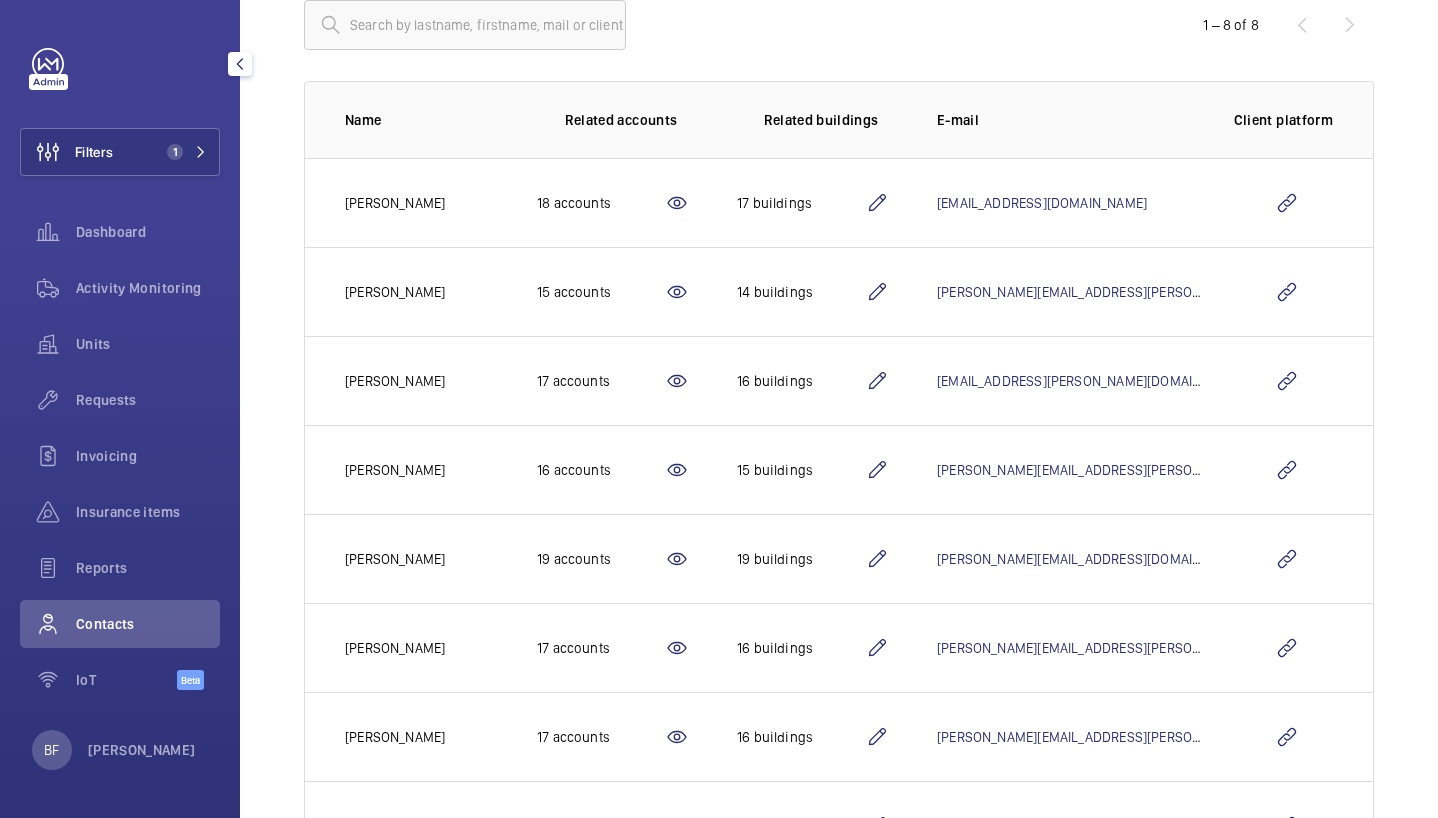 scroll, scrollTop: 345, scrollLeft: 0, axis: vertical 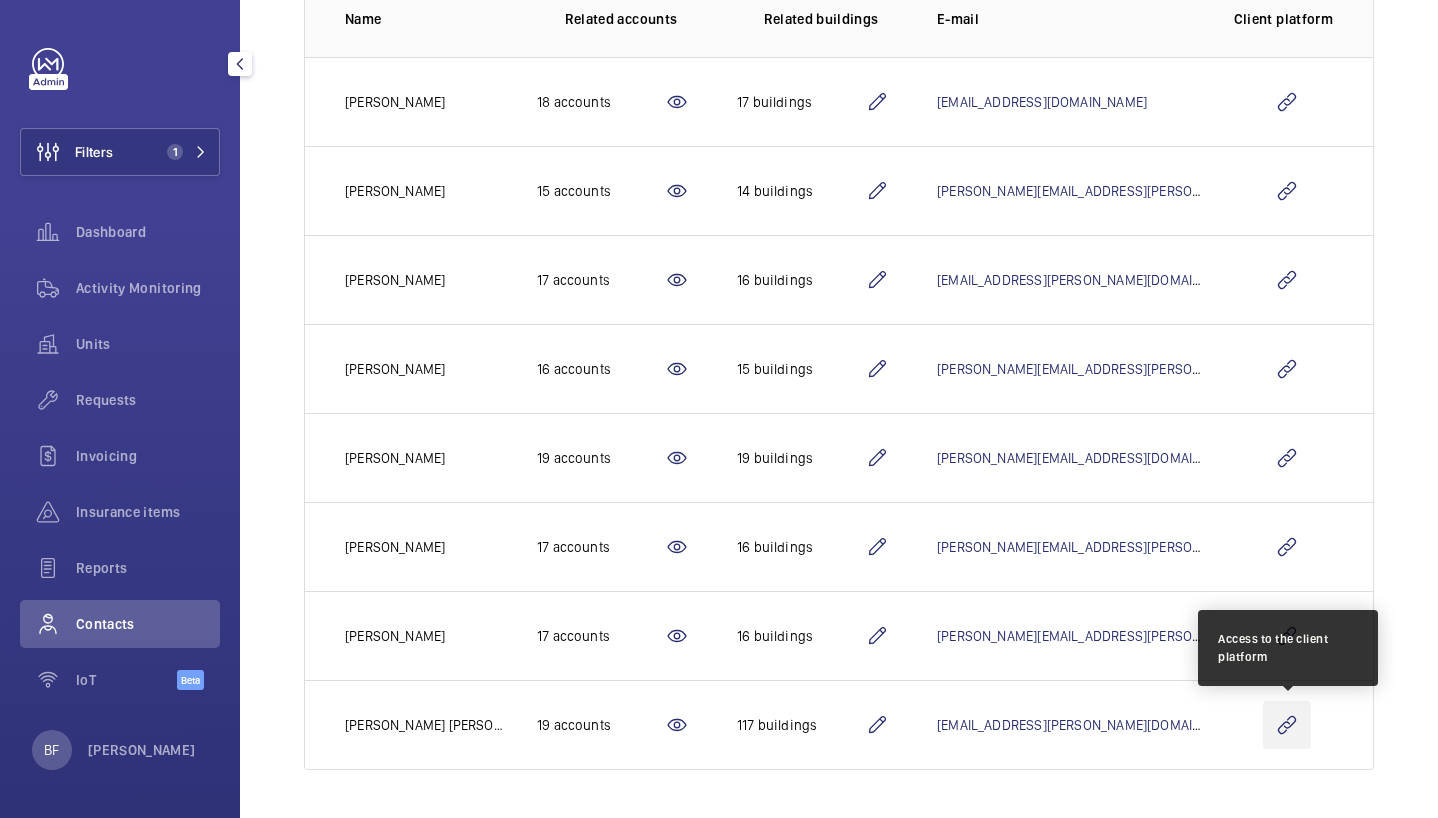 click 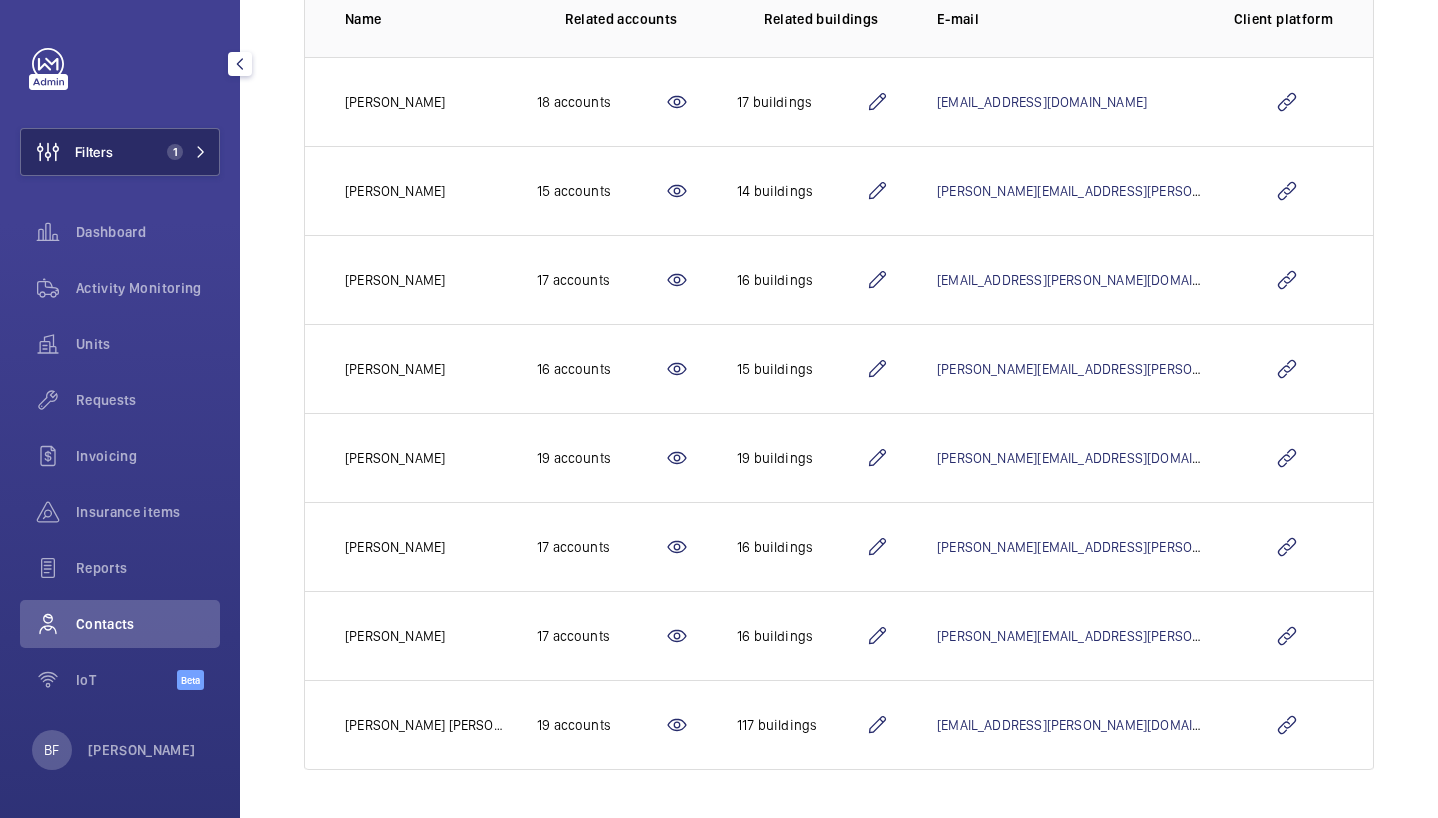 click 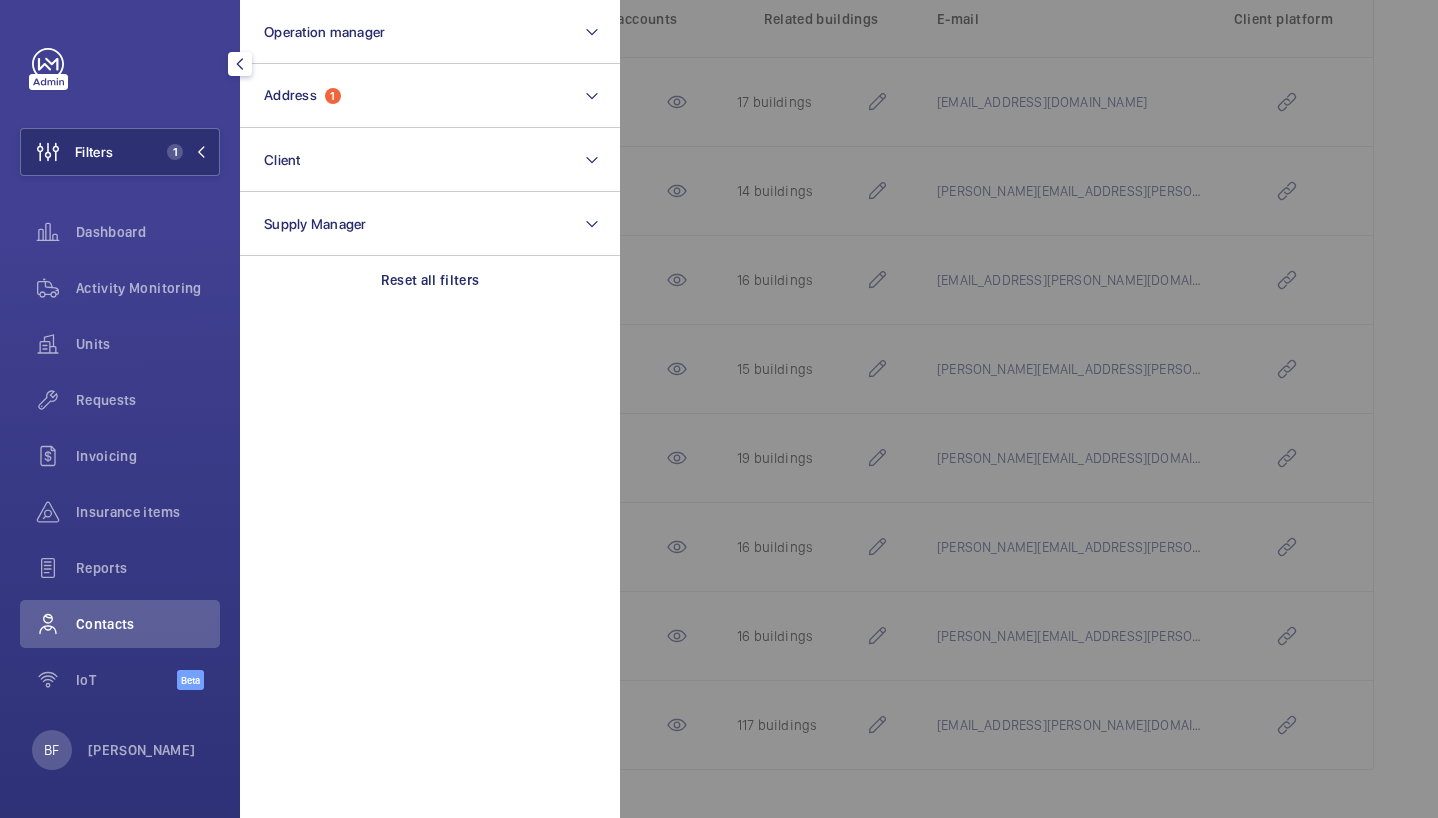 click on "Operation manager   Address  1  Client   Supply Manager  Reset all filters" 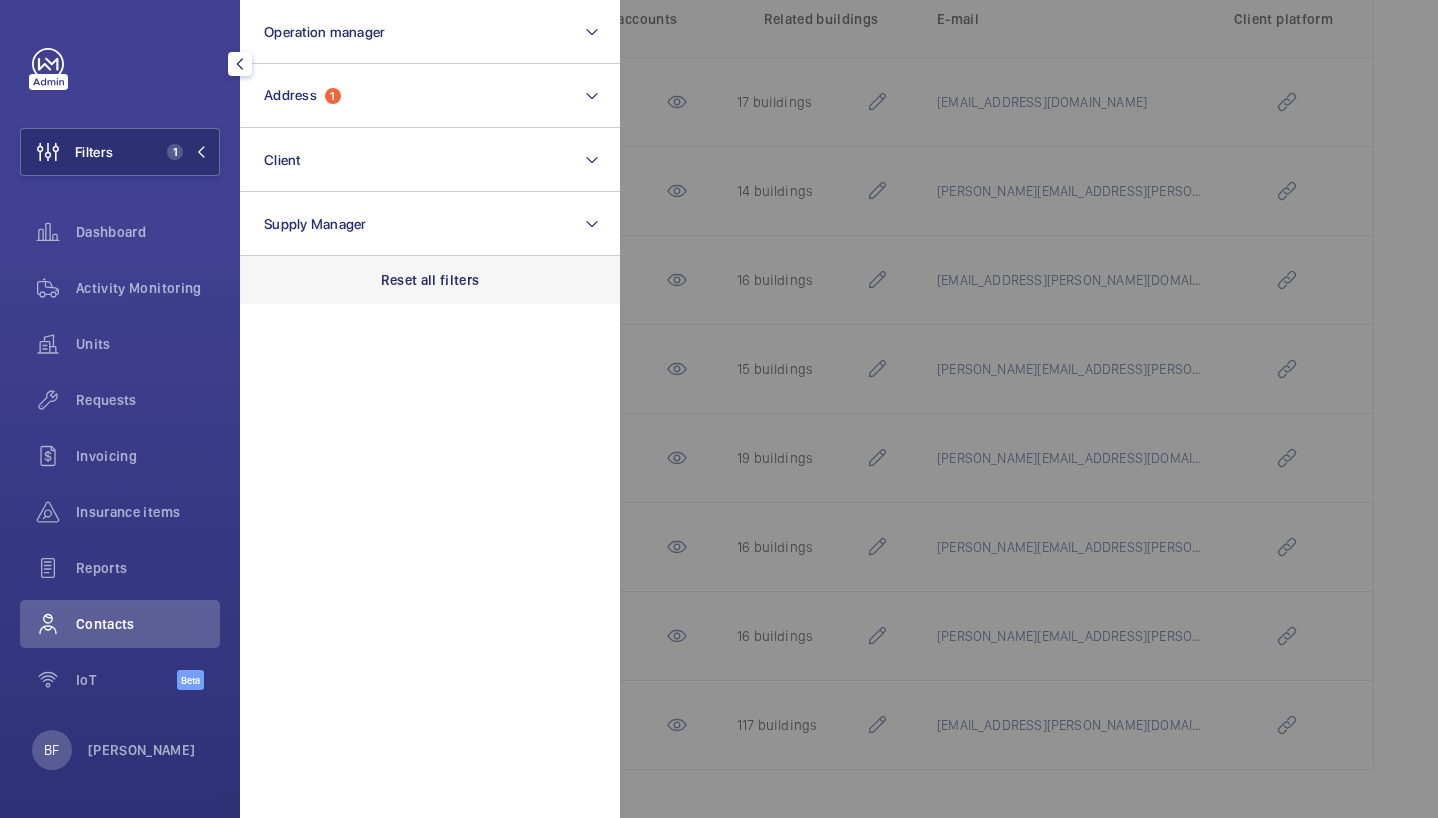 click on "Reset all filters" 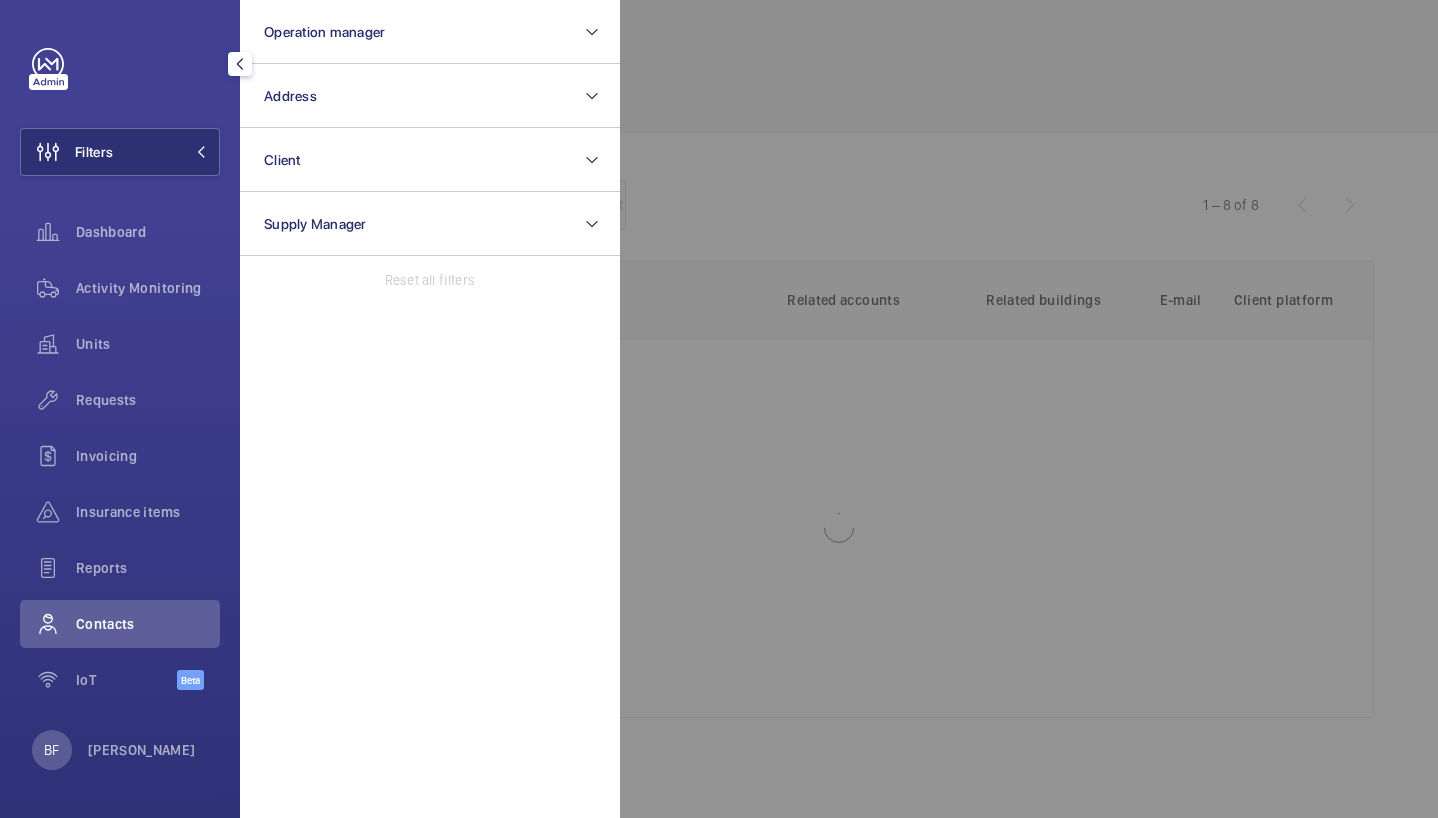 scroll, scrollTop: 0, scrollLeft: 0, axis: both 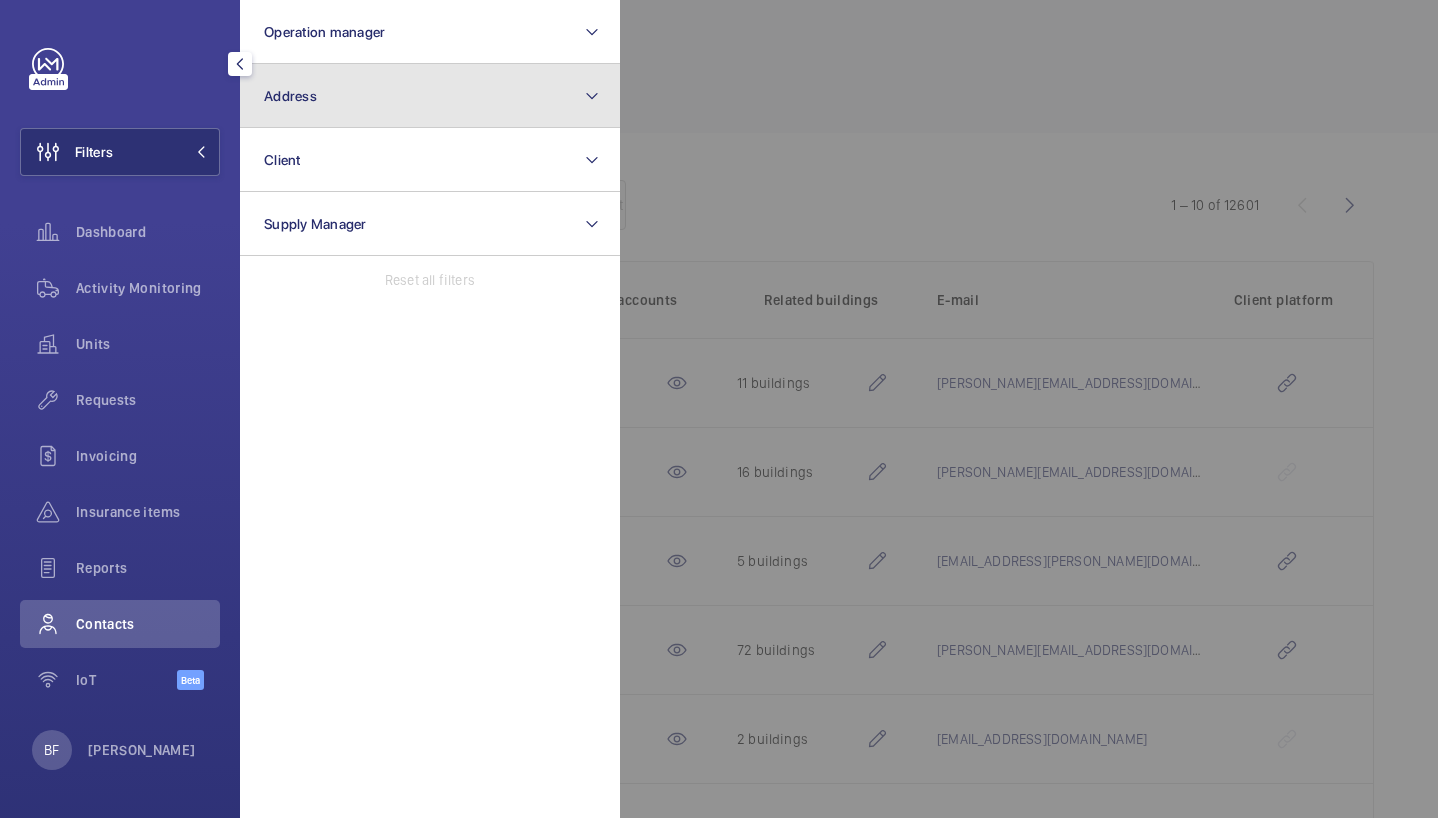 click on "Address" 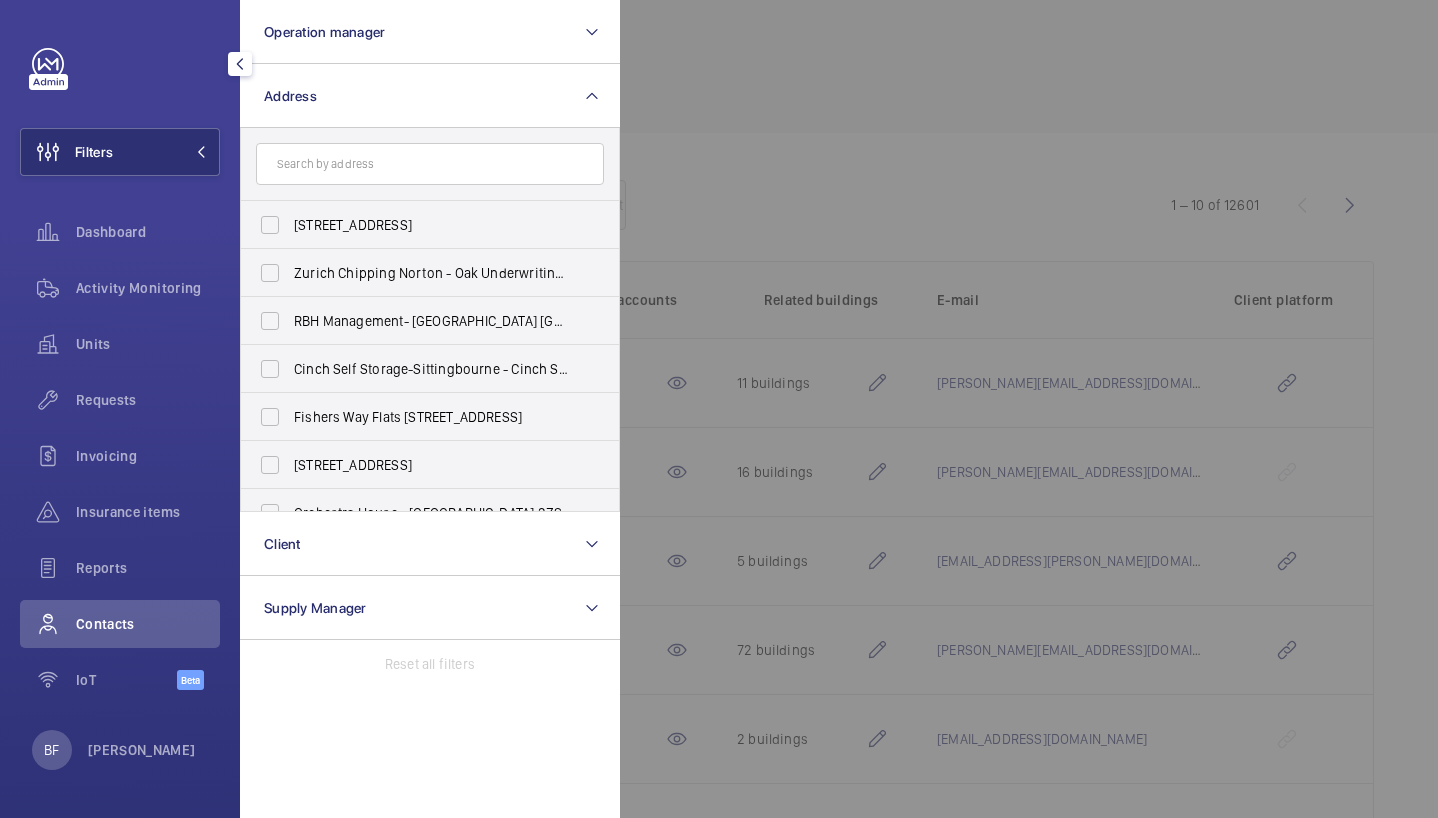 click 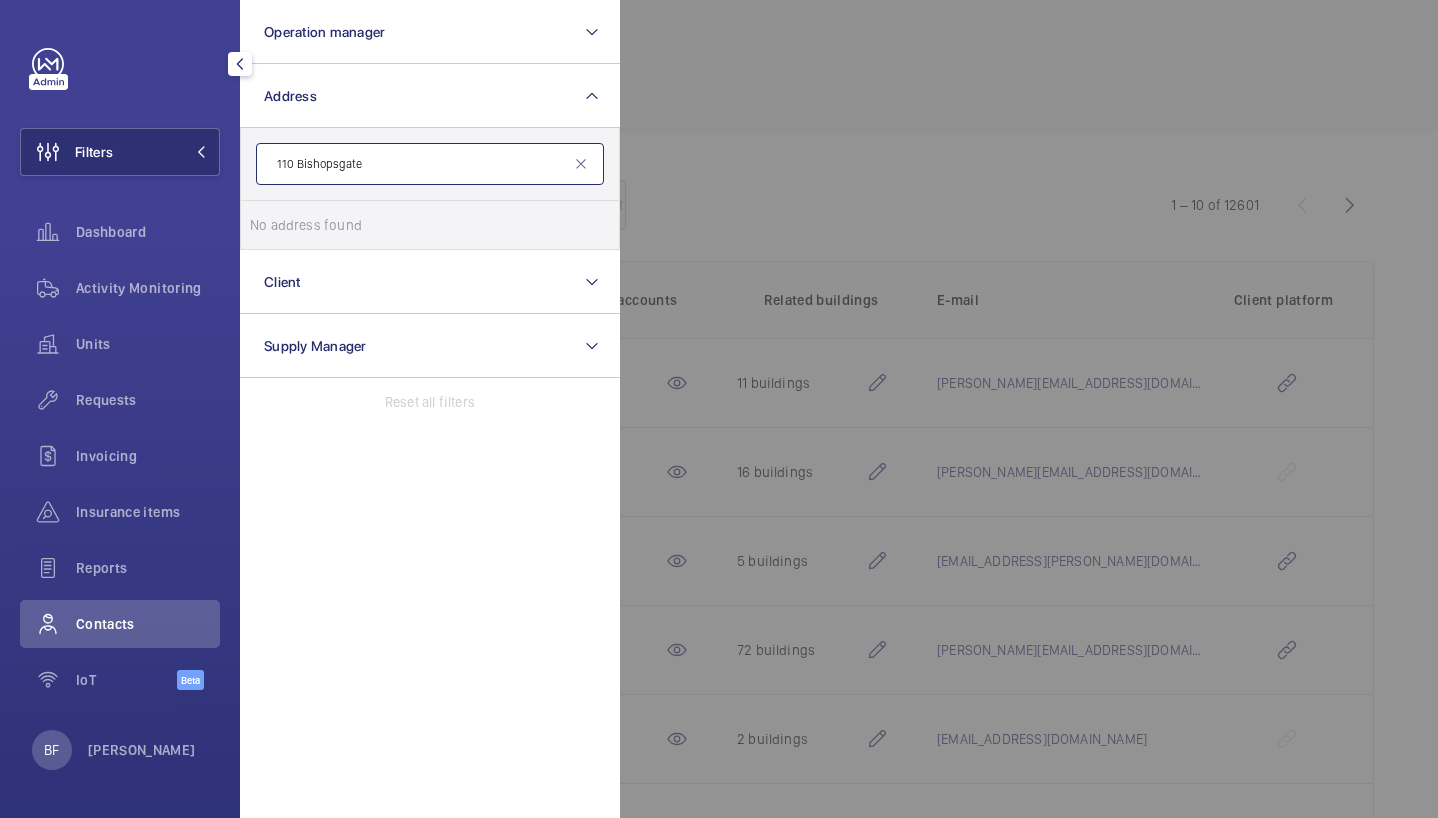 click on "110 Bishopsgate" 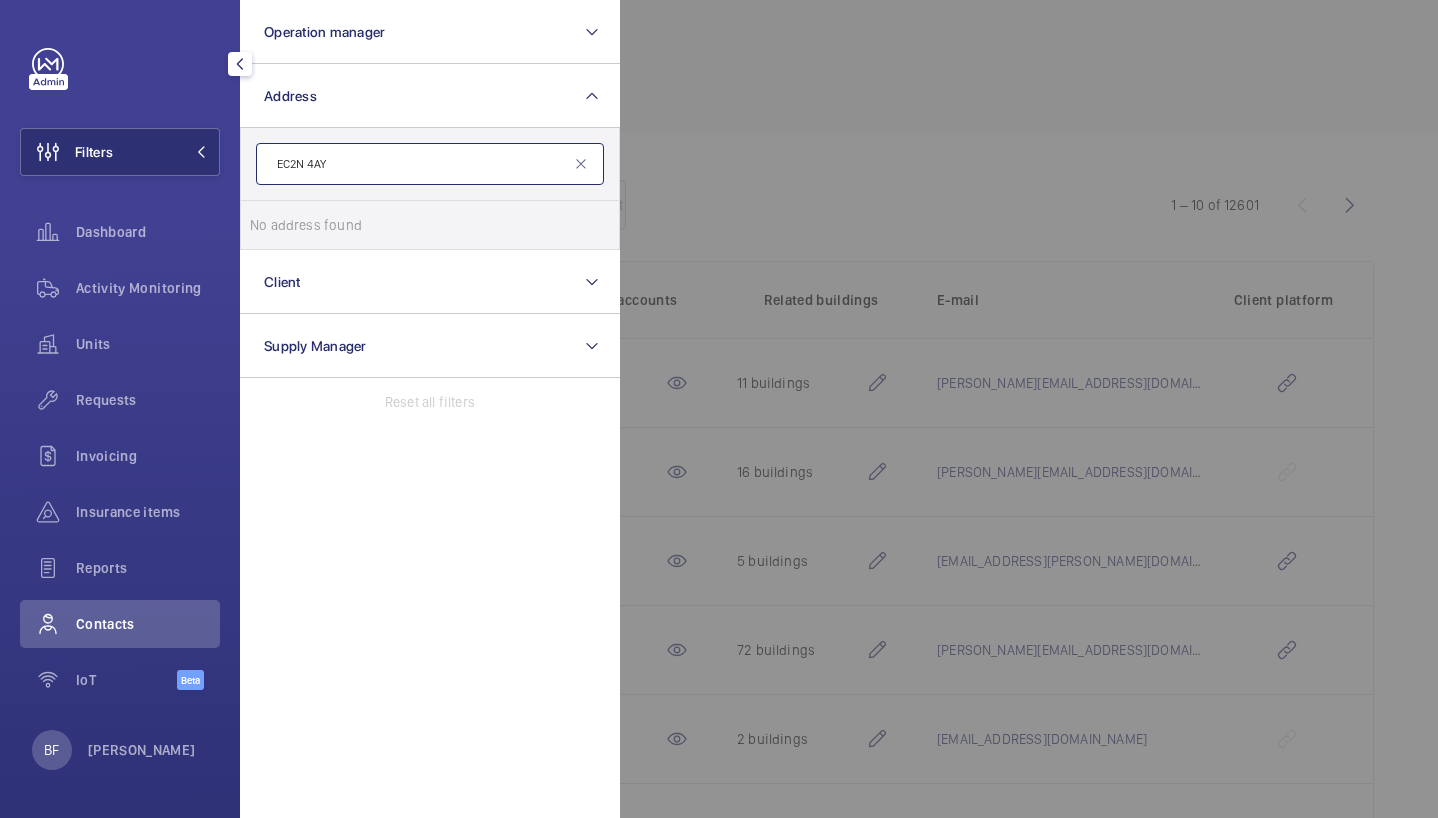 click on "EC2N 4AY" 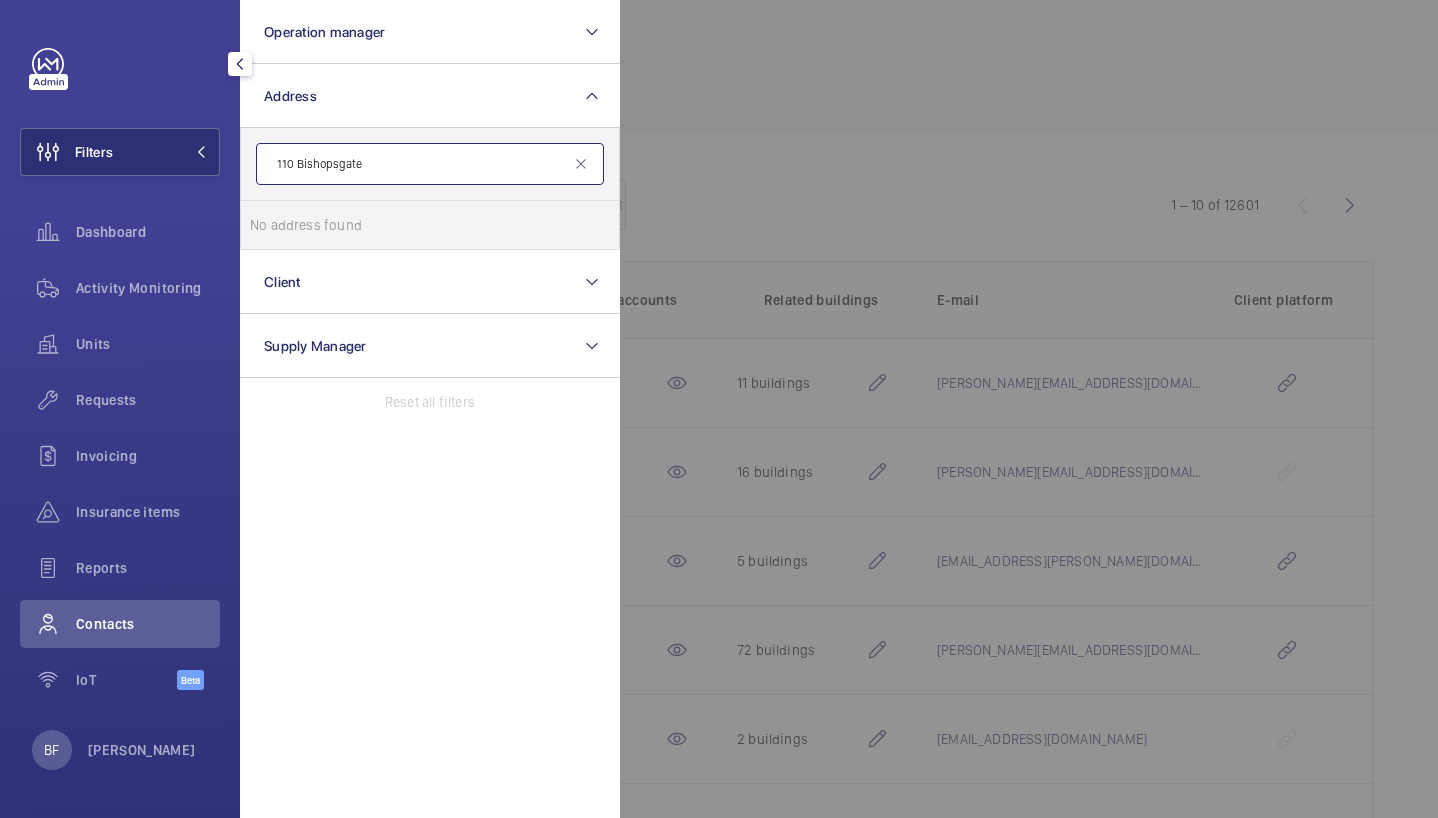 click on "110 Bishopsgate" 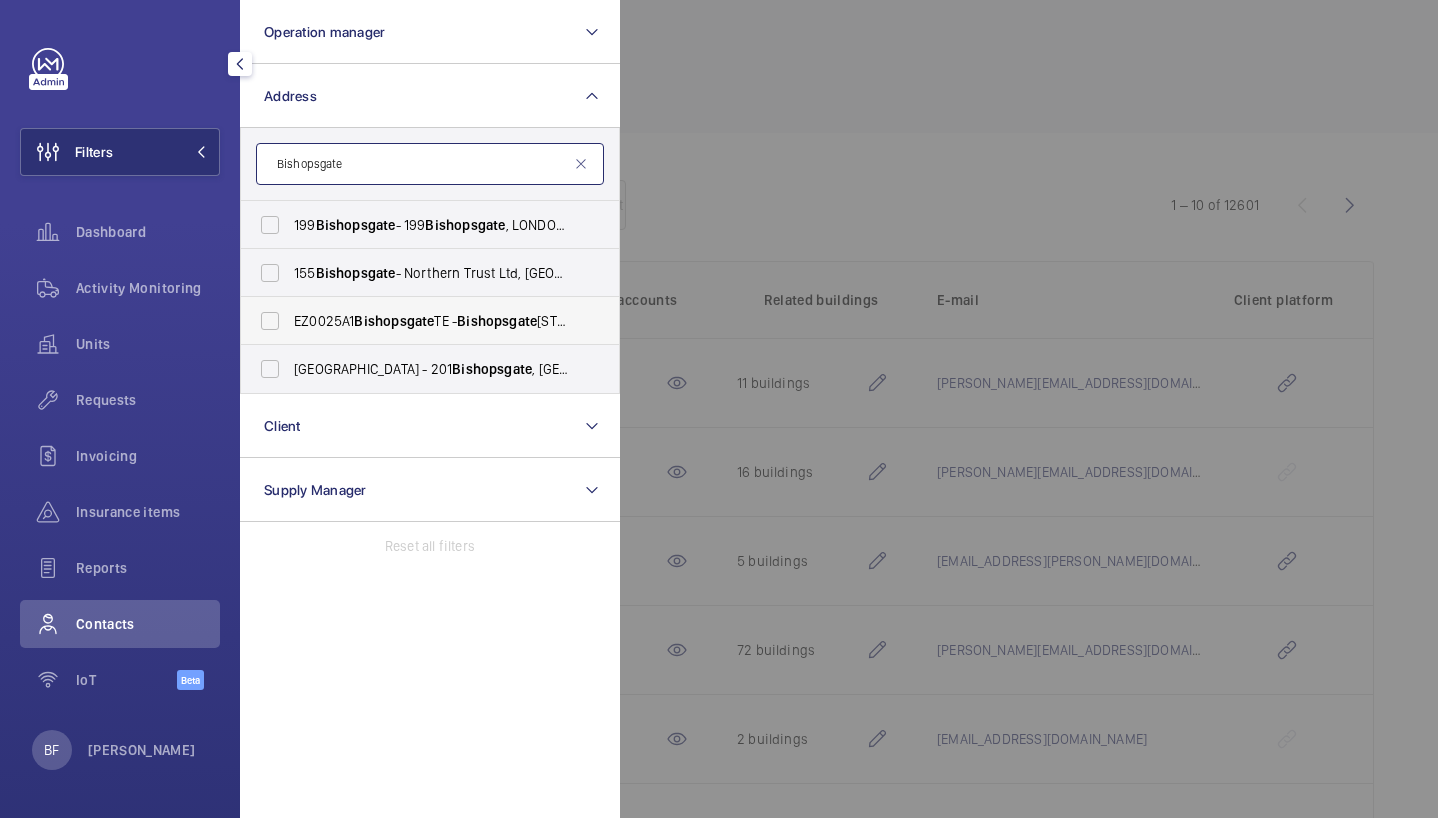 type on "Bishopsgate" 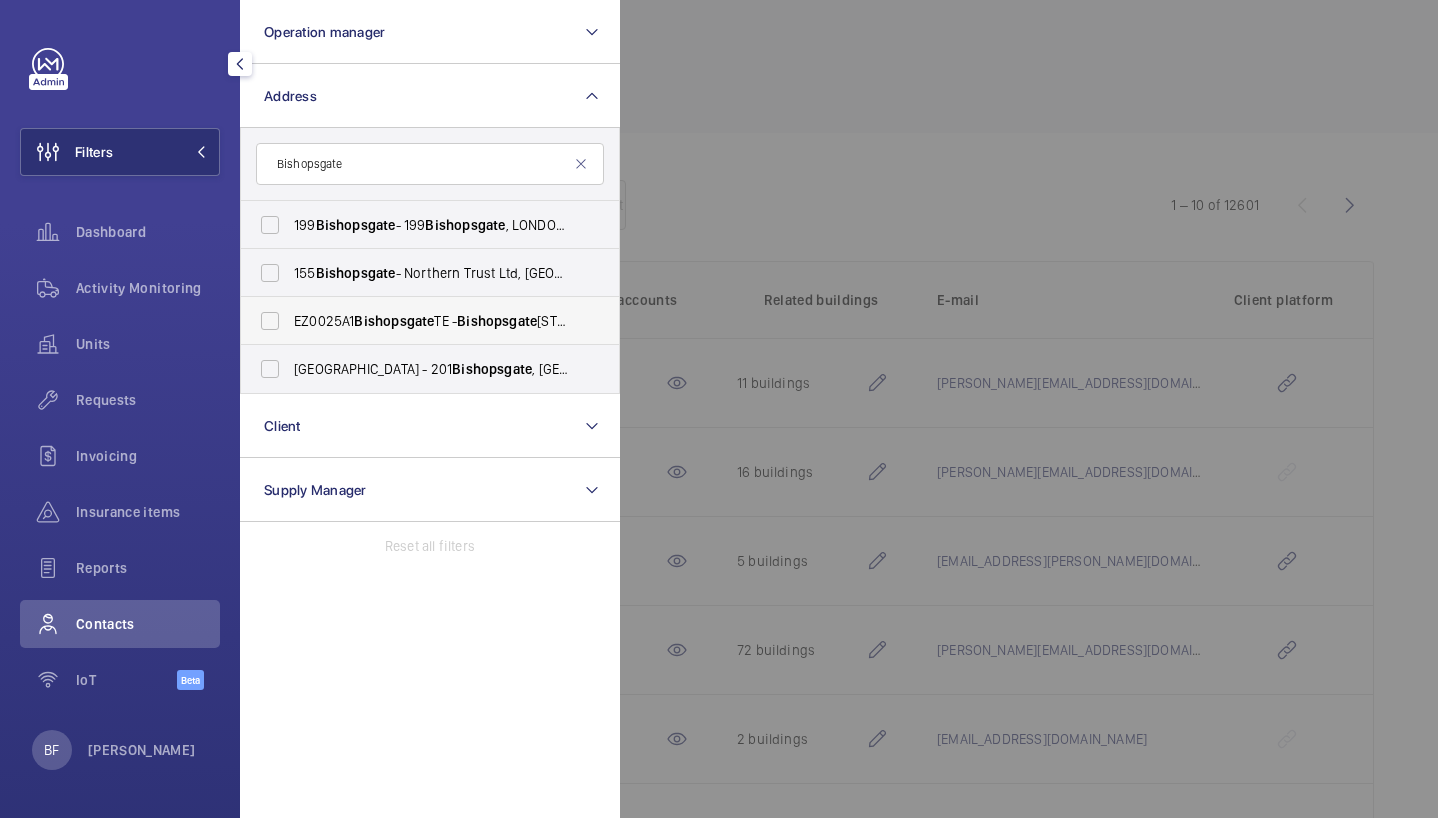 click on "Bishopsgate" at bounding box center (394, 321) 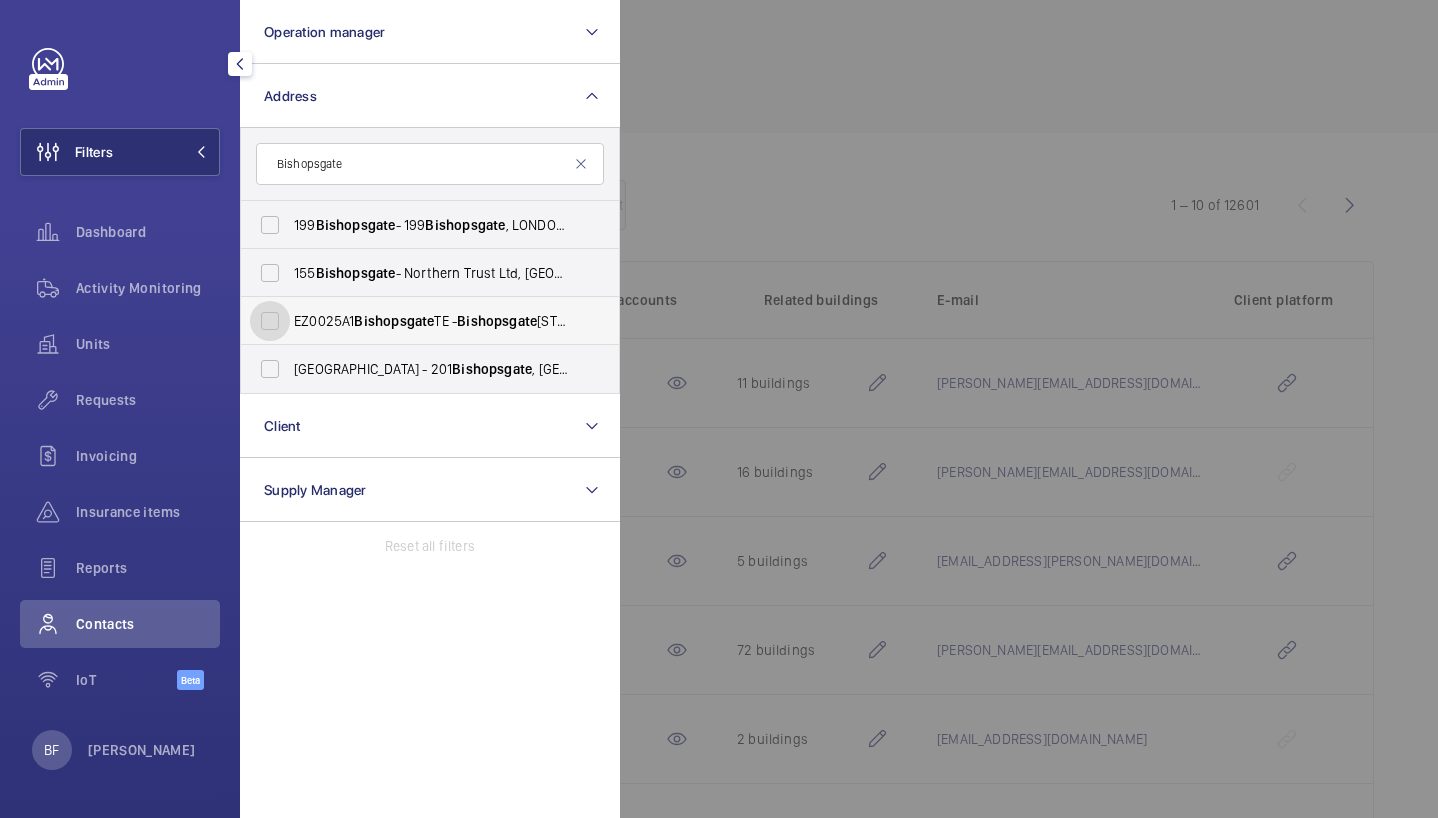 click on "EZ0025A1  [STREET_ADDRESS][PERSON_NAME]" at bounding box center [270, 321] 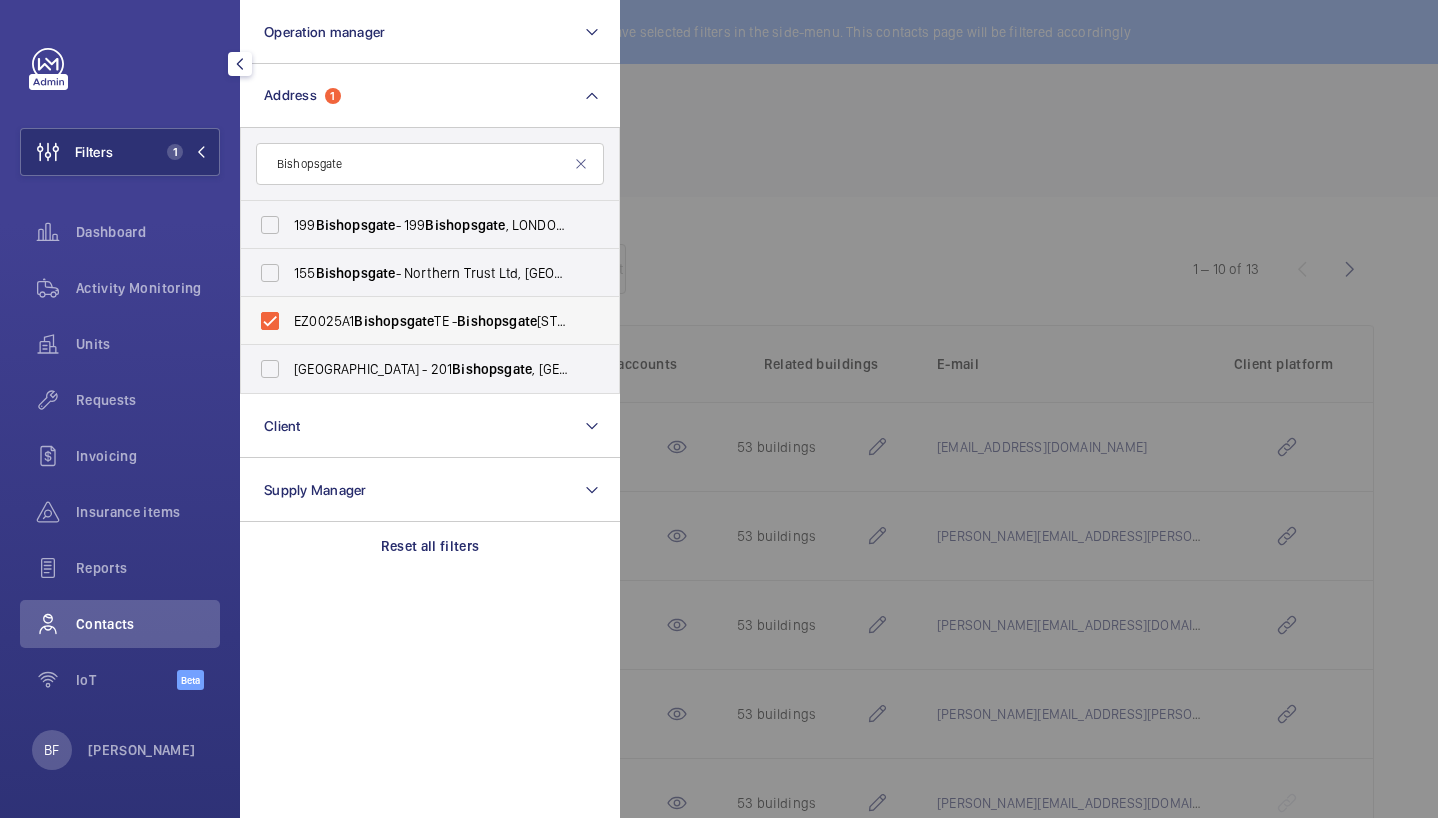 click on "Bishopsgate" at bounding box center (394, 321) 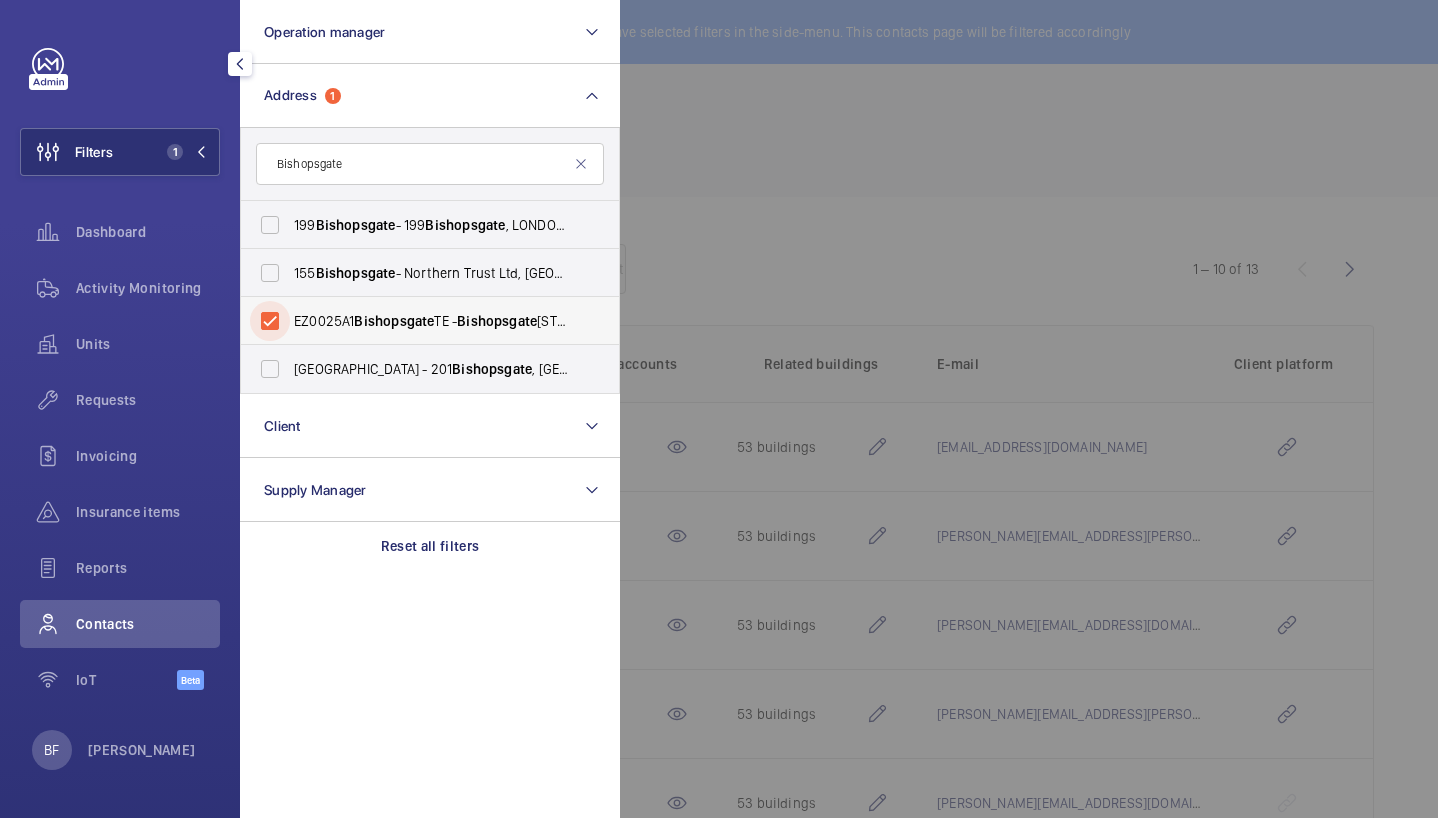 click on "EZ0025A1  [STREET_ADDRESS][PERSON_NAME]" at bounding box center (270, 321) 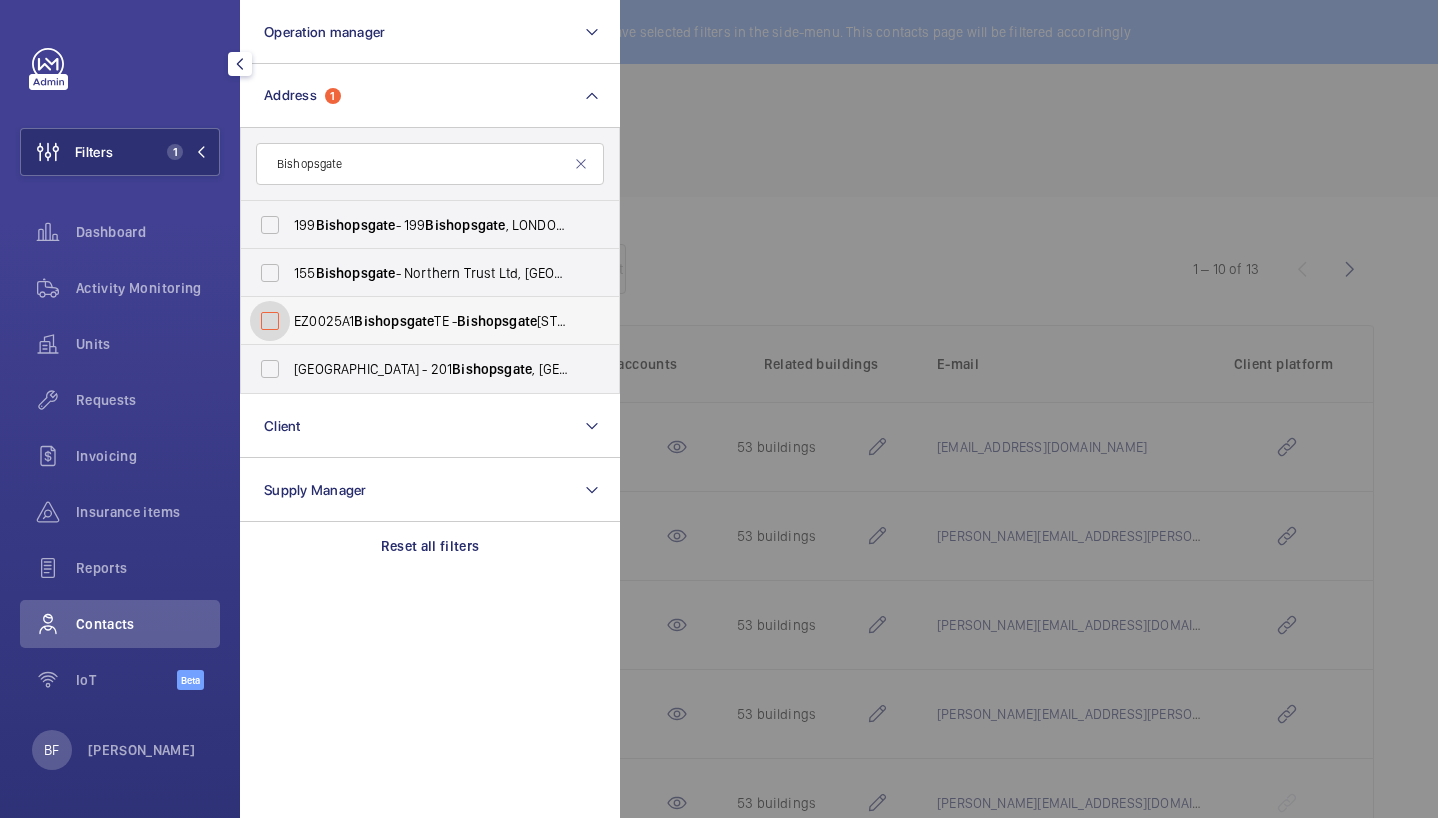 checkbox on "false" 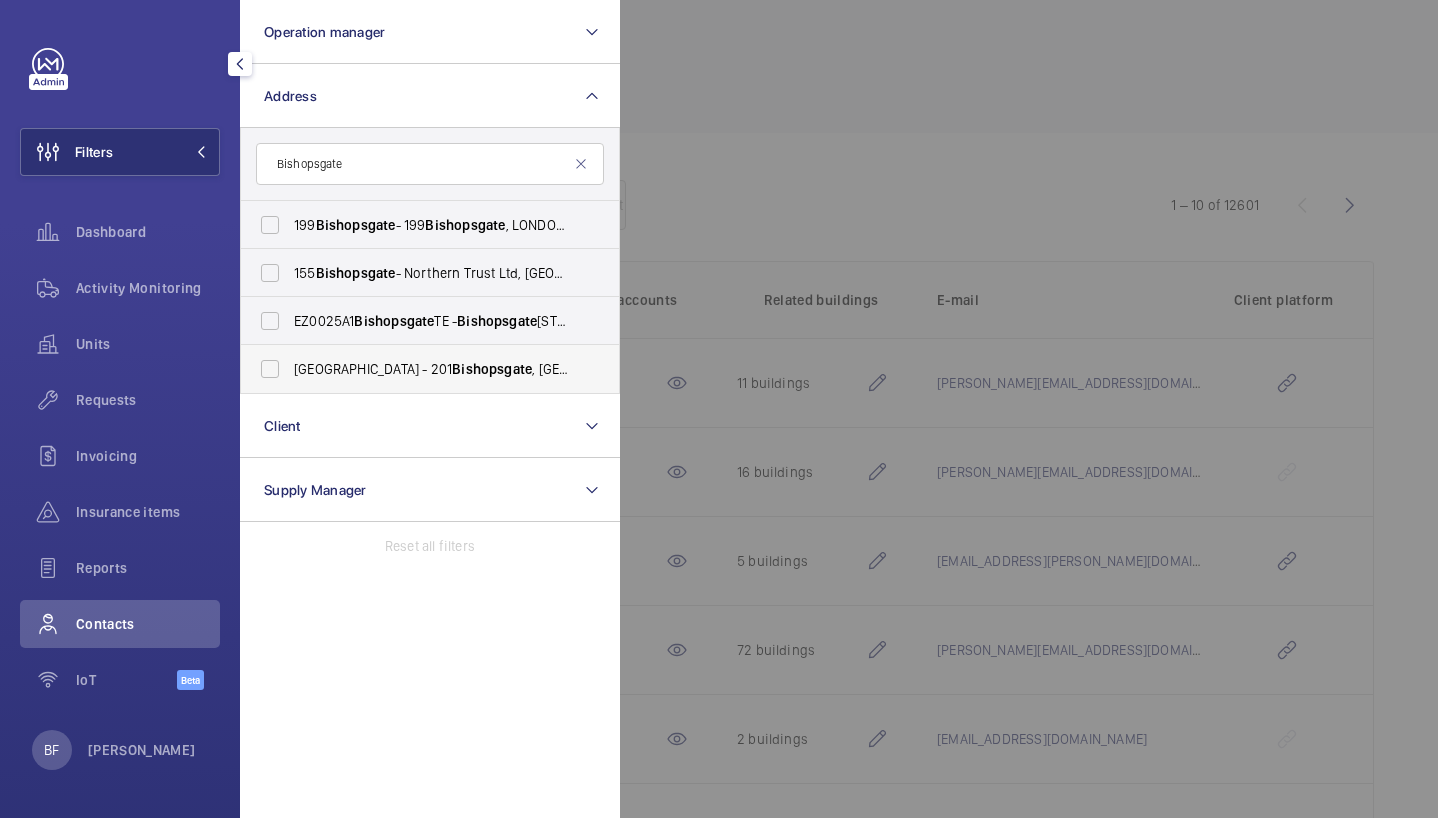 click on "Bishopsgate" at bounding box center (492, 369) 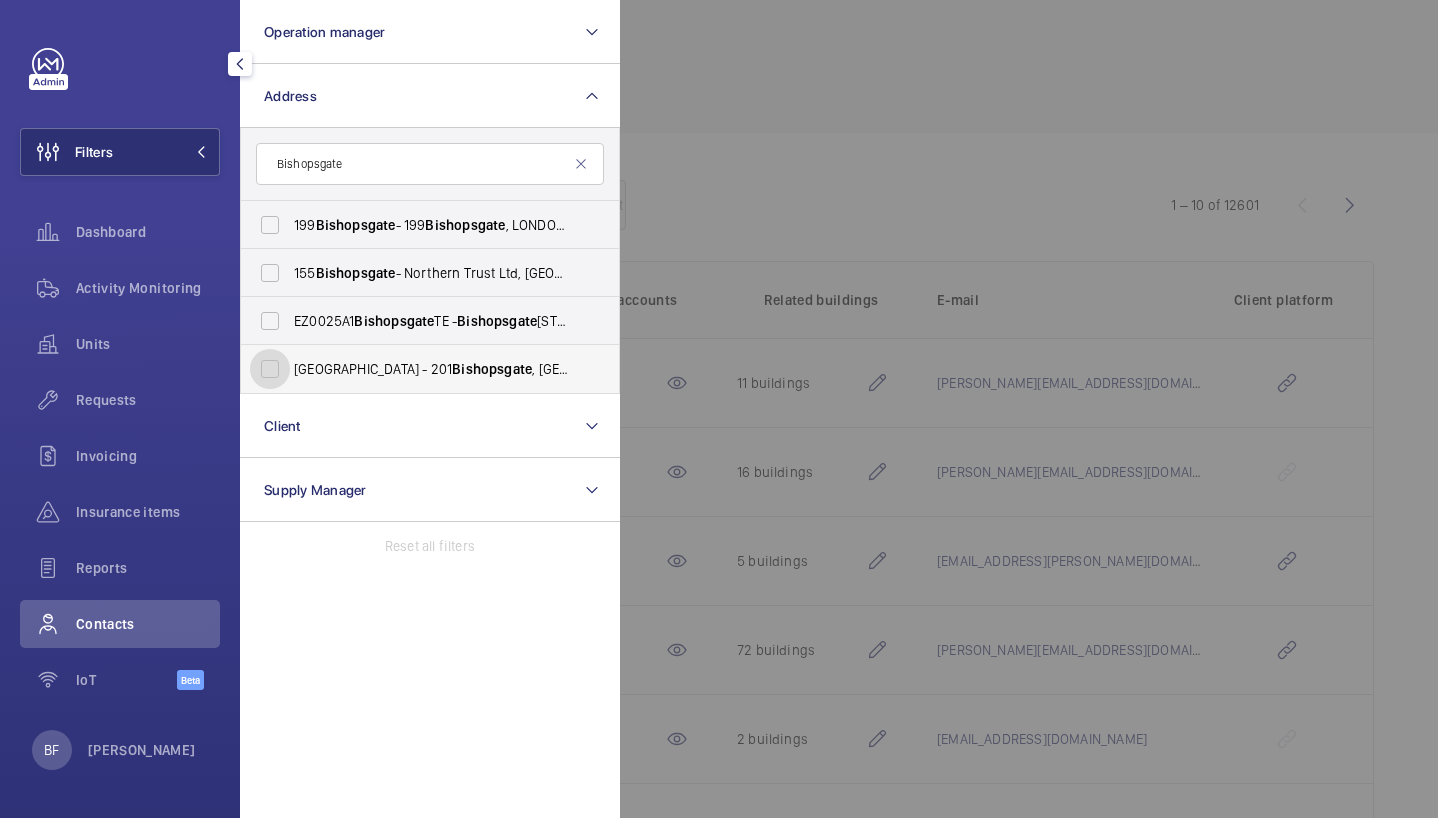 click on "[GEOGRAPHIC_DATA] - [STREET_ADDRESS]" at bounding box center (270, 369) 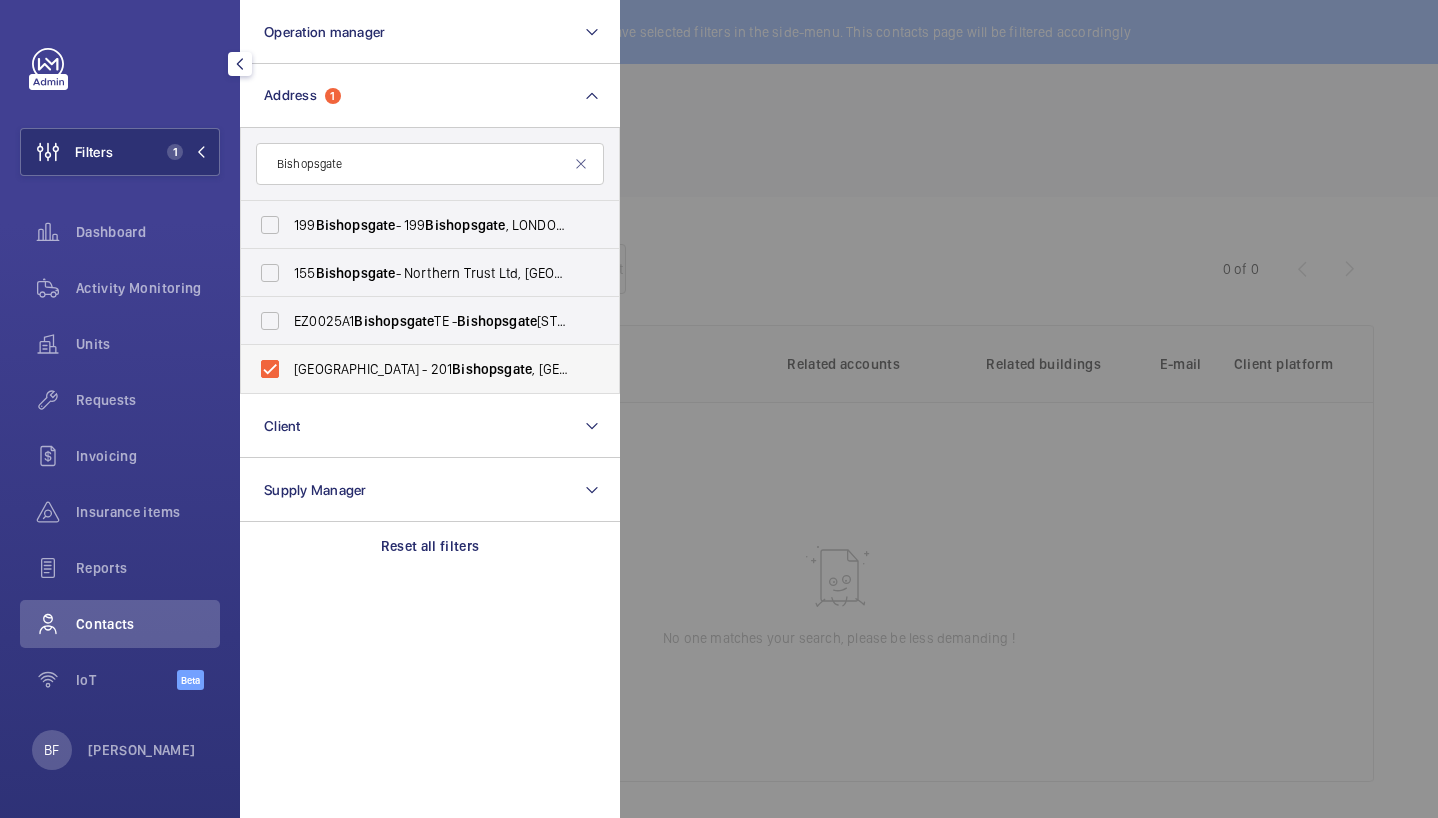 click on "Bishopsgate" at bounding box center [492, 369] 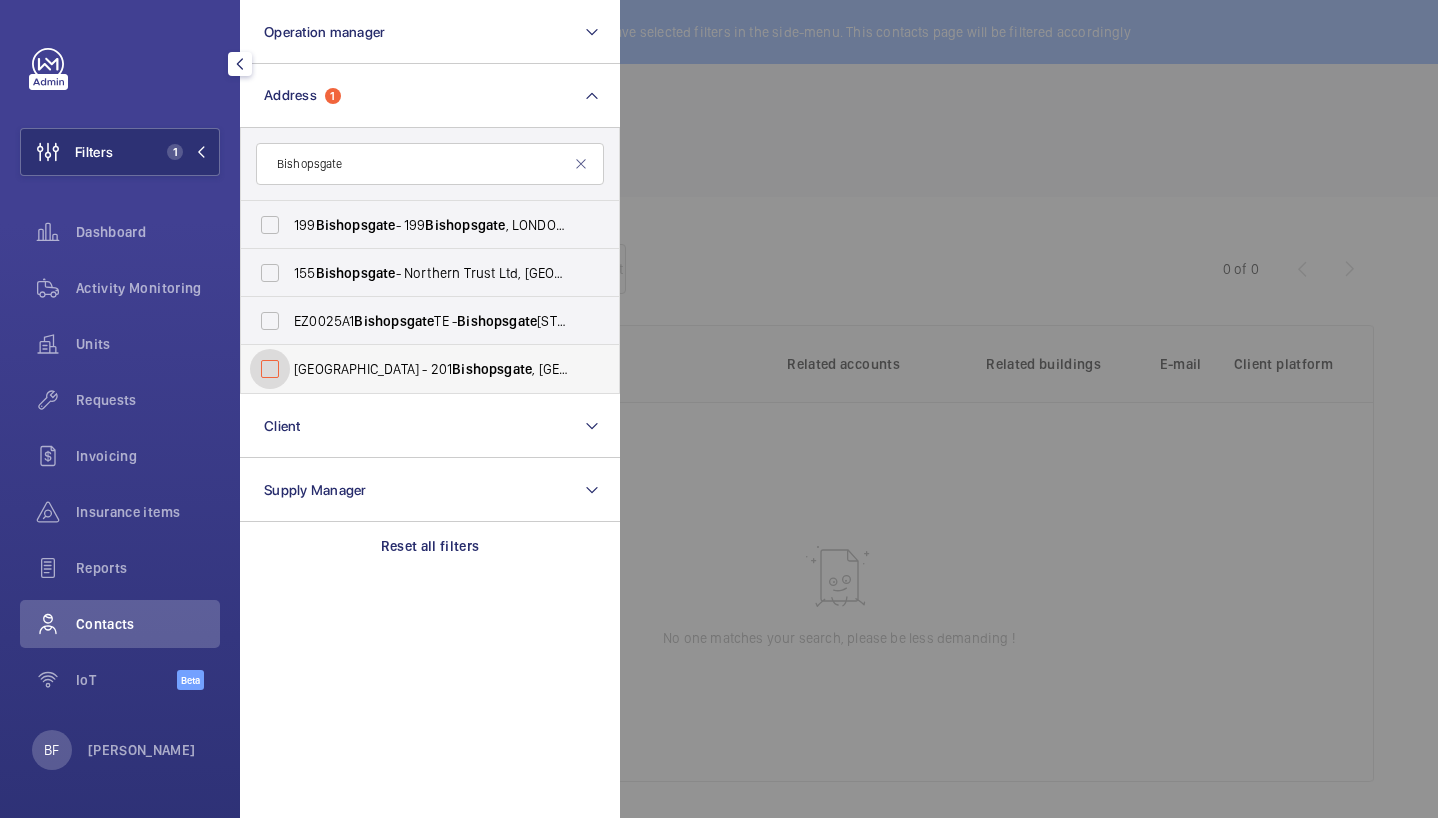 checkbox on "false" 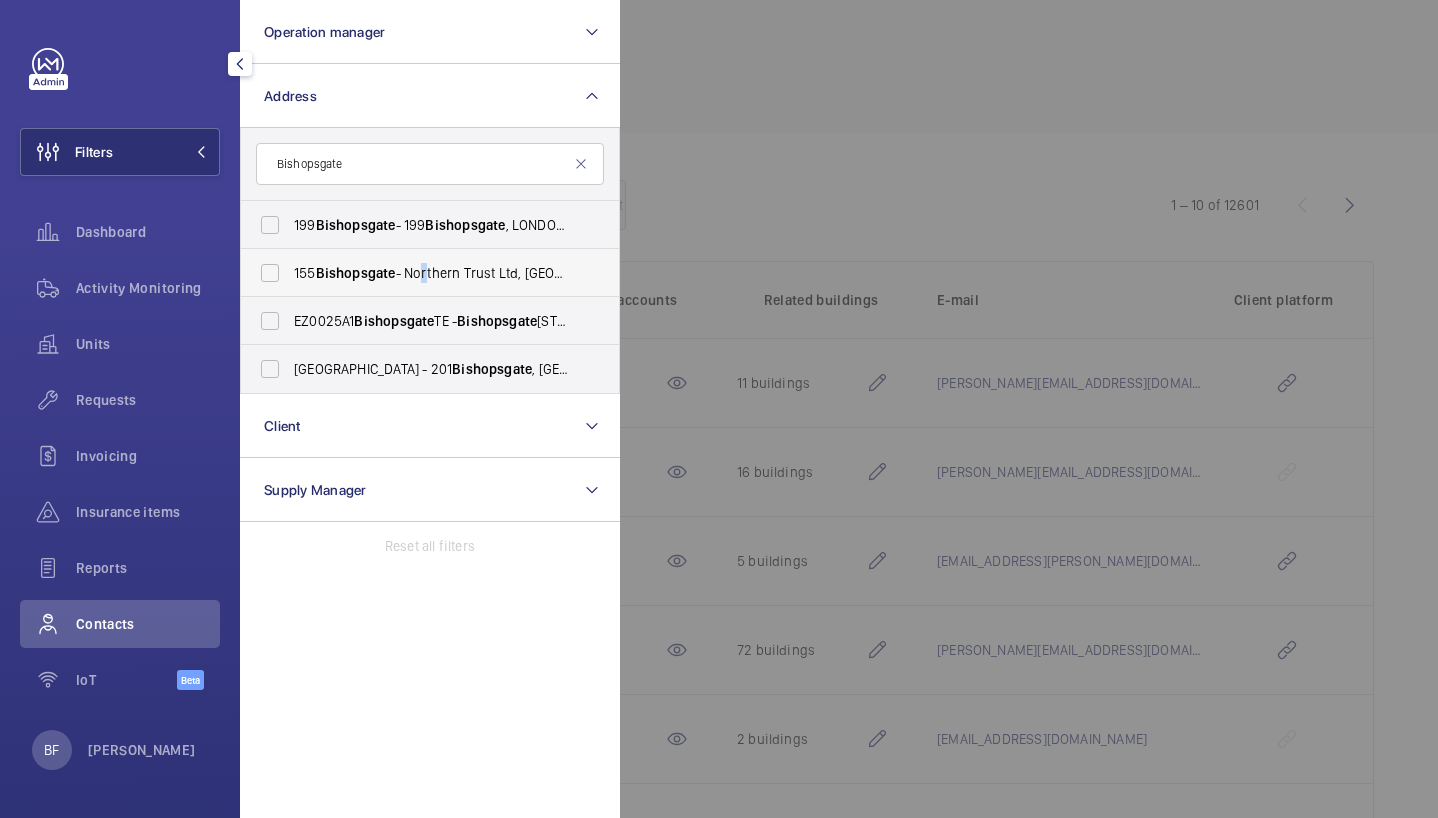 click on "[STREET_ADDRESS]" at bounding box center (431, 273) 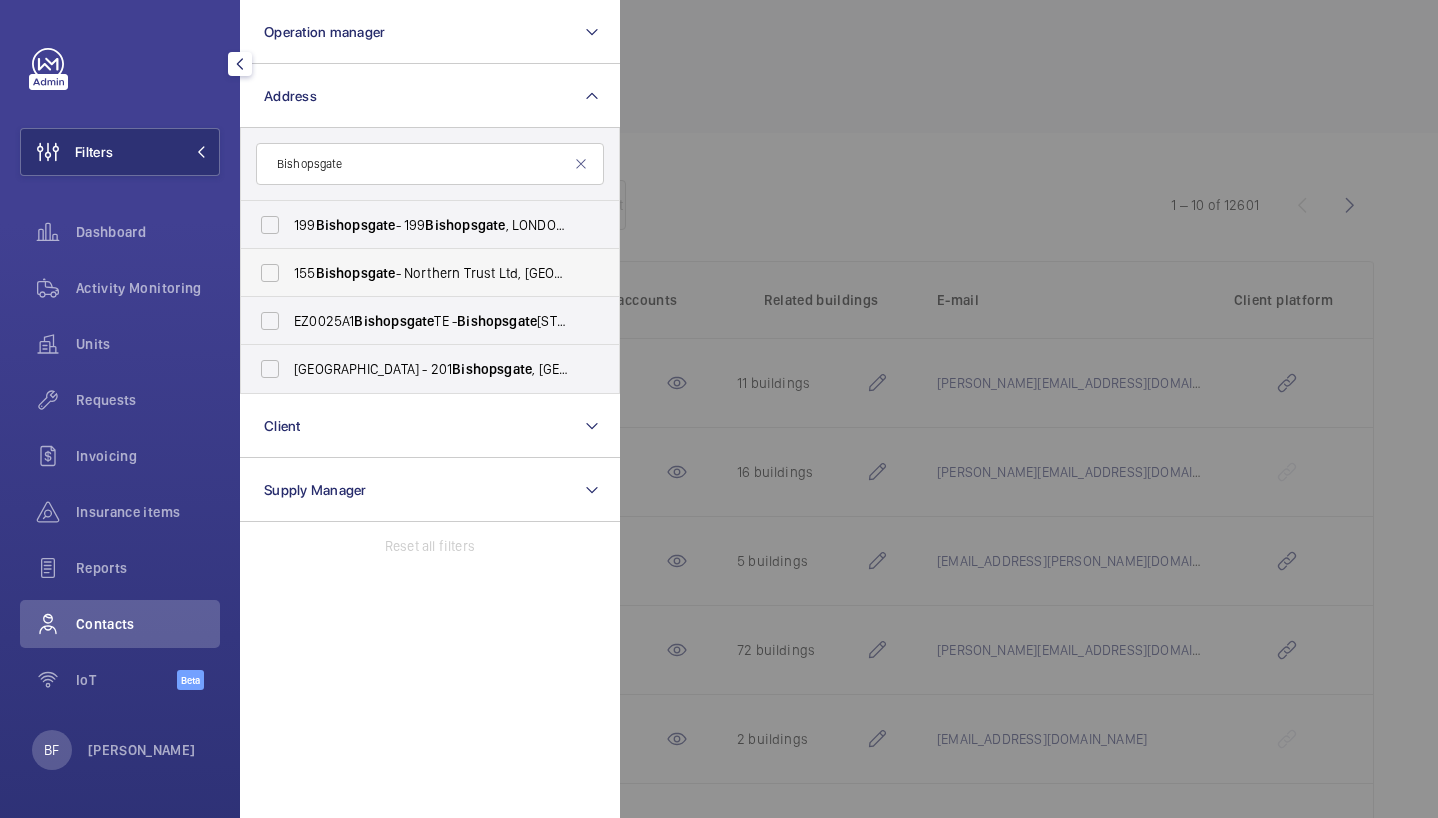 click on "Bishopsgate" at bounding box center [356, 273] 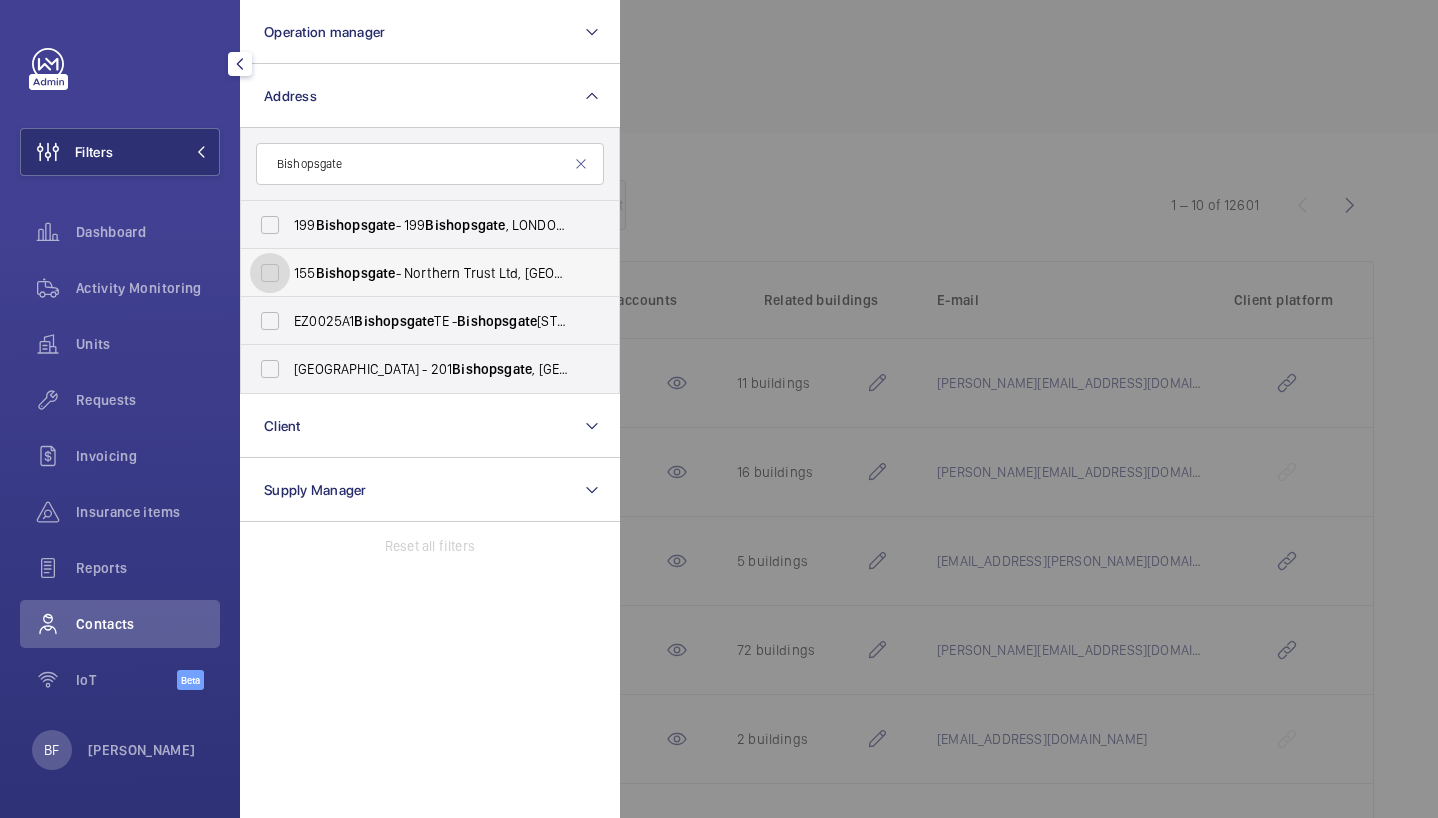 click on "[STREET_ADDRESS]" at bounding box center (270, 273) 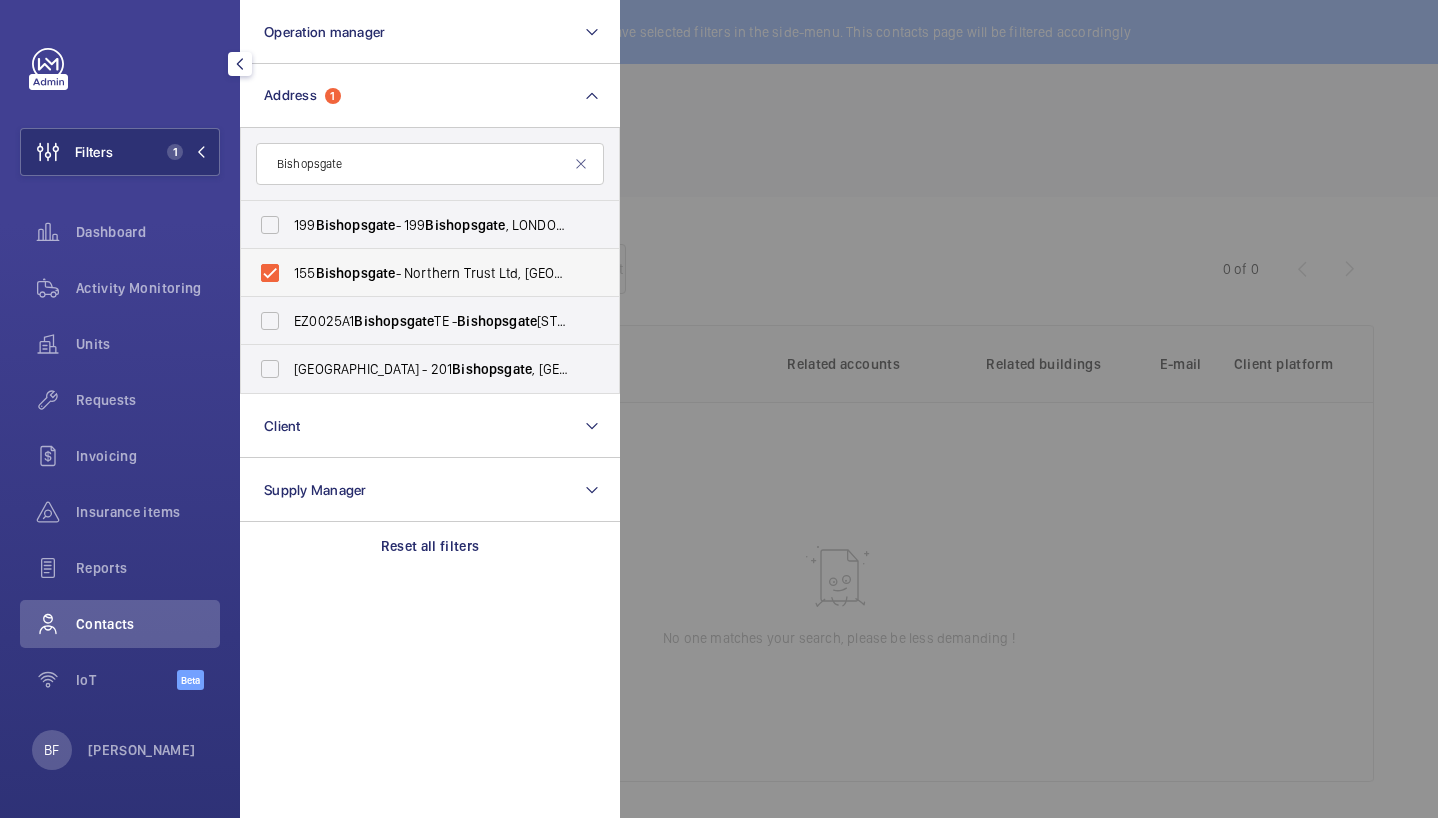 click on "Bishopsgate" at bounding box center (356, 273) 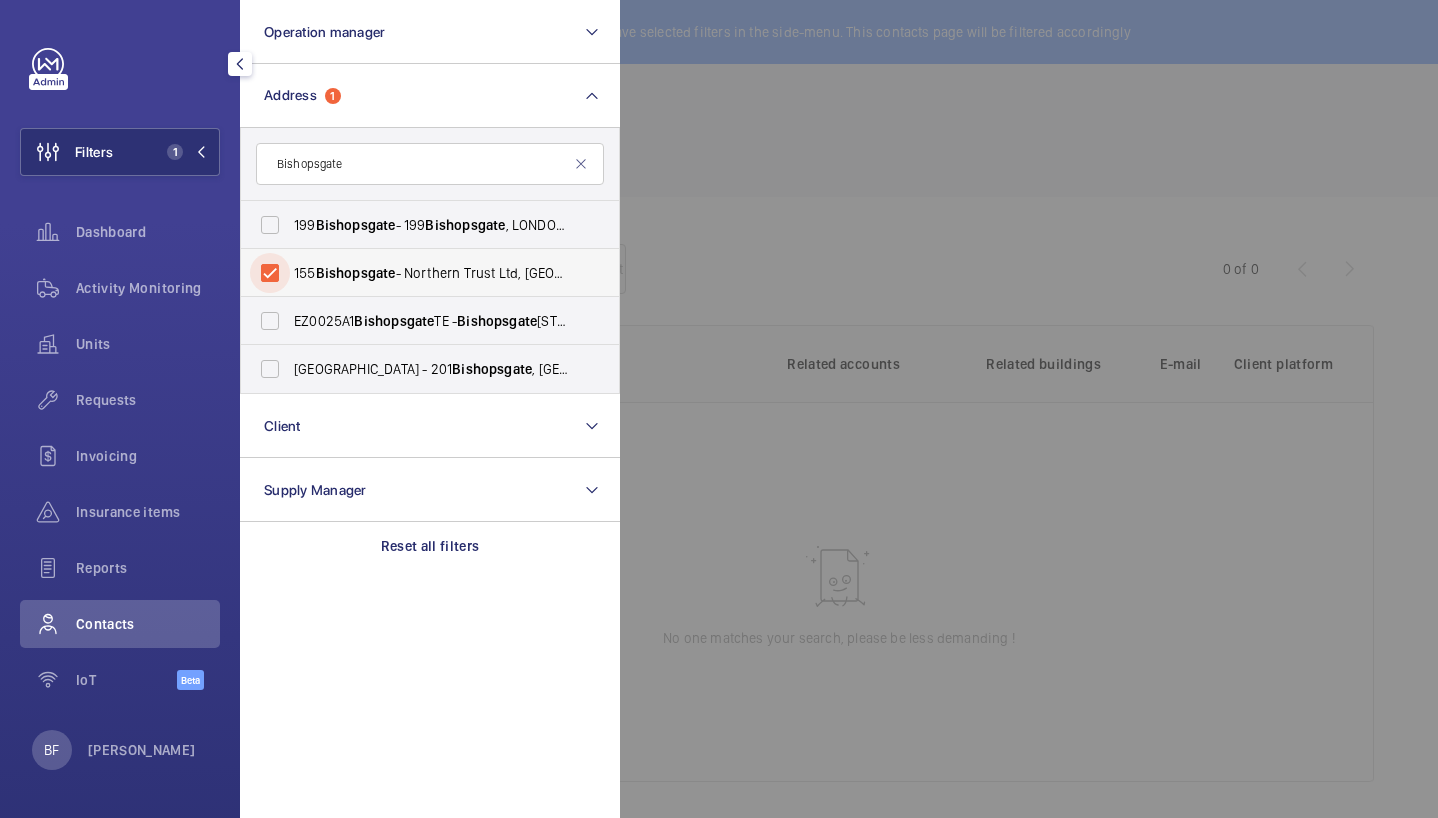 click on "[STREET_ADDRESS]" at bounding box center (270, 273) 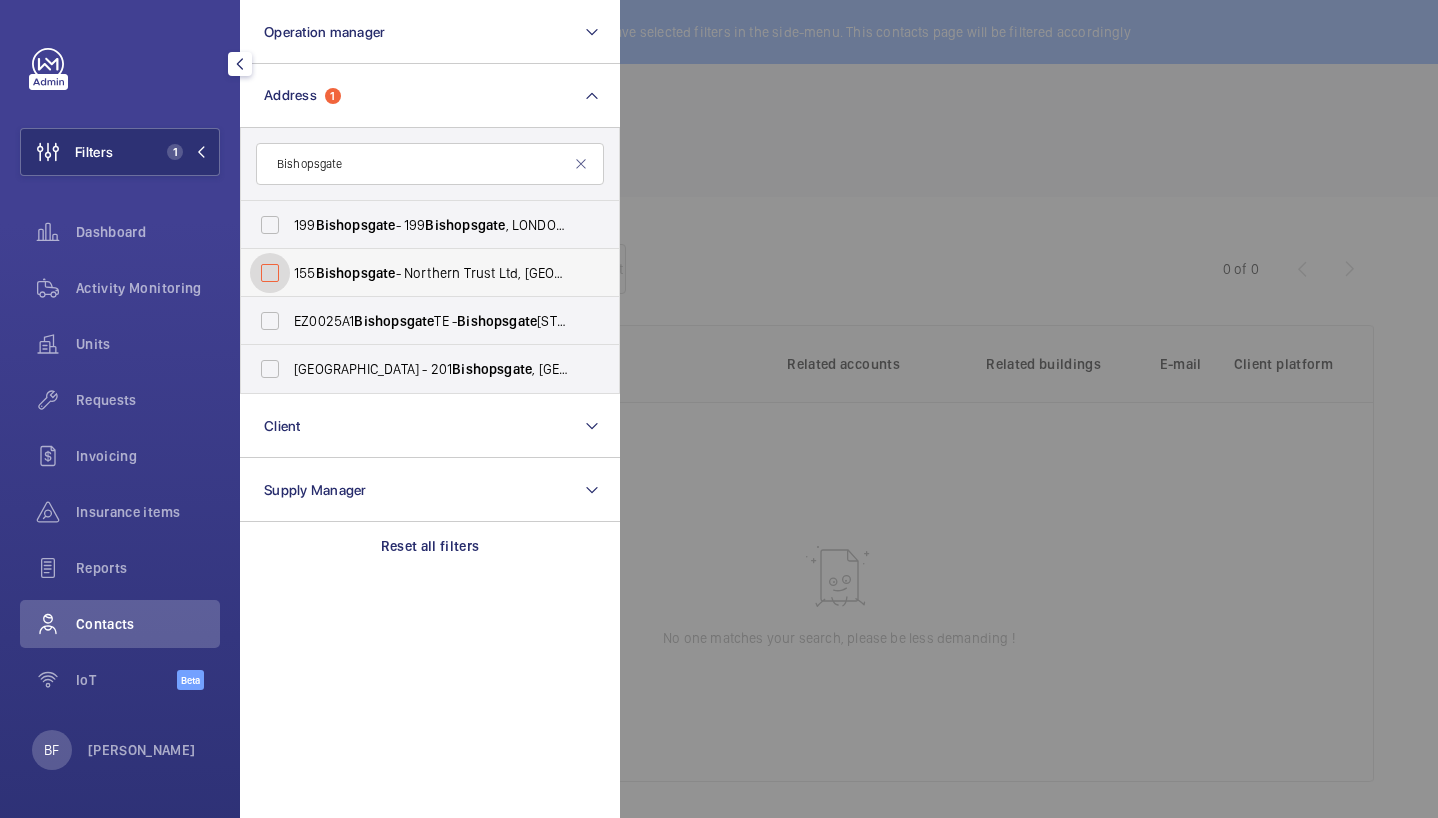 checkbox on "false" 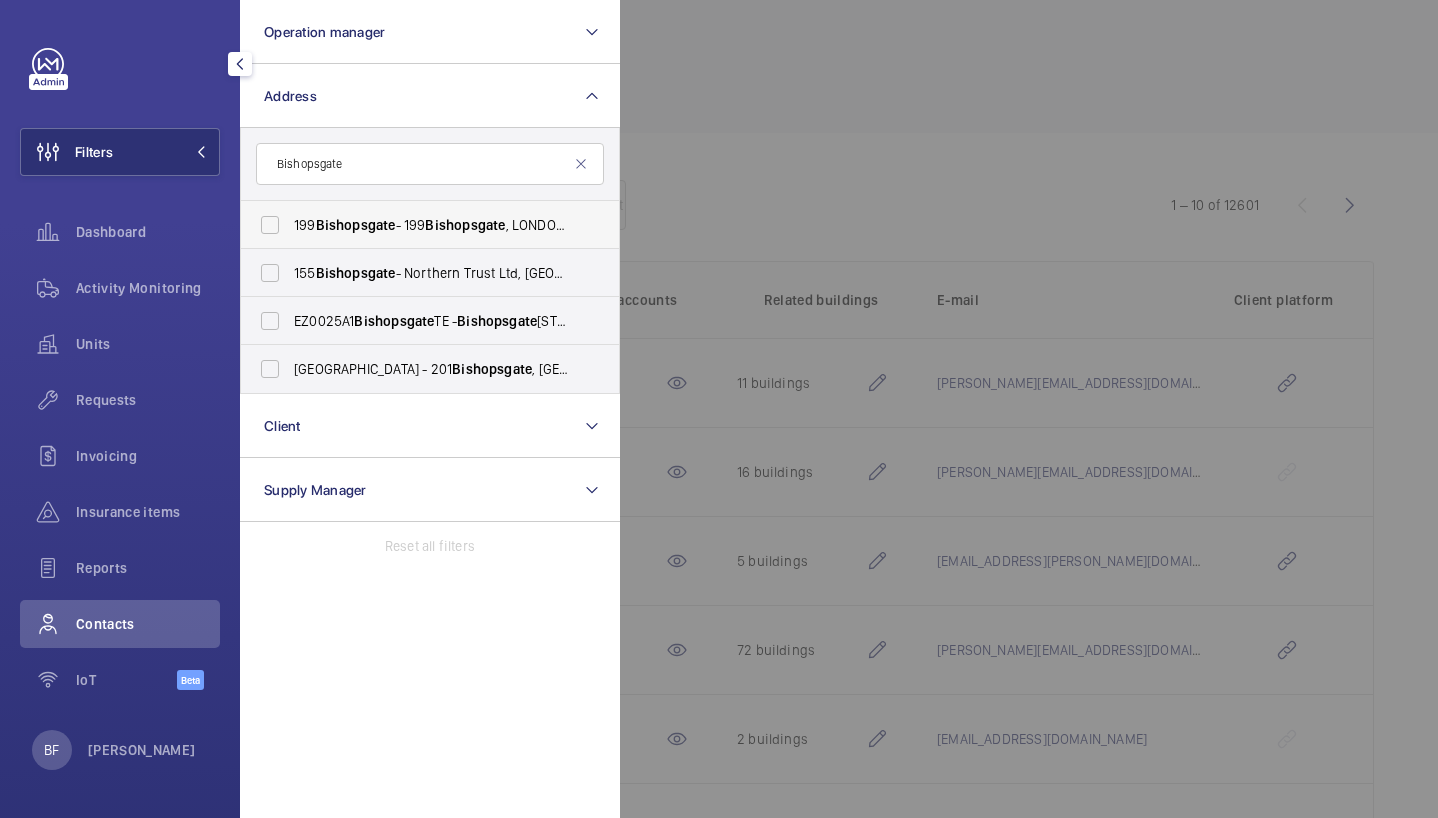 click on "[STREET_ADDRESS]" at bounding box center (415, 225) 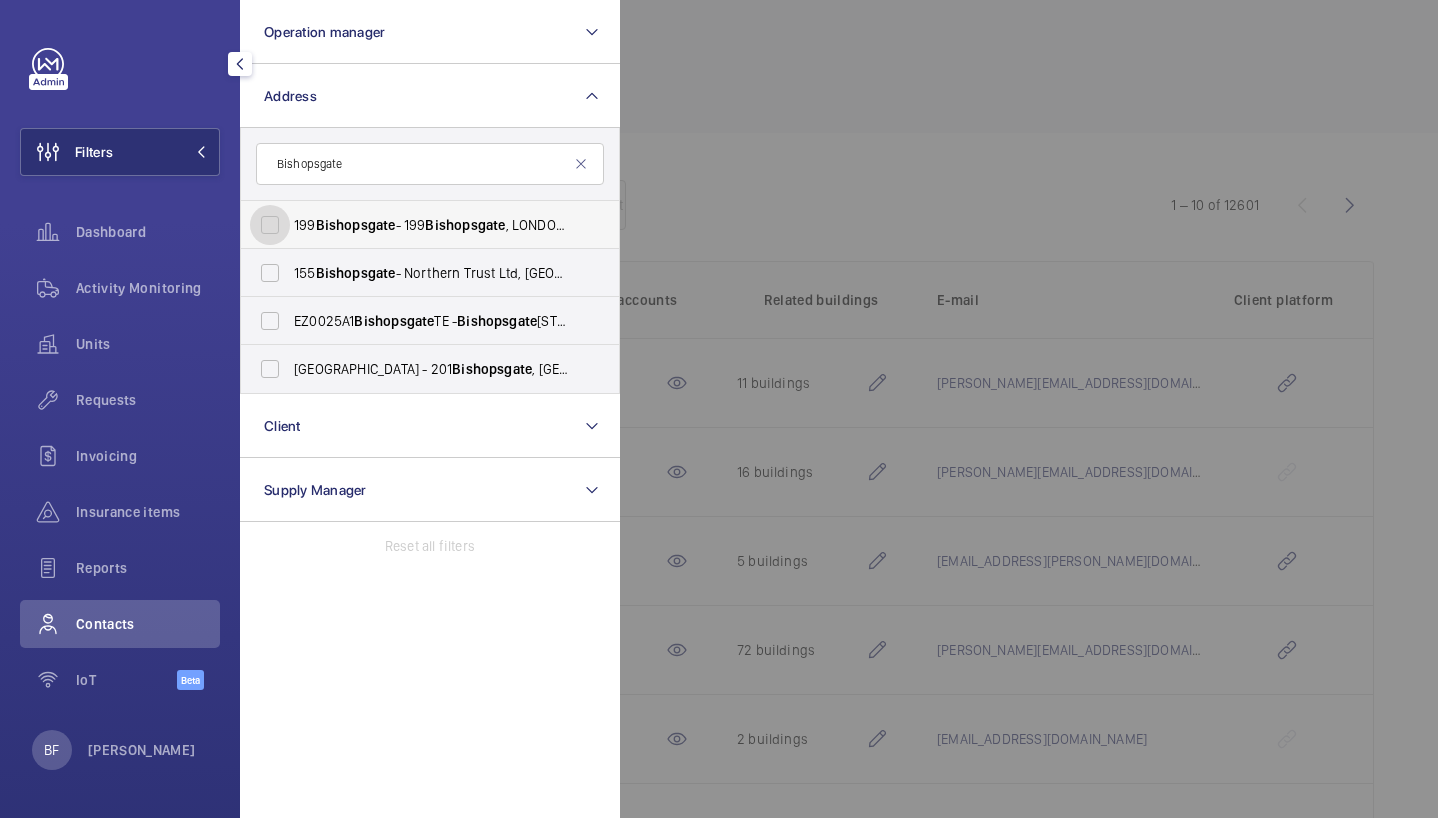 click on "[STREET_ADDRESS]" at bounding box center (270, 225) 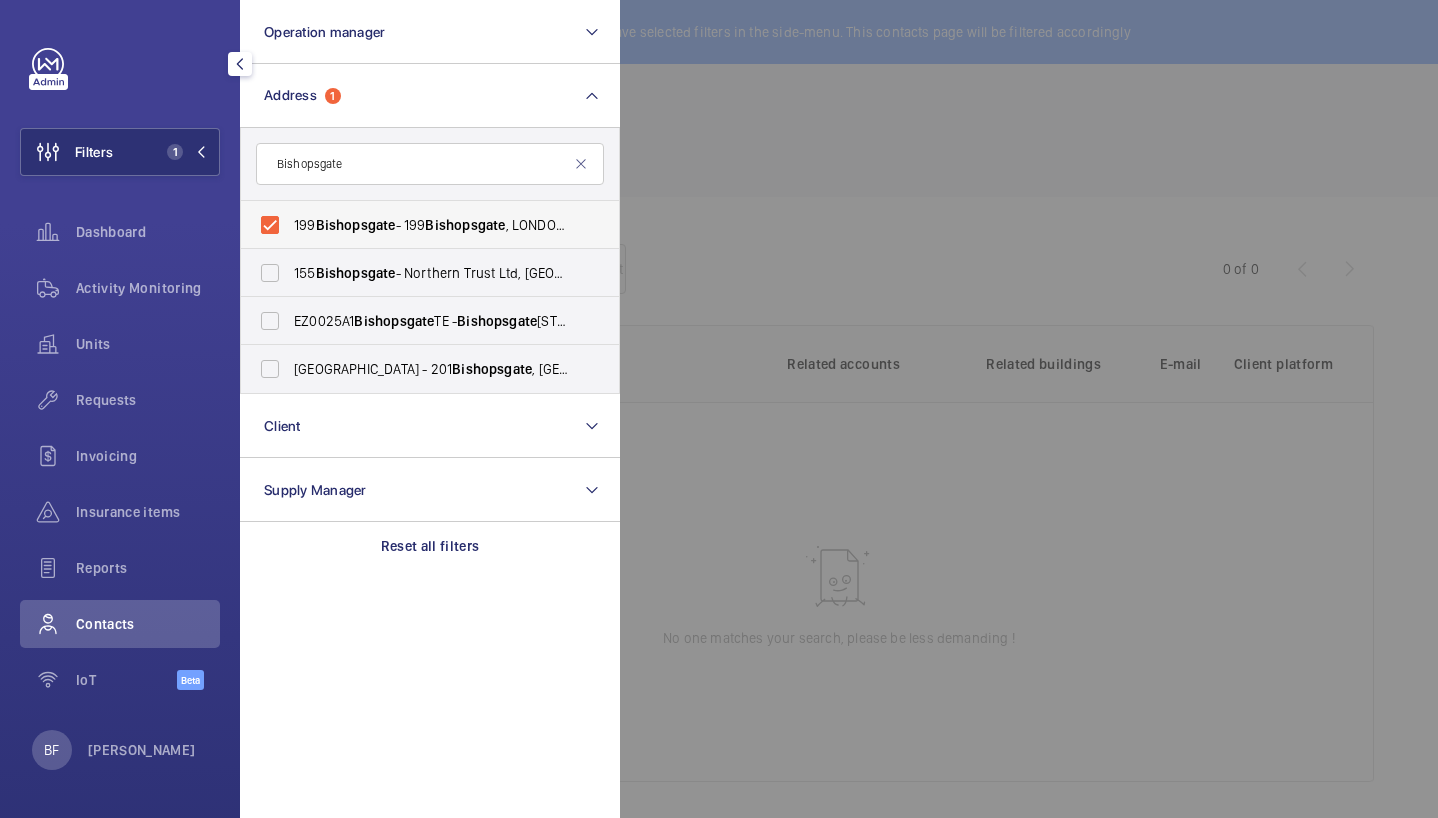 click on "Bishopsgate" at bounding box center (356, 225) 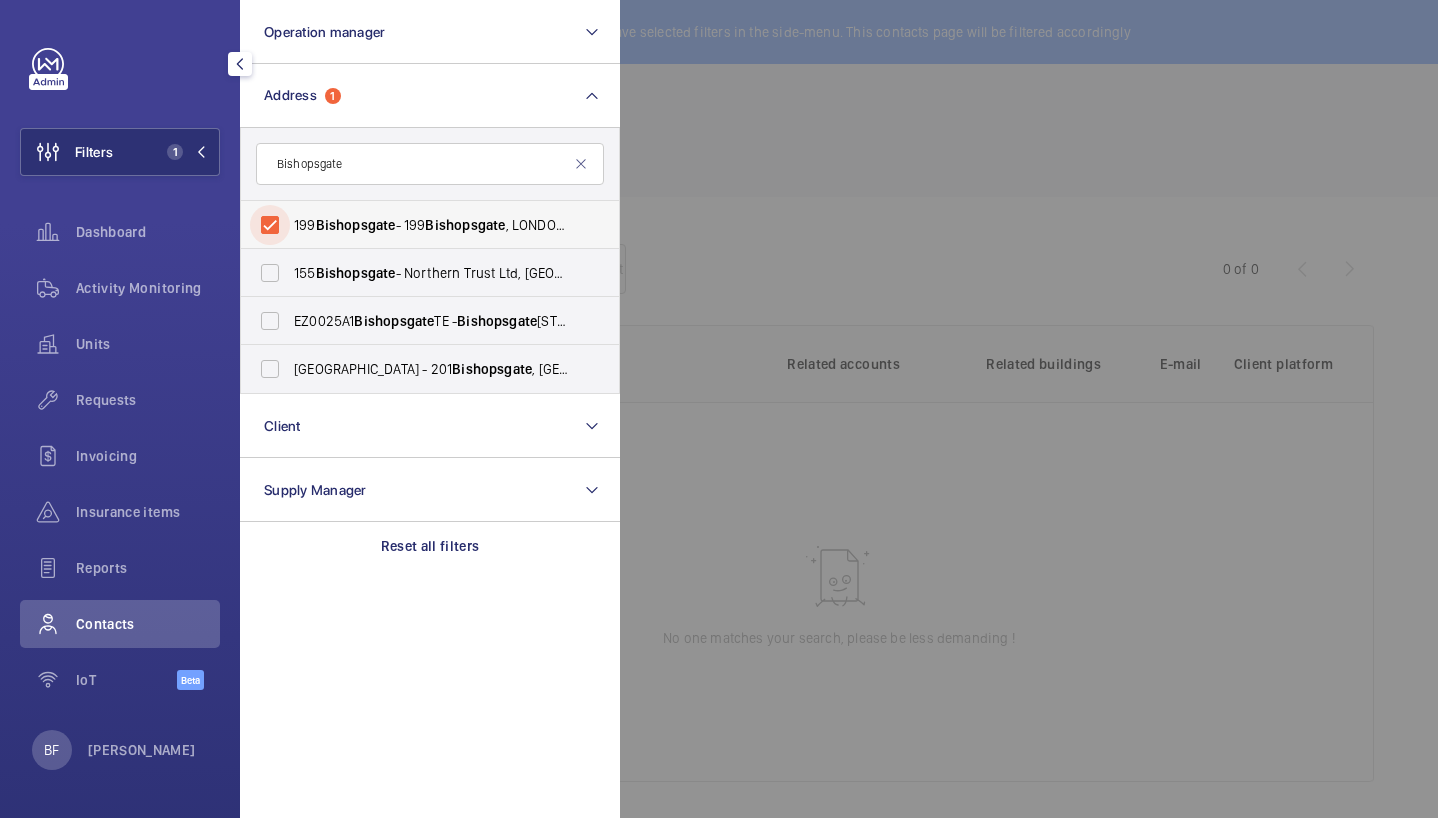 click on "[STREET_ADDRESS]" at bounding box center [270, 225] 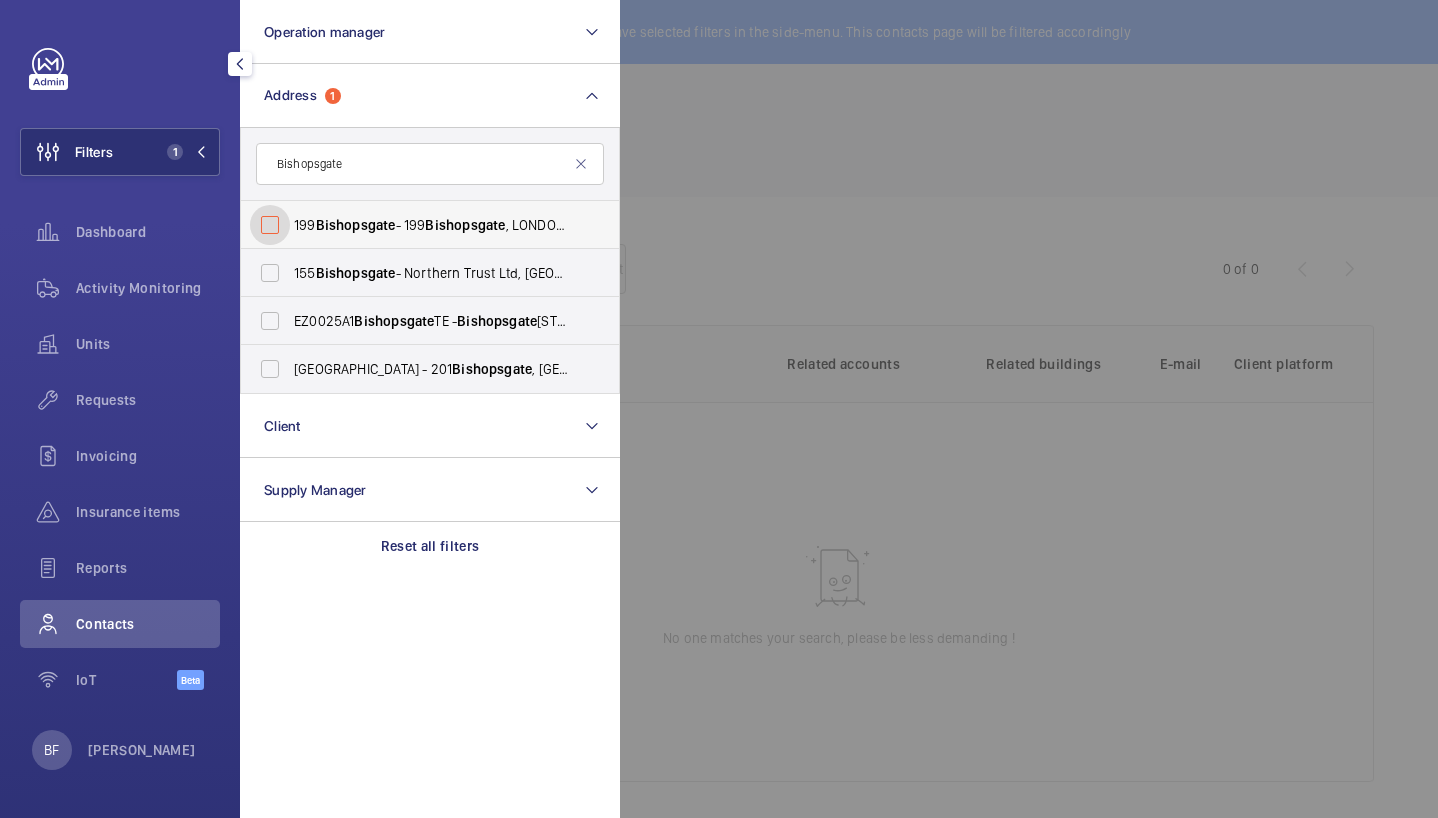 checkbox on "false" 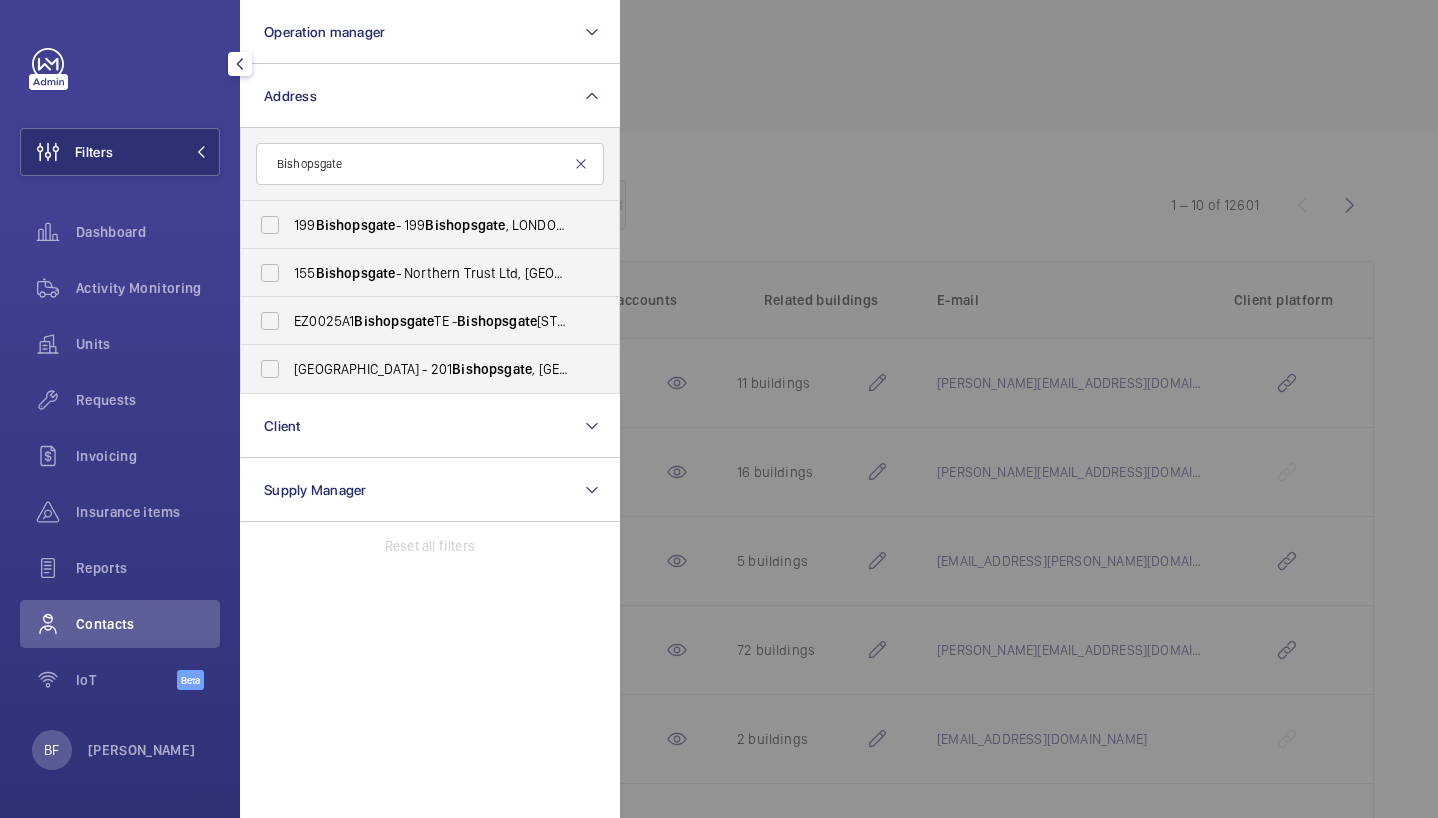 click 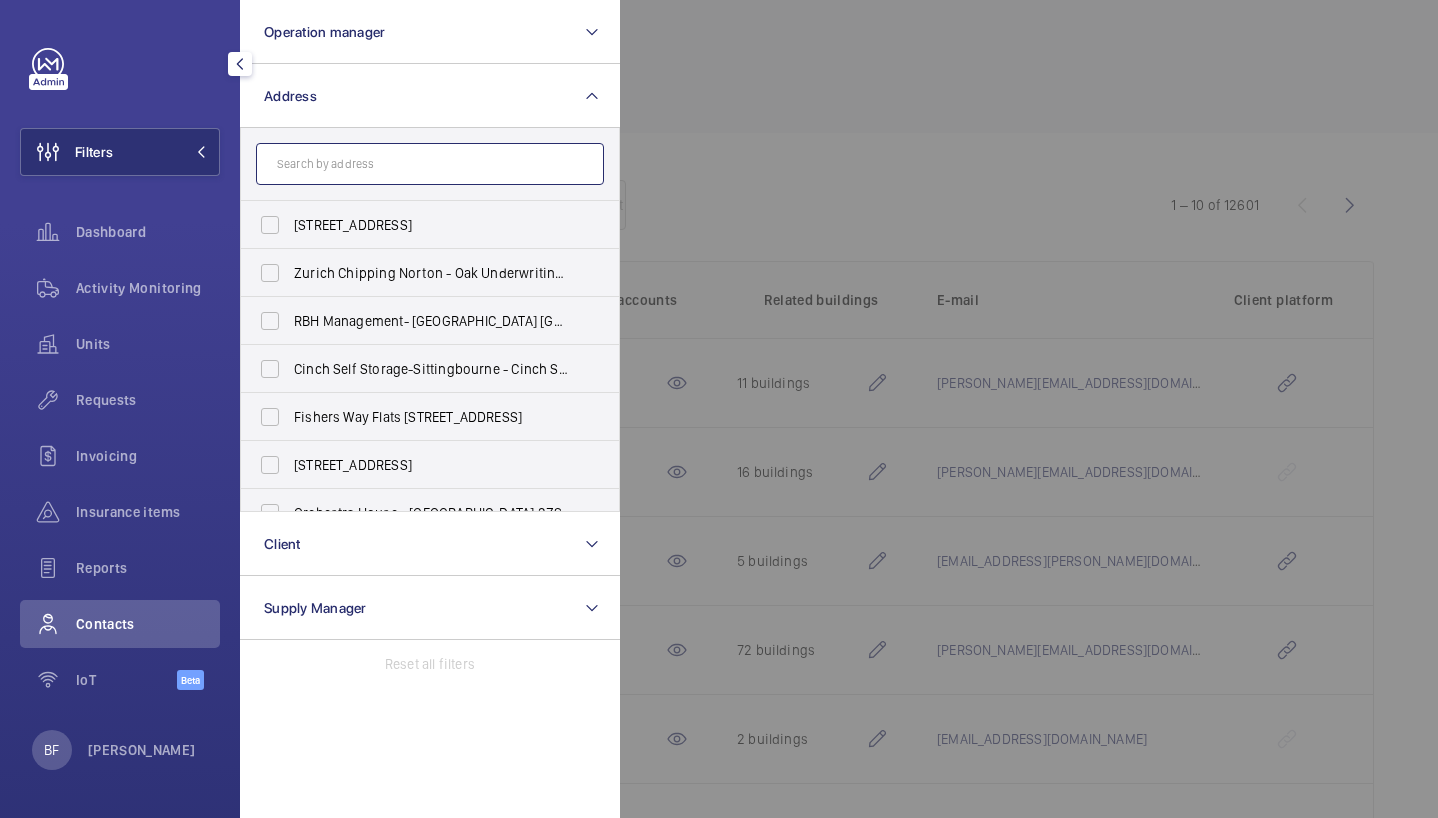 click 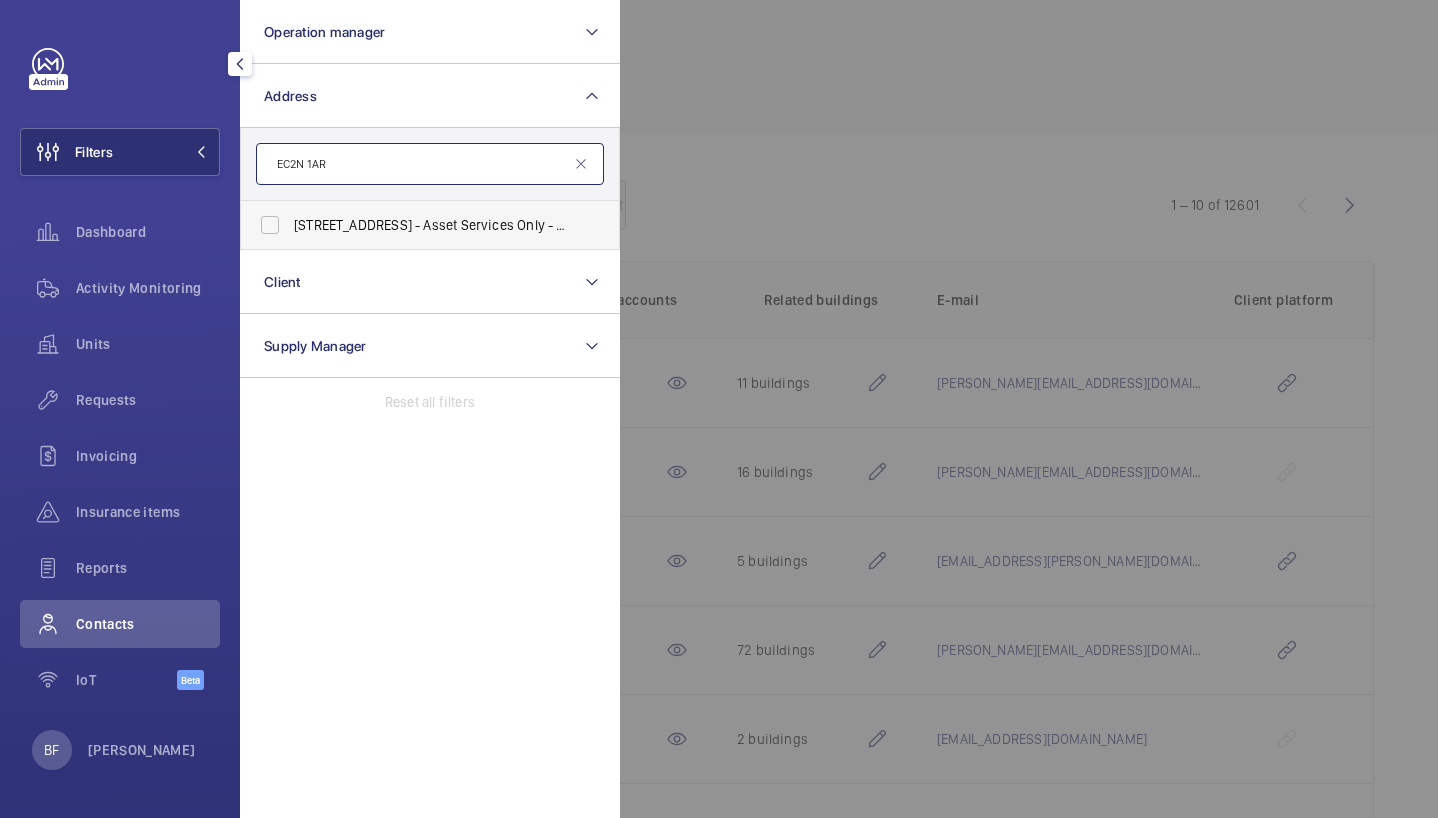 type on "EC2N 1AR" 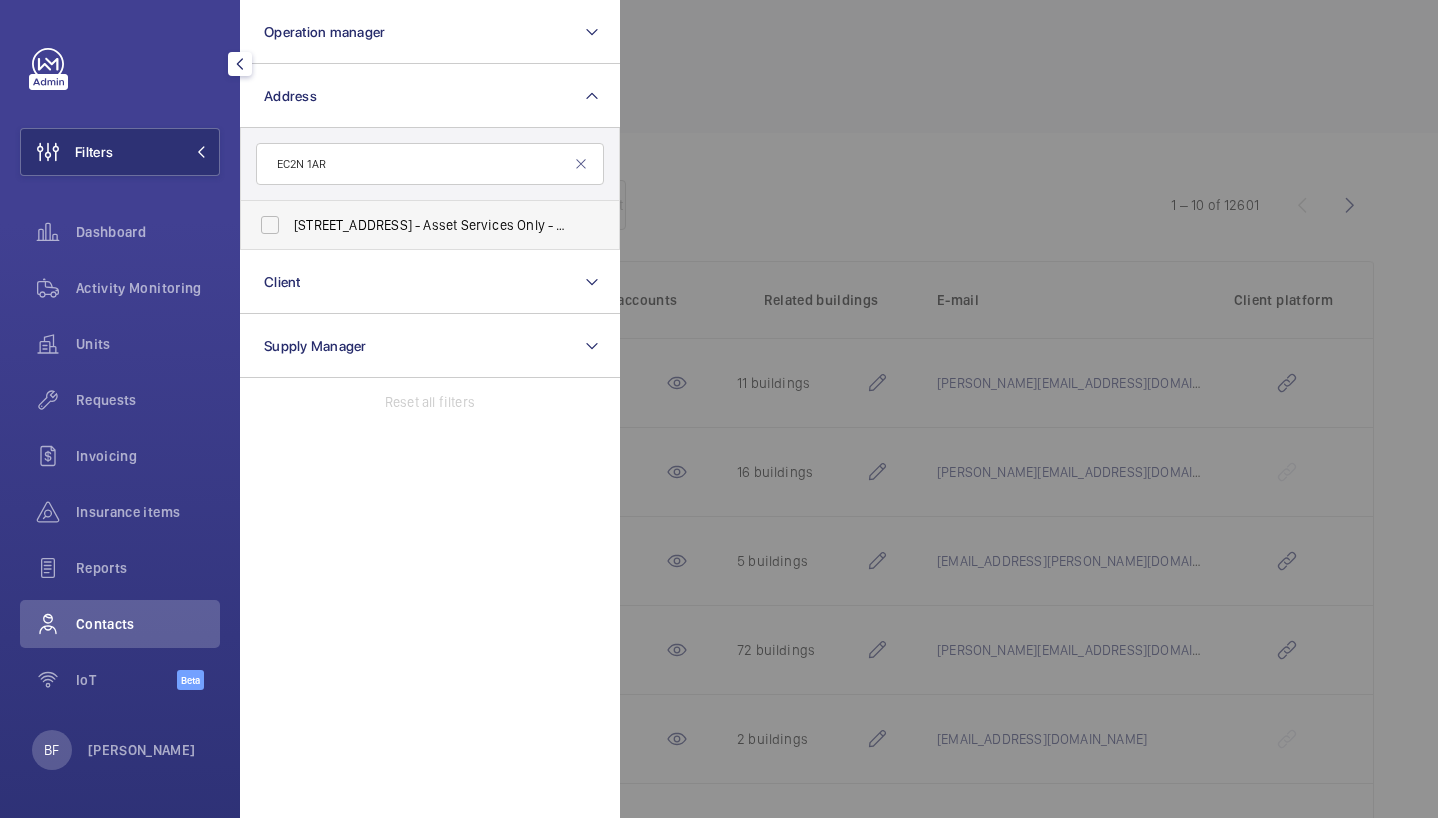click on "[STREET_ADDRESS] - Asset Services Only - [STREET_ADDRESS]" at bounding box center (431, 225) 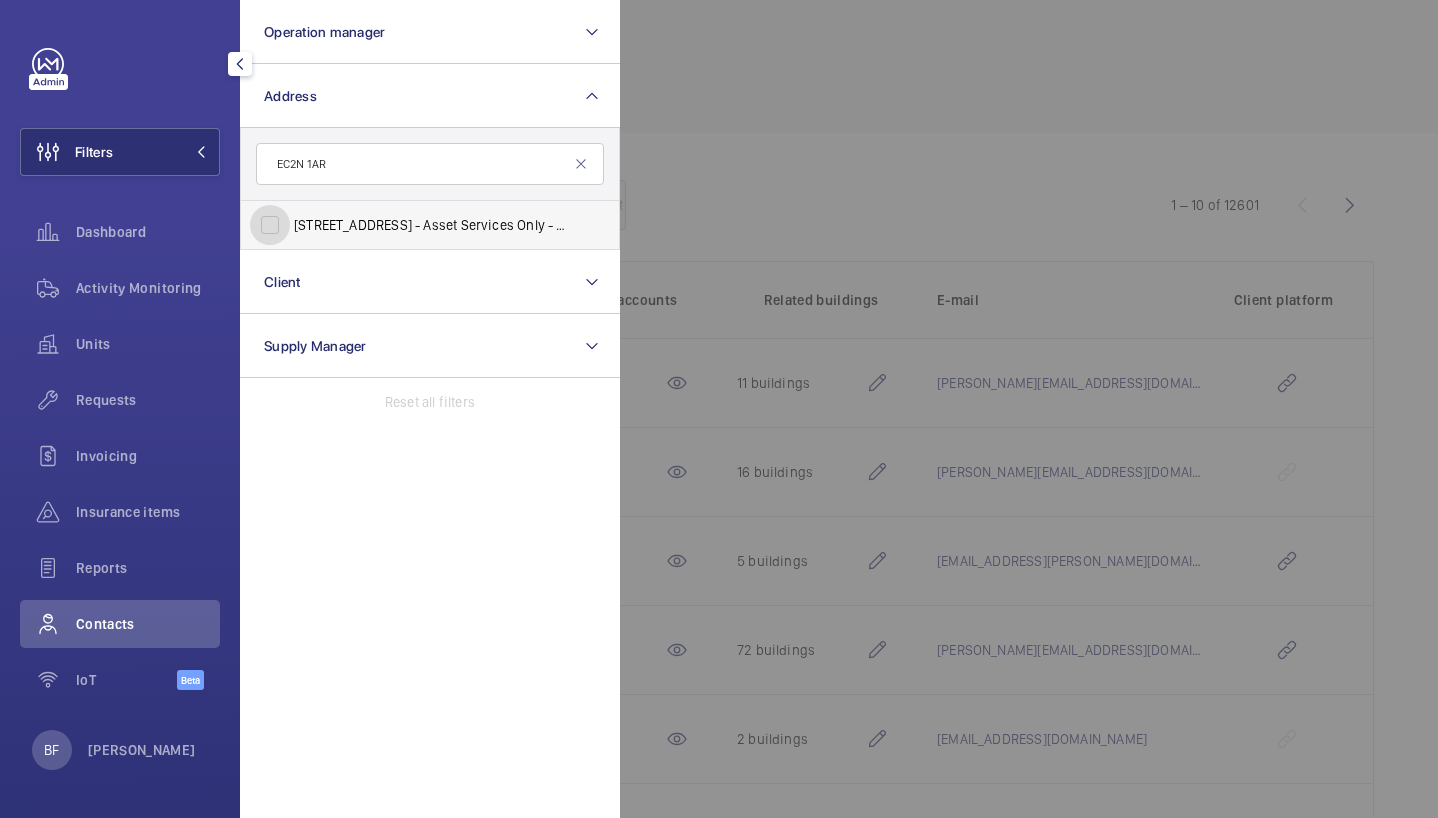 click on "[STREET_ADDRESS] - Asset Services Only - [STREET_ADDRESS]" at bounding box center [270, 225] 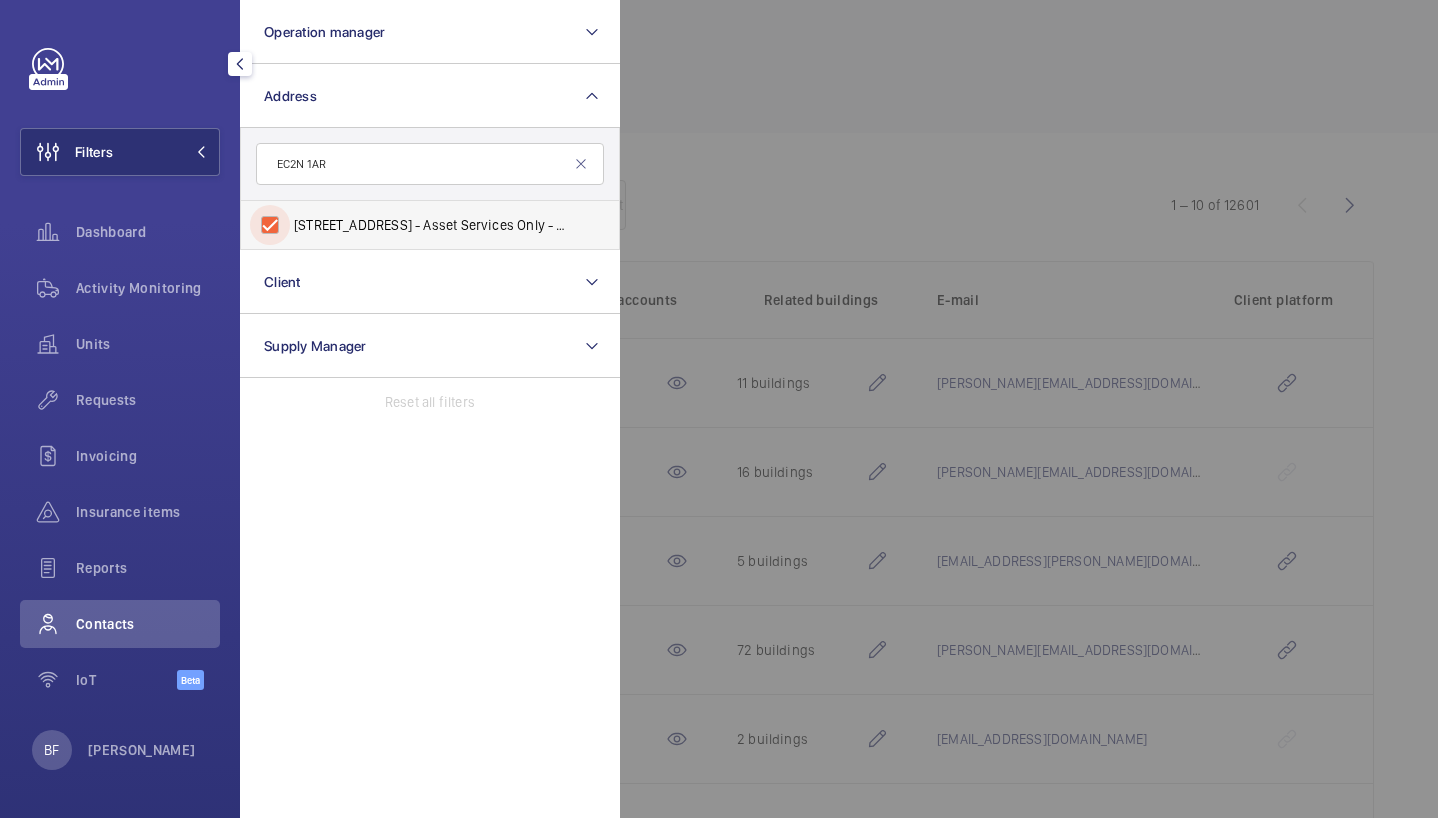 checkbox on "true" 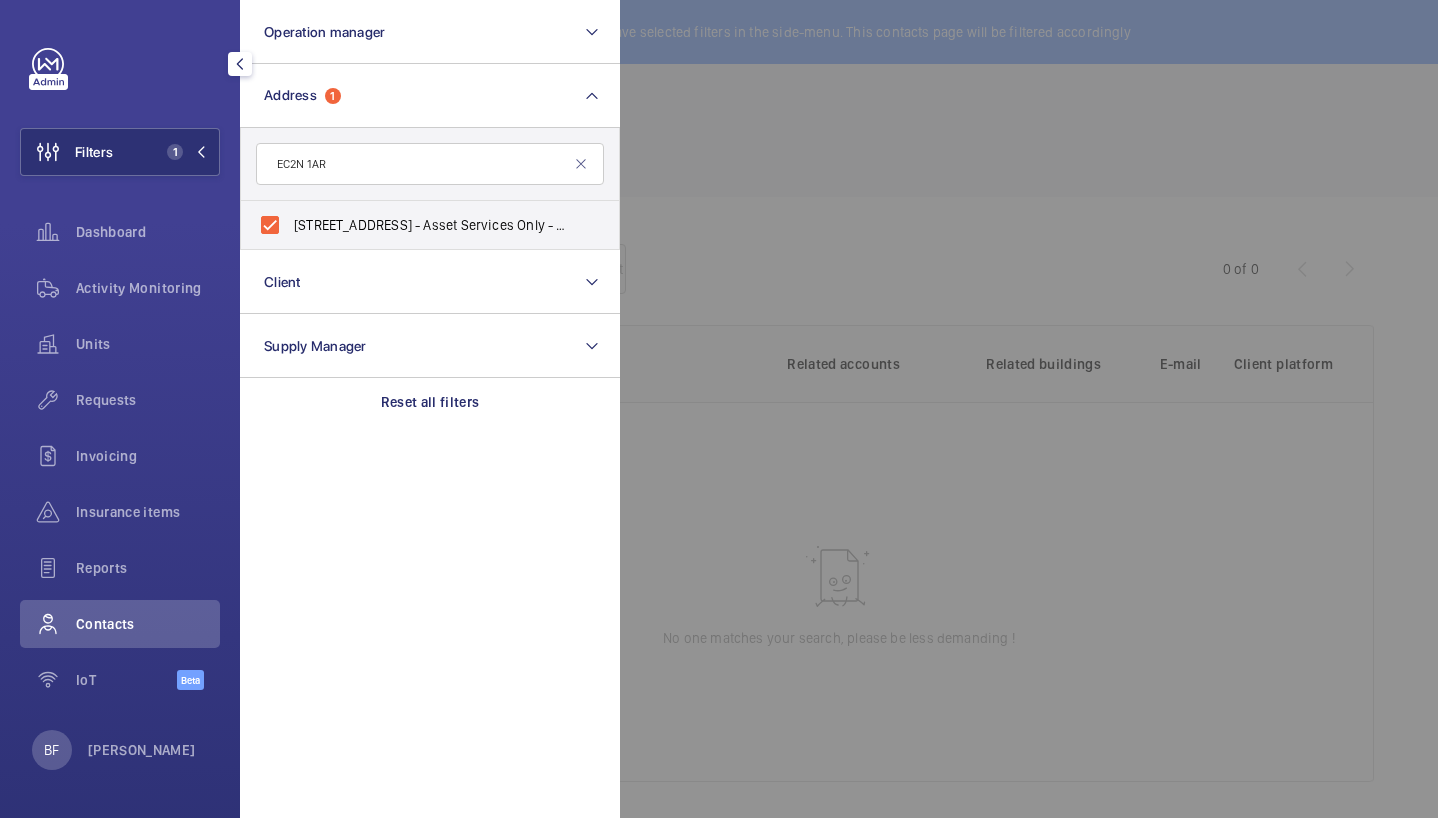 click 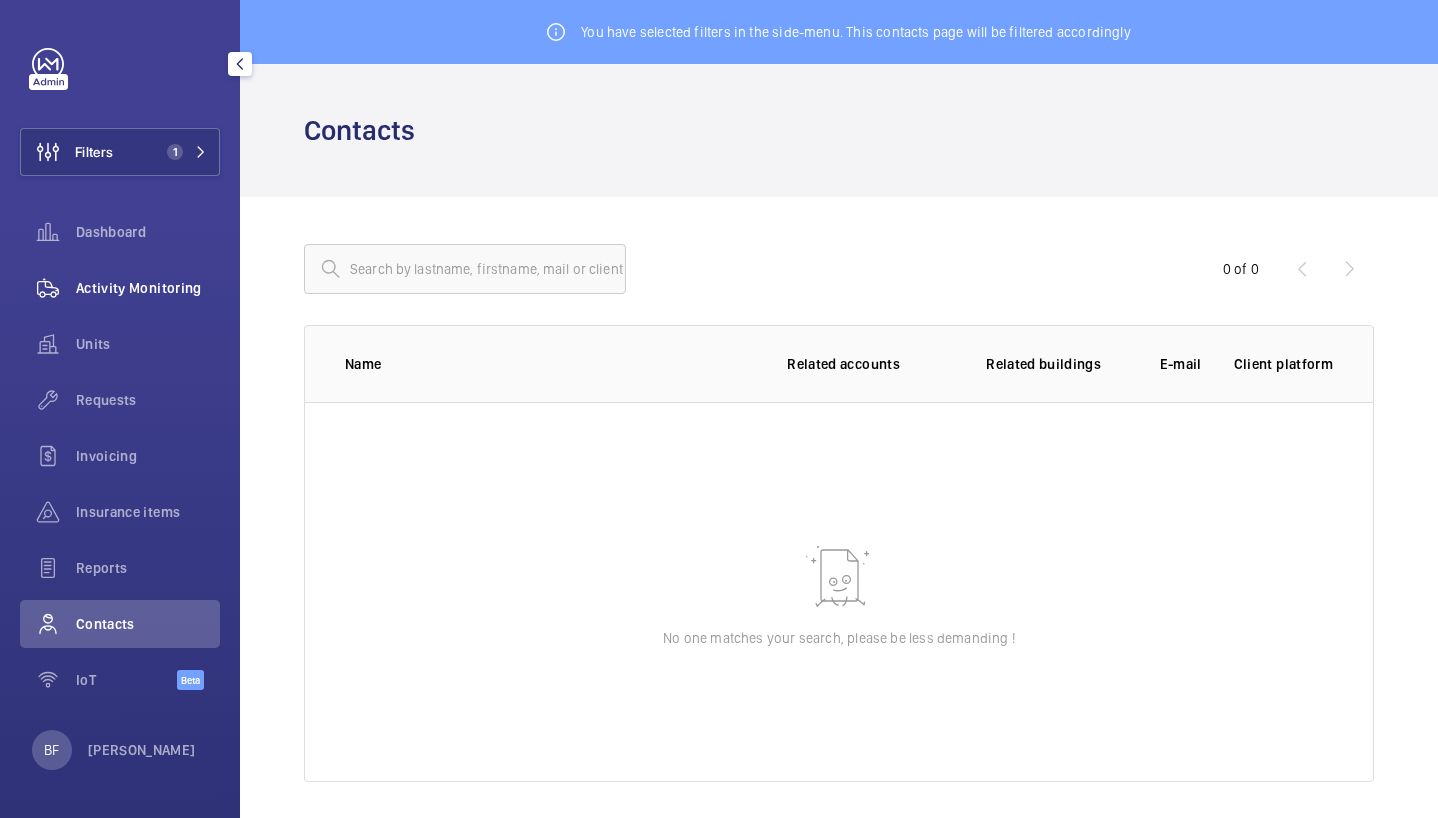 click on "Activity Monitoring" 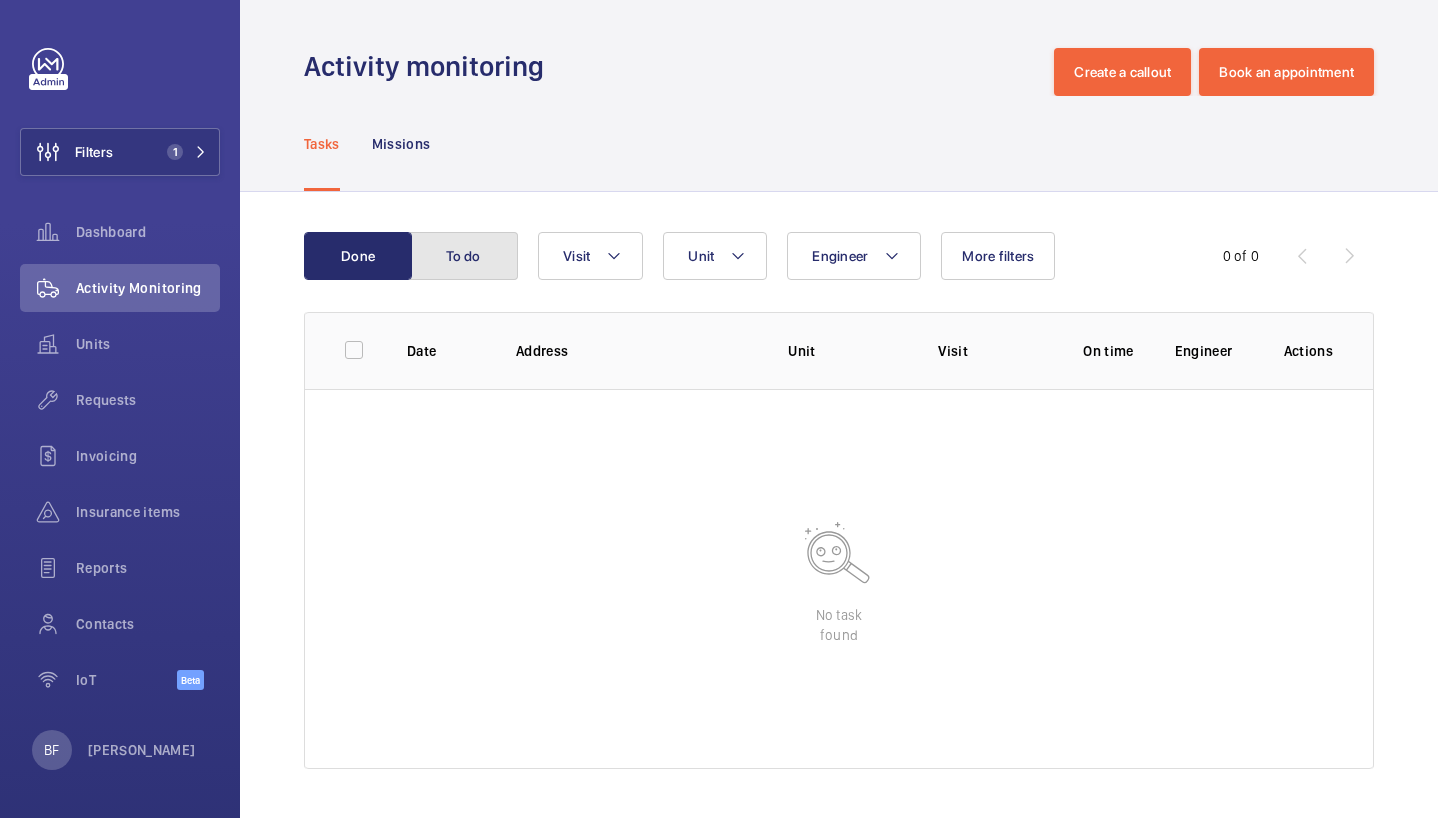 click on "To do" 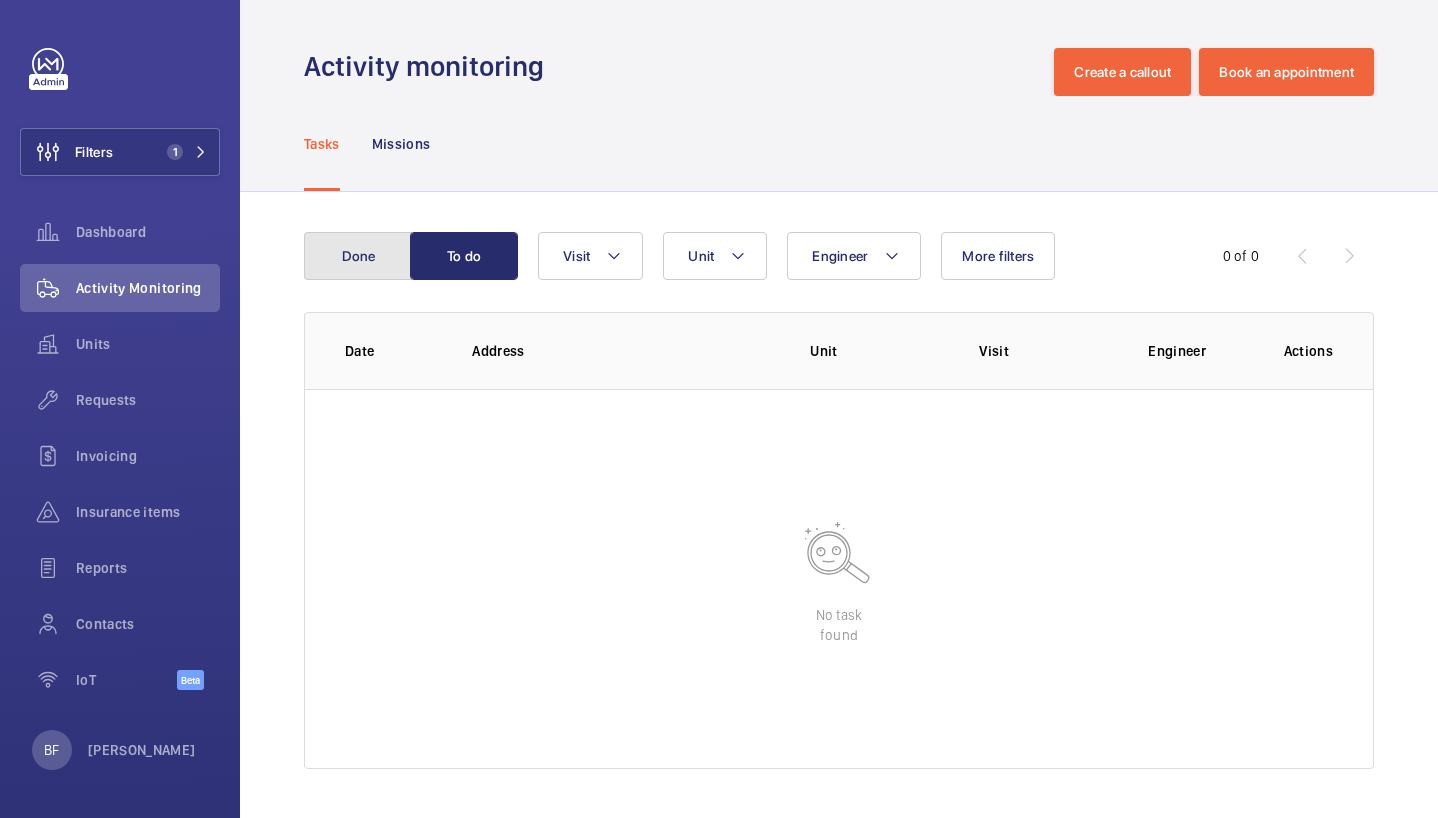 click on "Done" 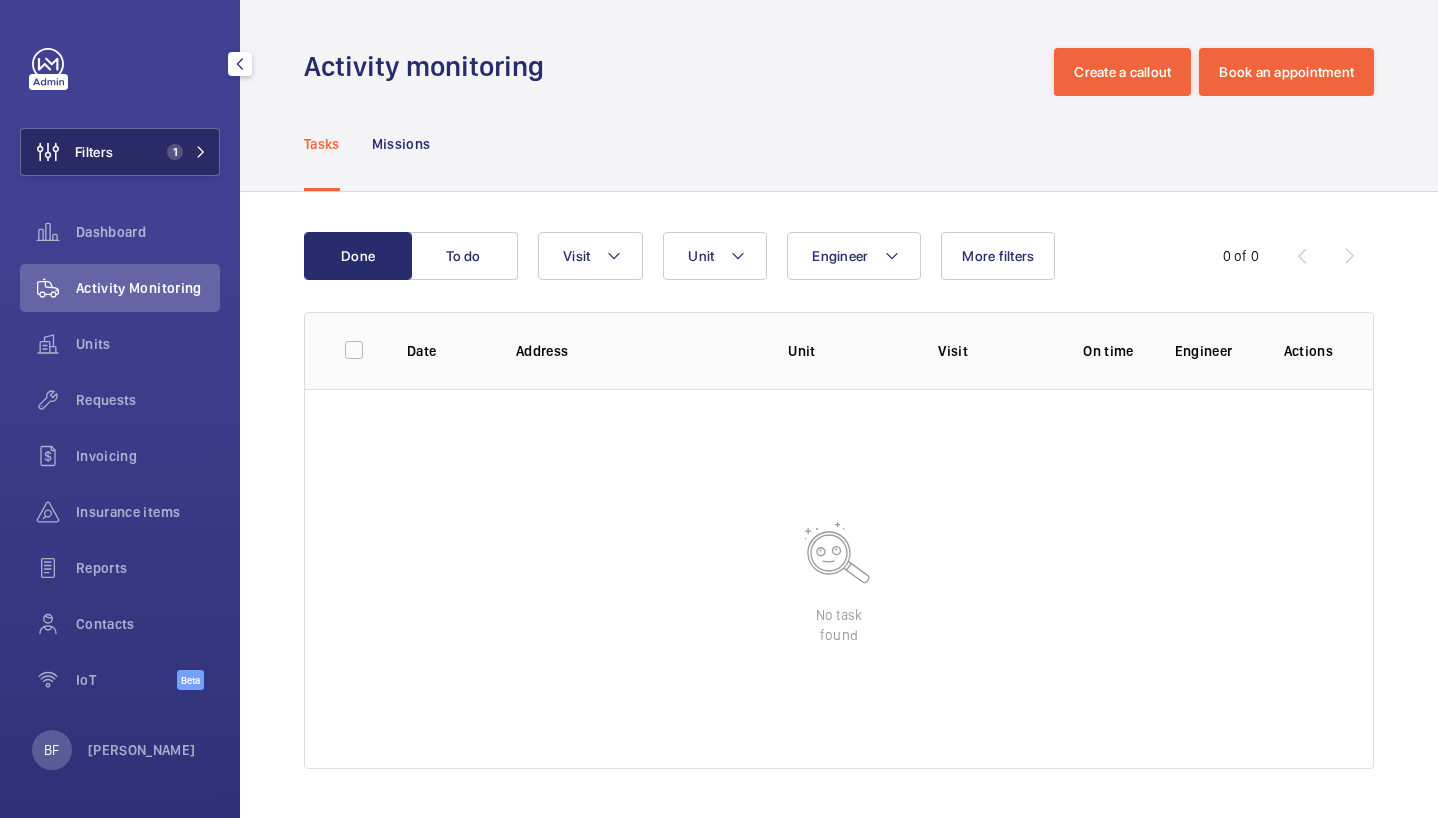 click 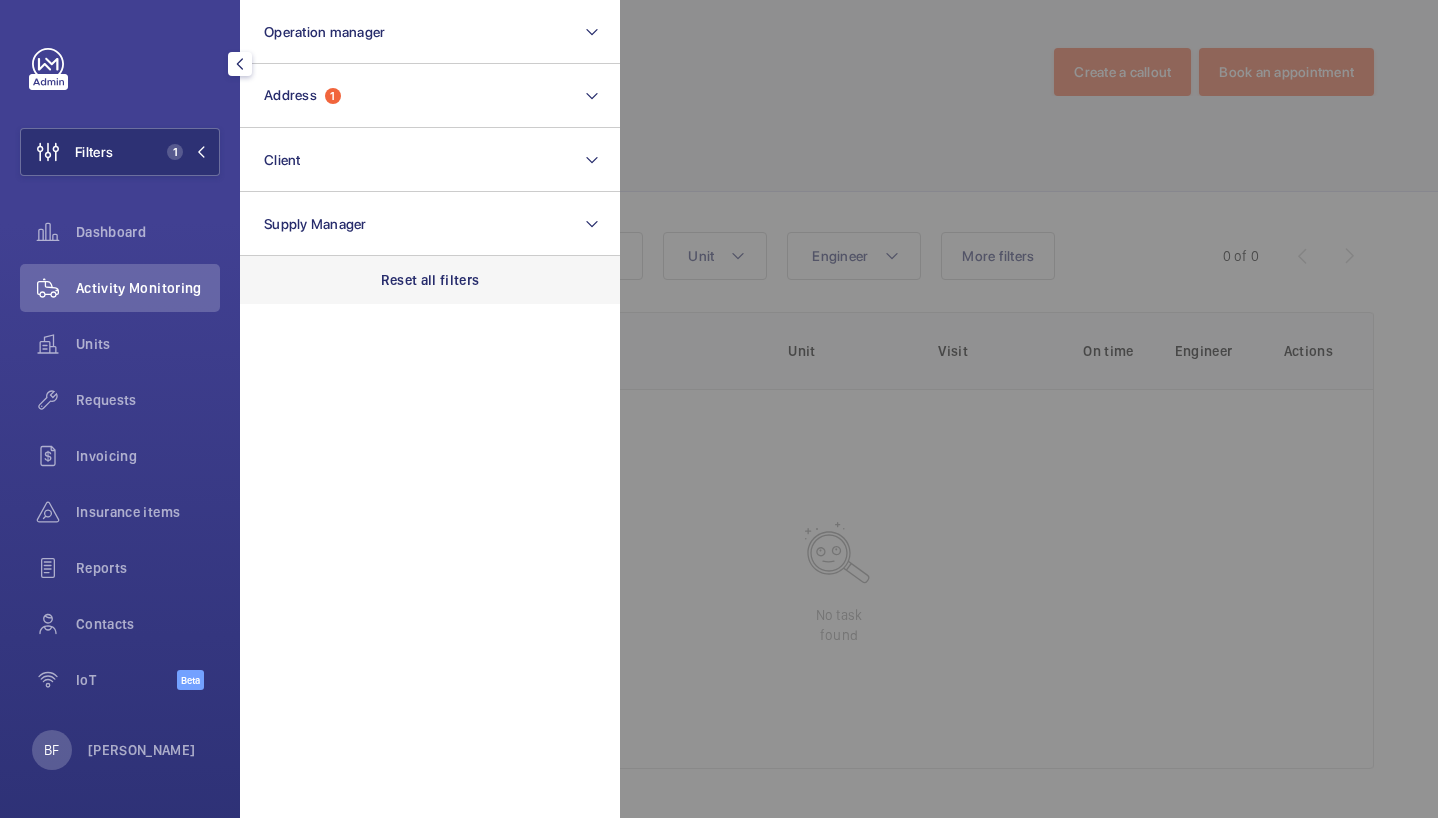 click on "Reset all filters" 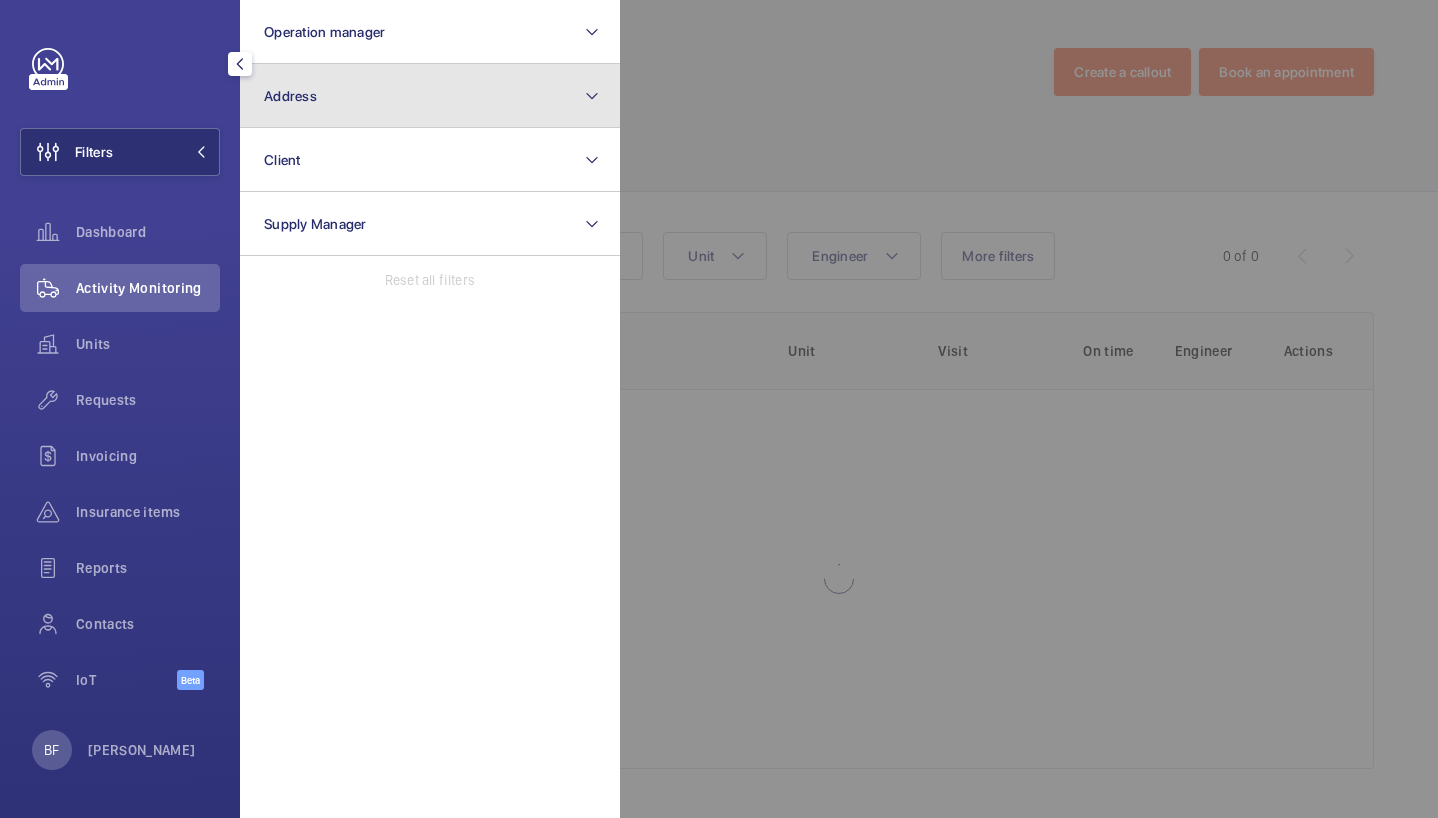 click on "Address" 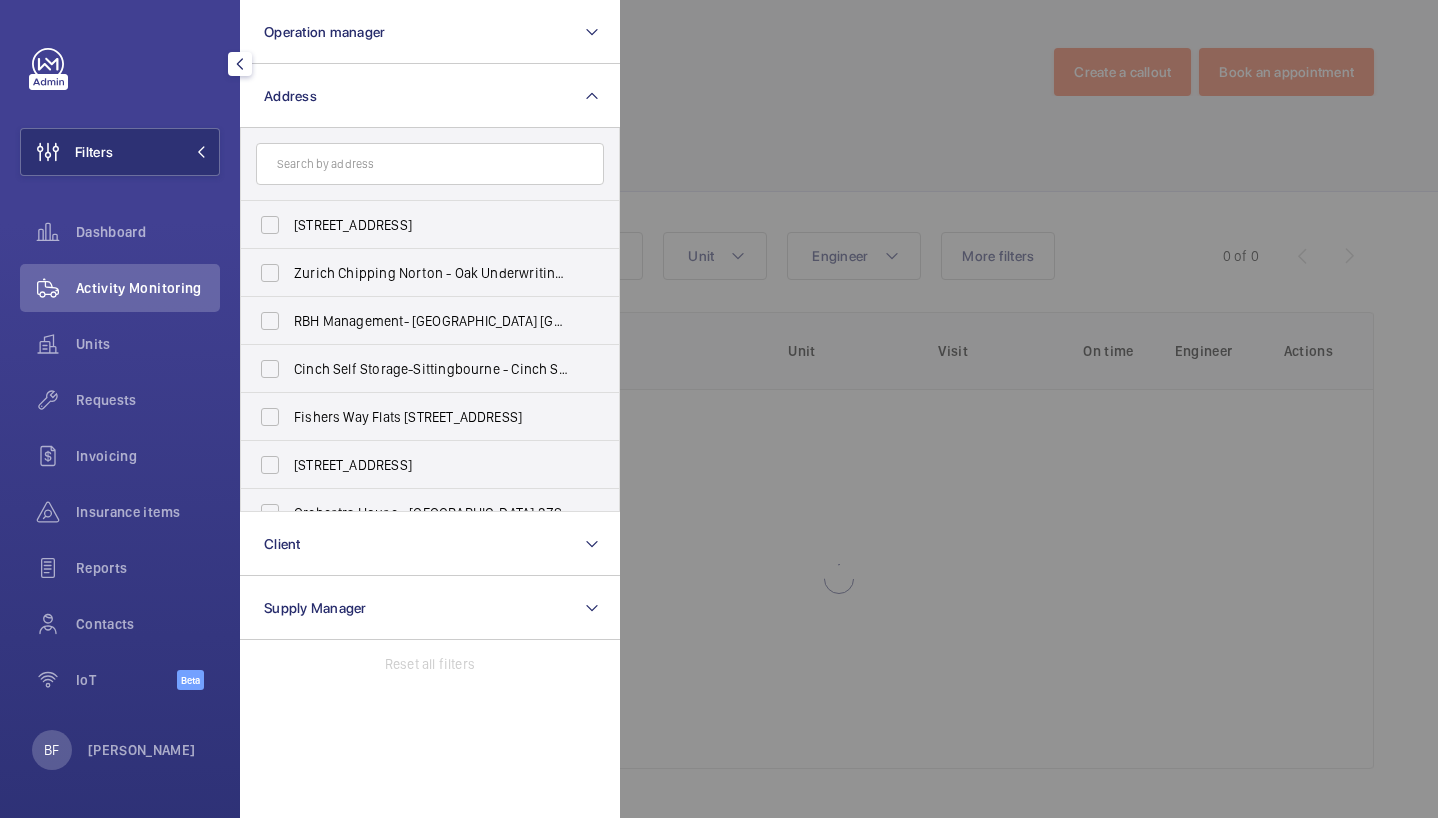 click 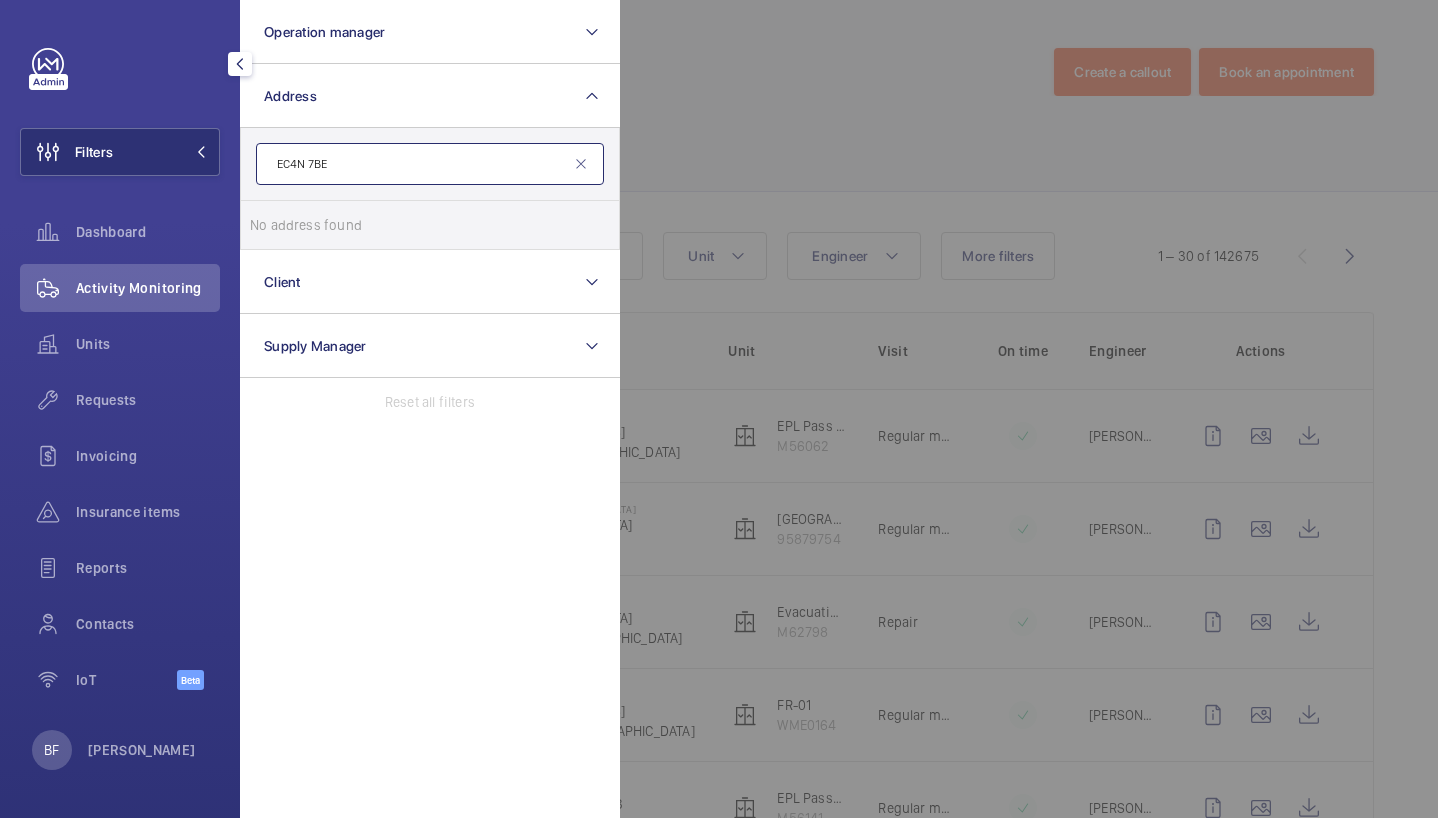 click on "EC4N 7BE" 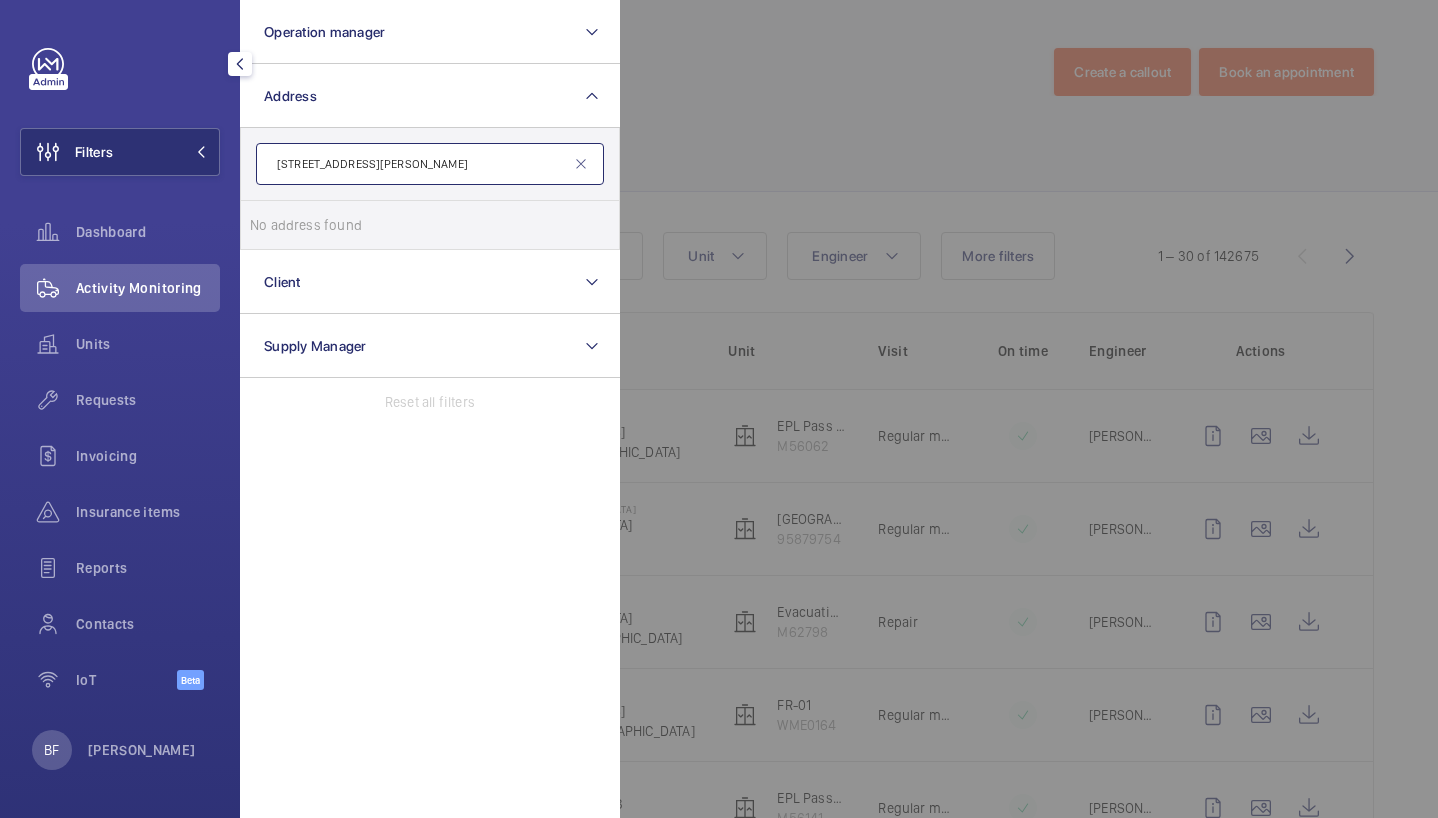 click on "[STREET_ADDRESS][PERSON_NAME]" 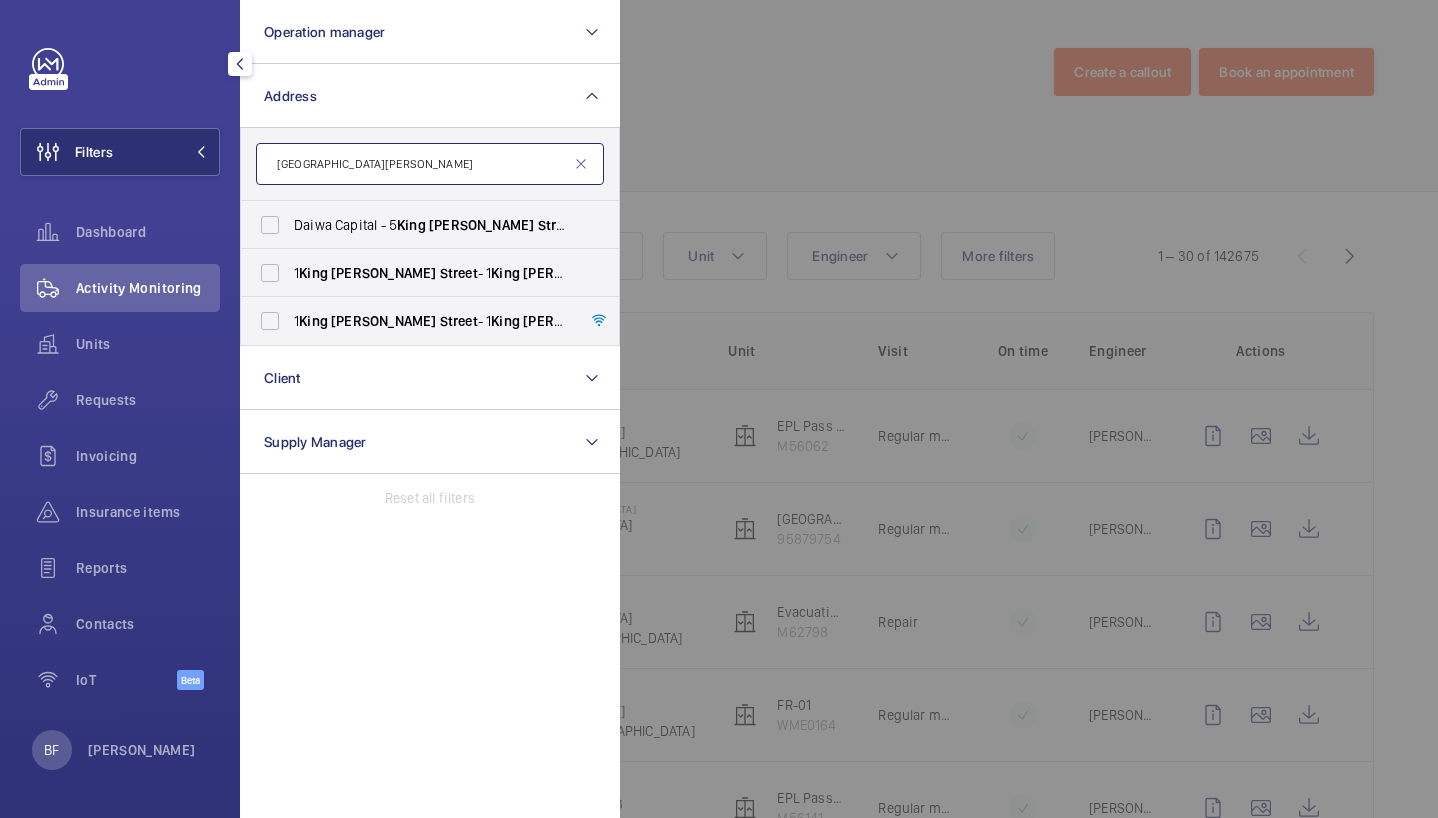 click on "[GEOGRAPHIC_DATA][PERSON_NAME]" 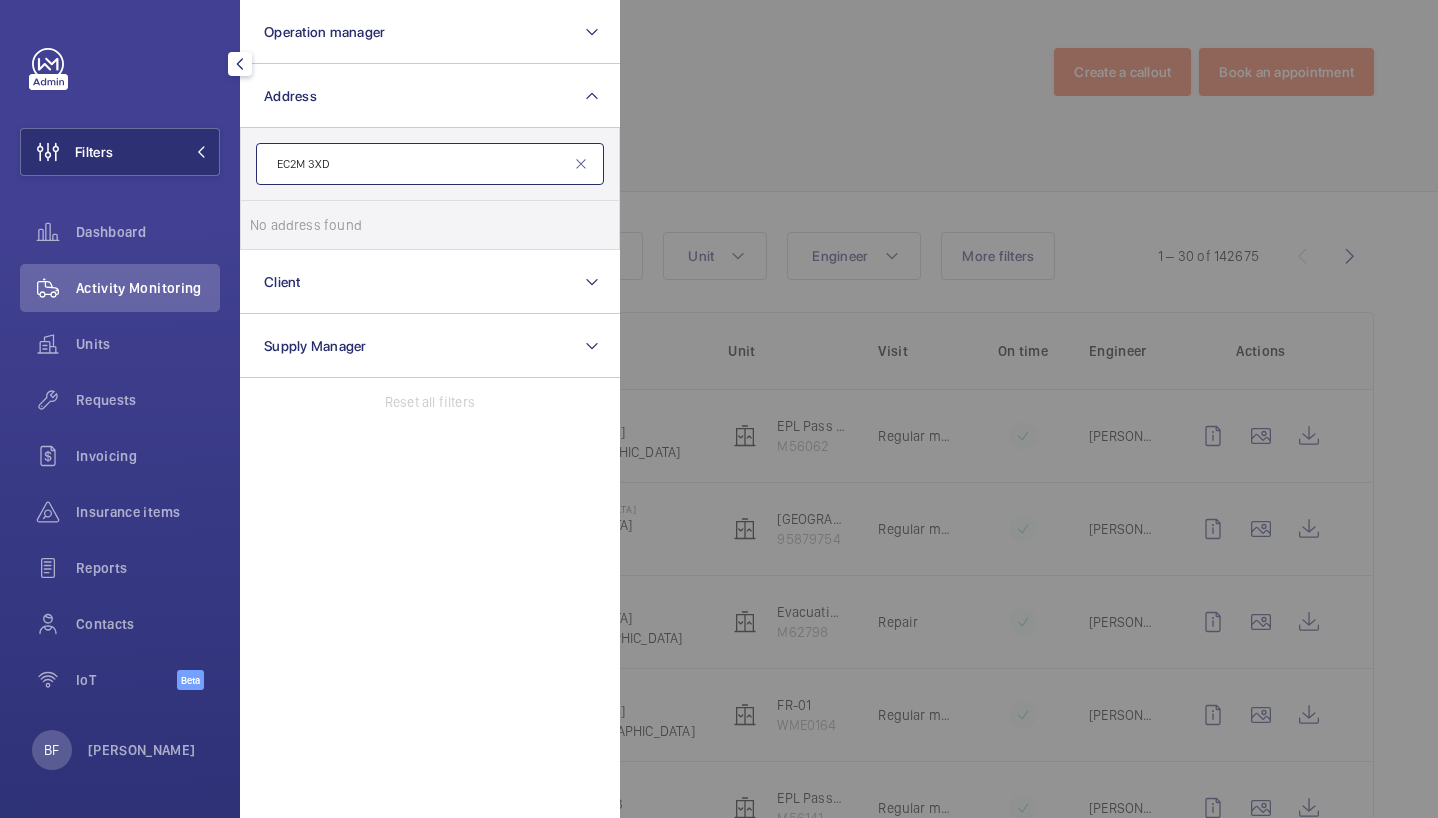 click on "EC2M 3XD" 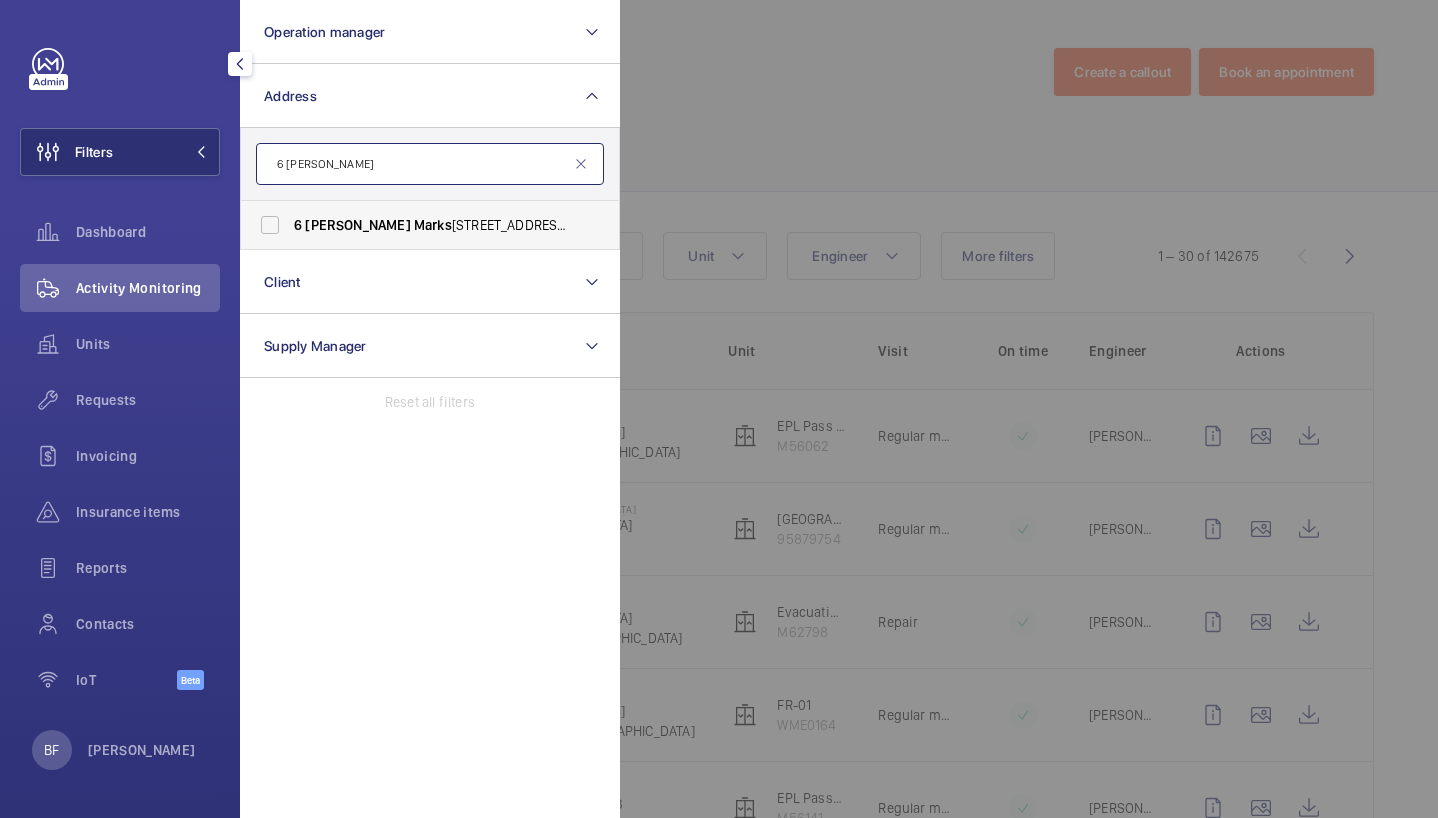 type on "6 [PERSON_NAME]" 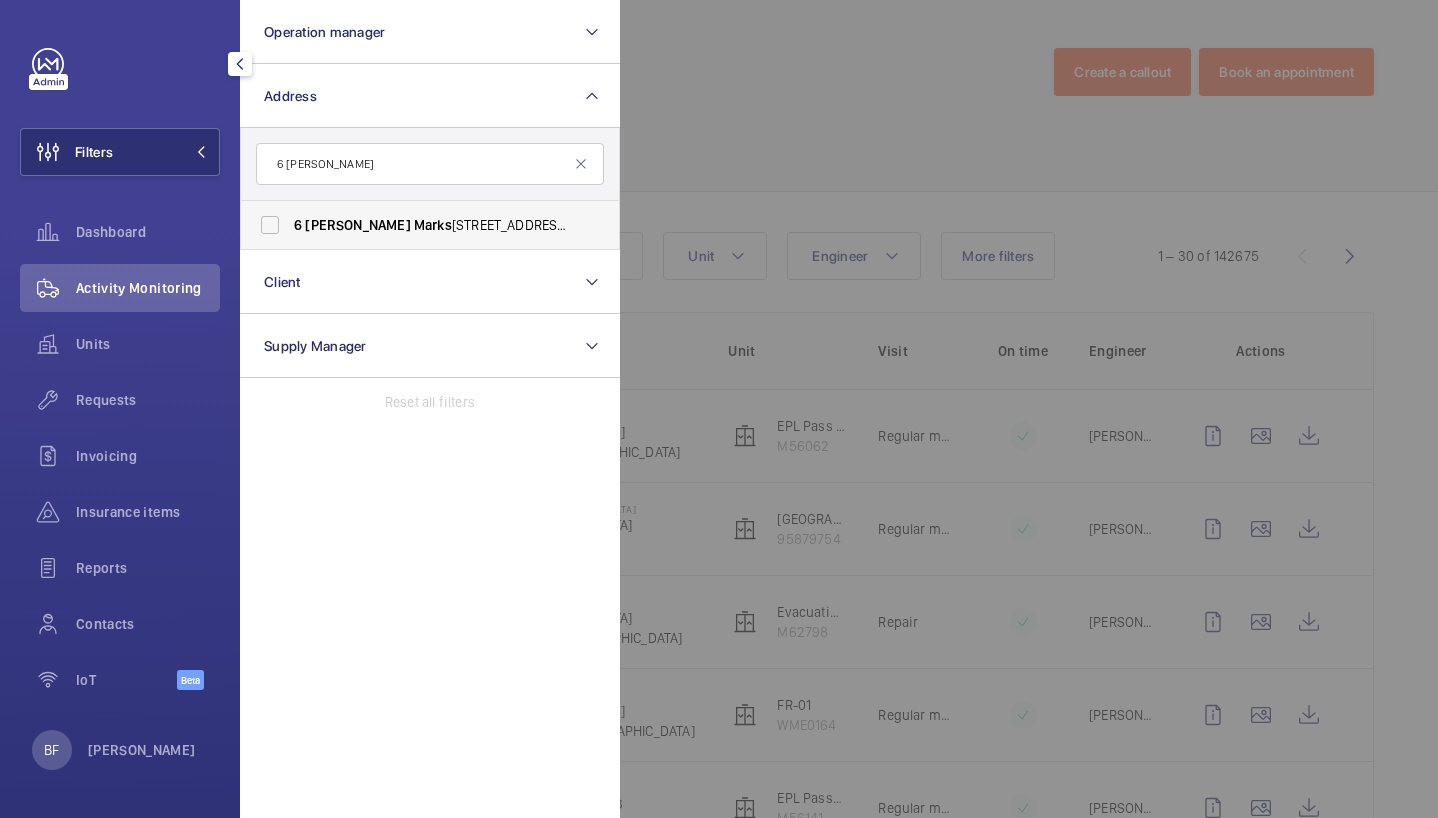click on "[STREET_ADDRESS][PERSON_NAME]" at bounding box center [431, 225] 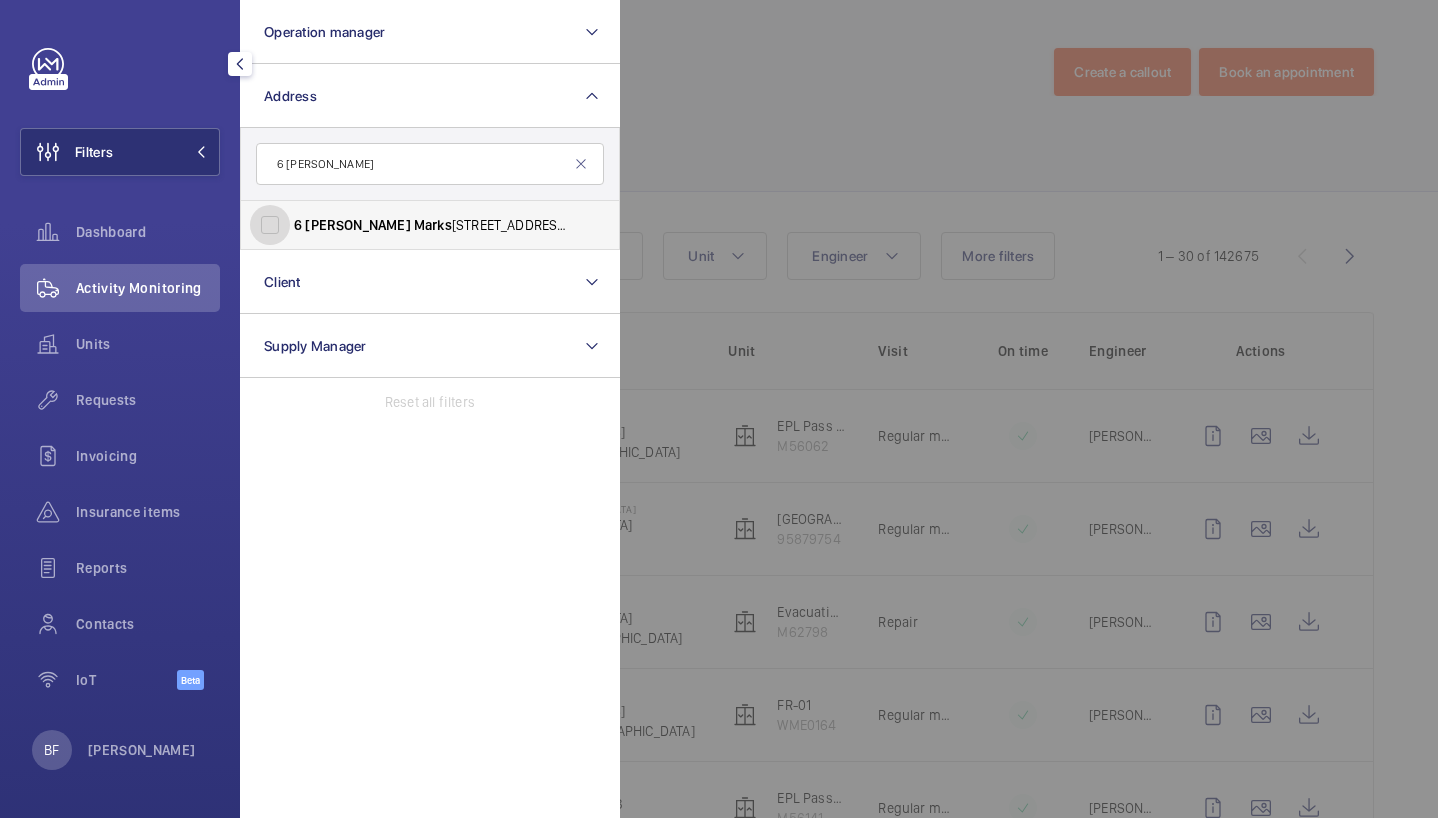 click on "[STREET_ADDRESS][PERSON_NAME]" at bounding box center [270, 225] 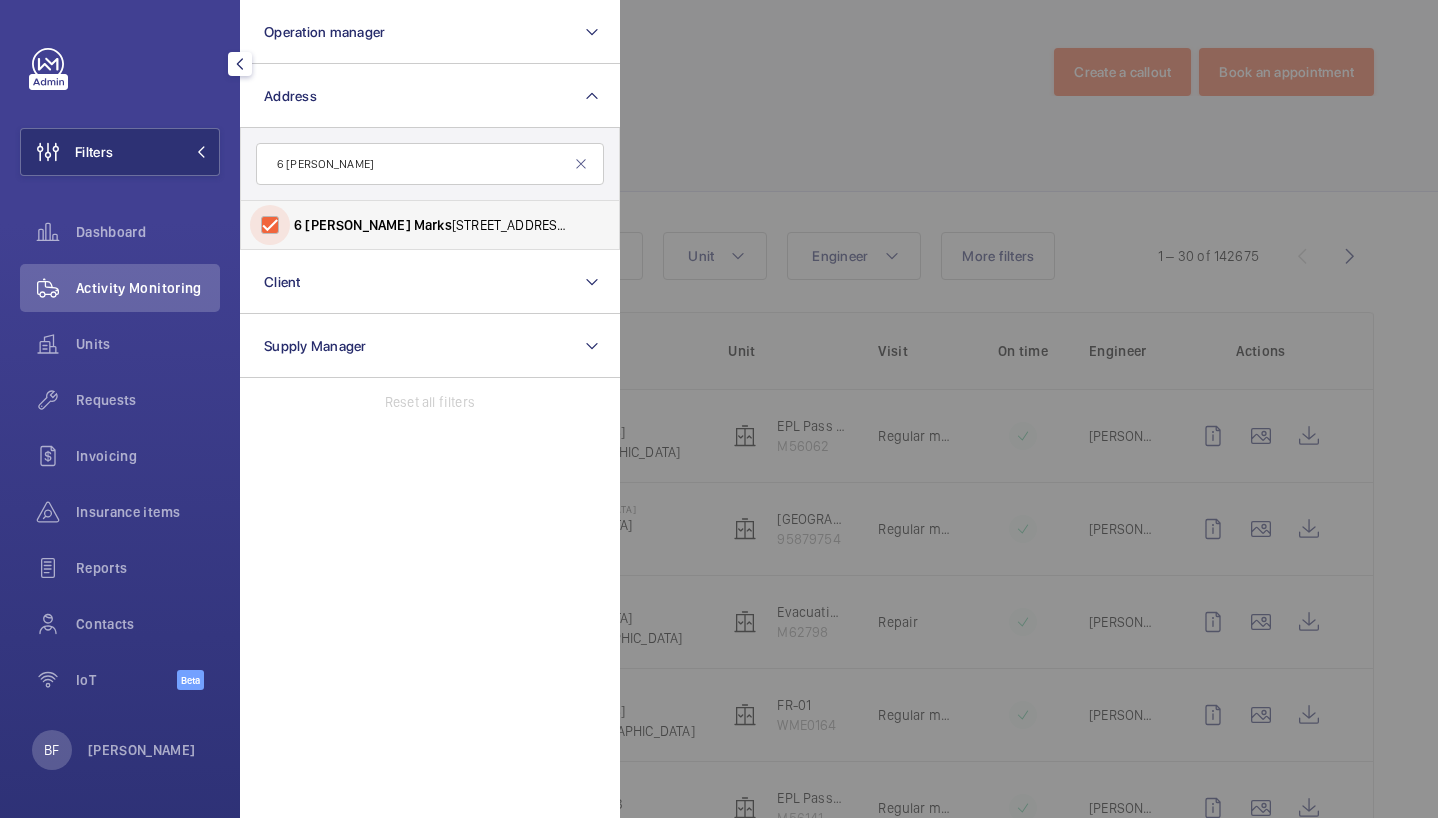 checkbox on "true" 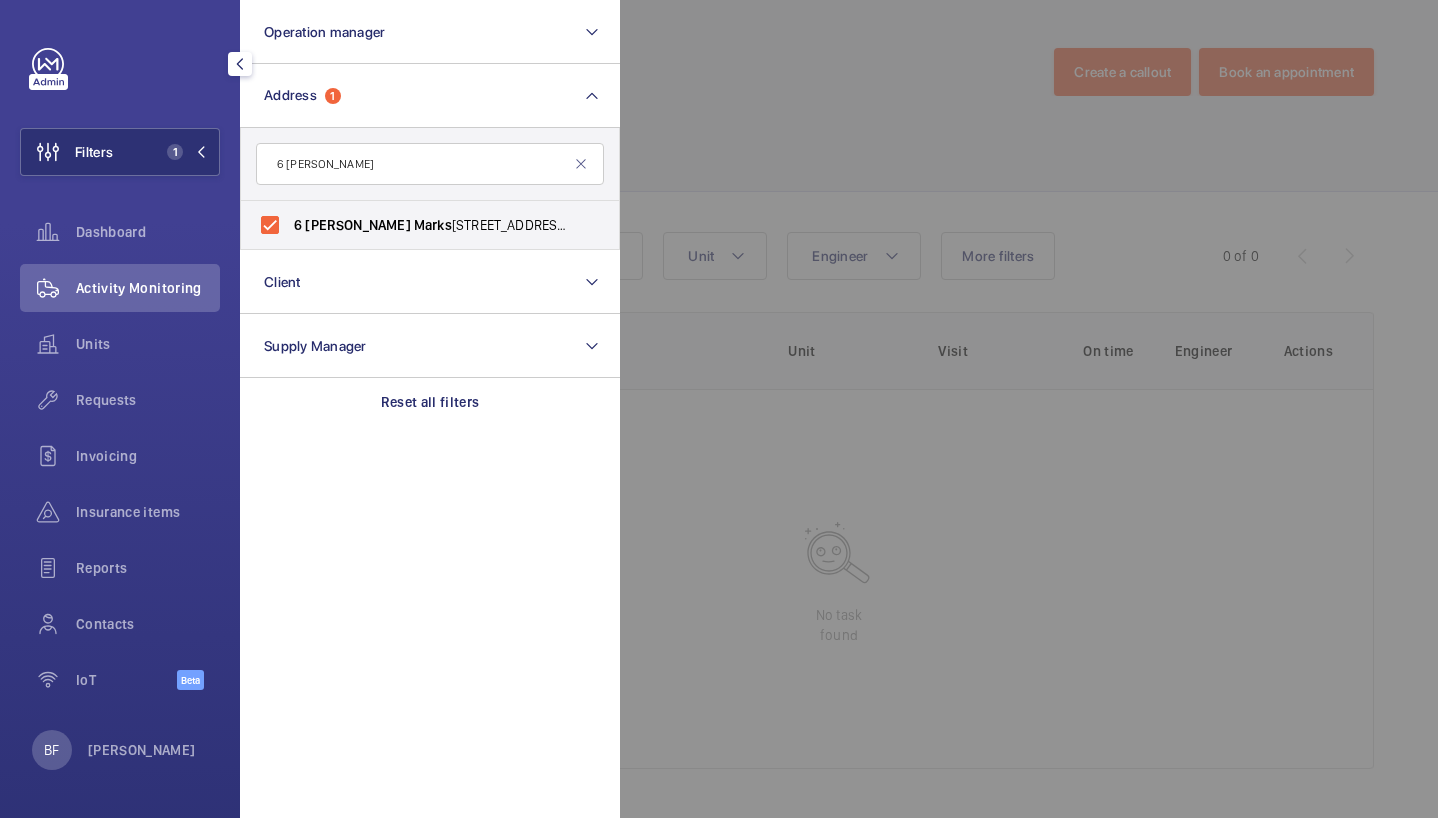 click 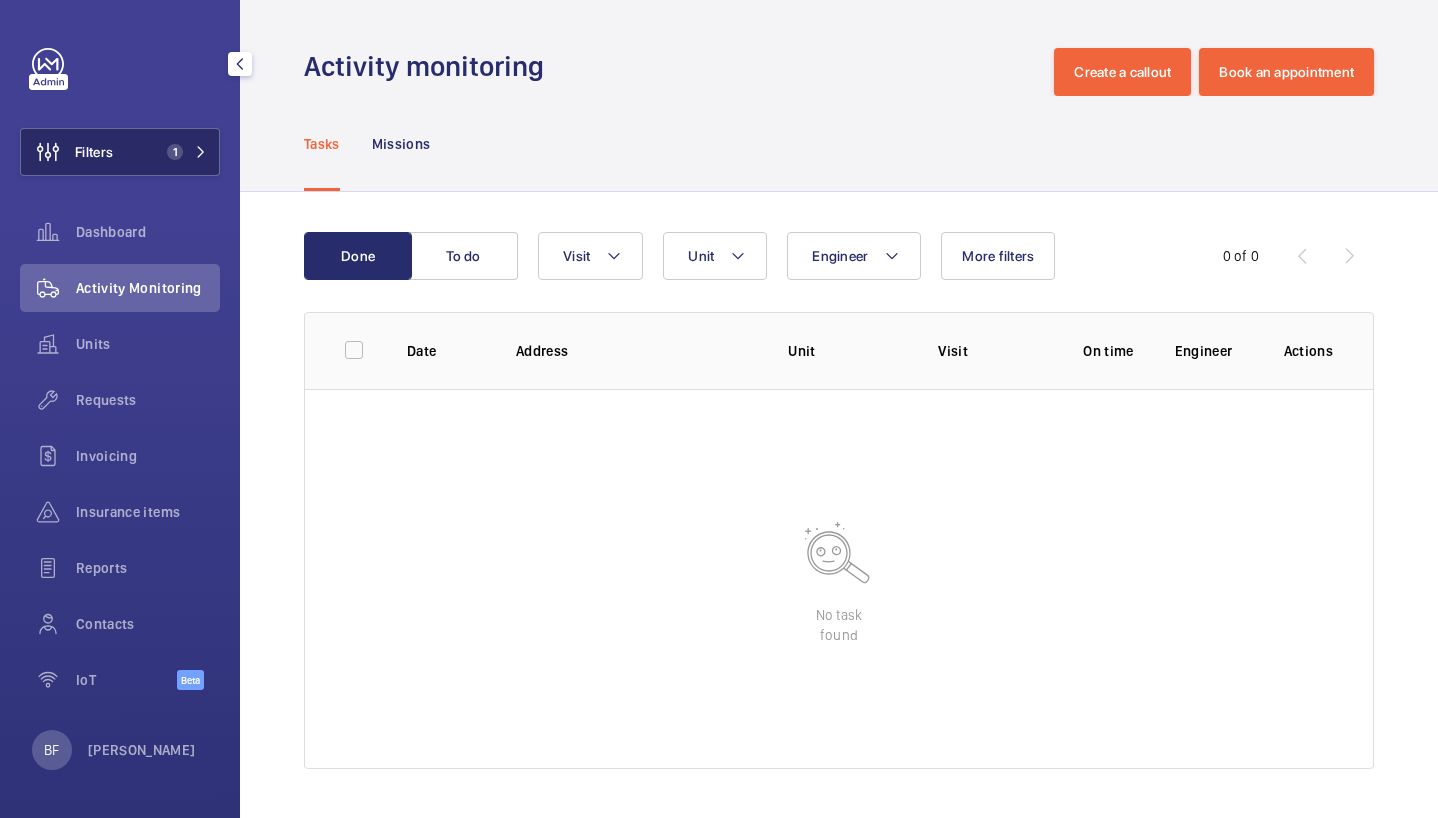click 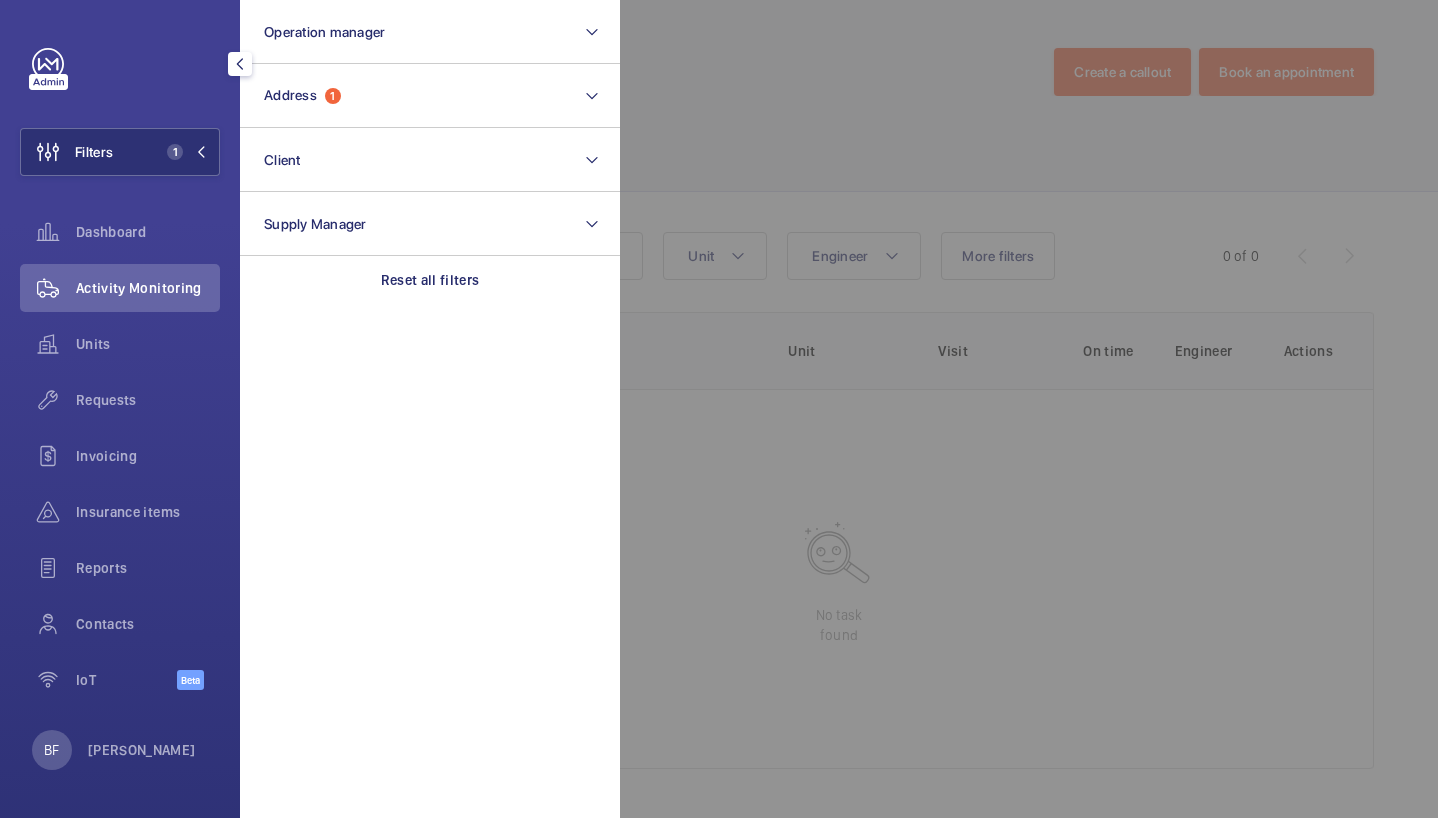 click on "Operation manager   Address  1  Client   Supply Manager  Reset all filters" 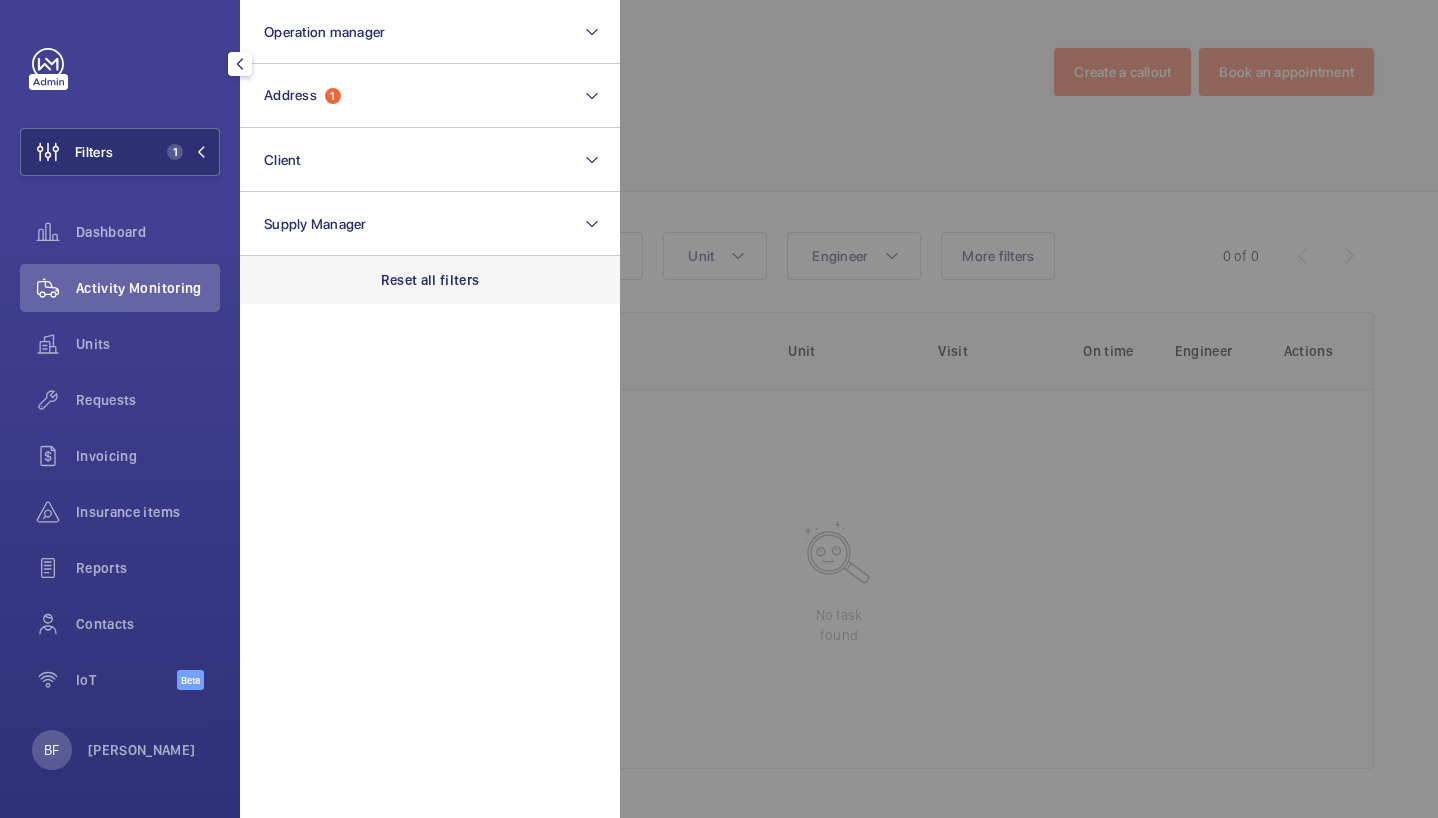 click on "Reset all filters" 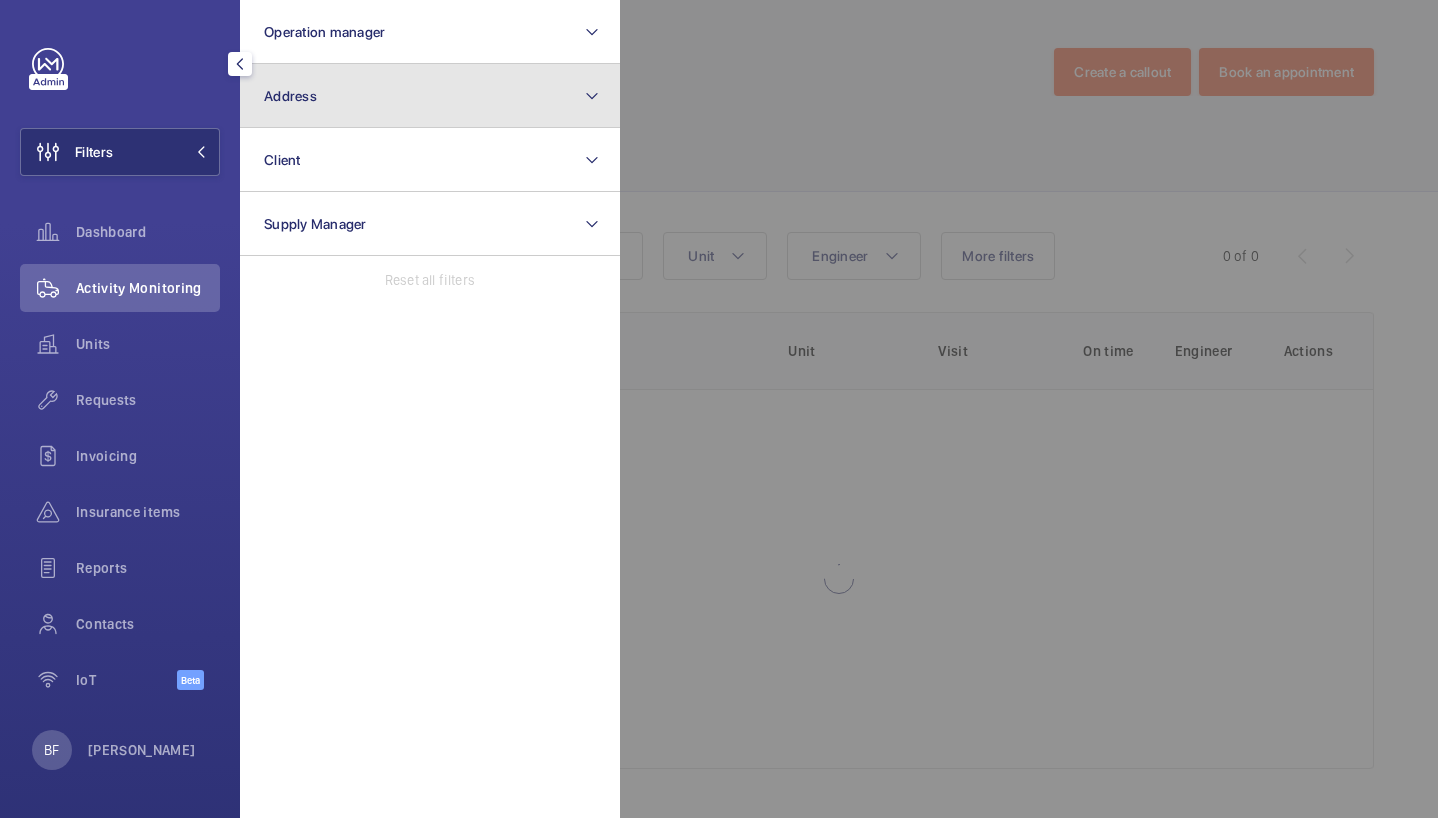 click on "Address" 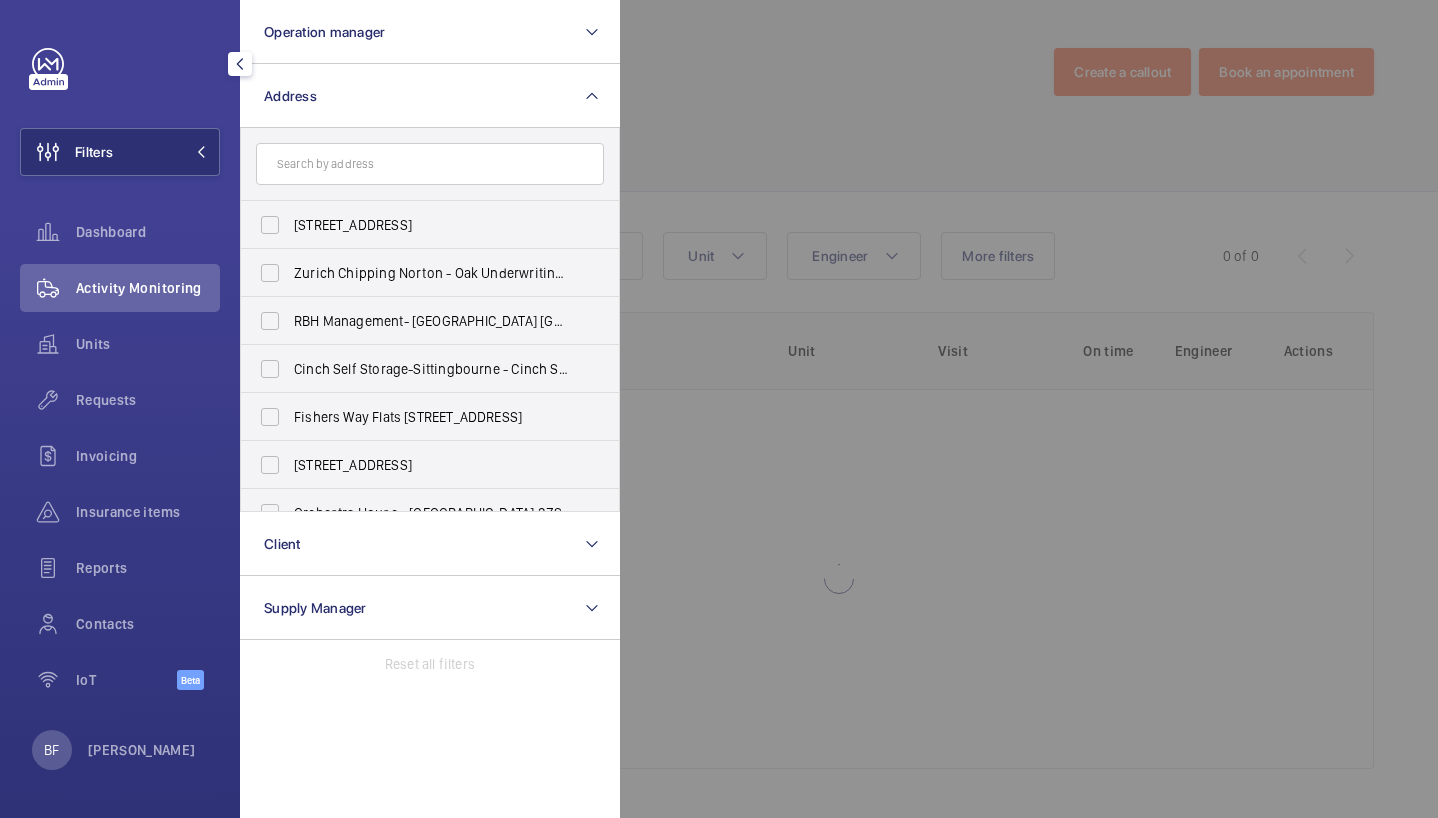 click 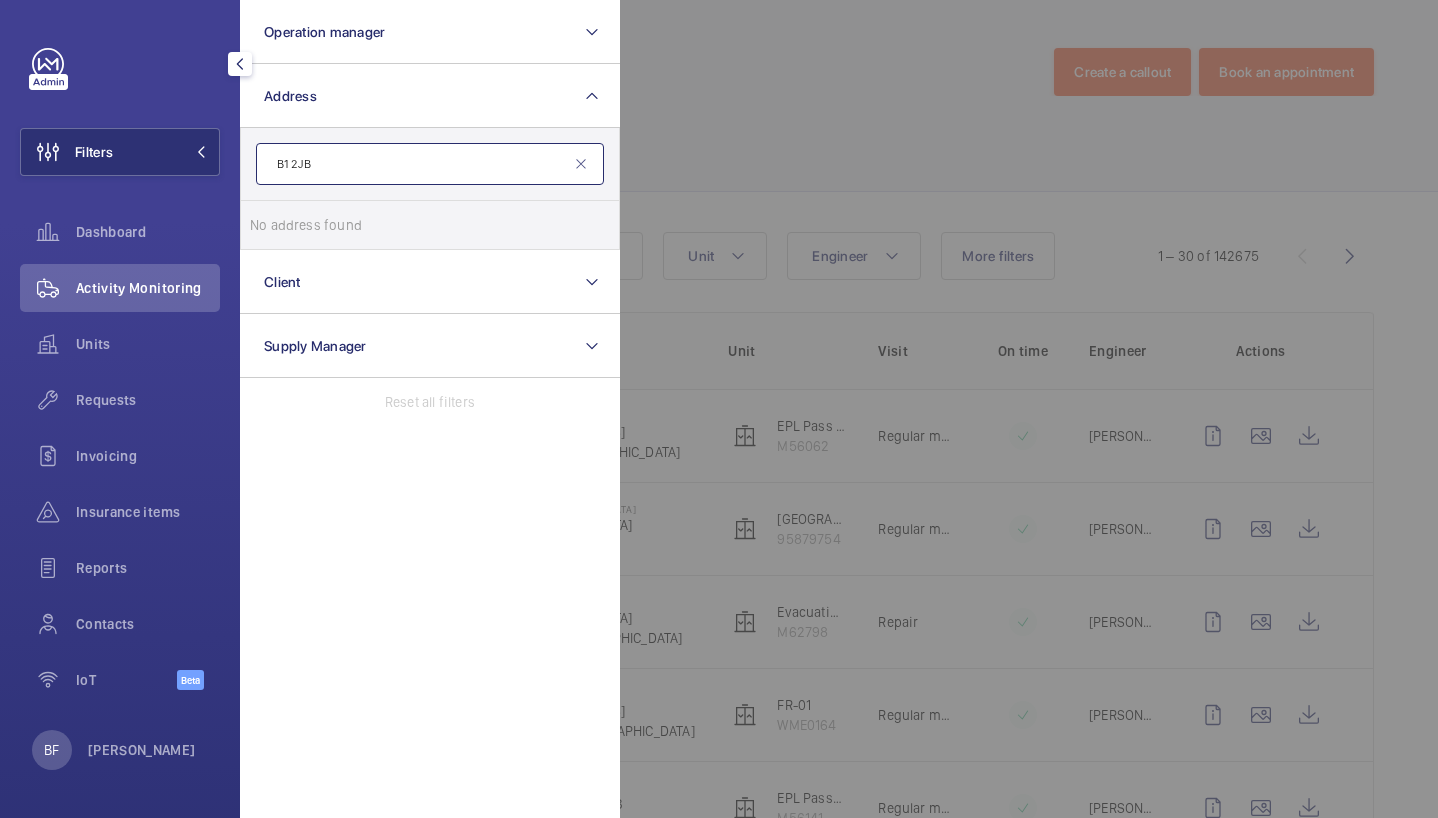 click on "B1 2JB" 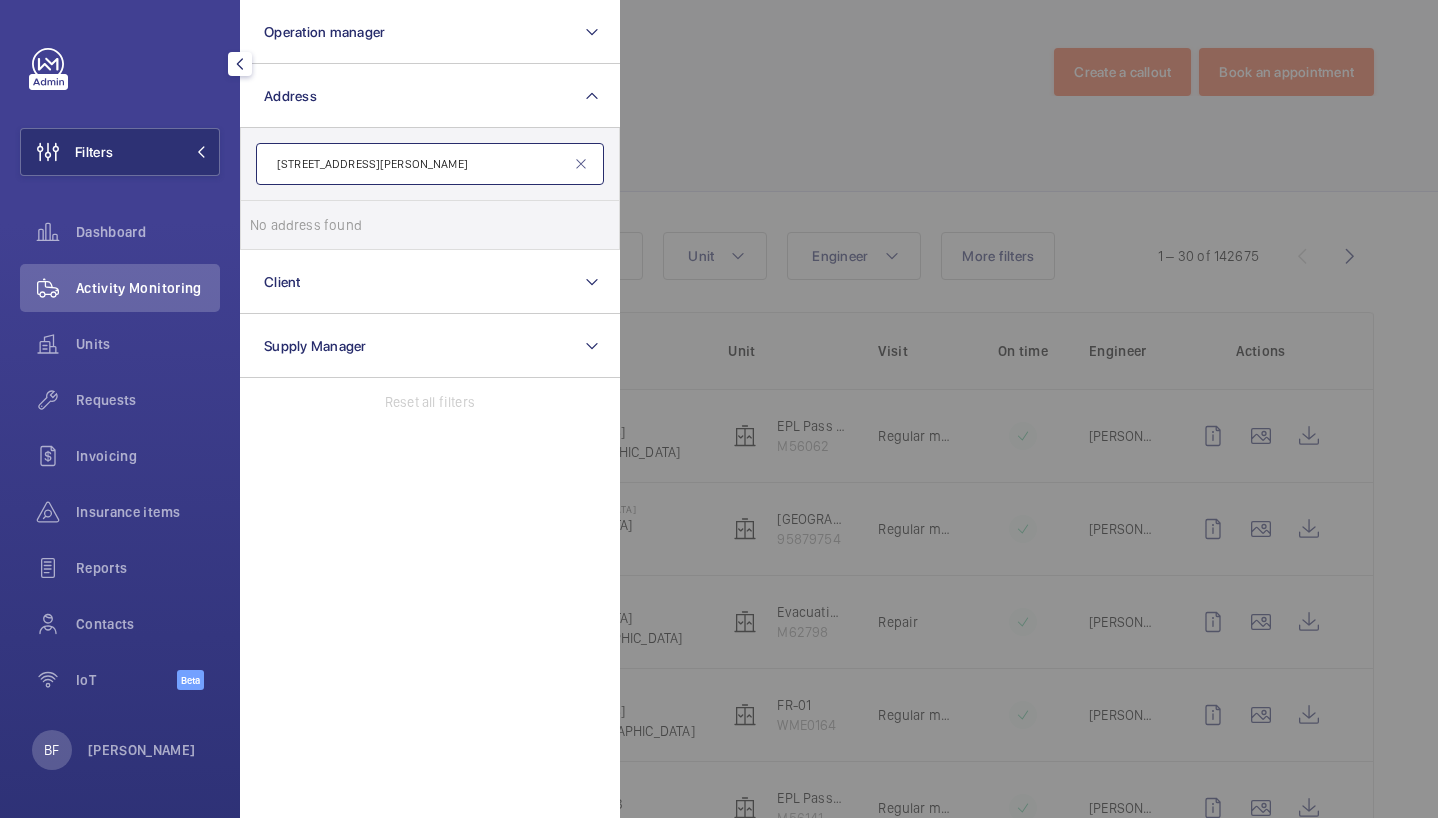 click on "[STREET_ADDRESS][PERSON_NAME]" 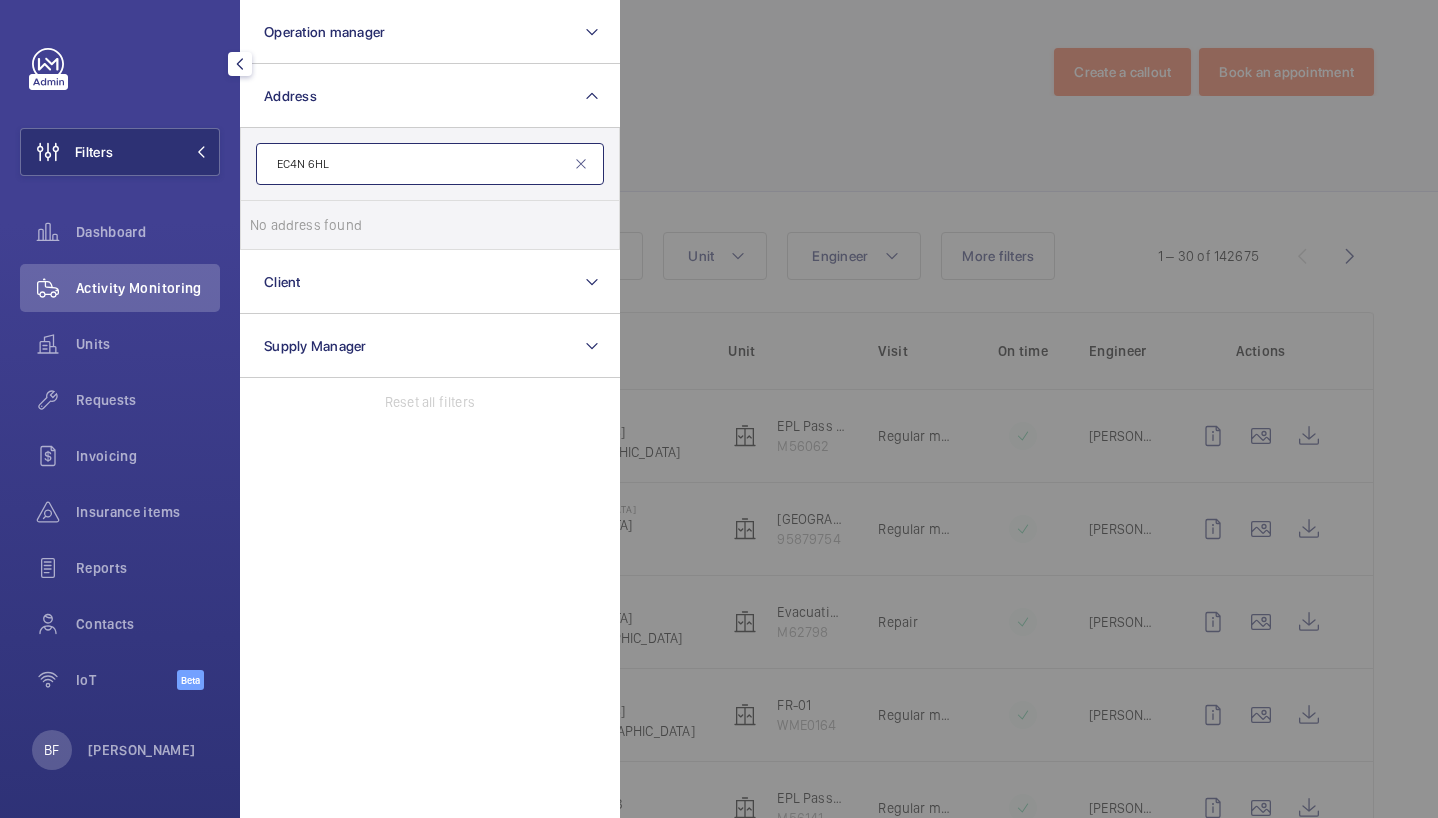 click on "EC4N 6HL" 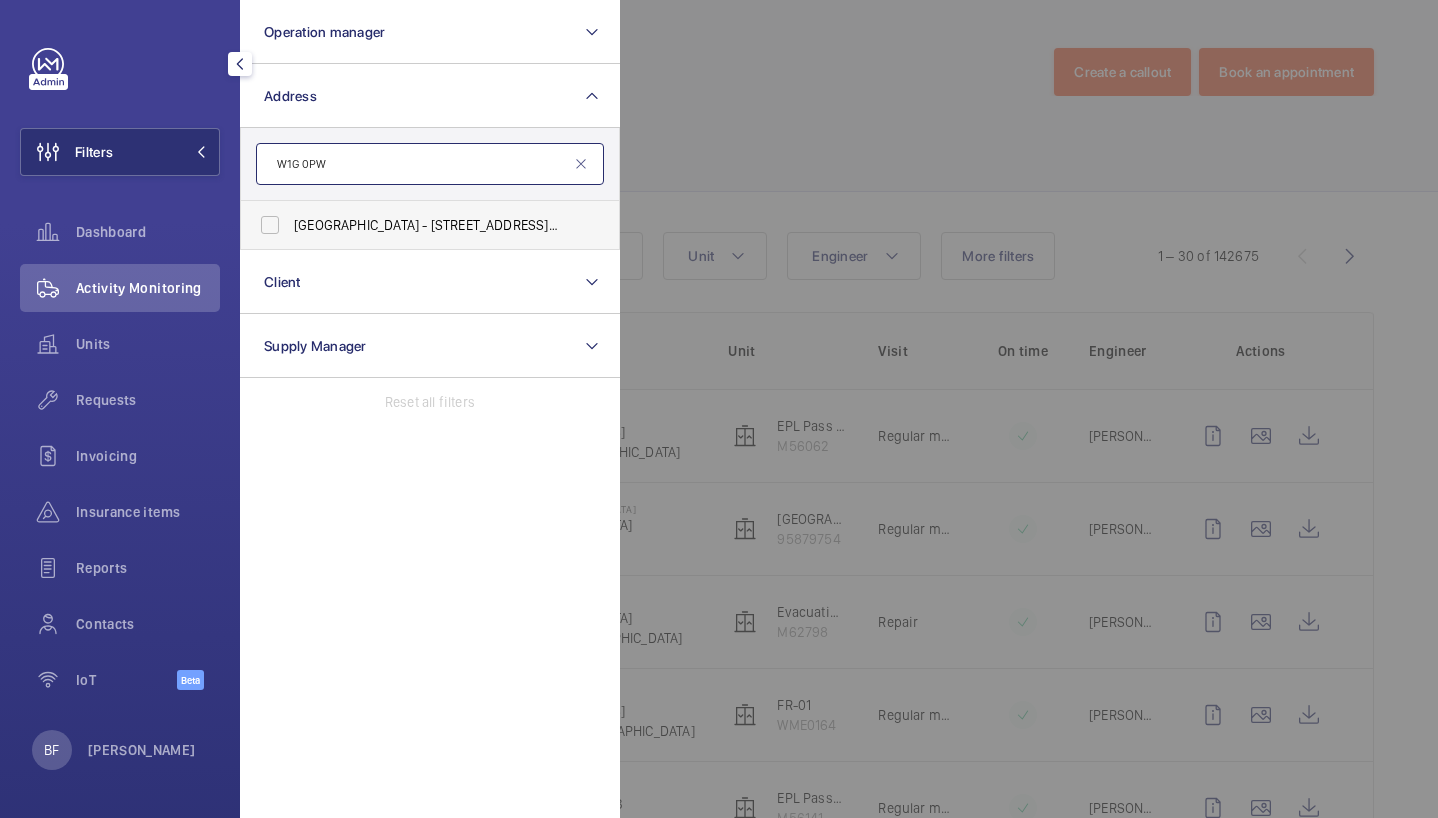 type on "W1G 0PW" 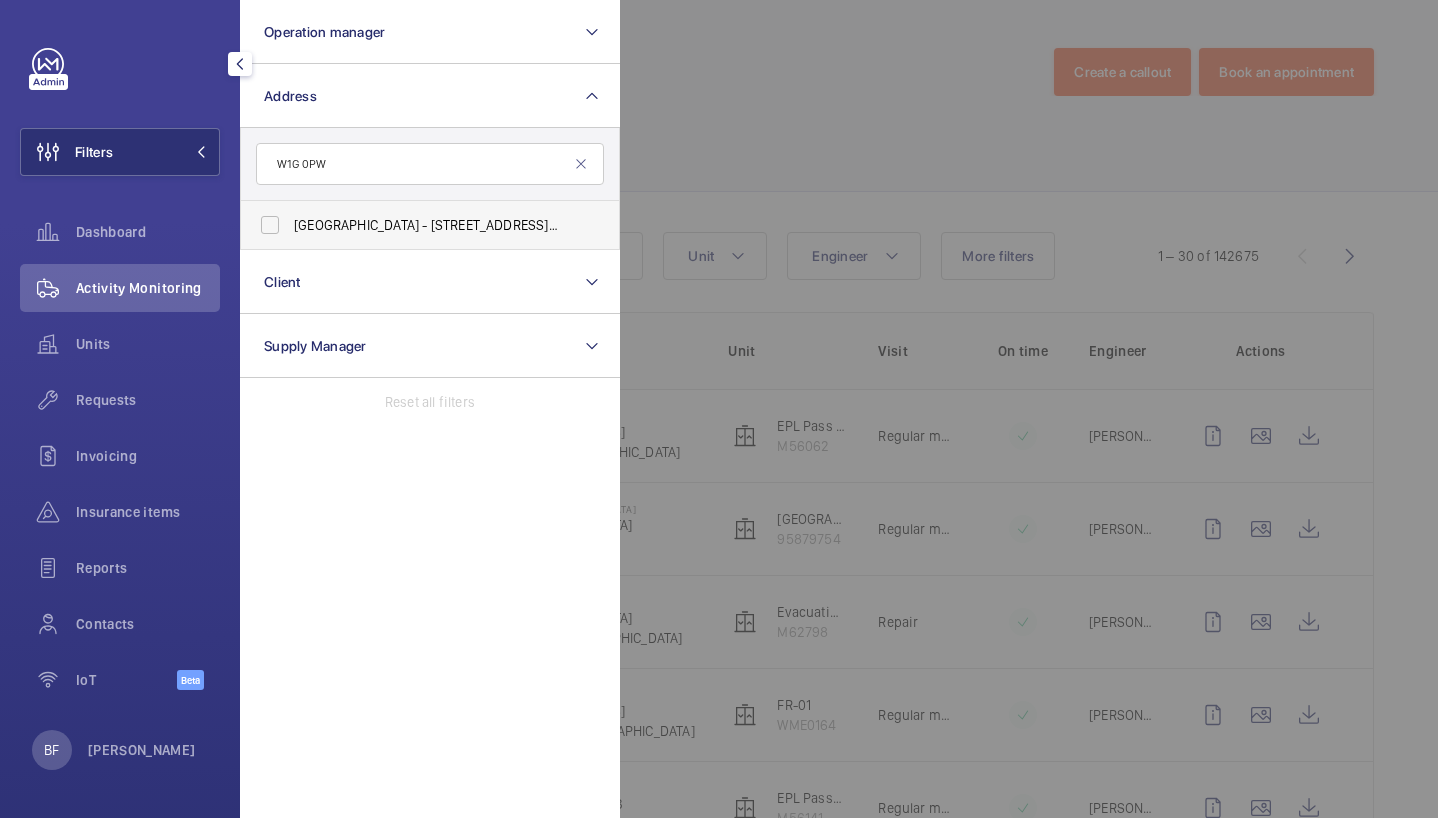 click on "[GEOGRAPHIC_DATA] - [STREET_ADDRESS]" at bounding box center (431, 225) 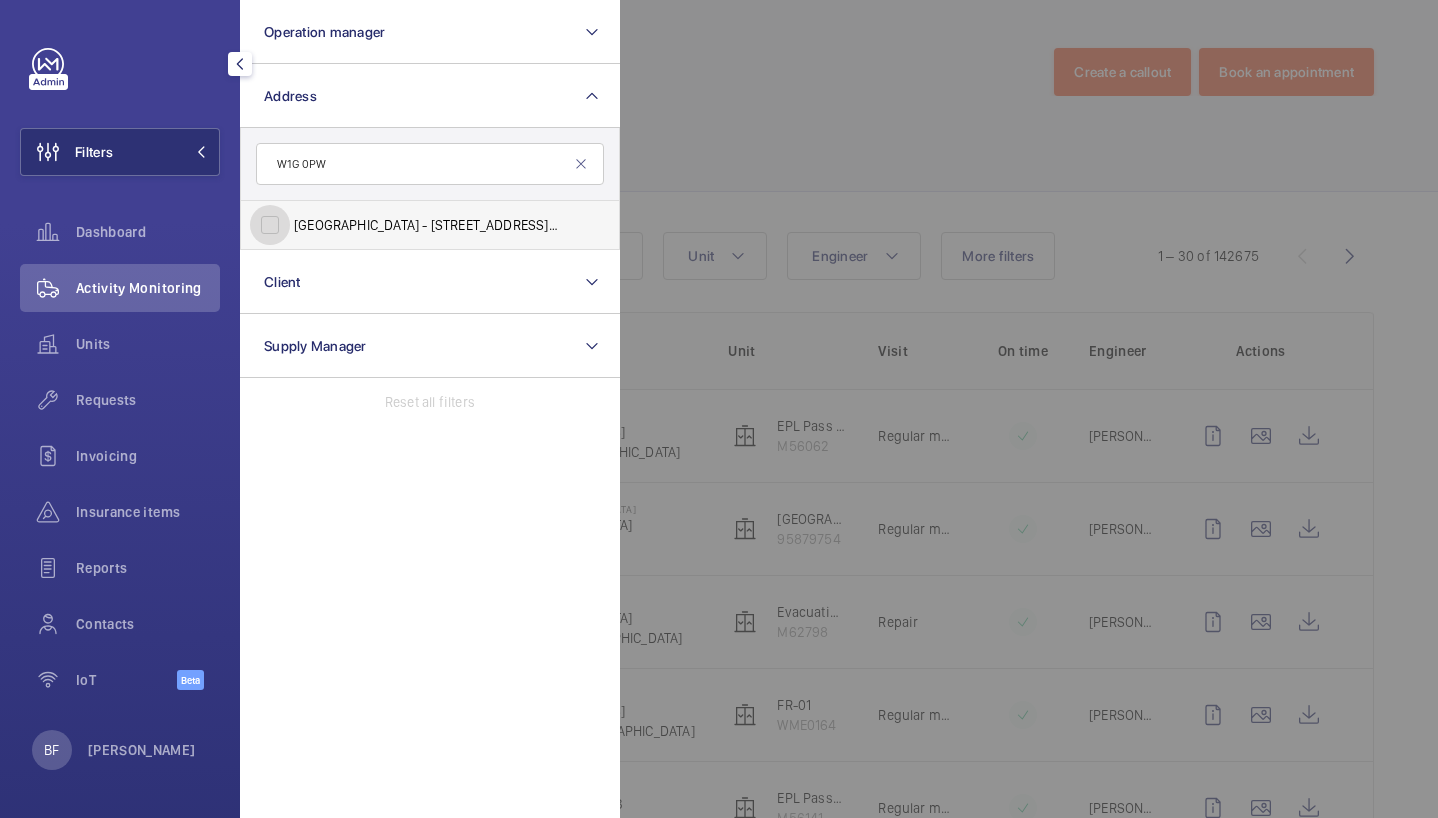 click on "[GEOGRAPHIC_DATA] - [STREET_ADDRESS]" at bounding box center (270, 225) 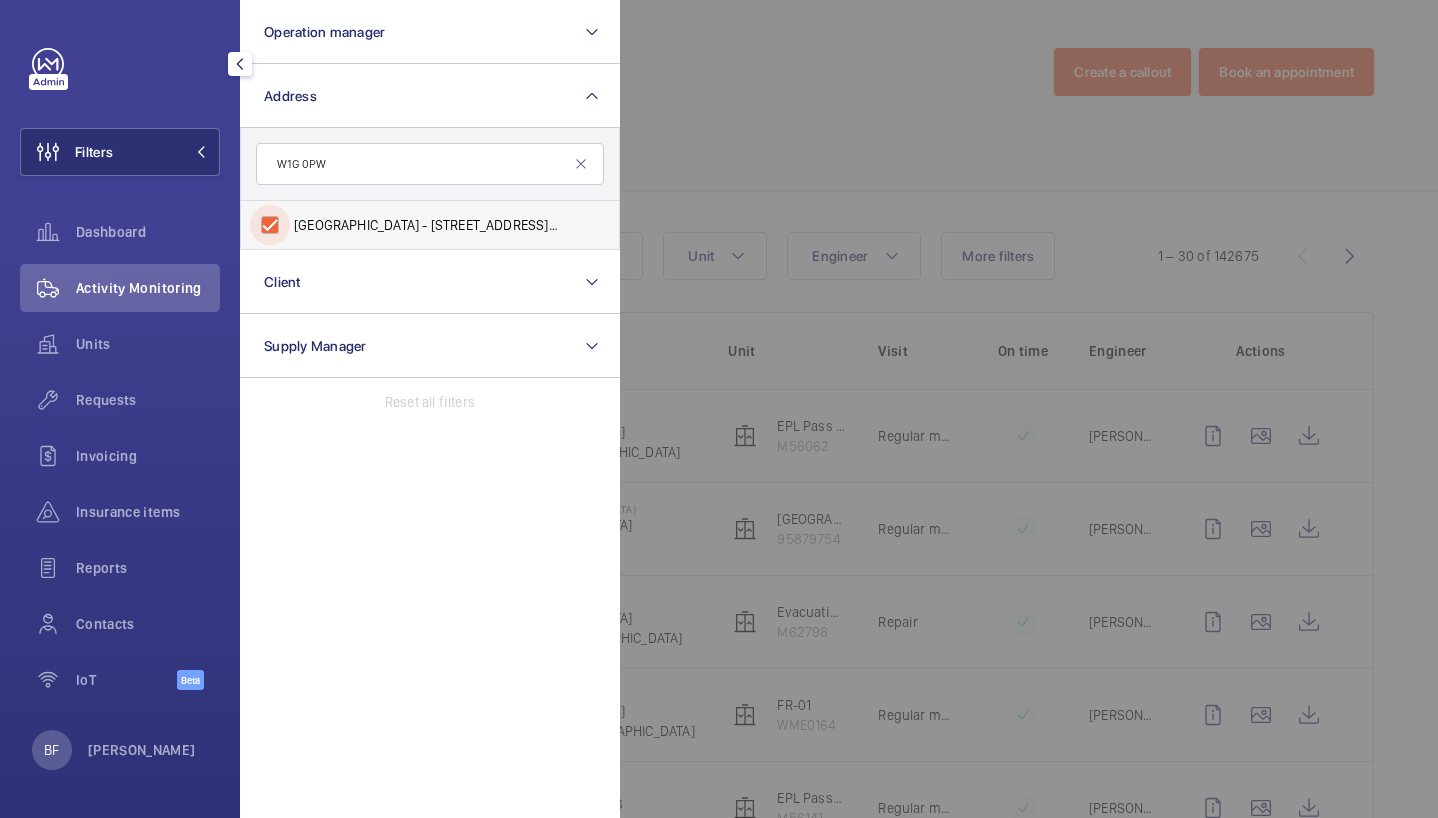 checkbox on "true" 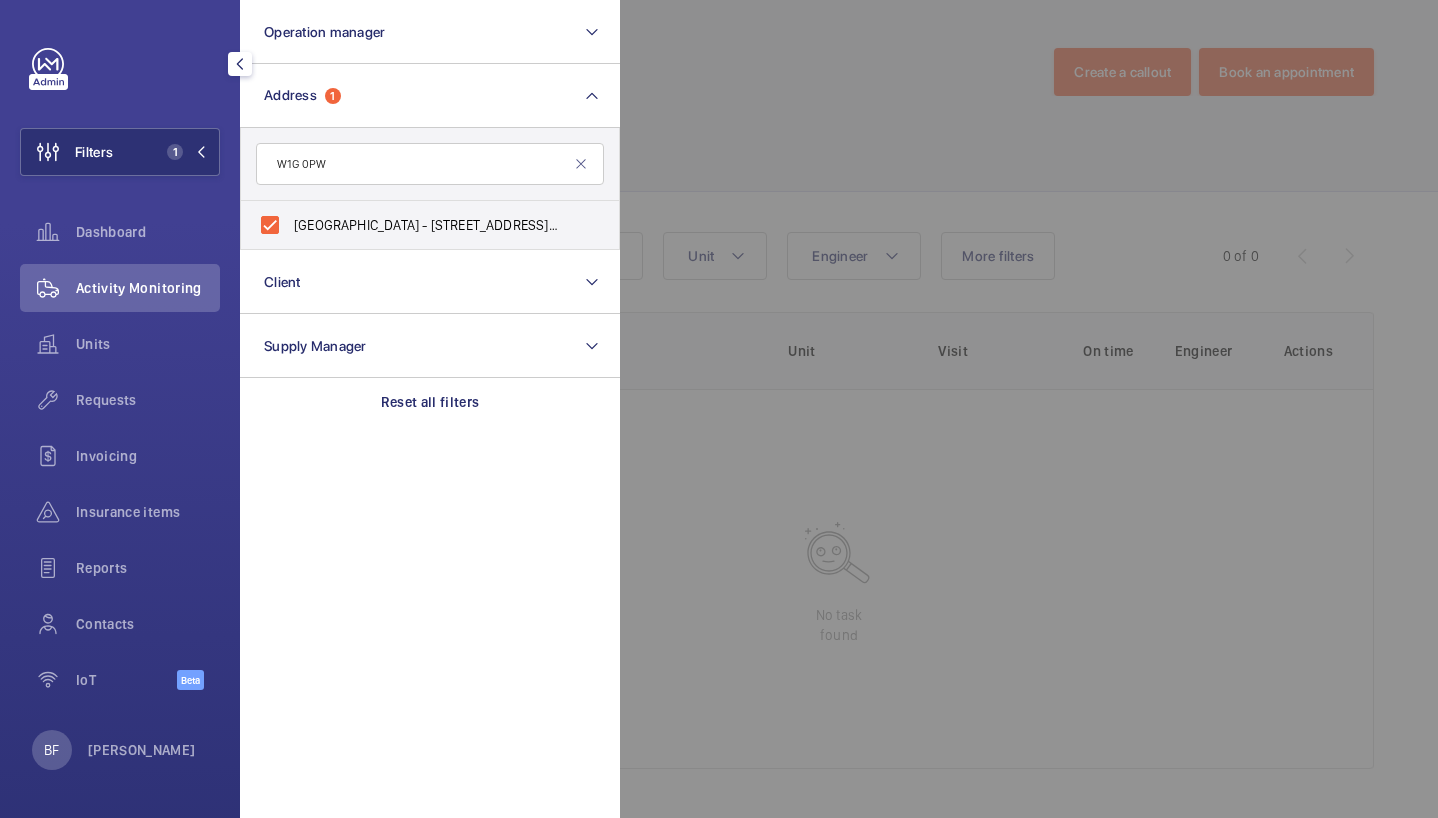 click 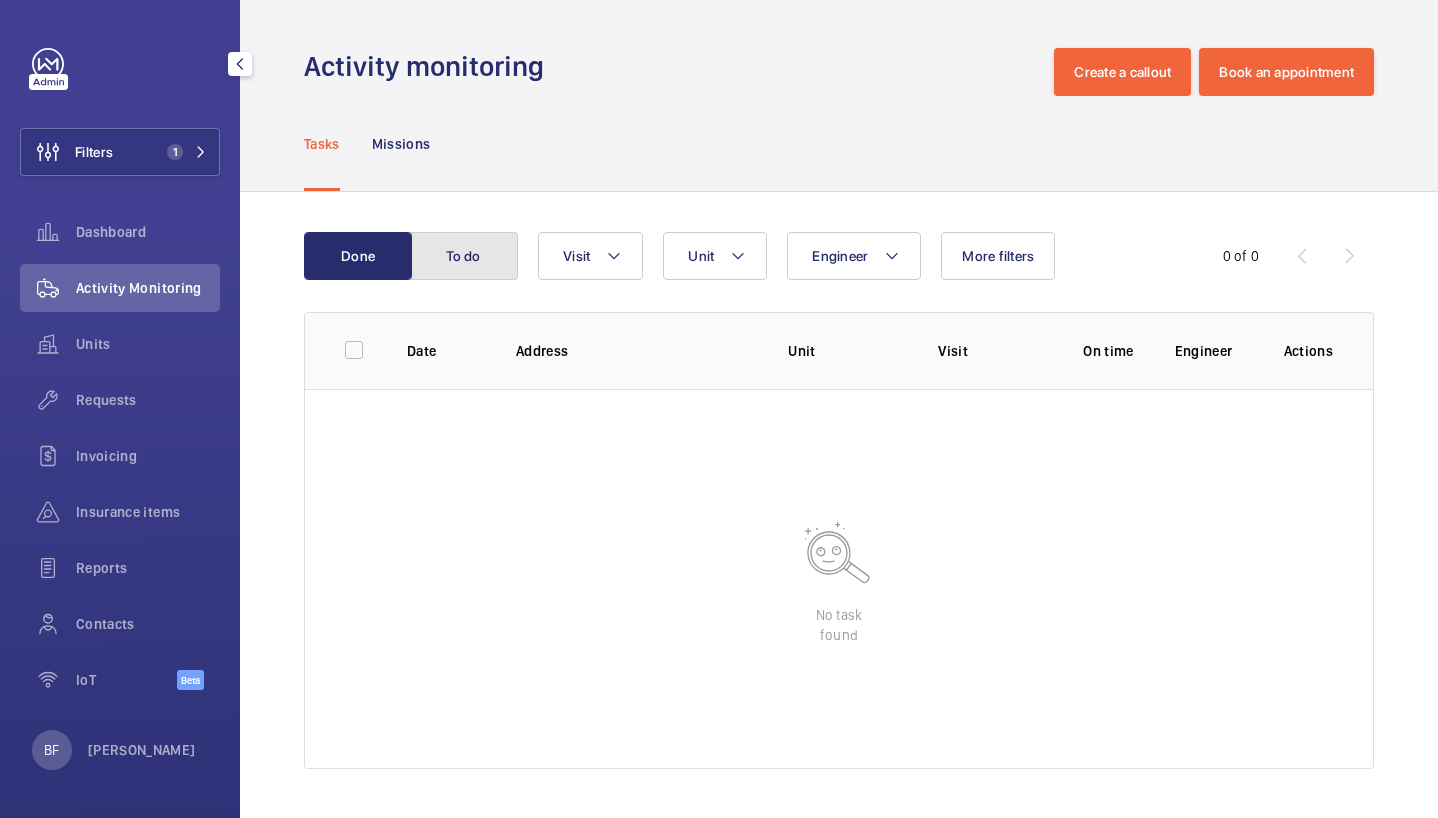 click on "To do" 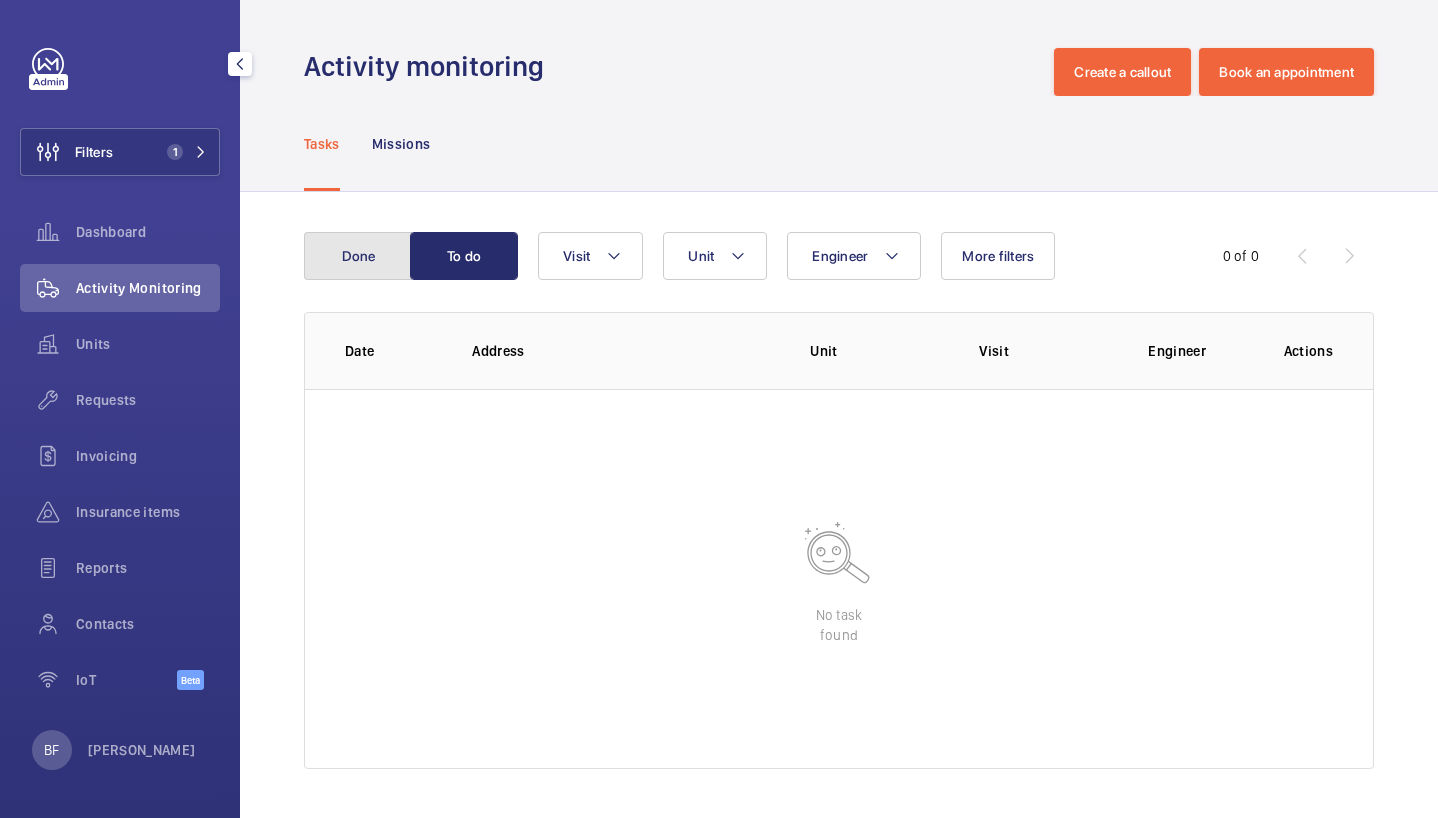 click on "Done" 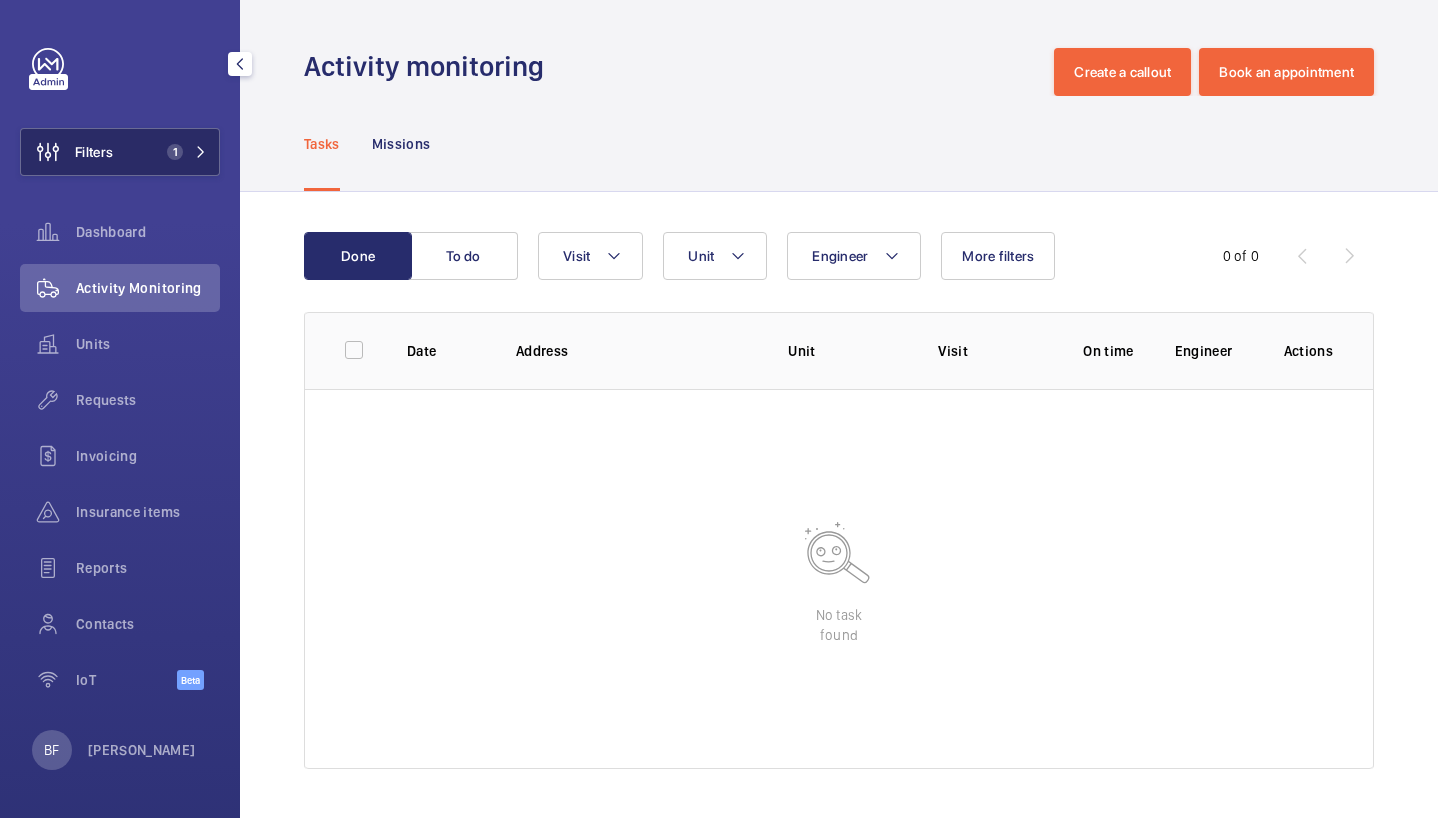 click on "Filters 1" 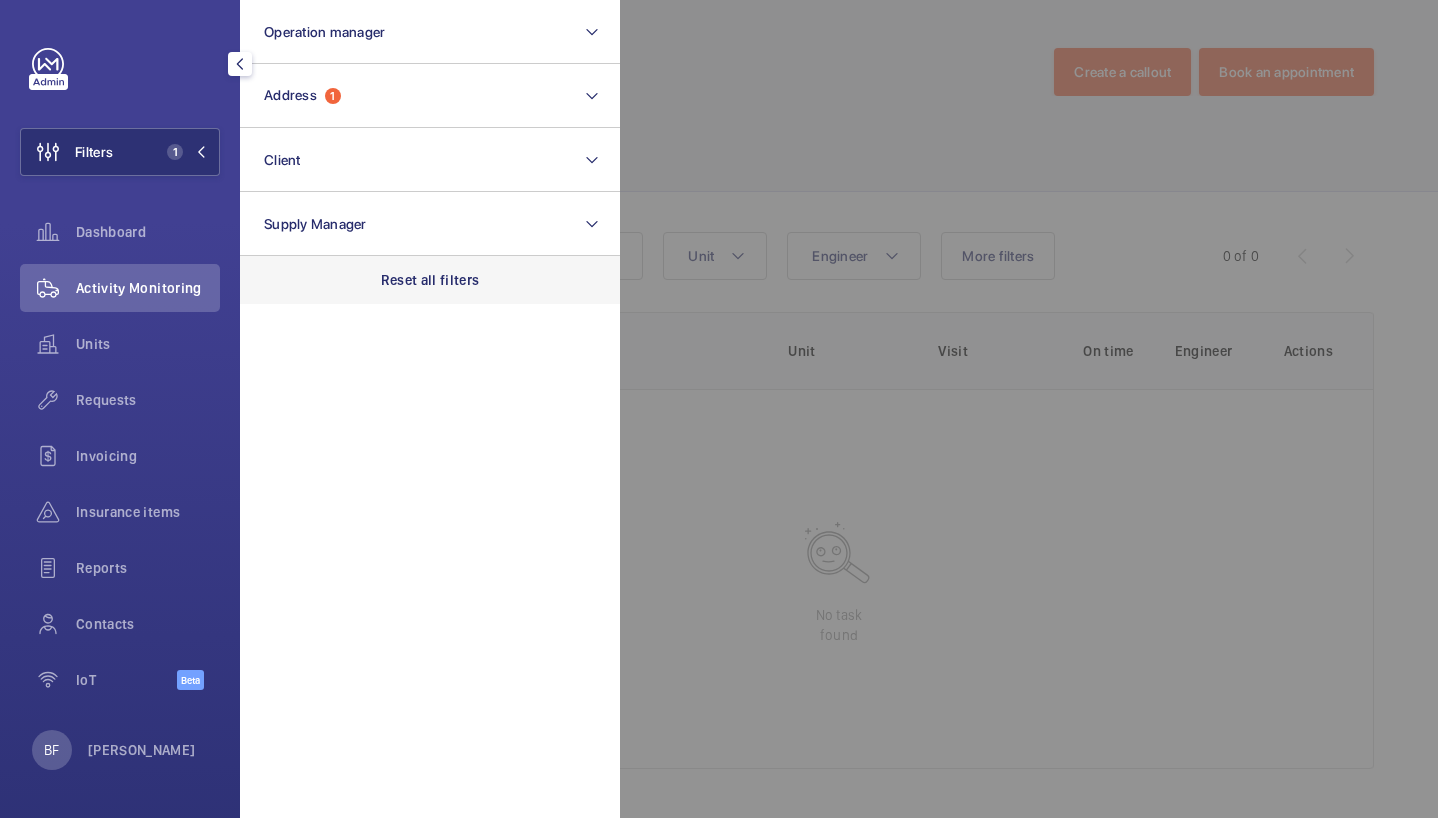click on "Reset all filters" 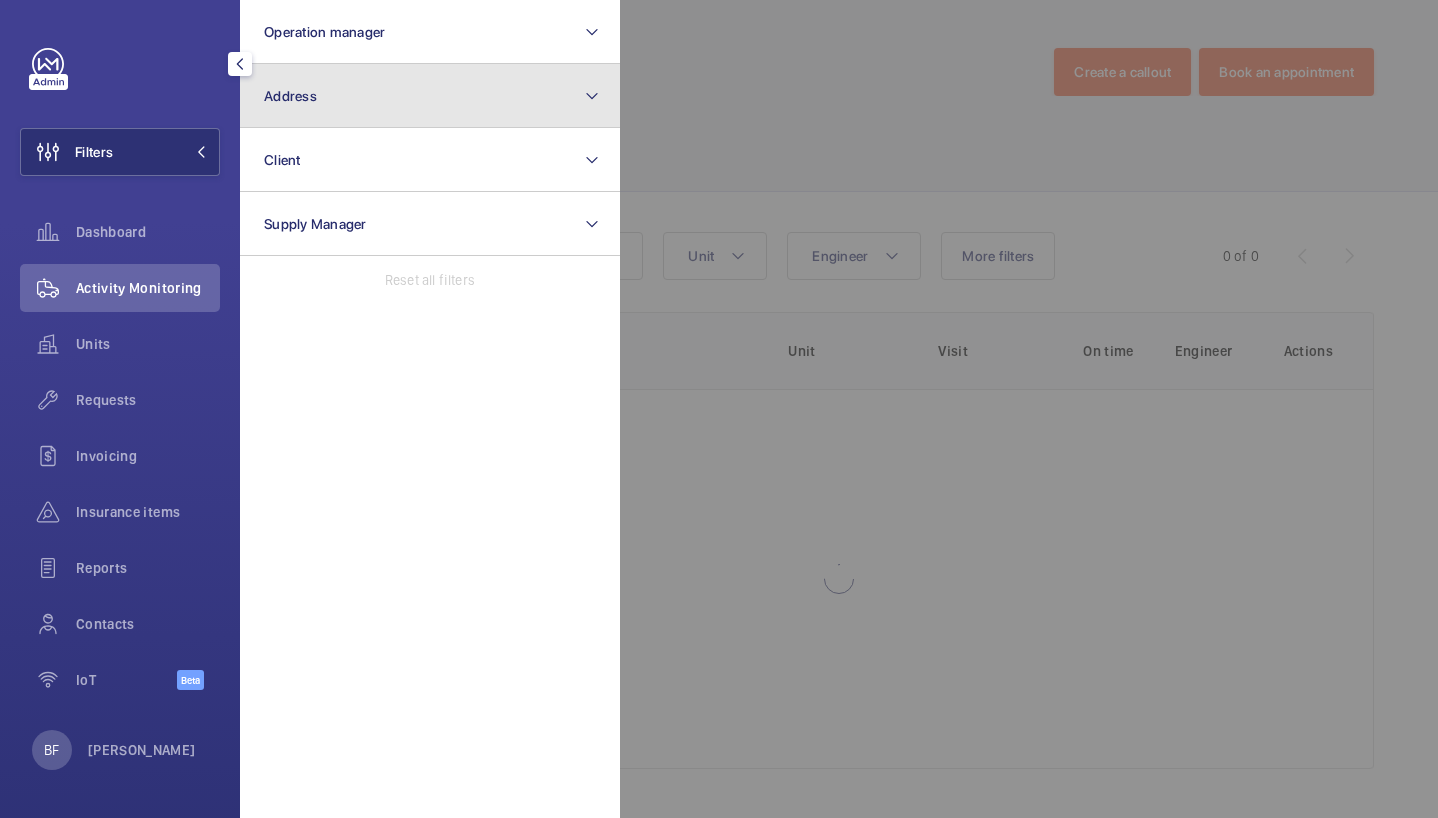 click on "Address" 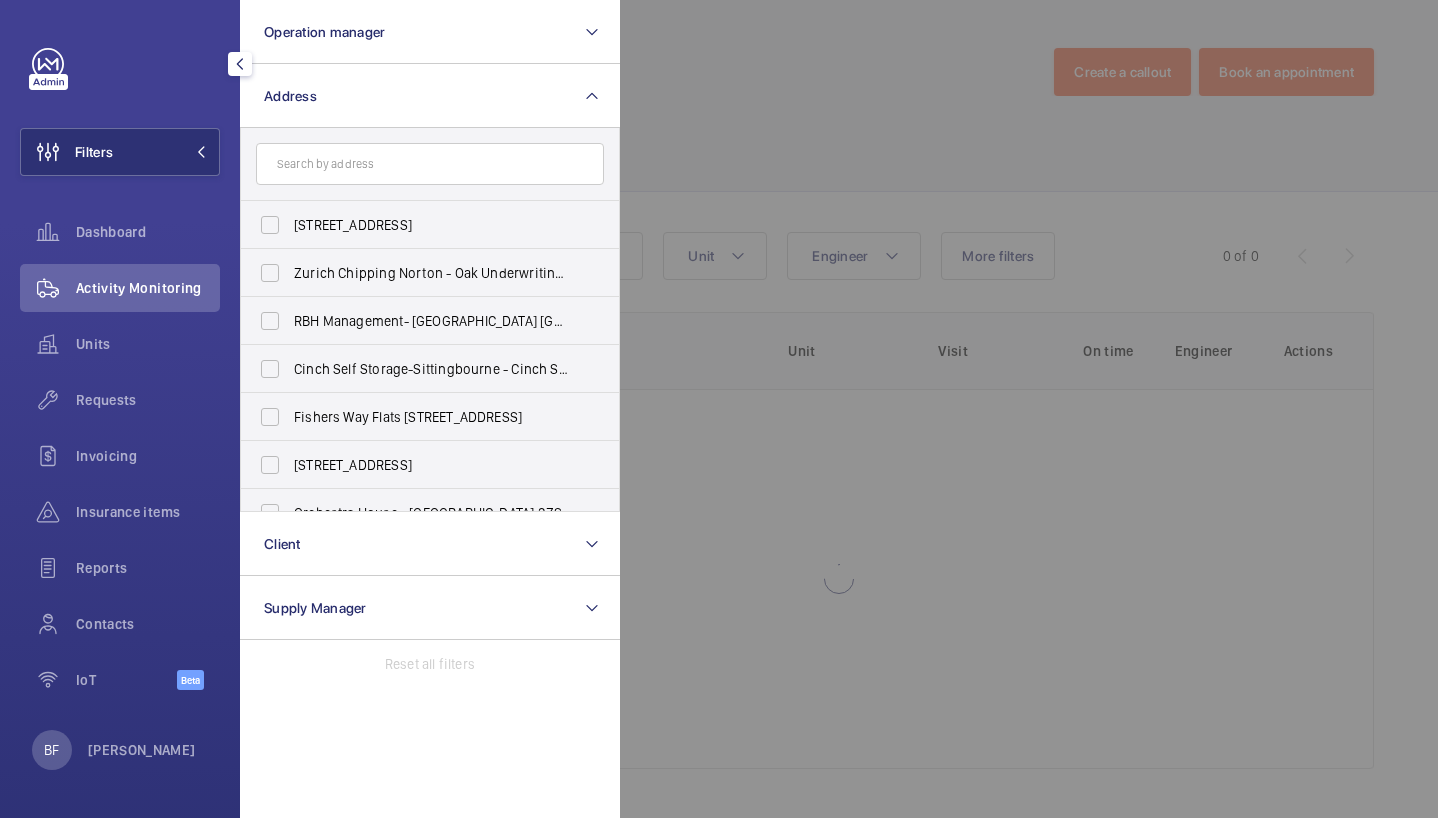 click 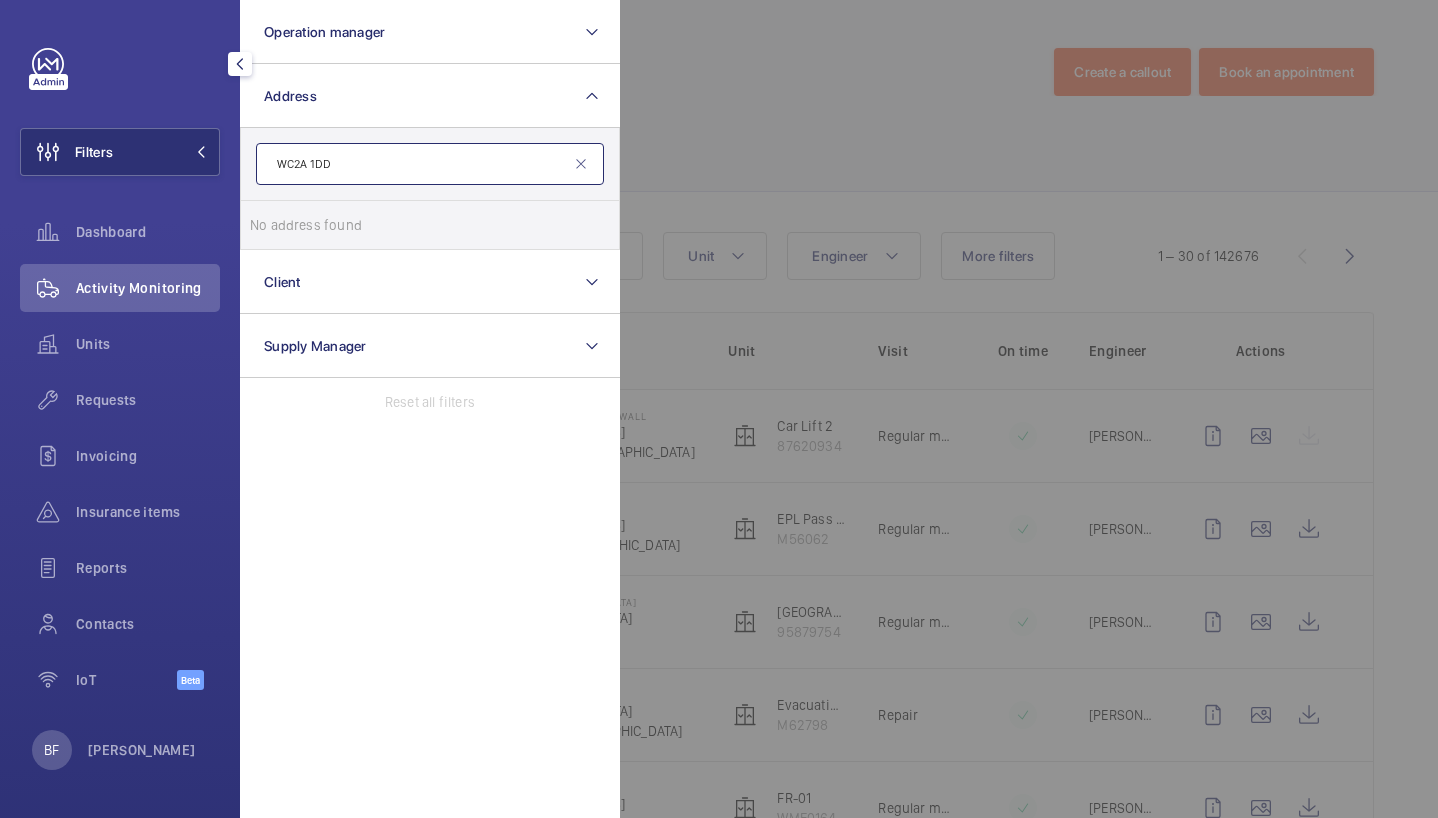 click on "WC2A 1DD" 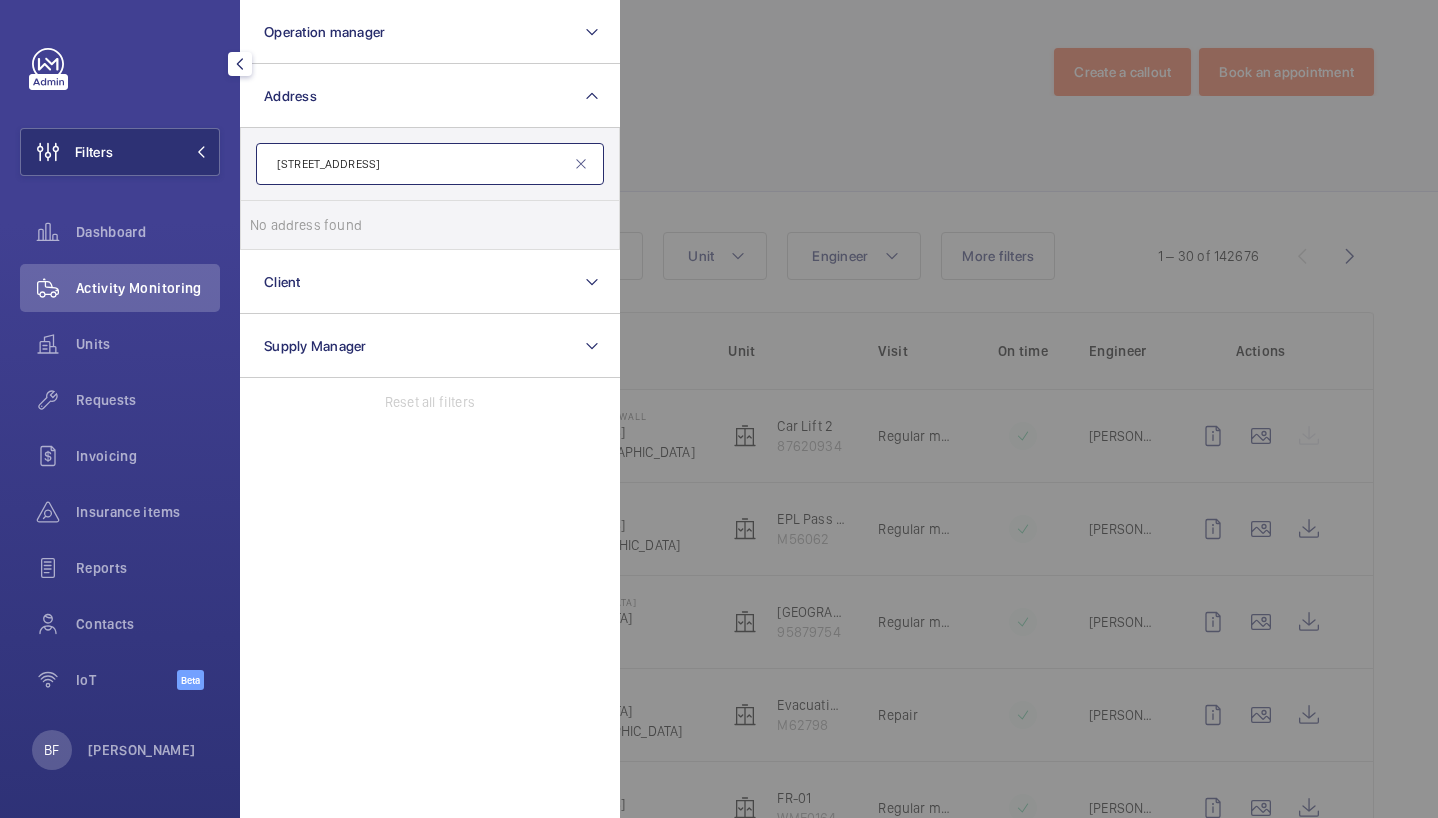 type on "[STREET_ADDRESS]" 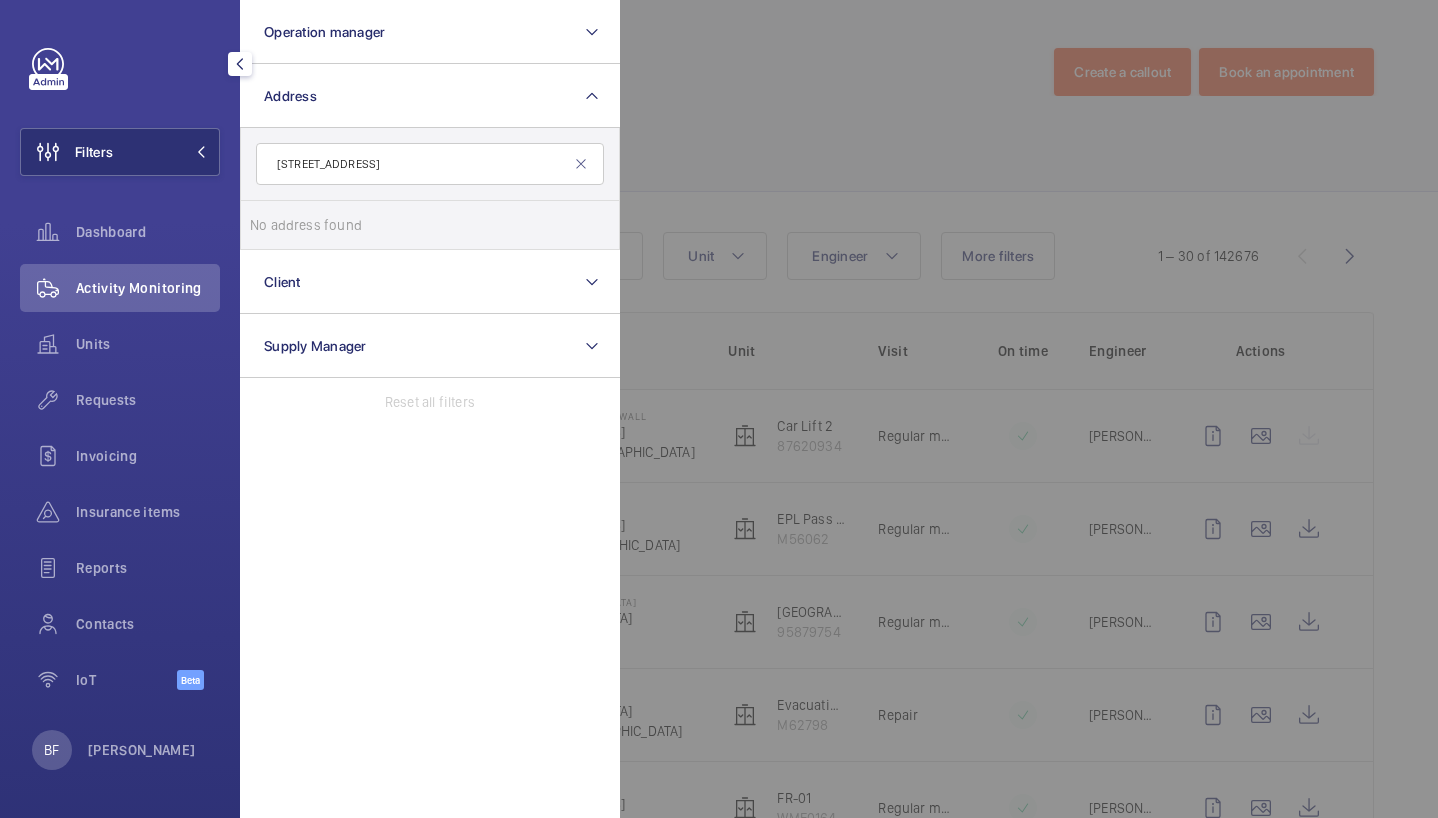 click 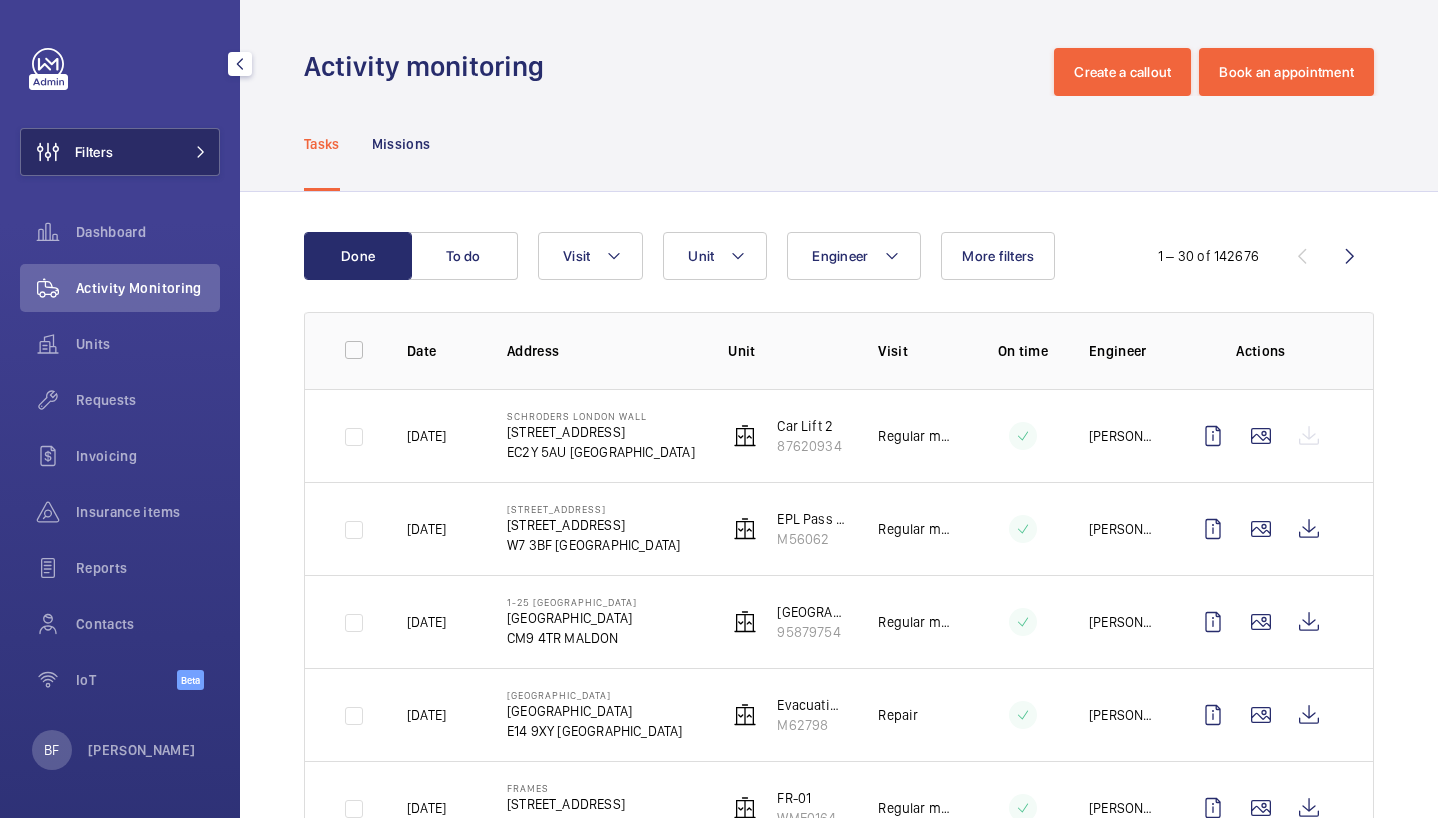 click on "Filters" 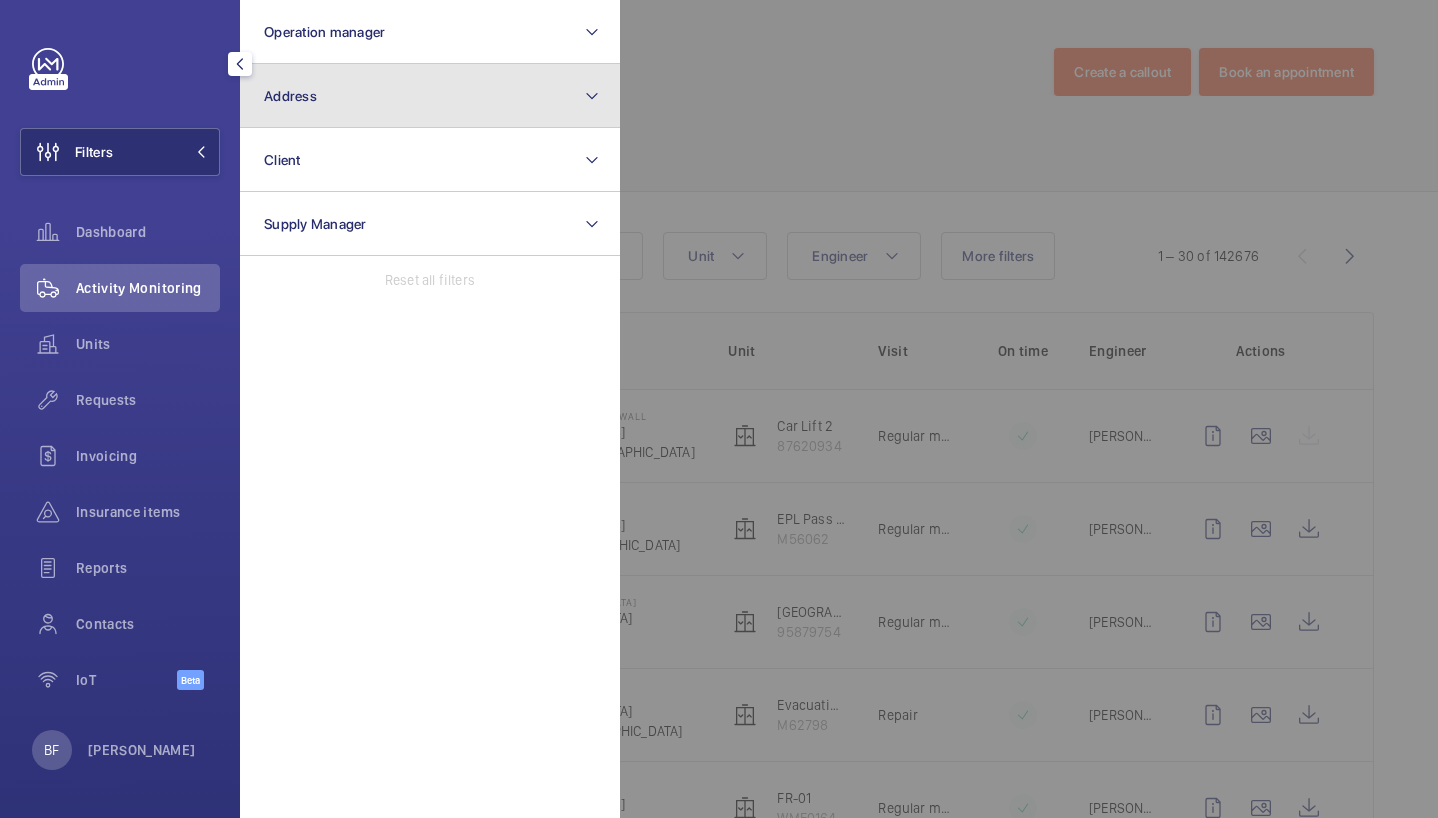 click on "Address" 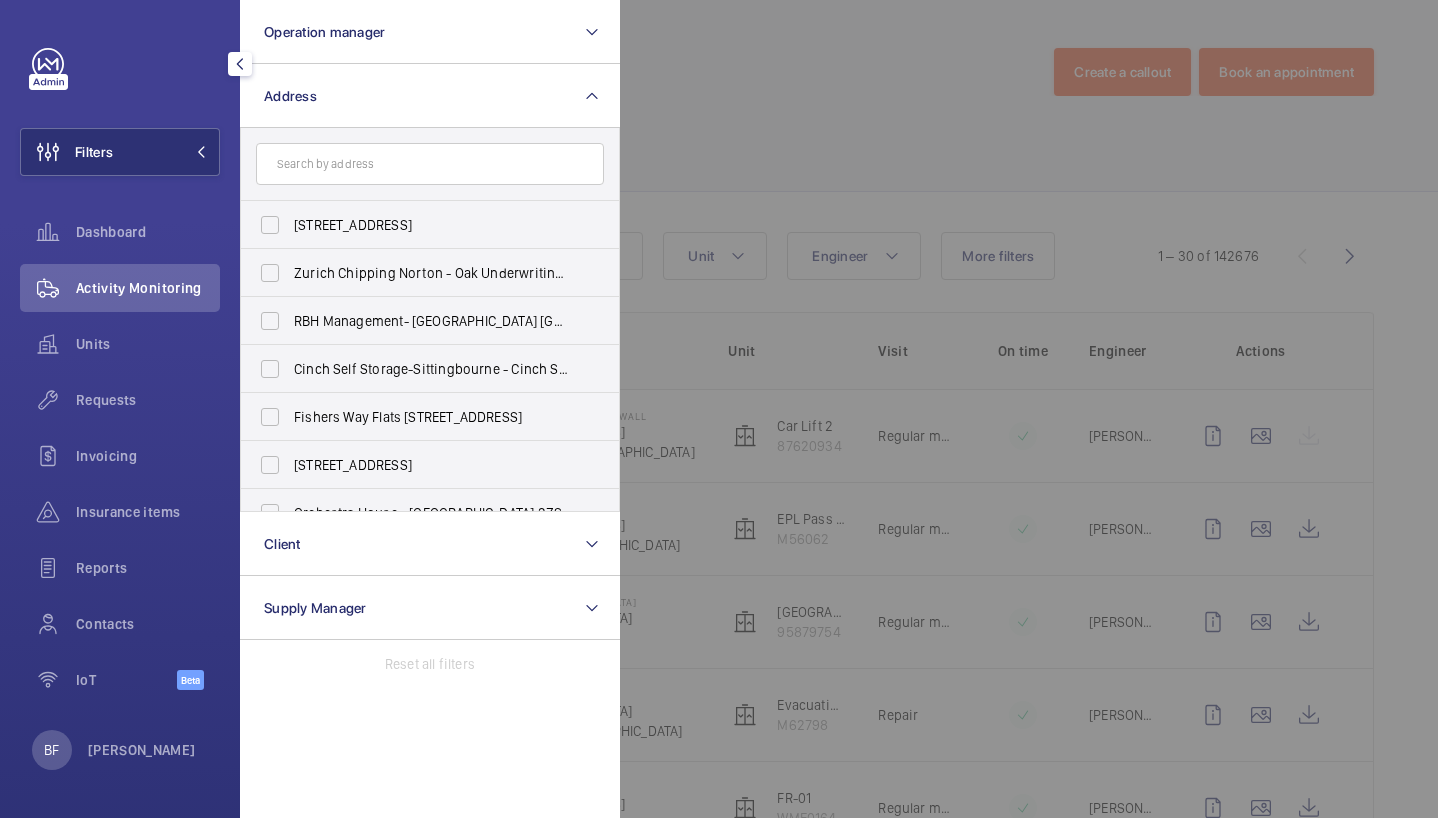 click 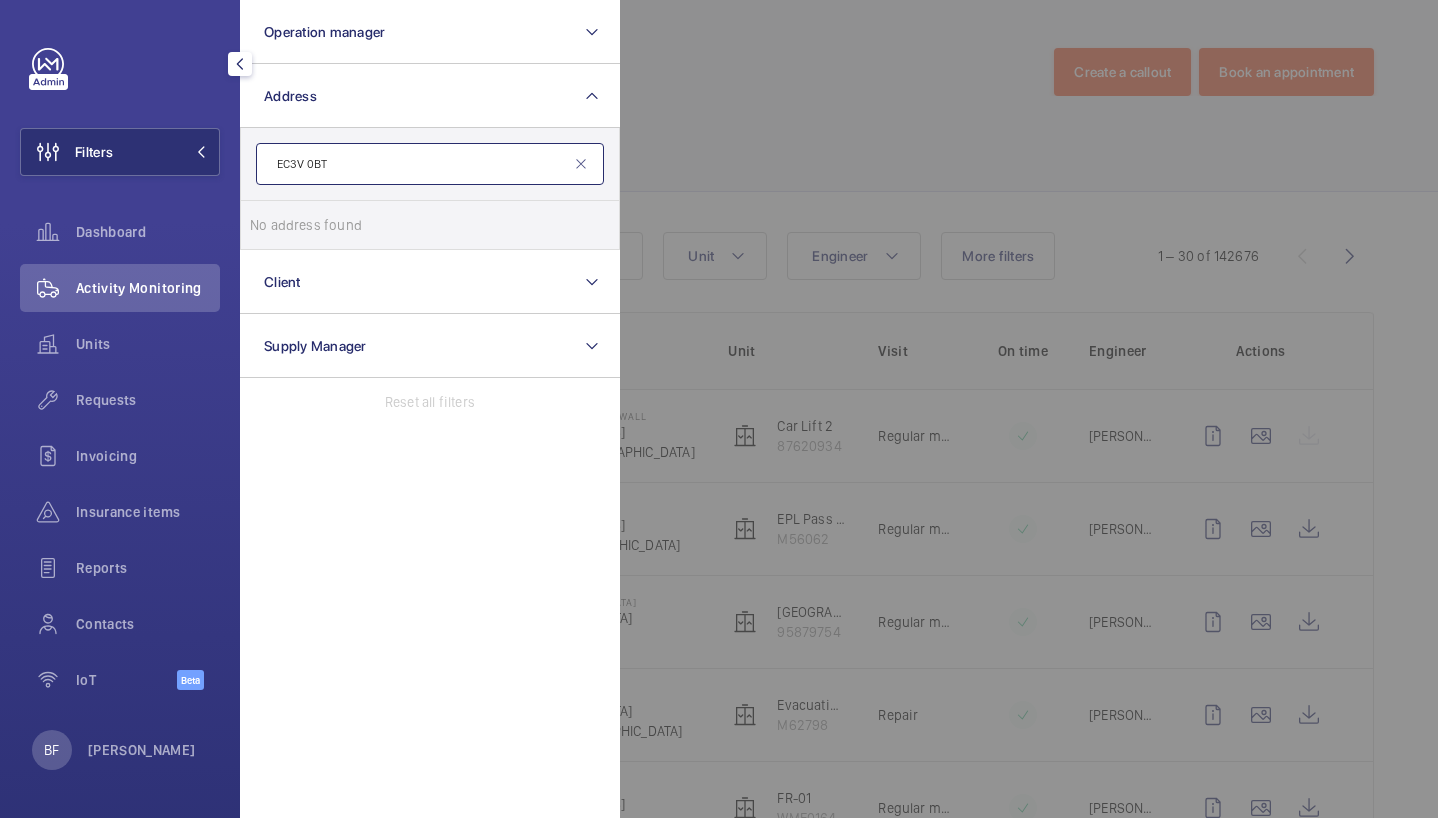 click on "EC3V 0BT" 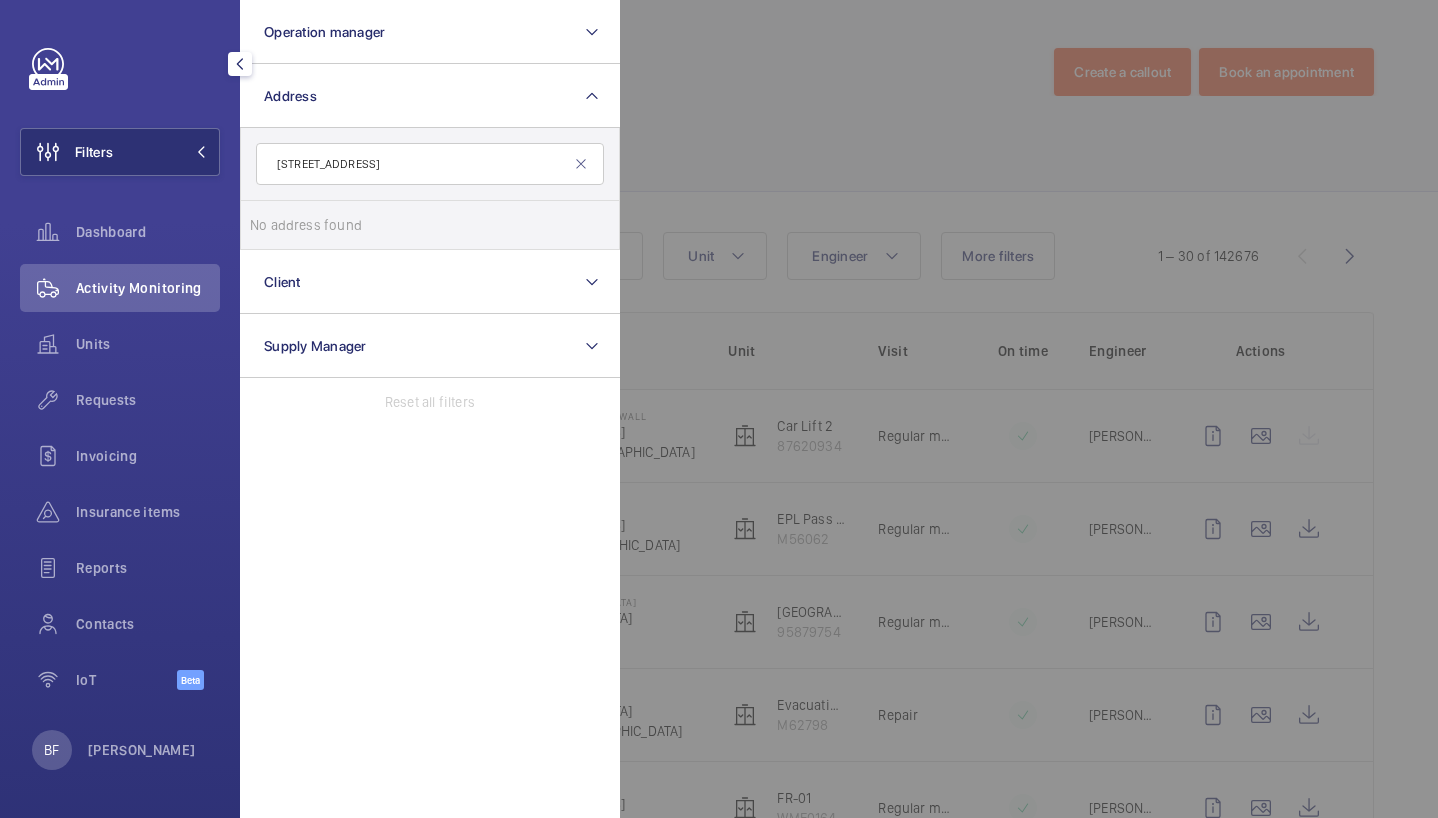 click on "[STREET_ADDRESS]" 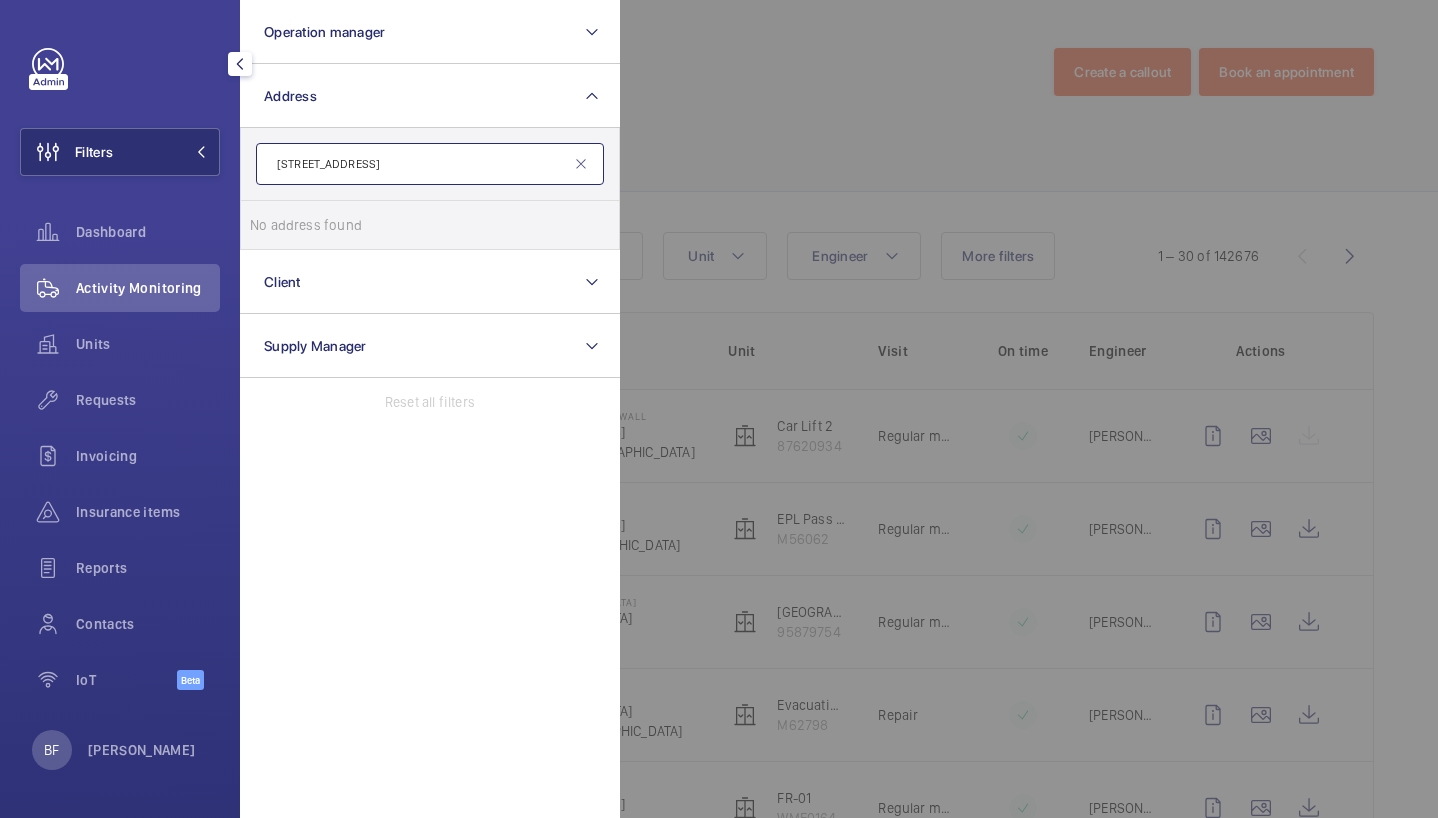 click on "[STREET_ADDRESS]" 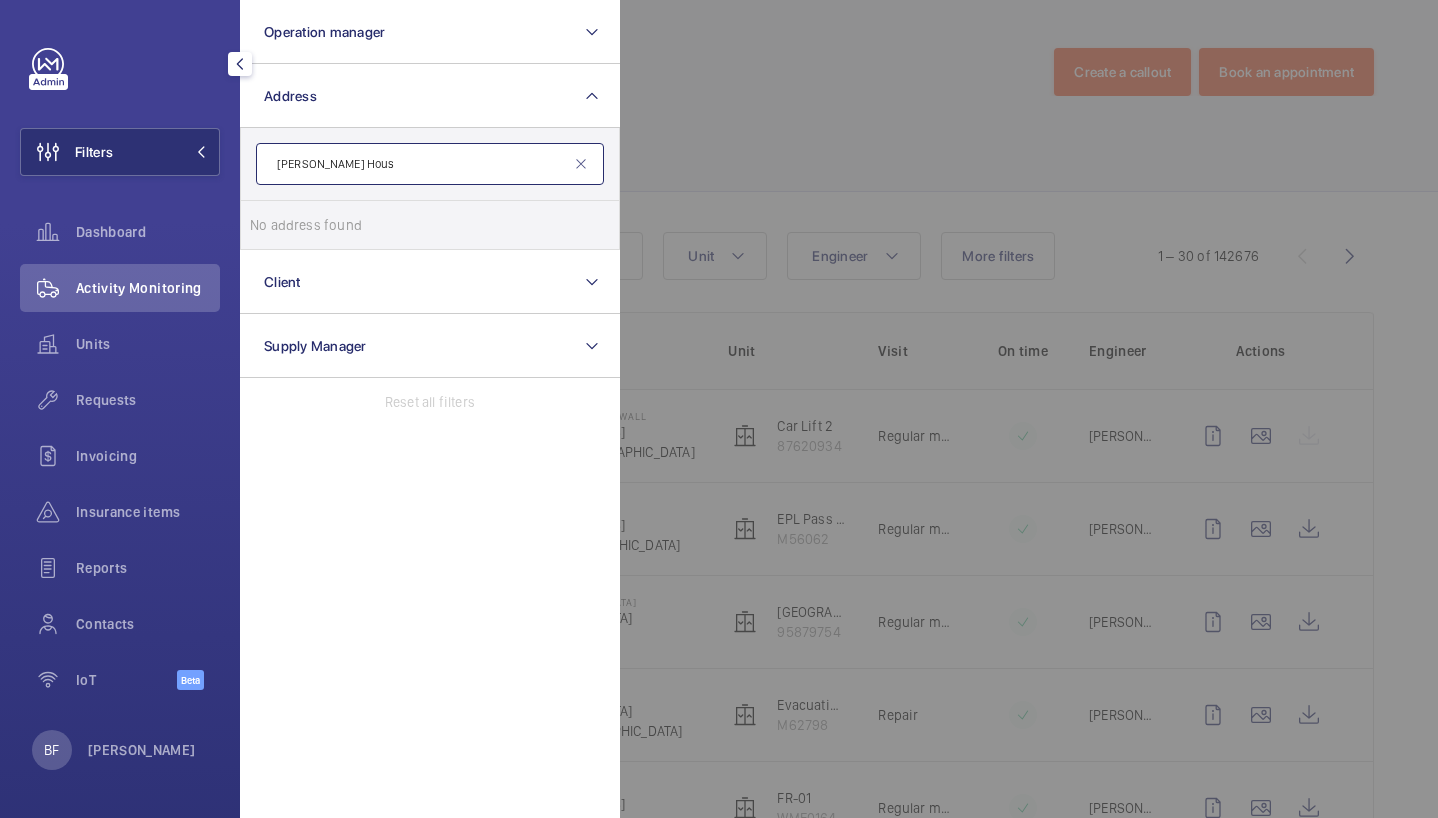 click on "[PERSON_NAME] Hous" 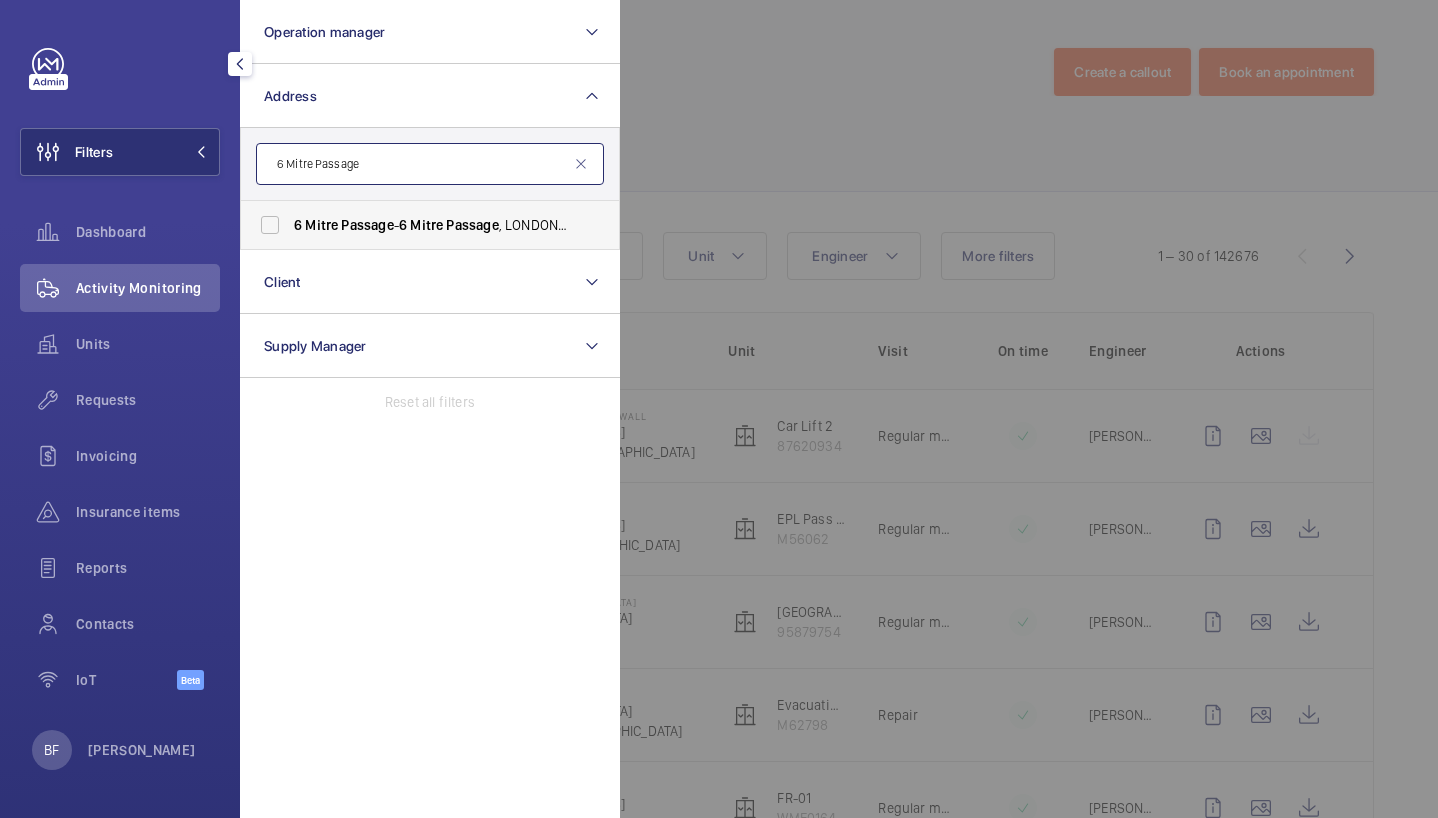 type on "6 Mitre Passage" 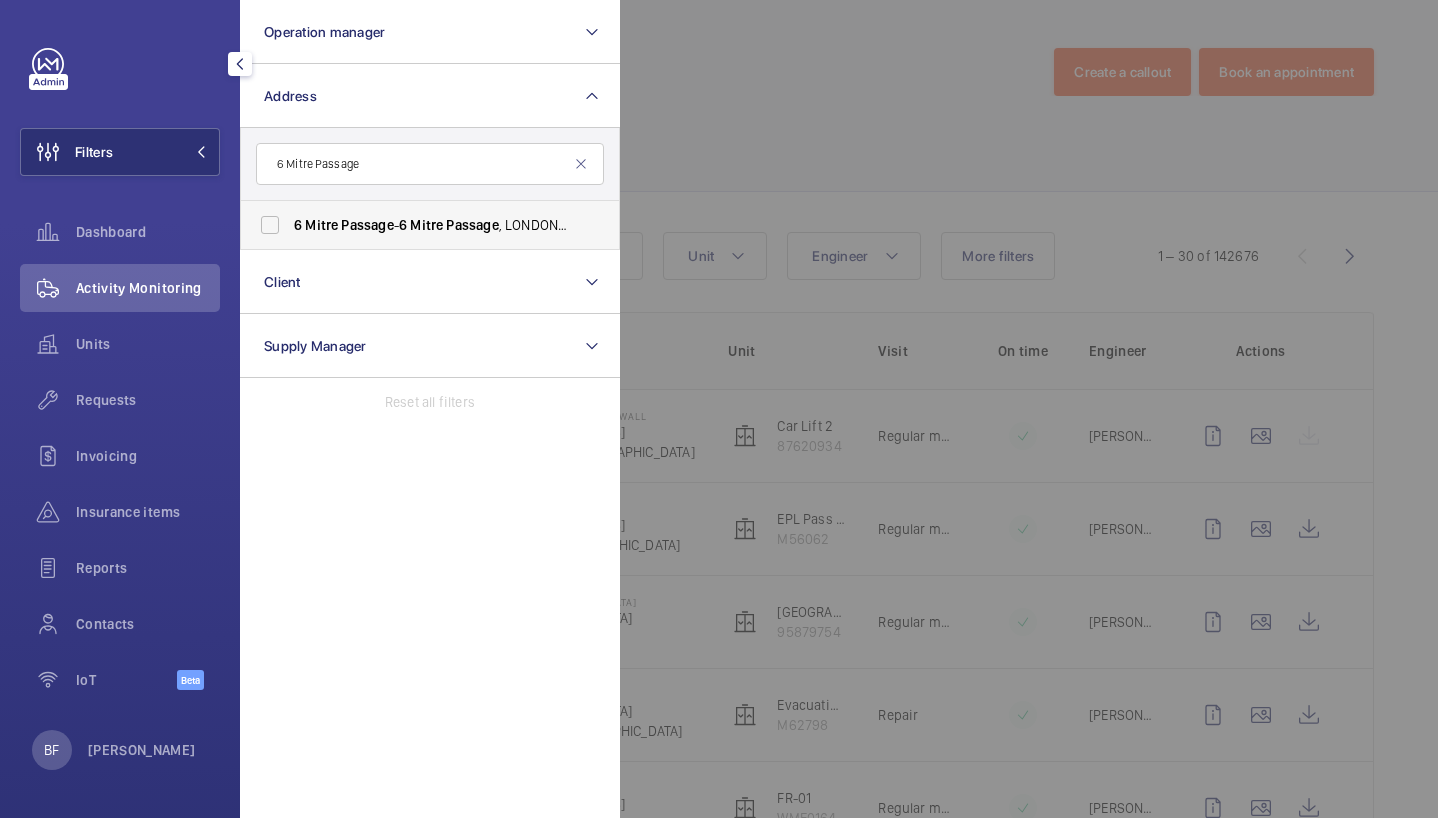click on "Passage" at bounding box center (367, 225) 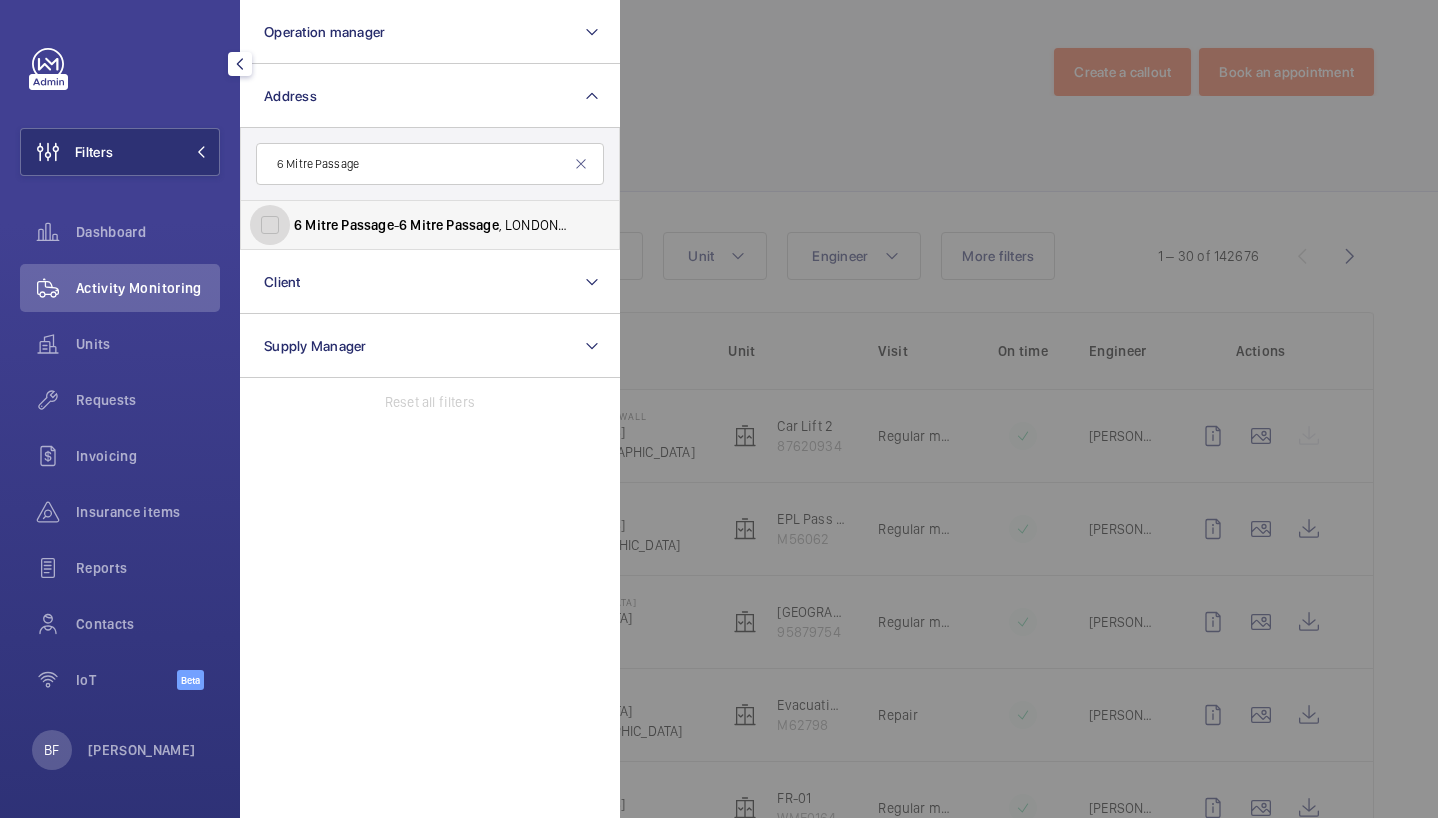 click on "[STREET_ADDRESS]" at bounding box center [270, 225] 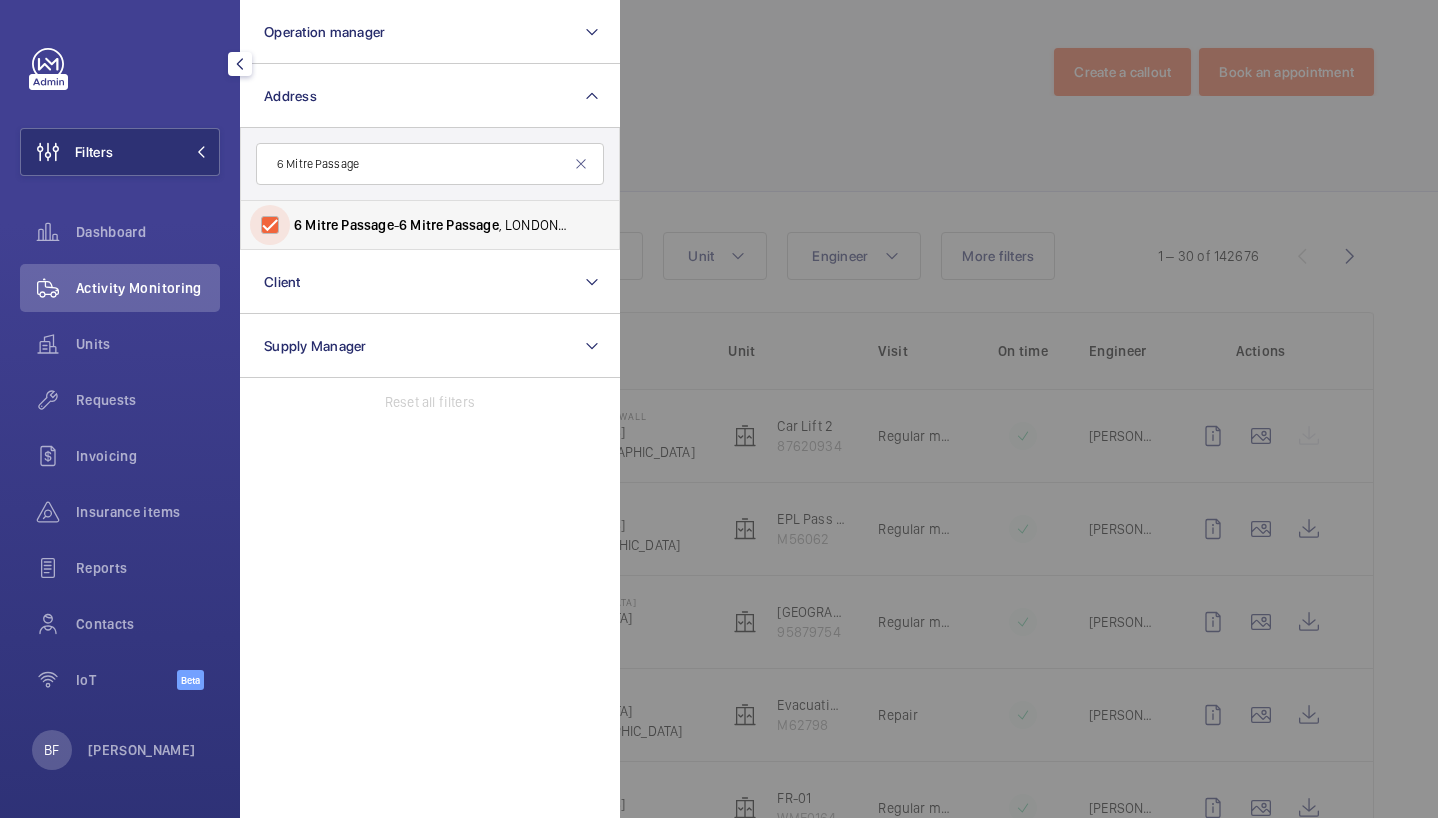 checkbox on "true" 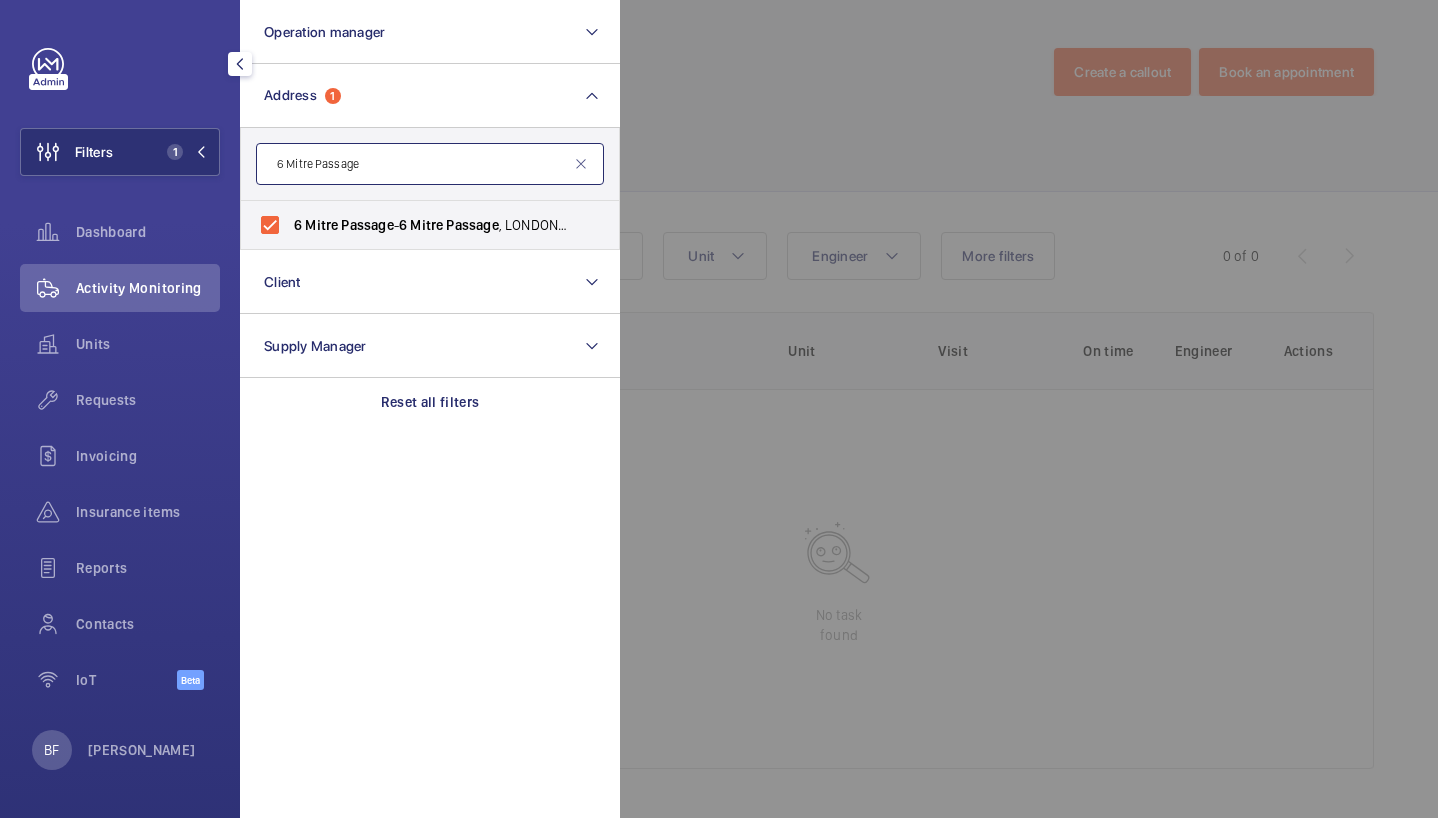click on "6 Mitre Passage" 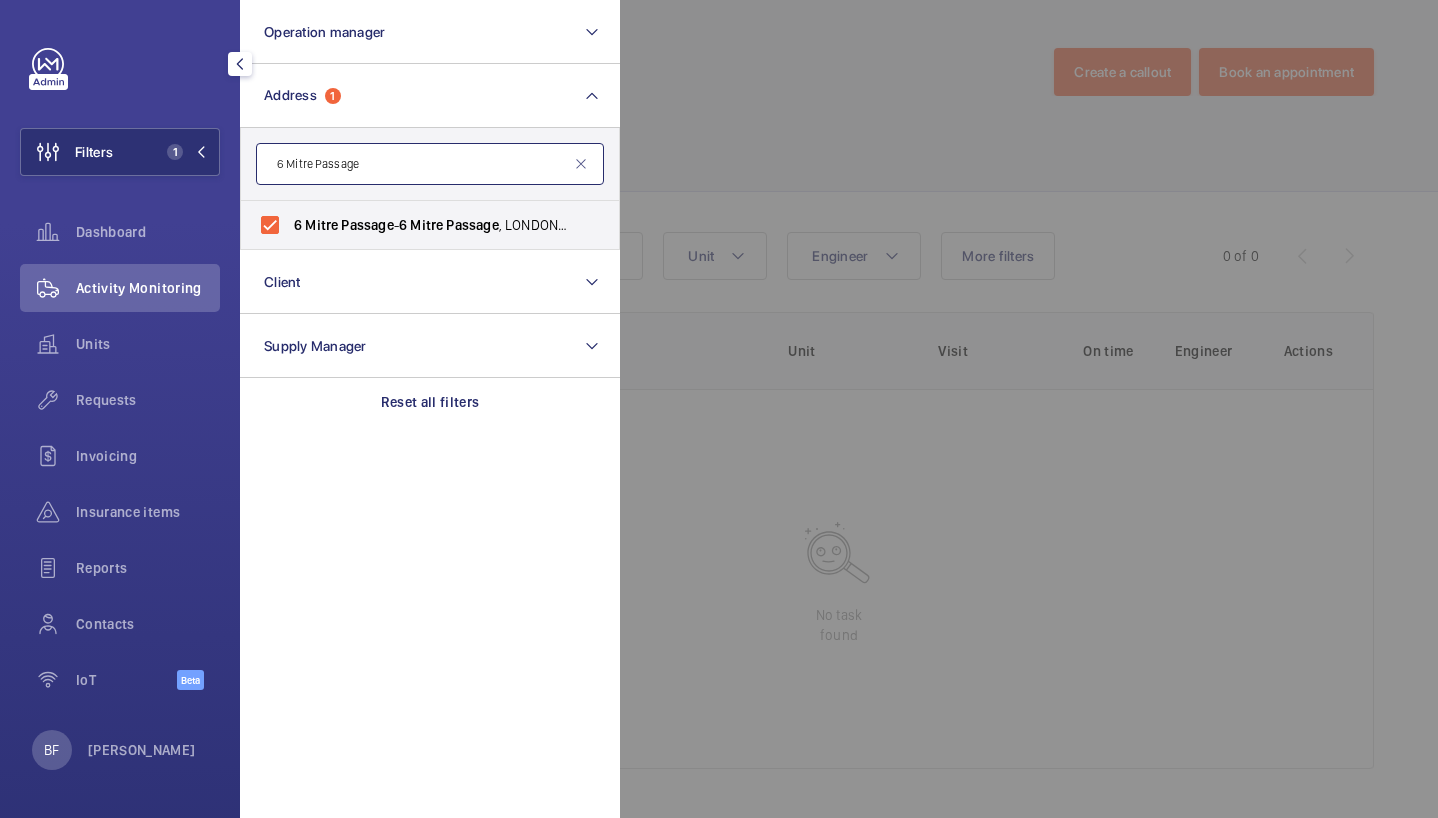 paste on "SW1H 0BF" 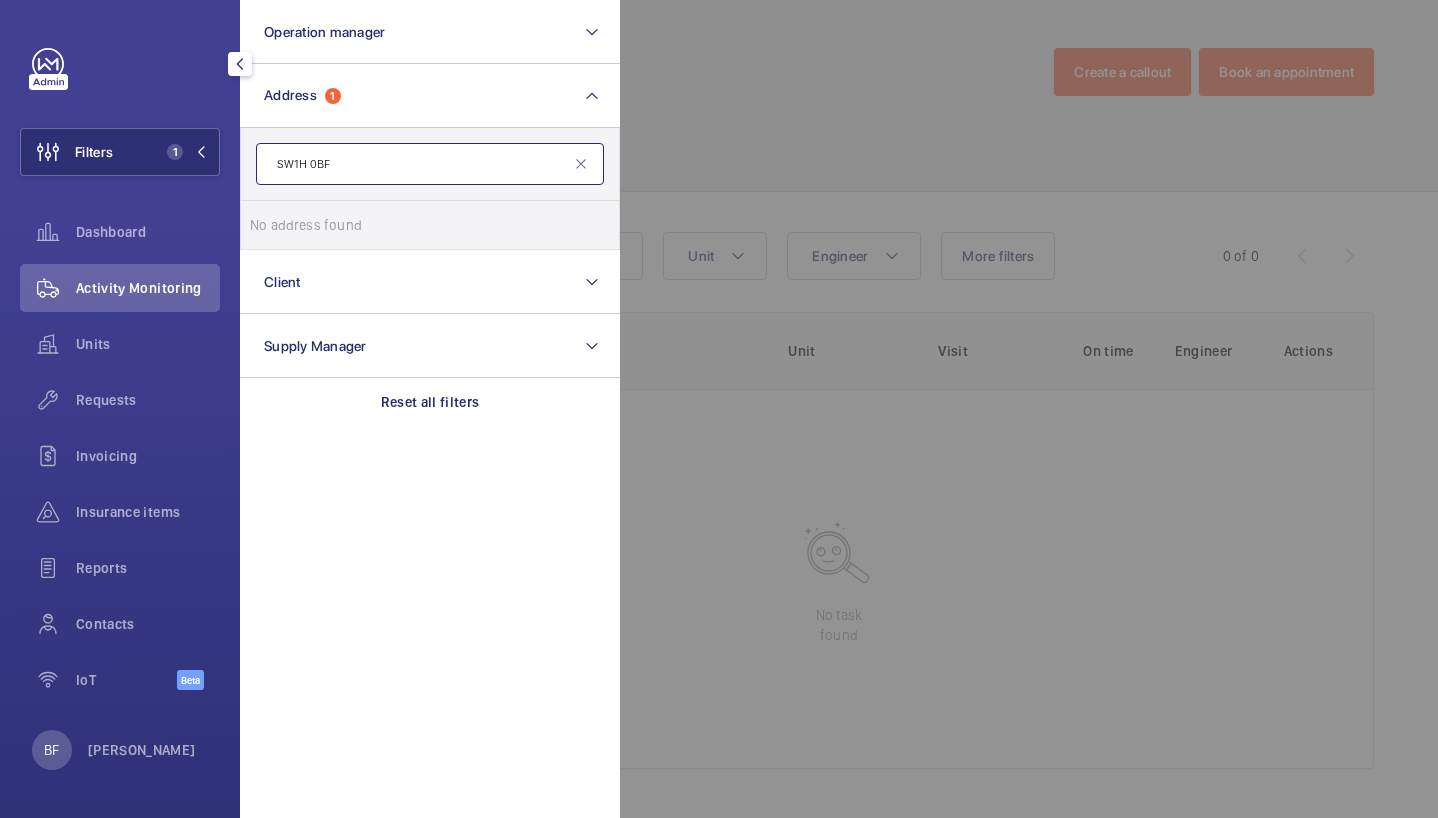 click on "SW1H 0BF" 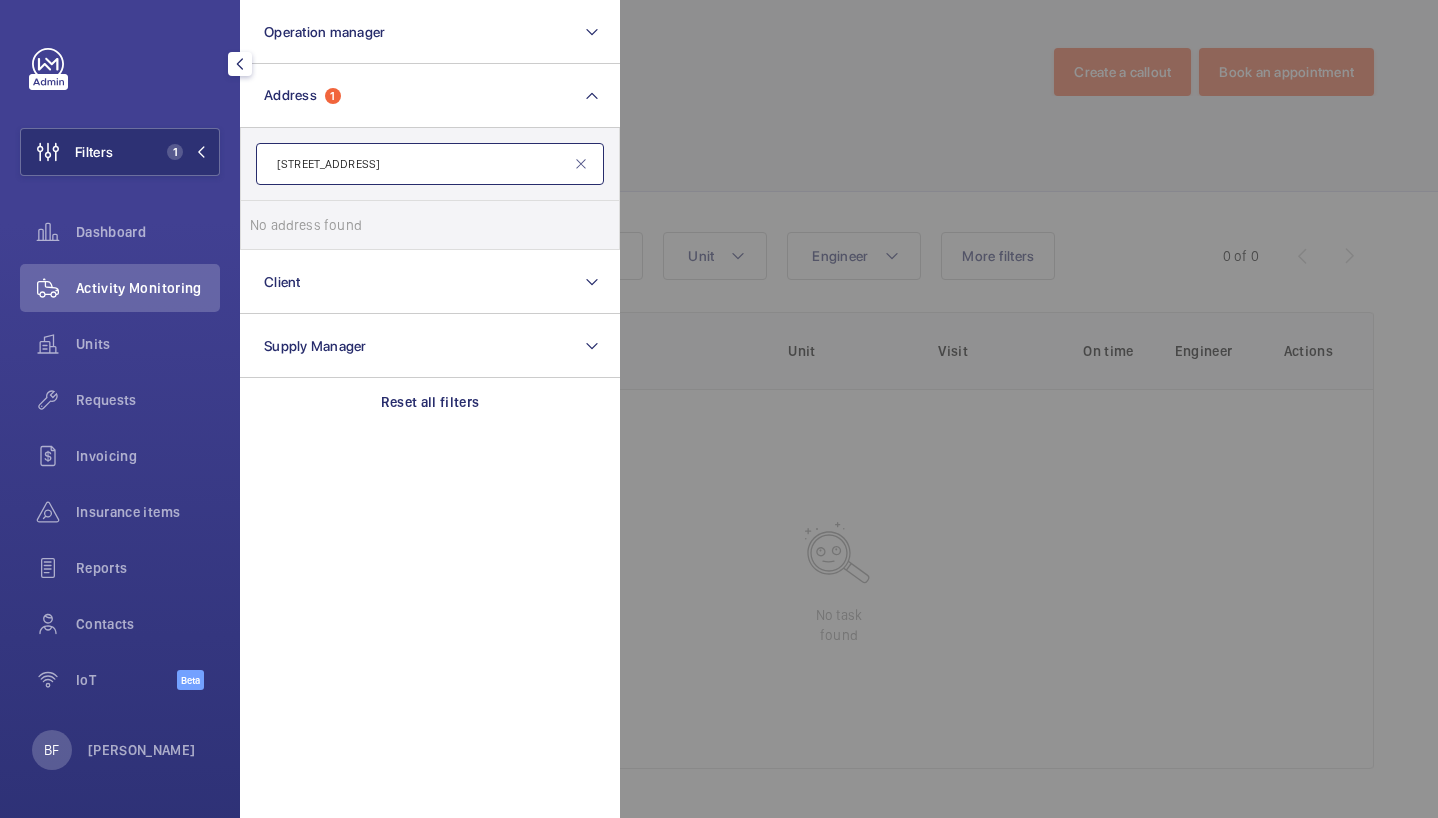 click on "[STREET_ADDRESS]" 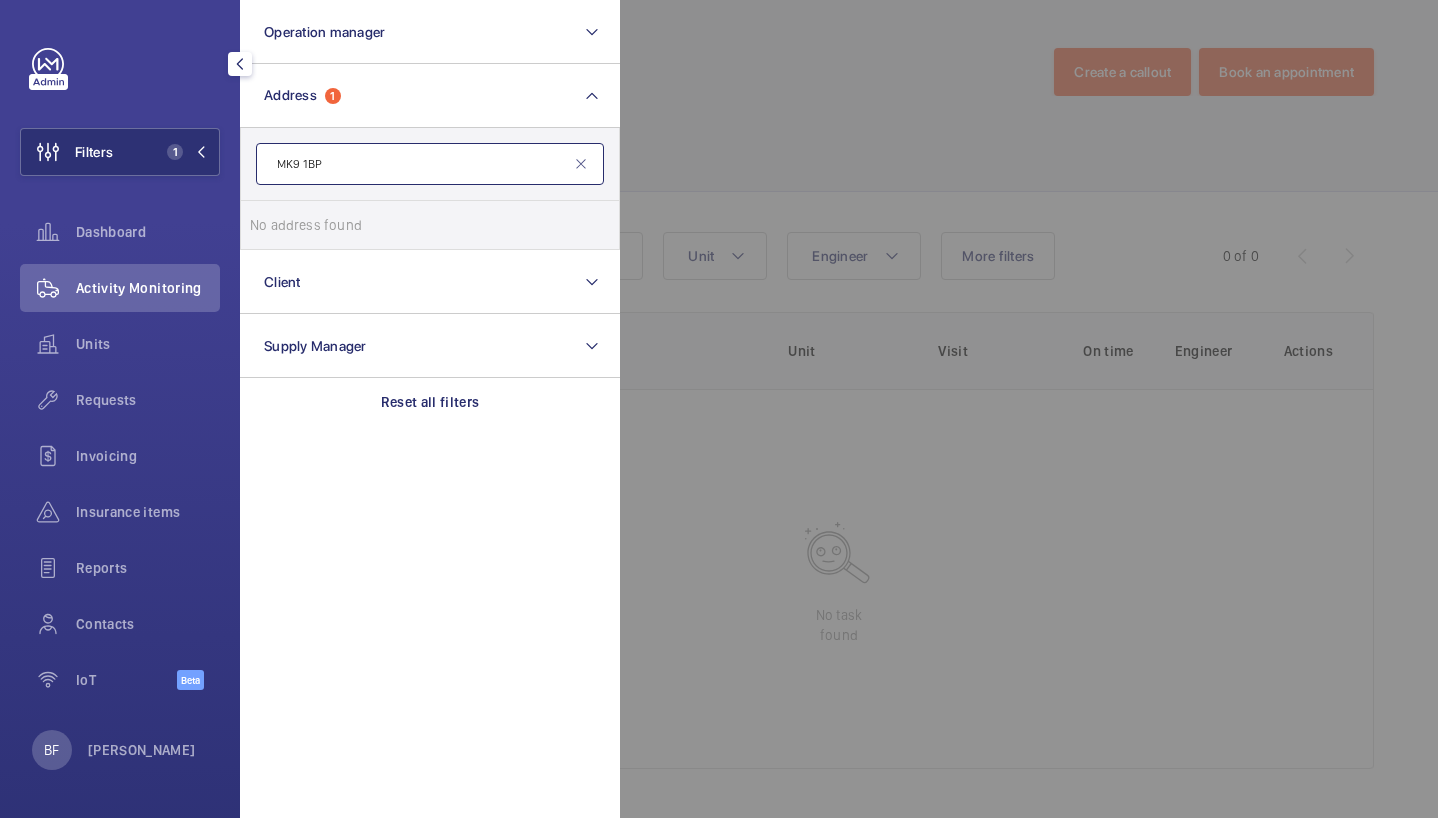 click on "MK9 1BP" 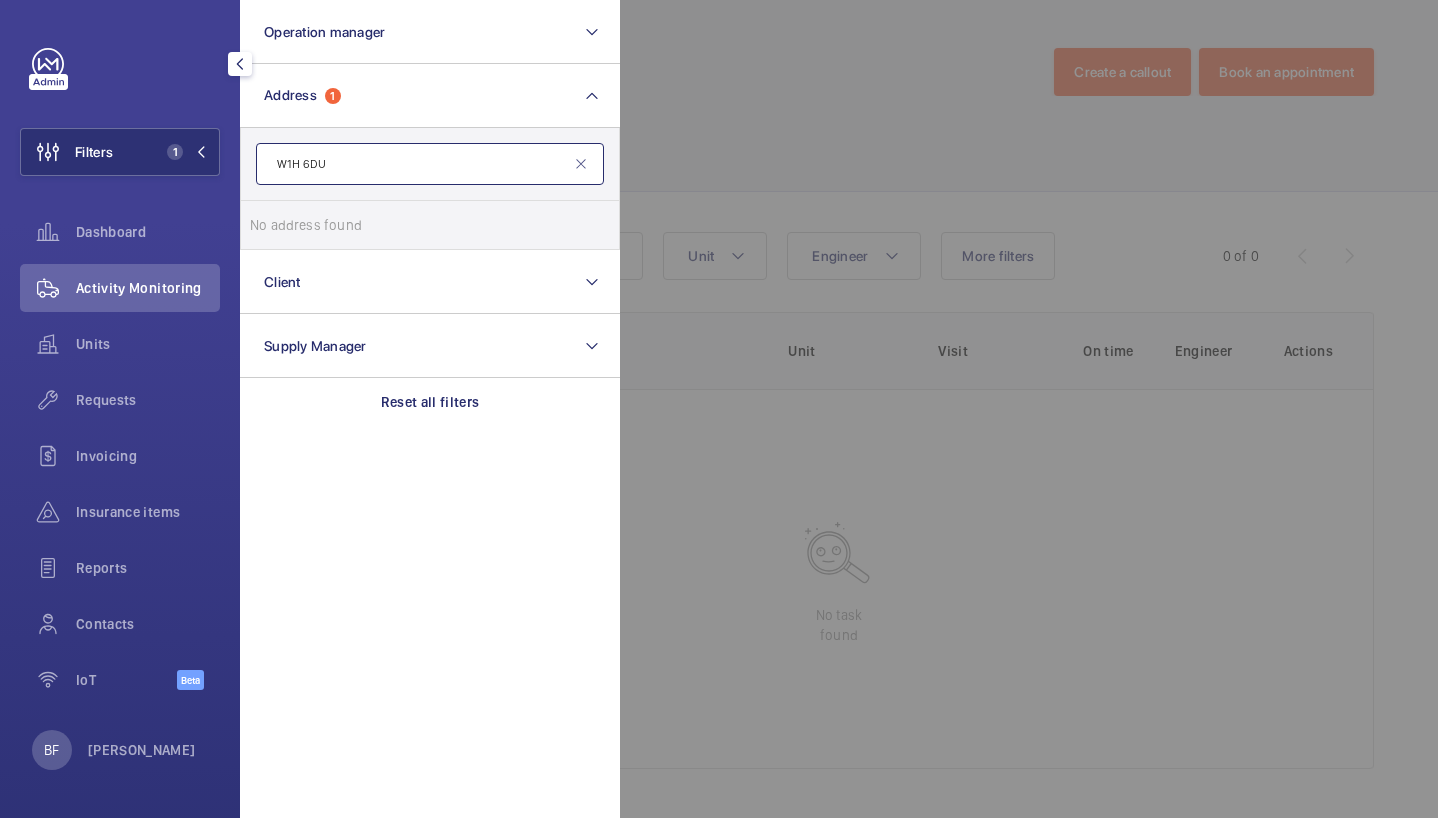 click on "W1H 6DU" 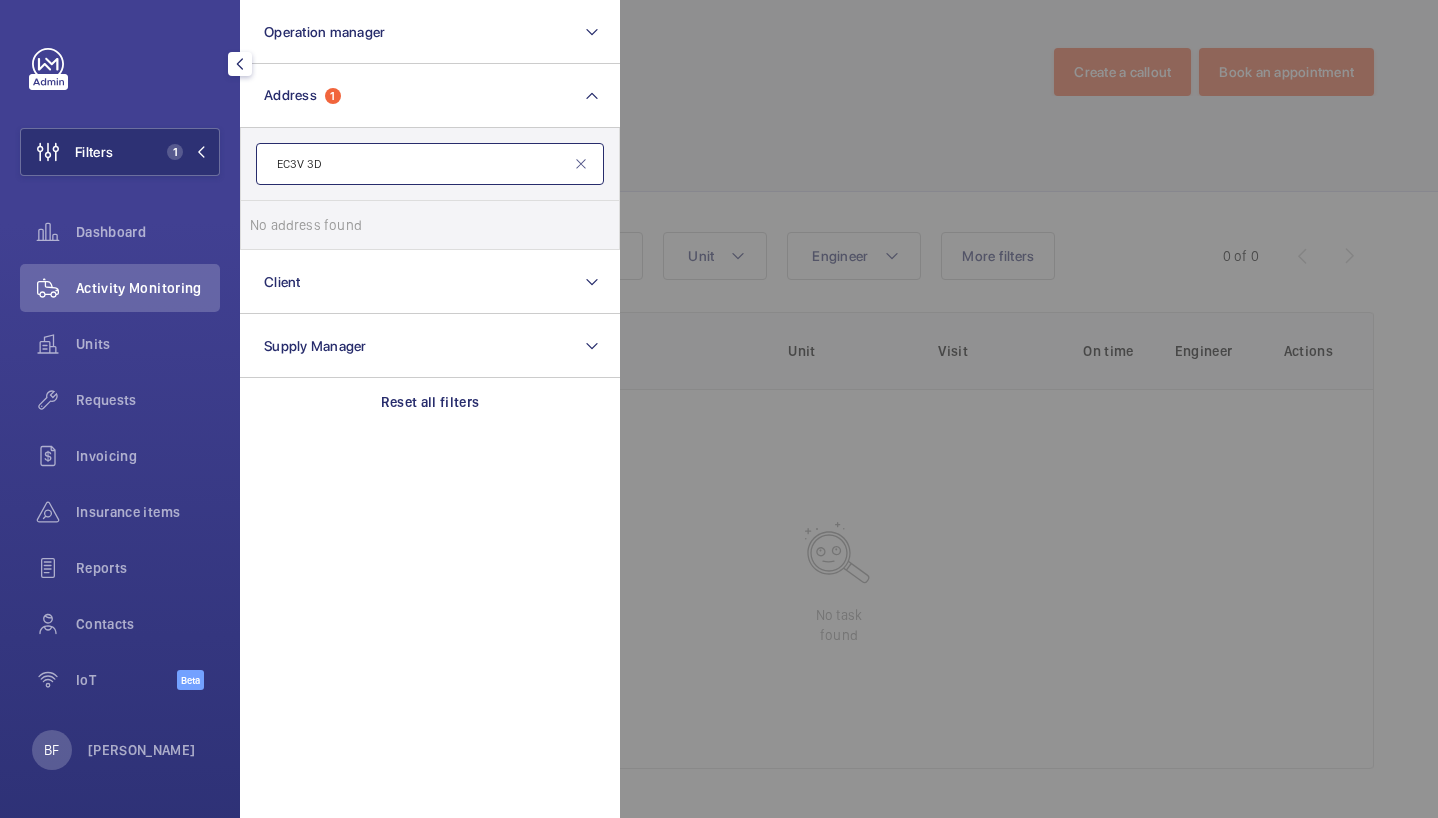 click on "EC3V 3D" 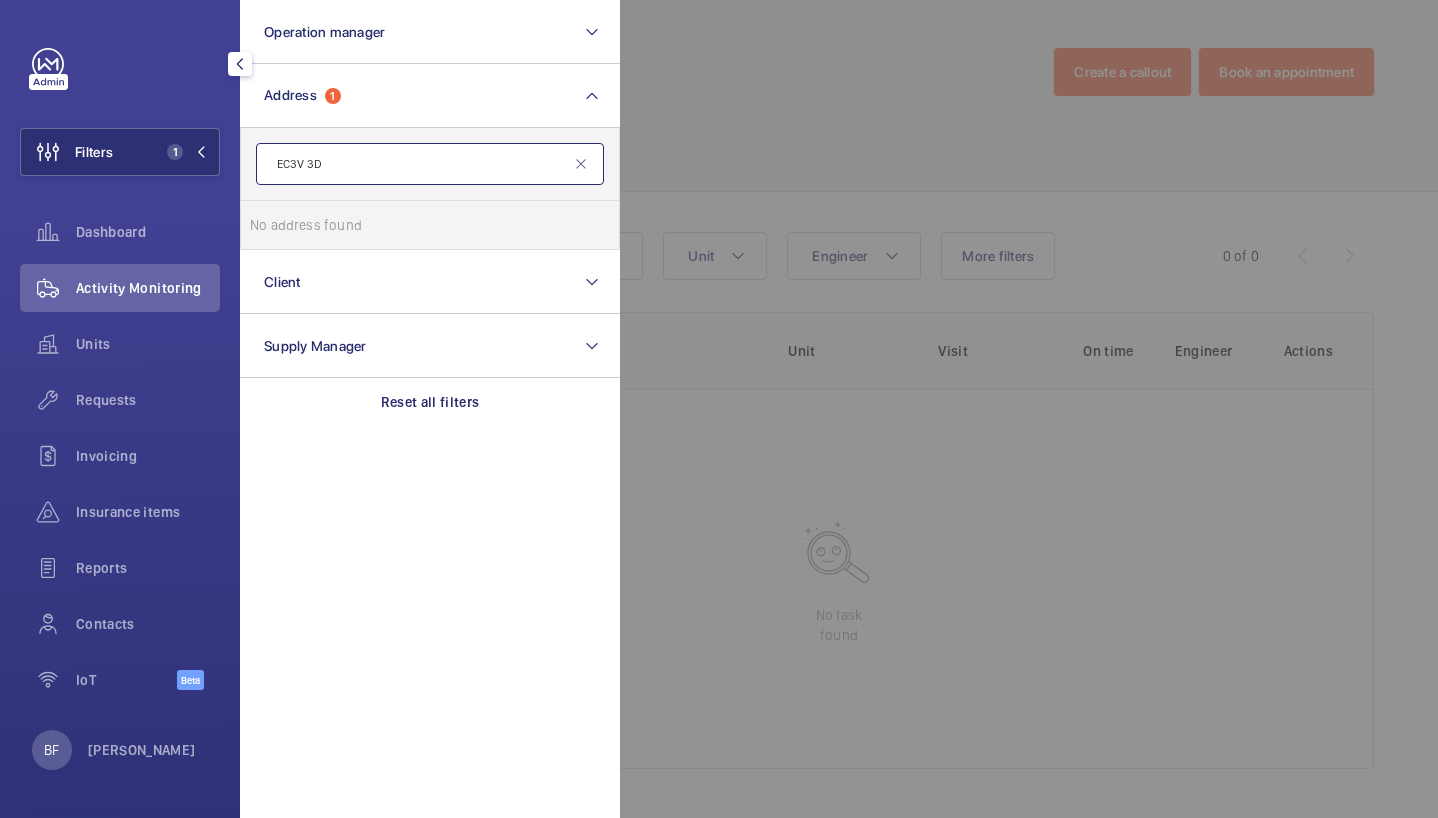 click on "EC3V 3D" 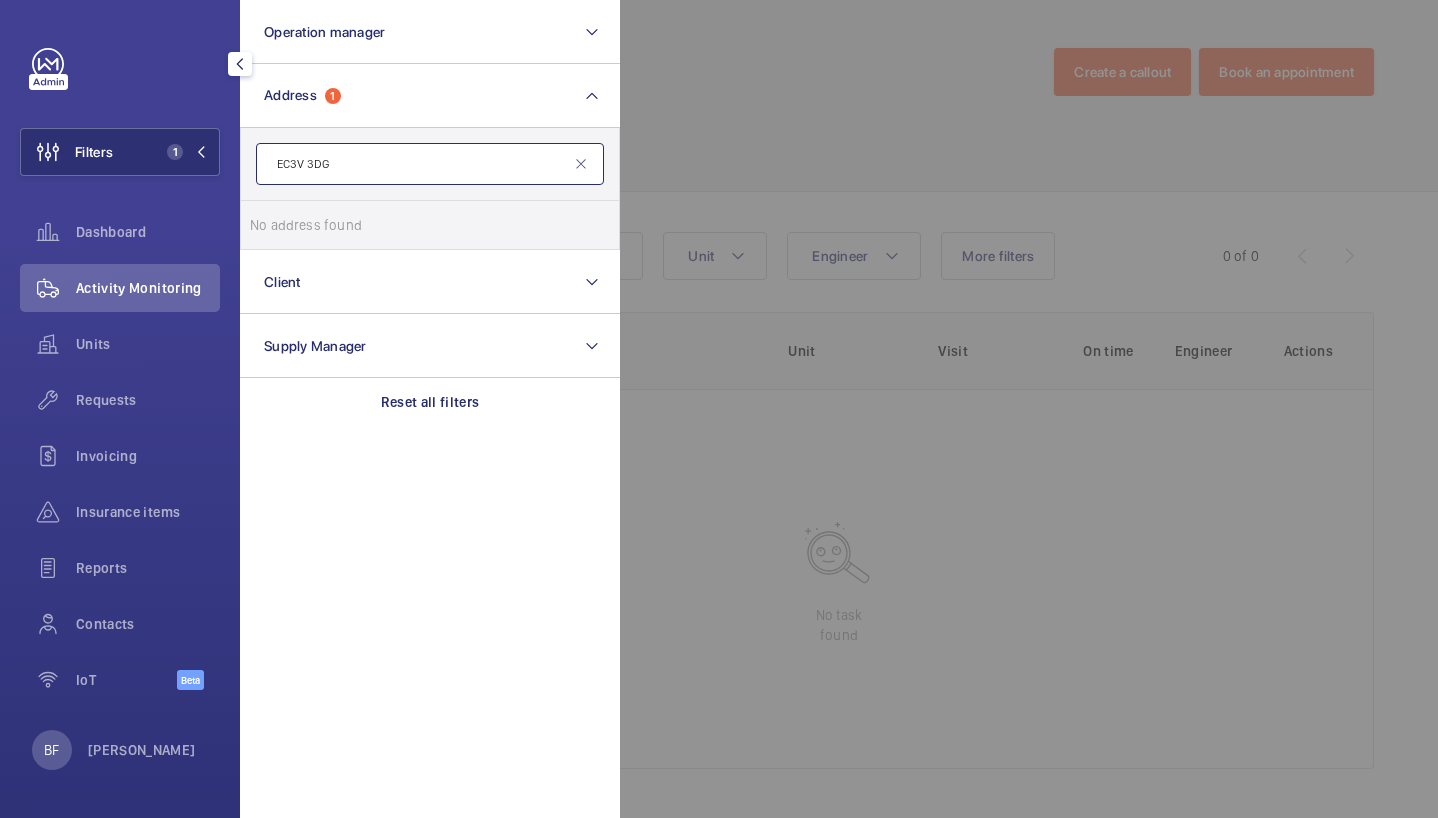 click on "EC3V 3DG" 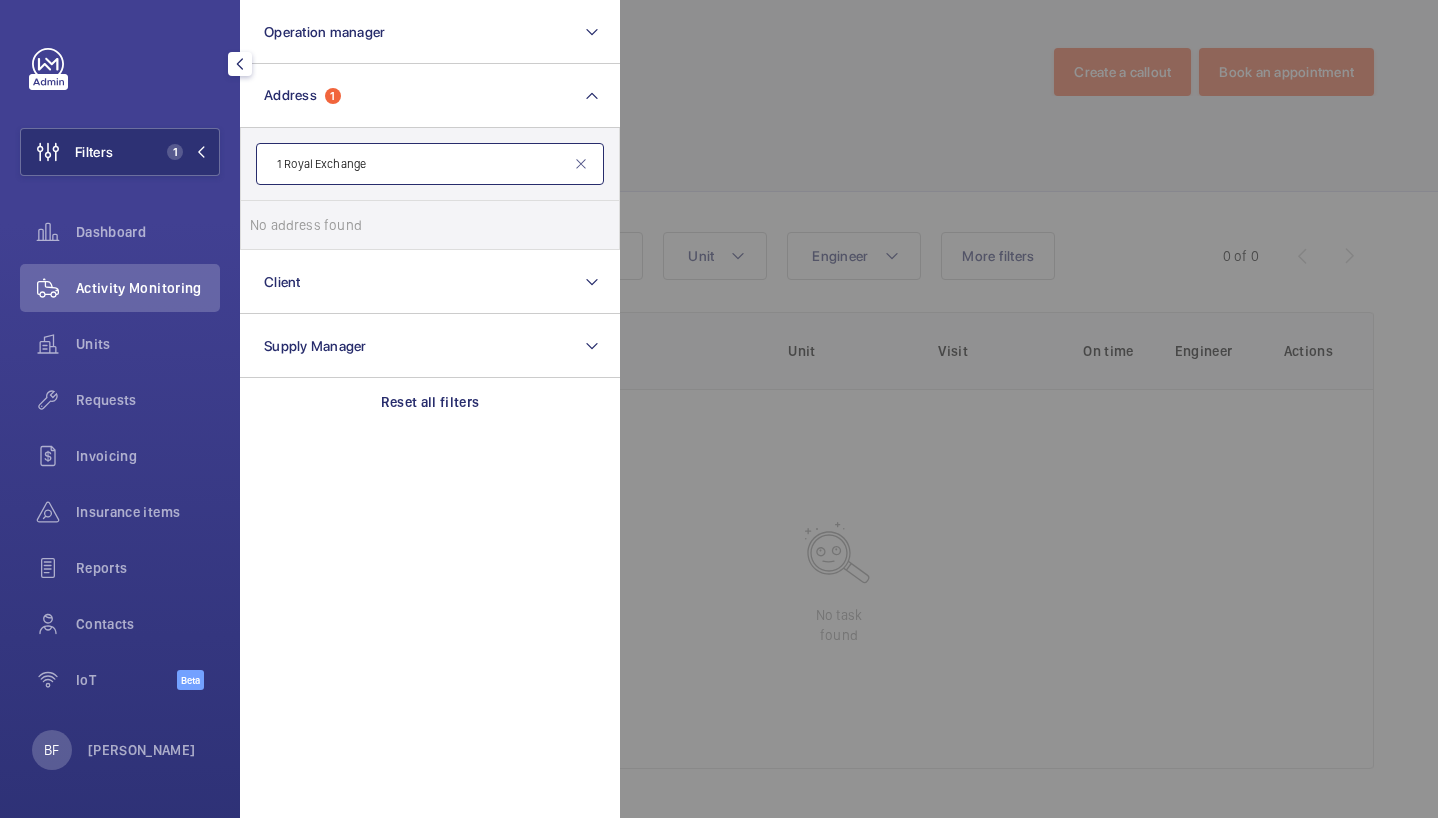 click on "1 Royal Exchange" 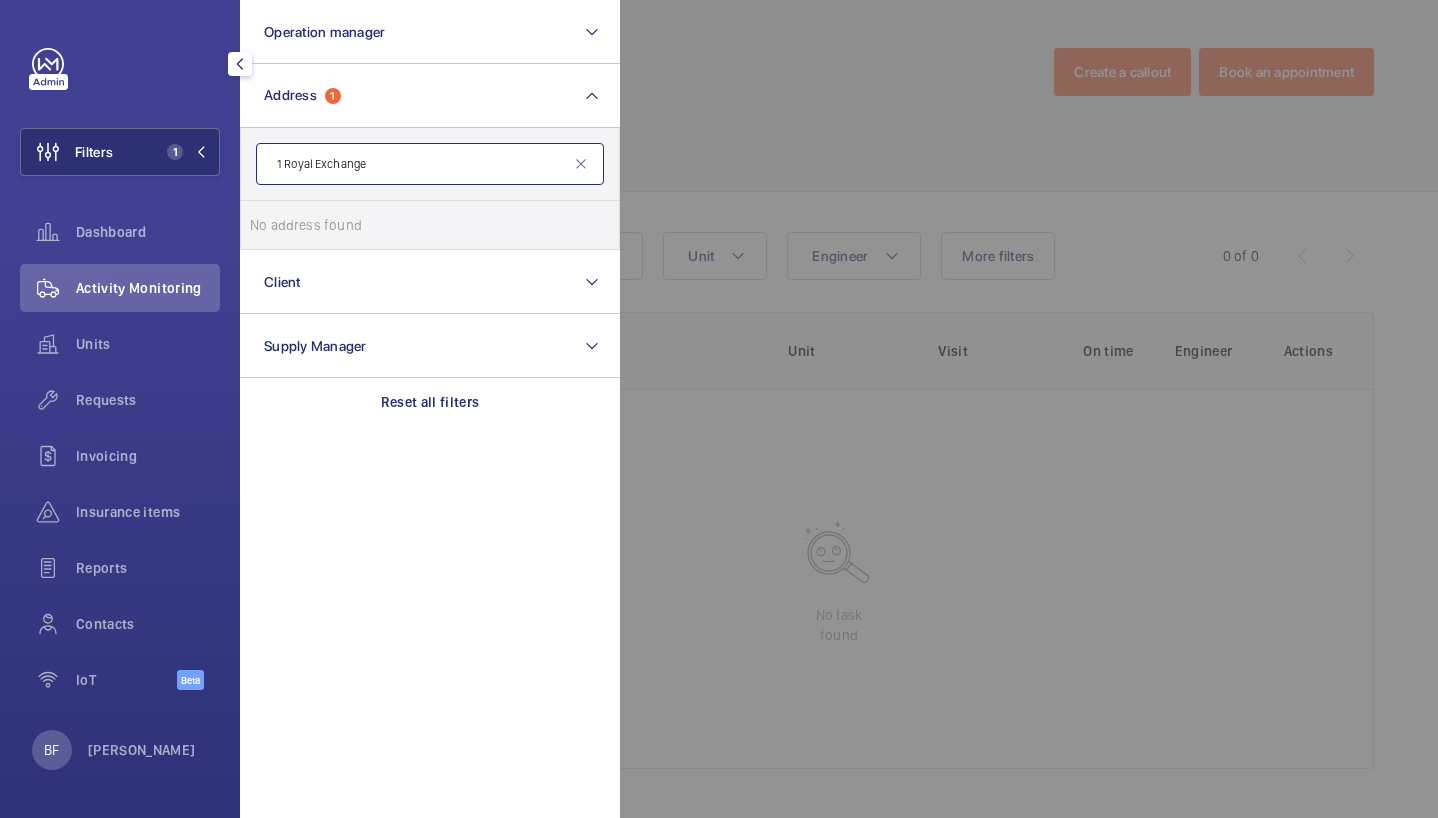 paste on "M3 3EB" 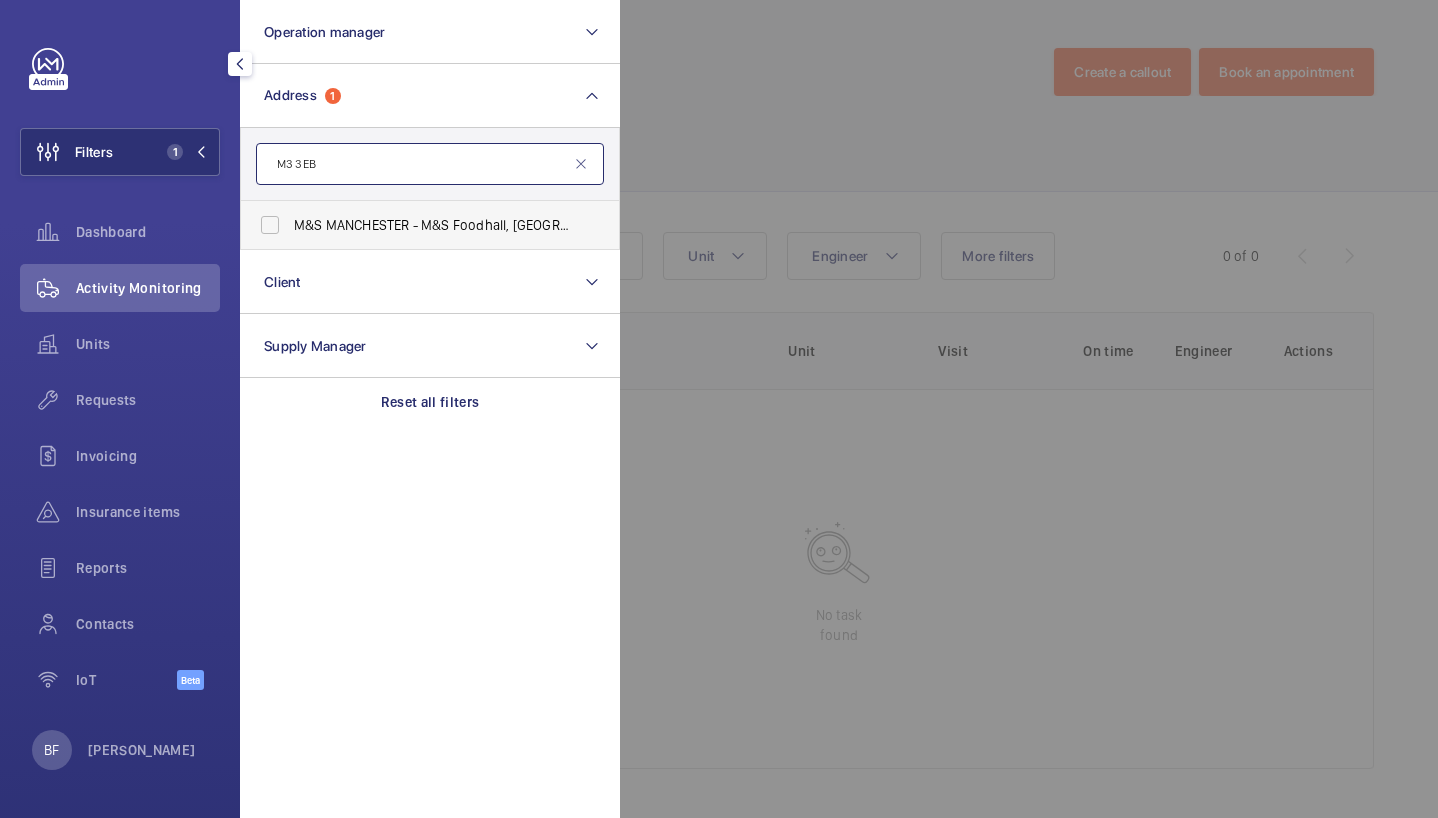 type on "M3 3EB" 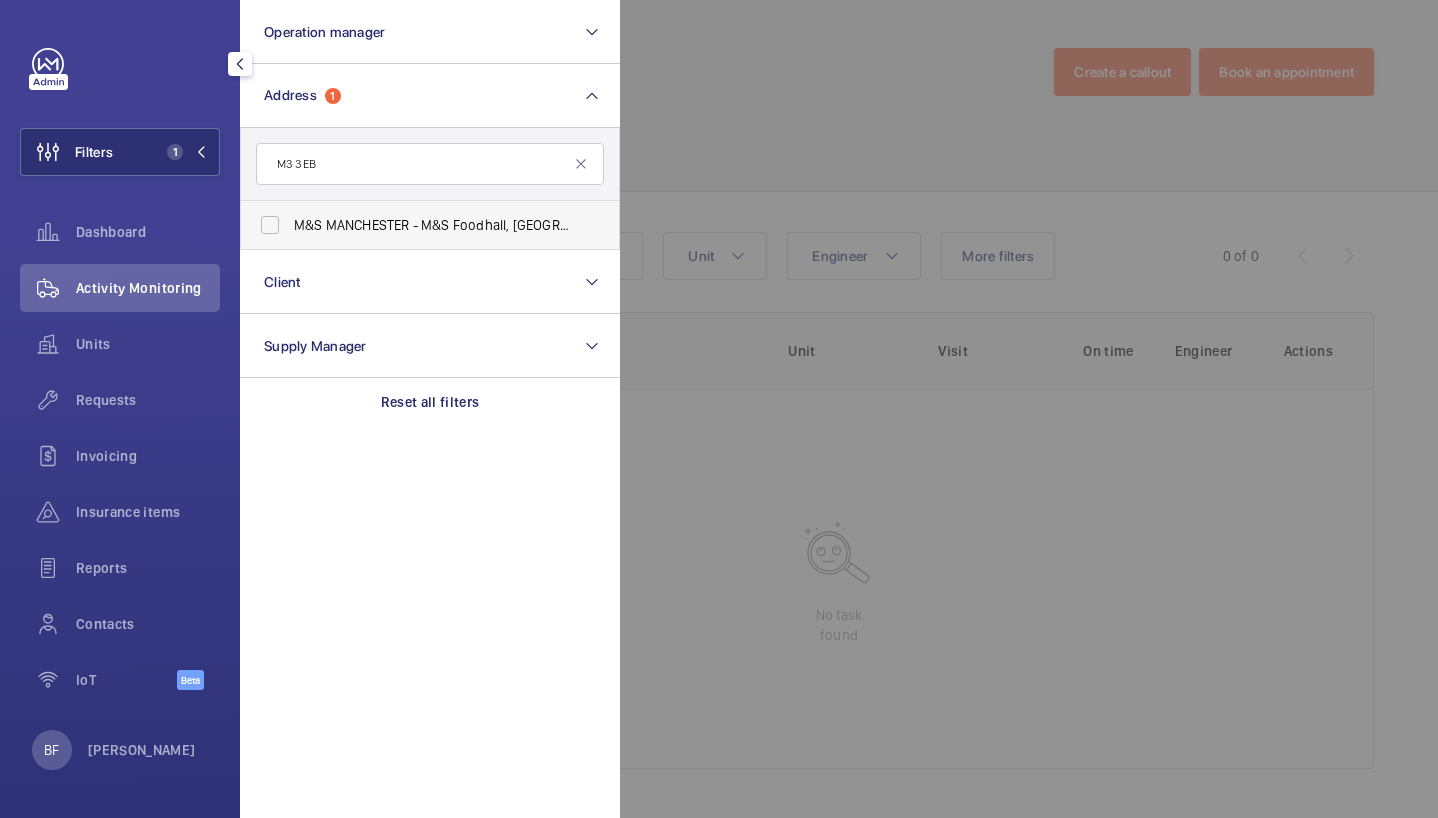 click on "M&S MANCHESTER - M&S Foodhall, [GEOGRAPHIC_DATA]  M3   3EB" at bounding box center [431, 225] 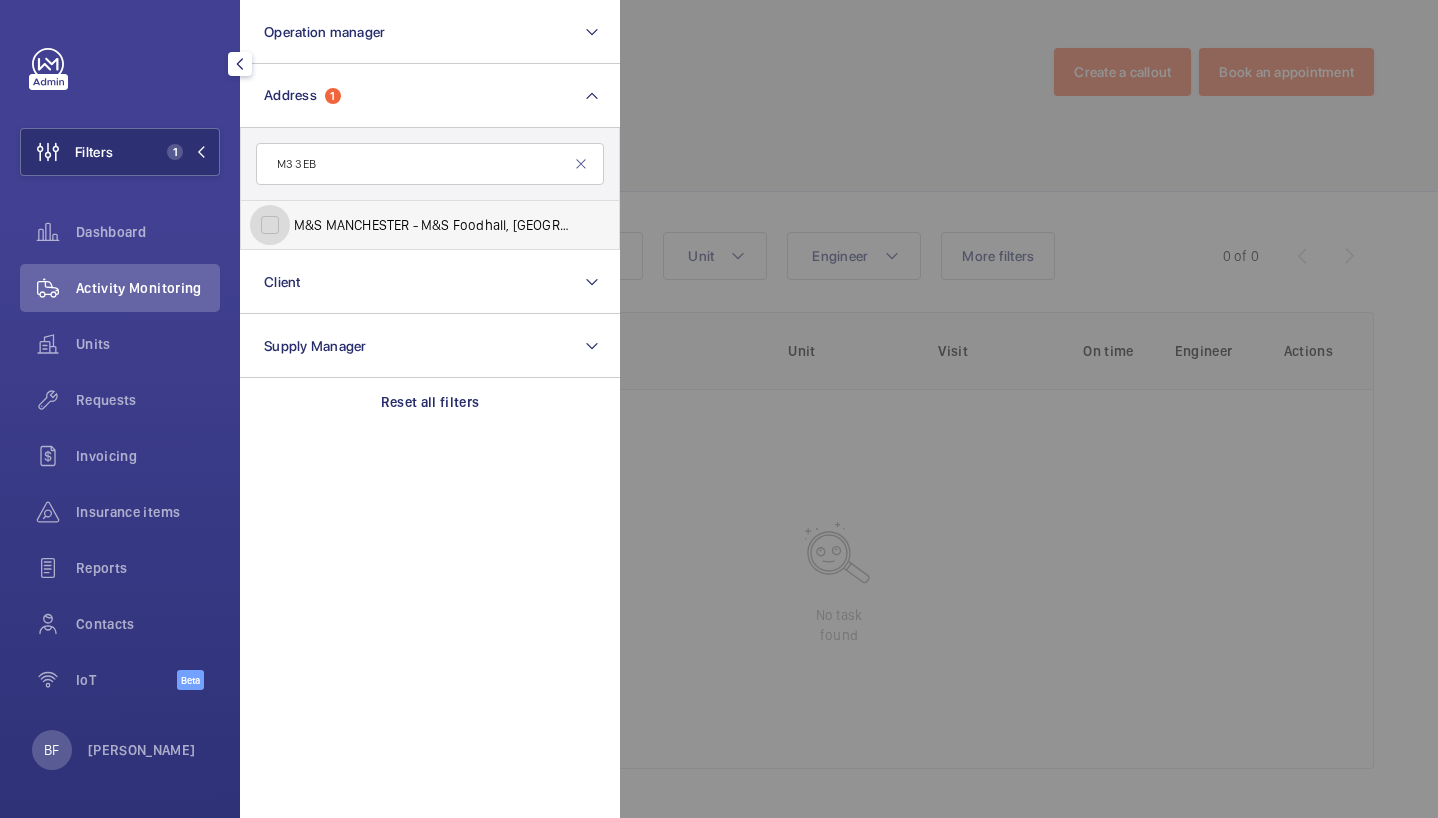 click on "M&S MANCHESTER - M&S Foodhall, [GEOGRAPHIC_DATA]  M3   3EB" at bounding box center [270, 225] 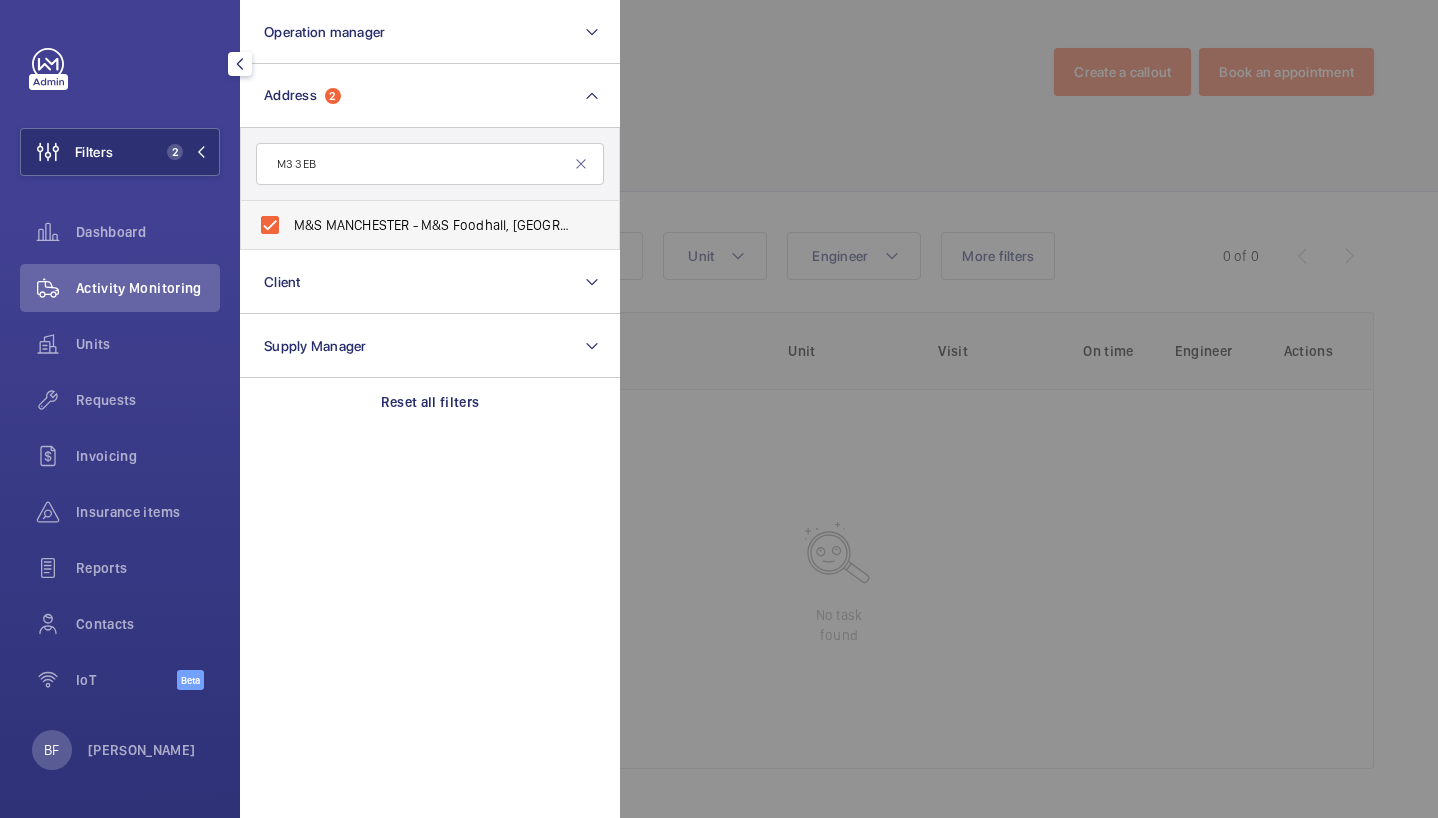 click on "M&S MANCHESTER - M&S Foodhall, [GEOGRAPHIC_DATA]  M3   3EB" at bounding box center [431, 225] 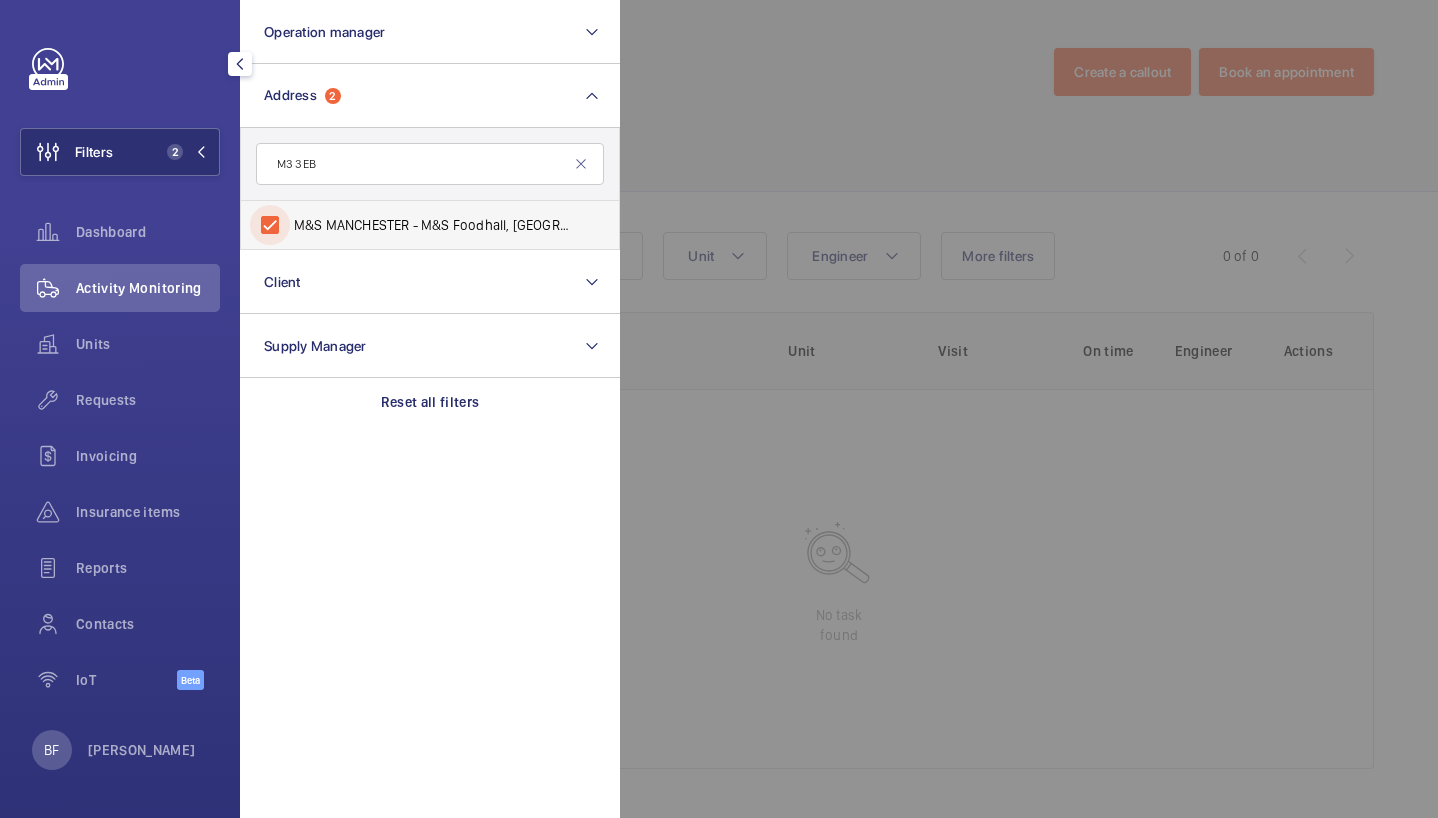 click on "M&S MANCHESTER - M&S Foodhall, [GEOGRAPHIC_DATA]  M3   3EB" at bounding box center (270, 225) 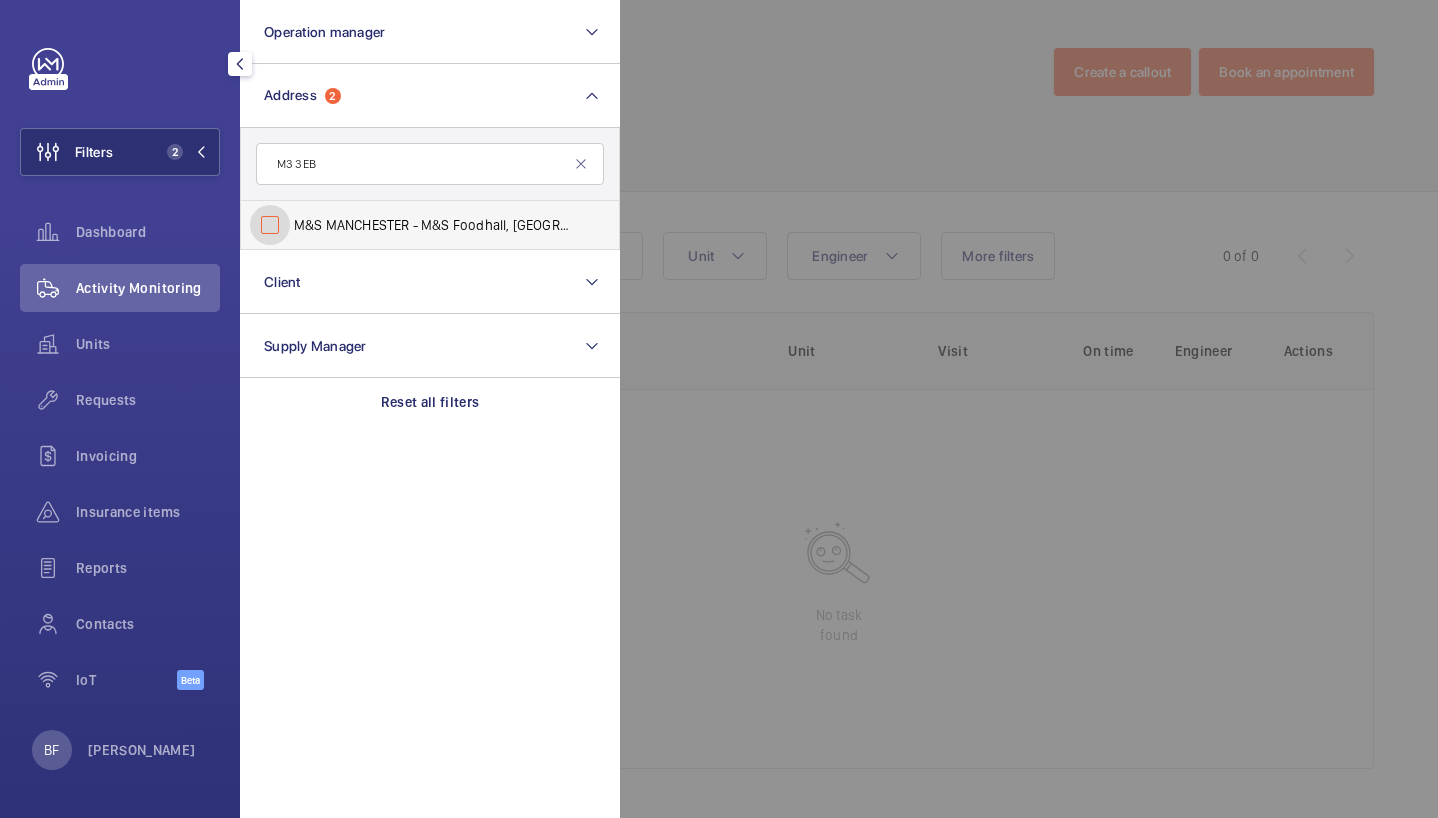 checkbox on "false" 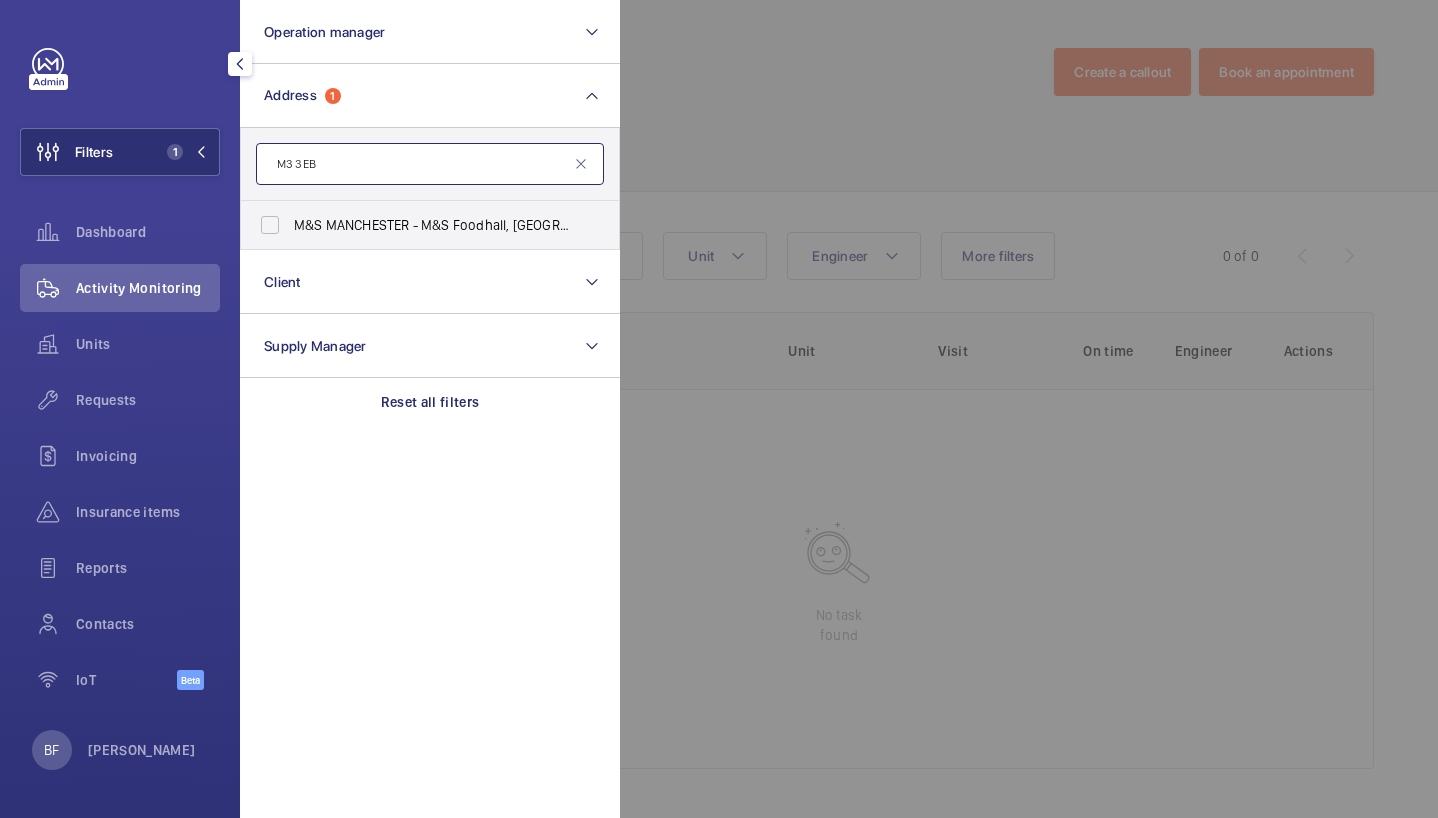click on "M3 3EB" 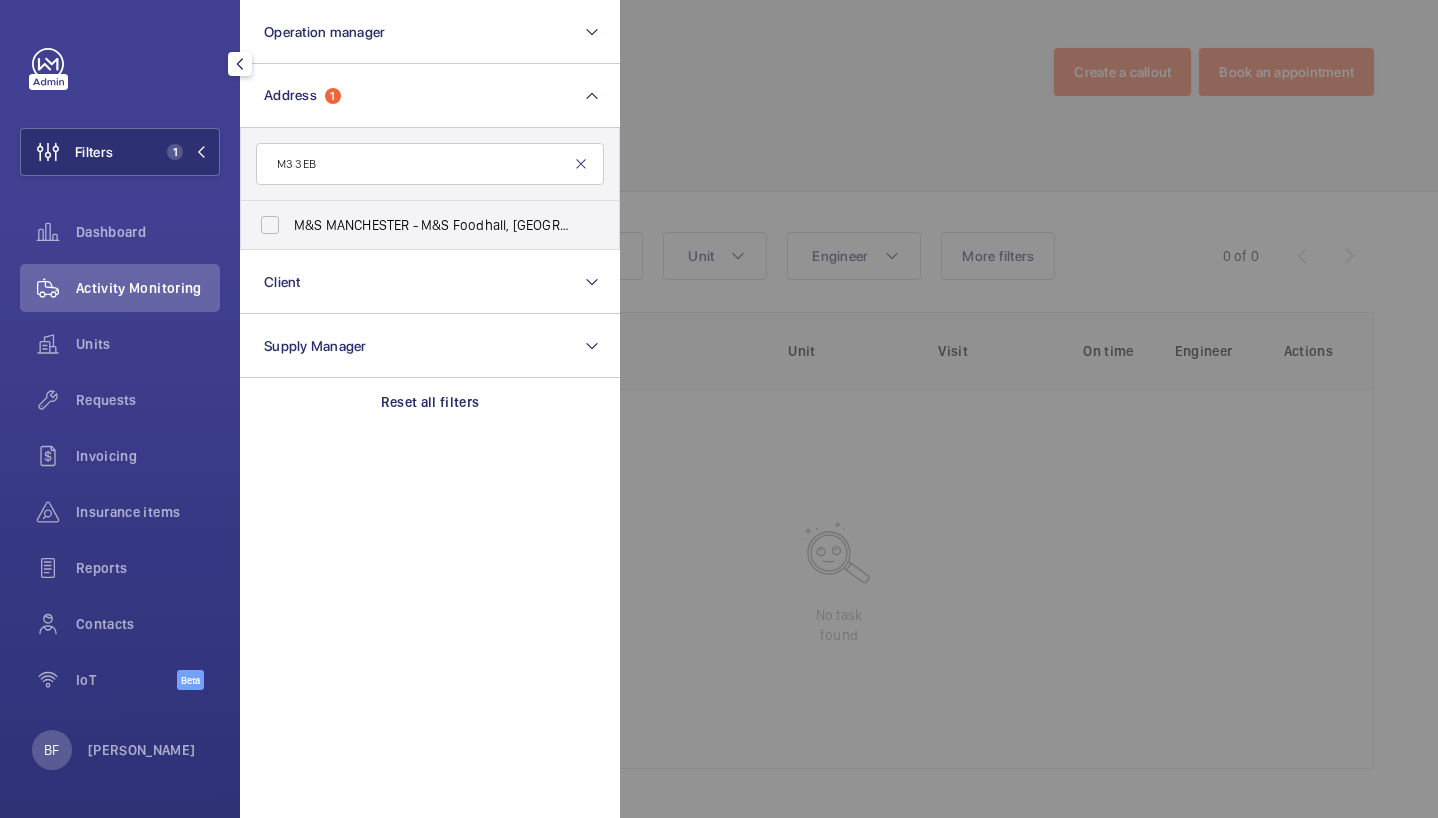 click 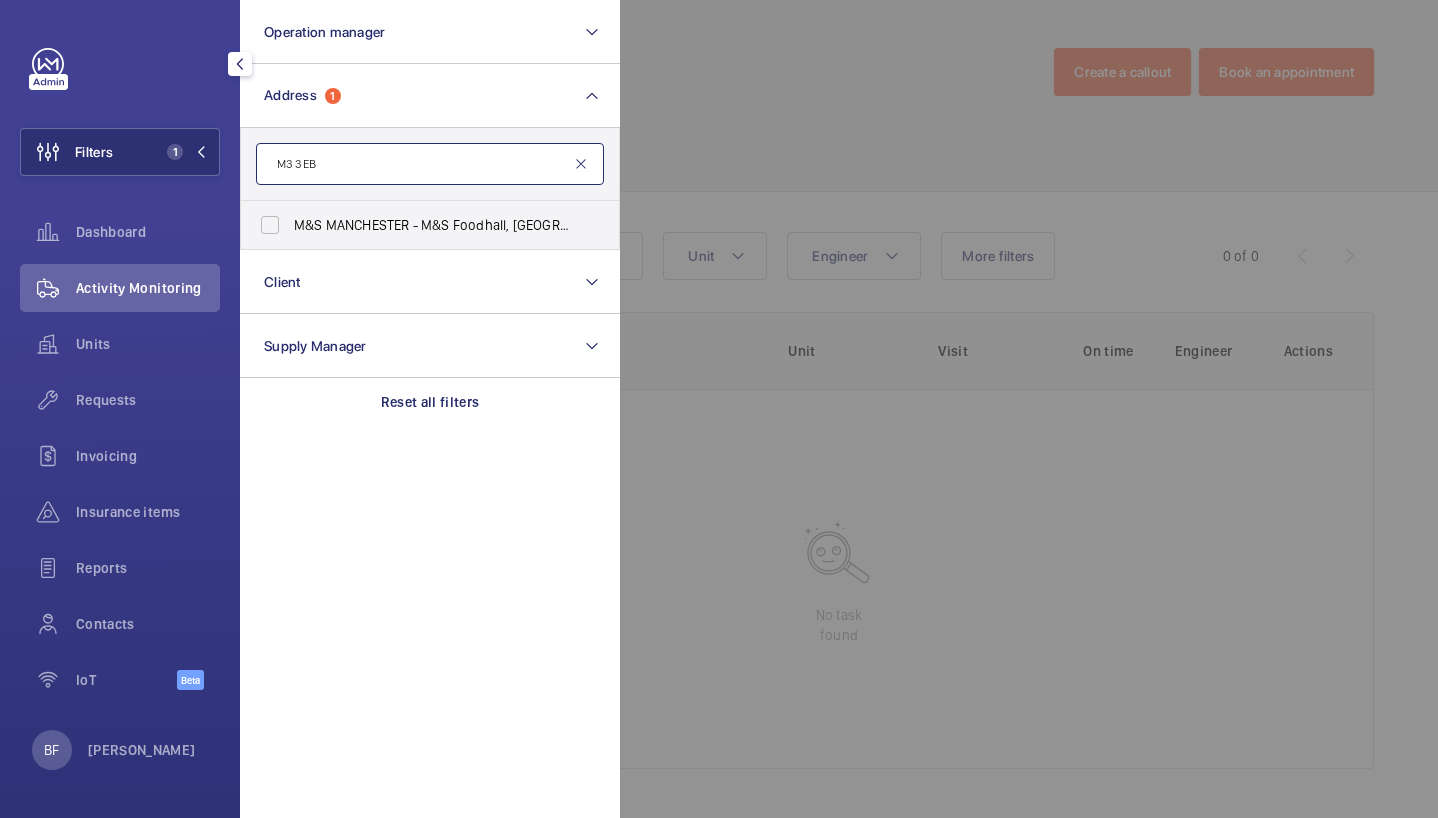 type 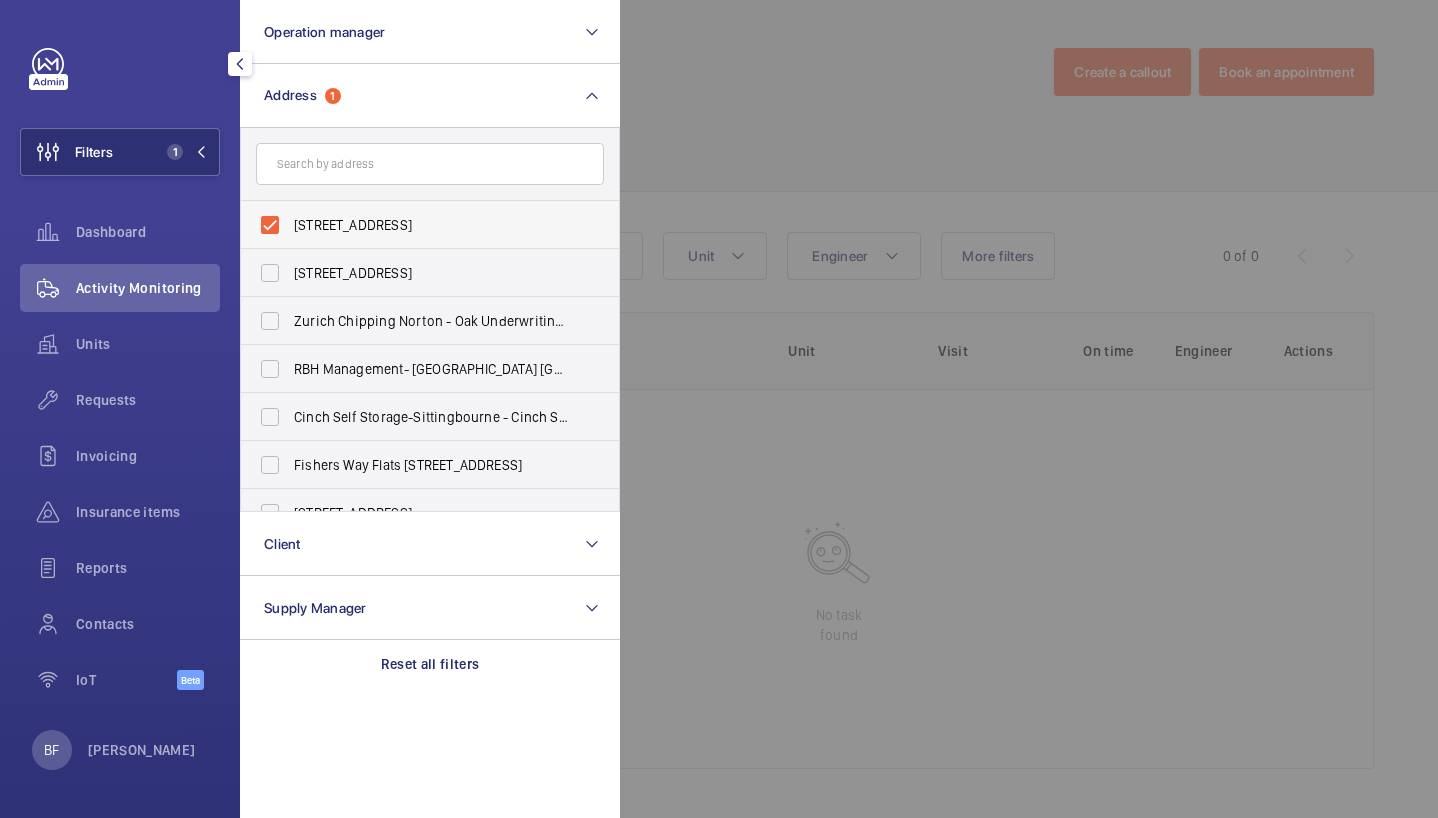 click on "[STREET_ADDRESS]" at bounding box center (431, 225) 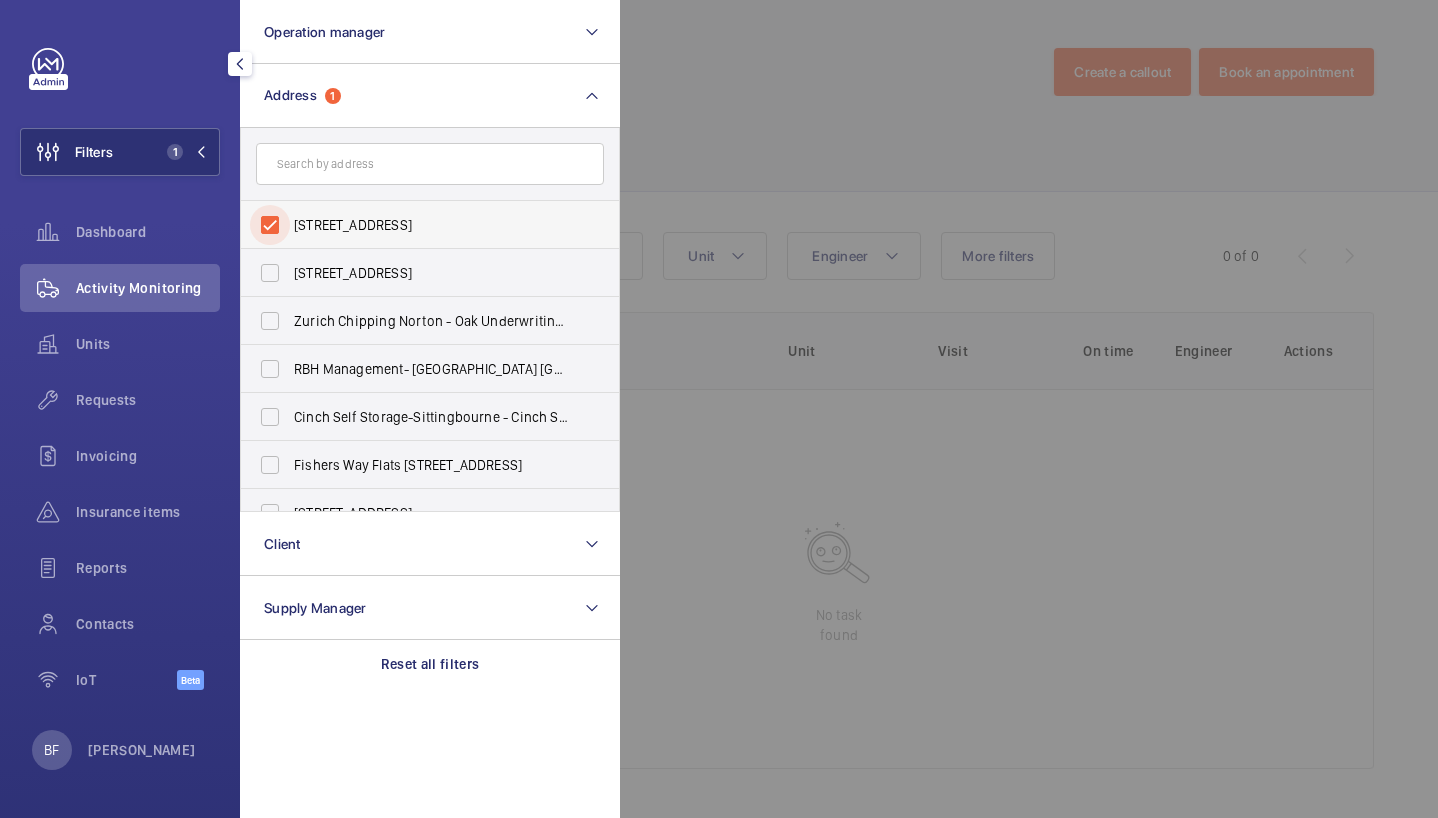 click on "[STREET_ADDRESS]" at bounding box center [270, 225] 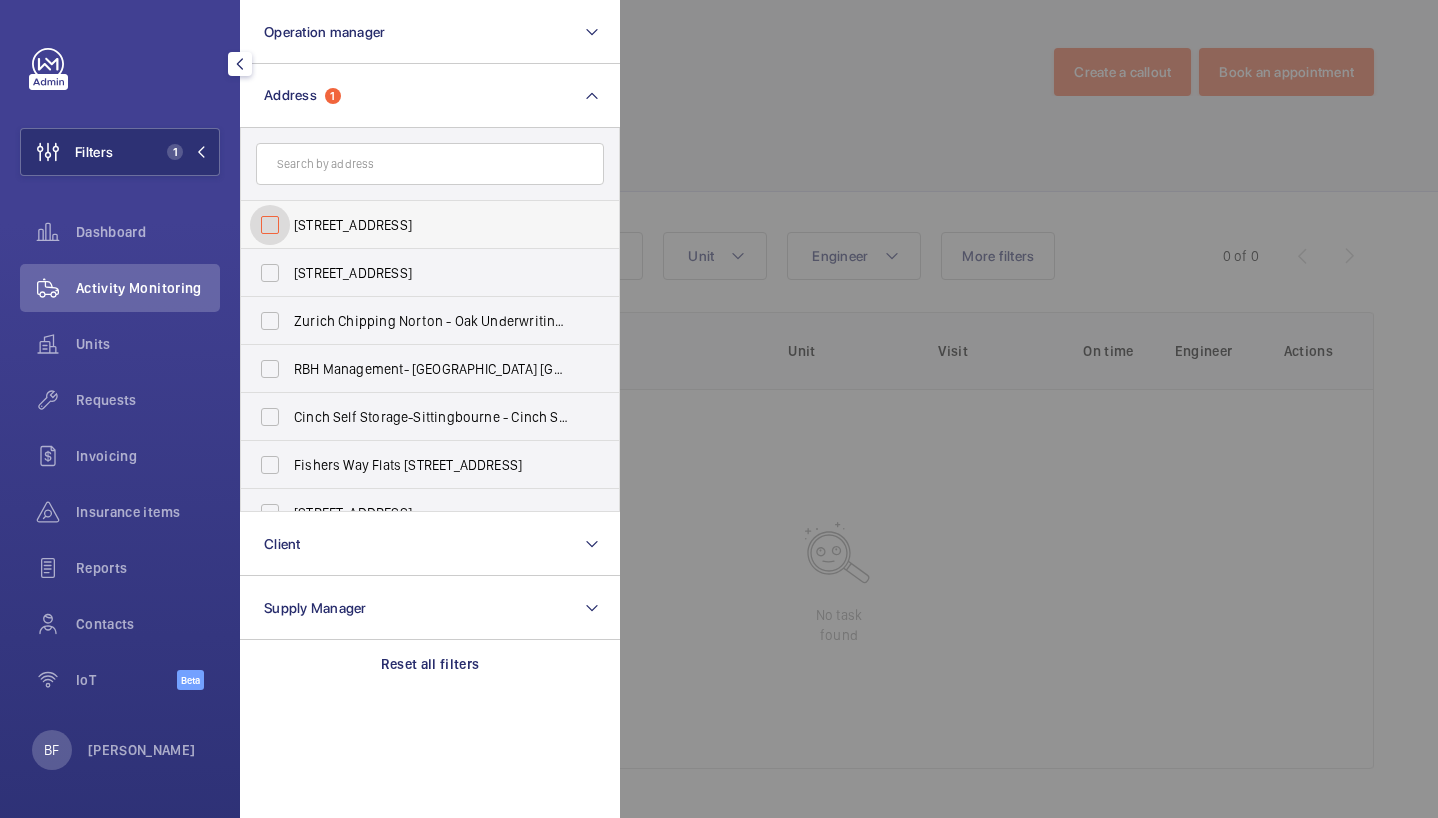 checkbox on "false" 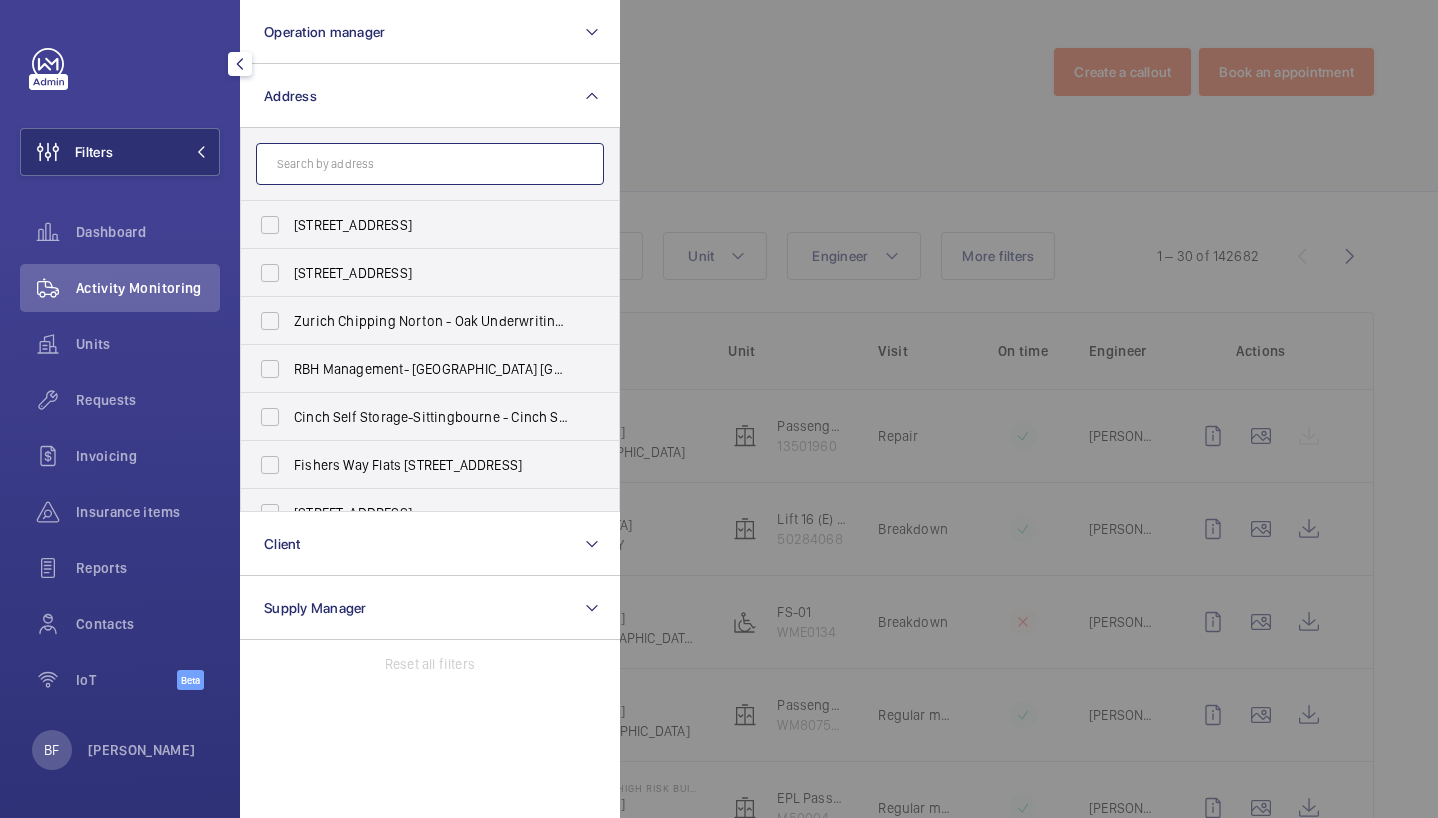 click 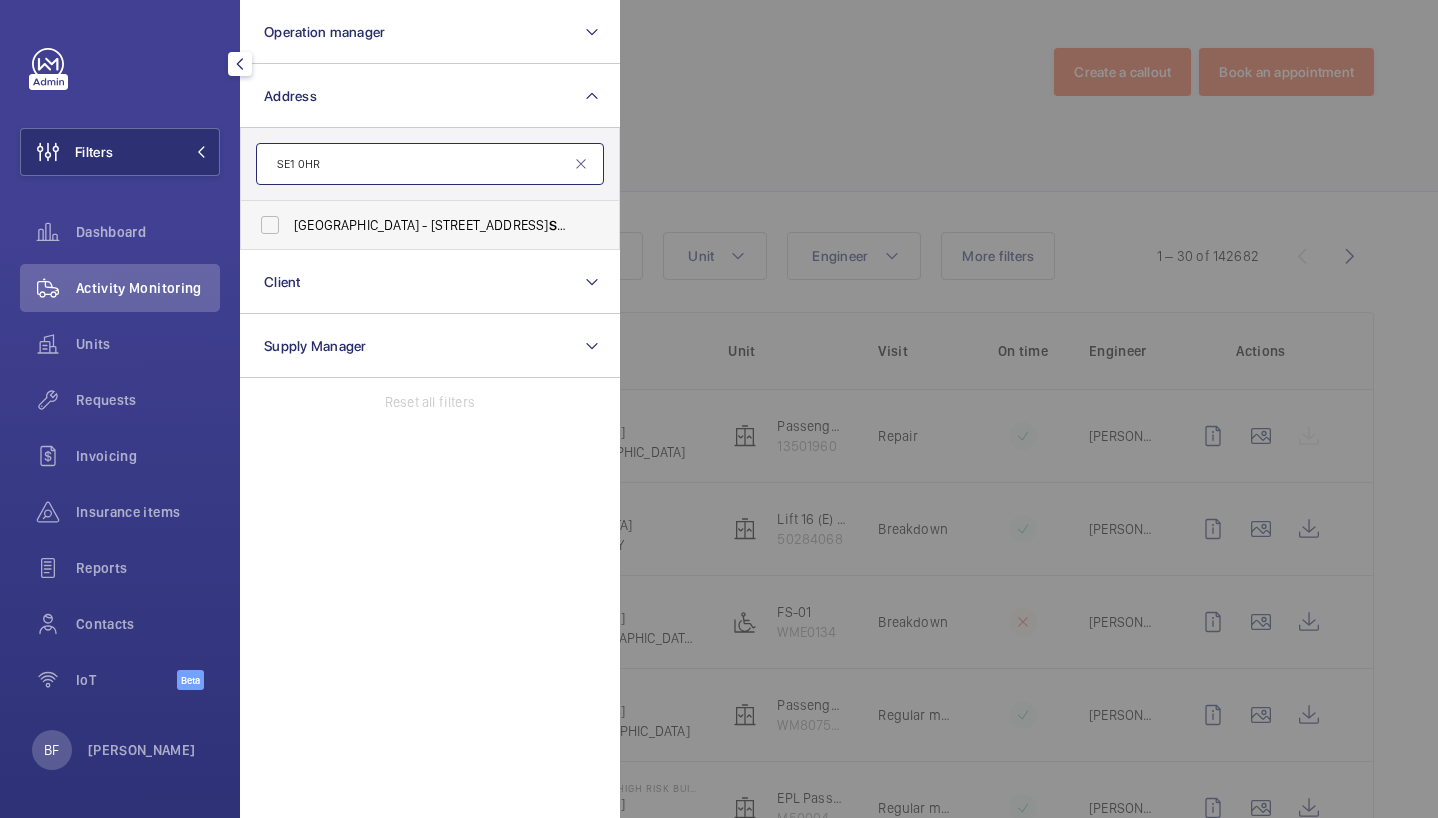 type on "SE1 0HR" 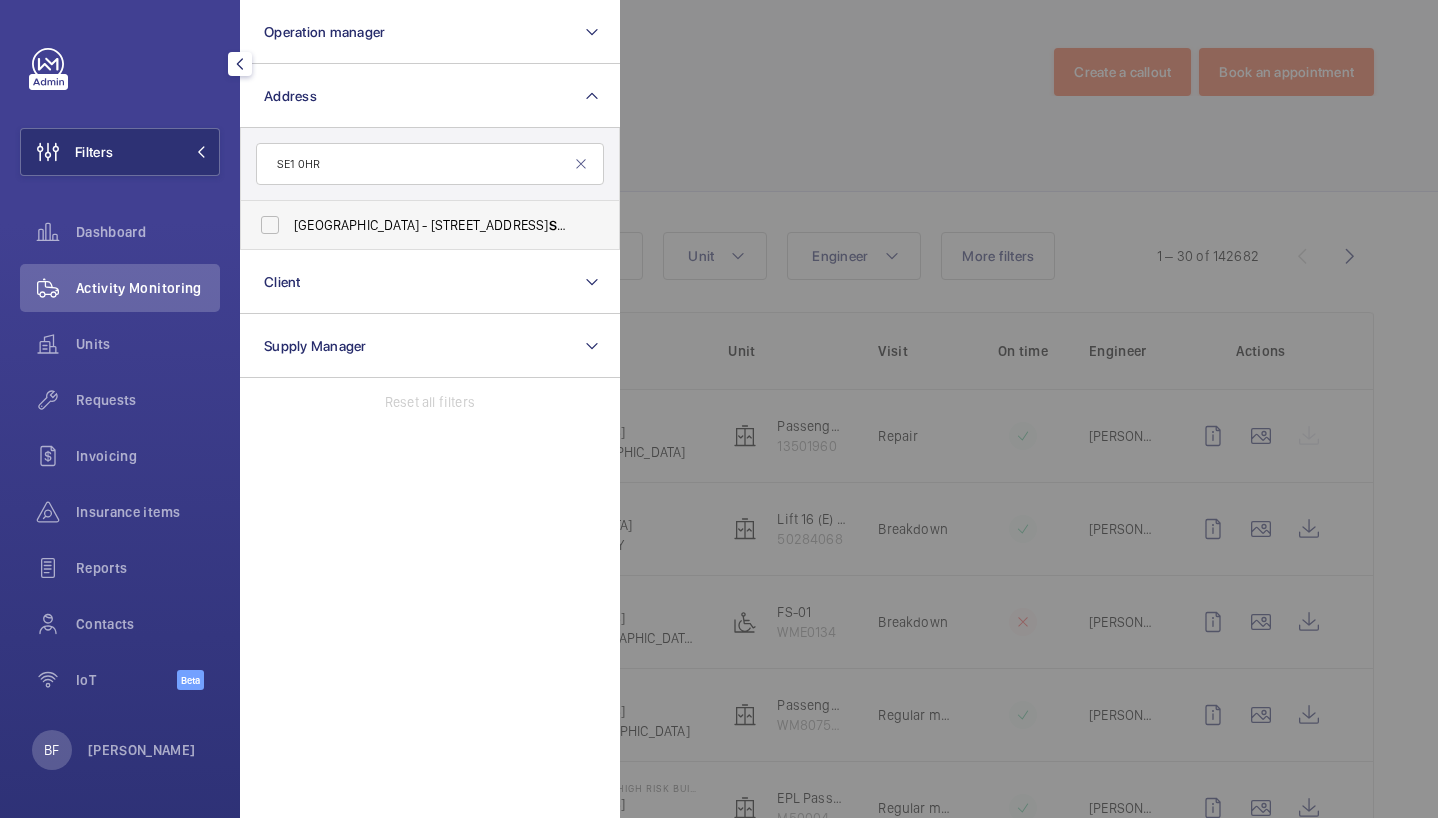 click on "[GEOGRAPHIC_DATA] - [STREET_ADDRESS]" at bounding box center (415, 225) 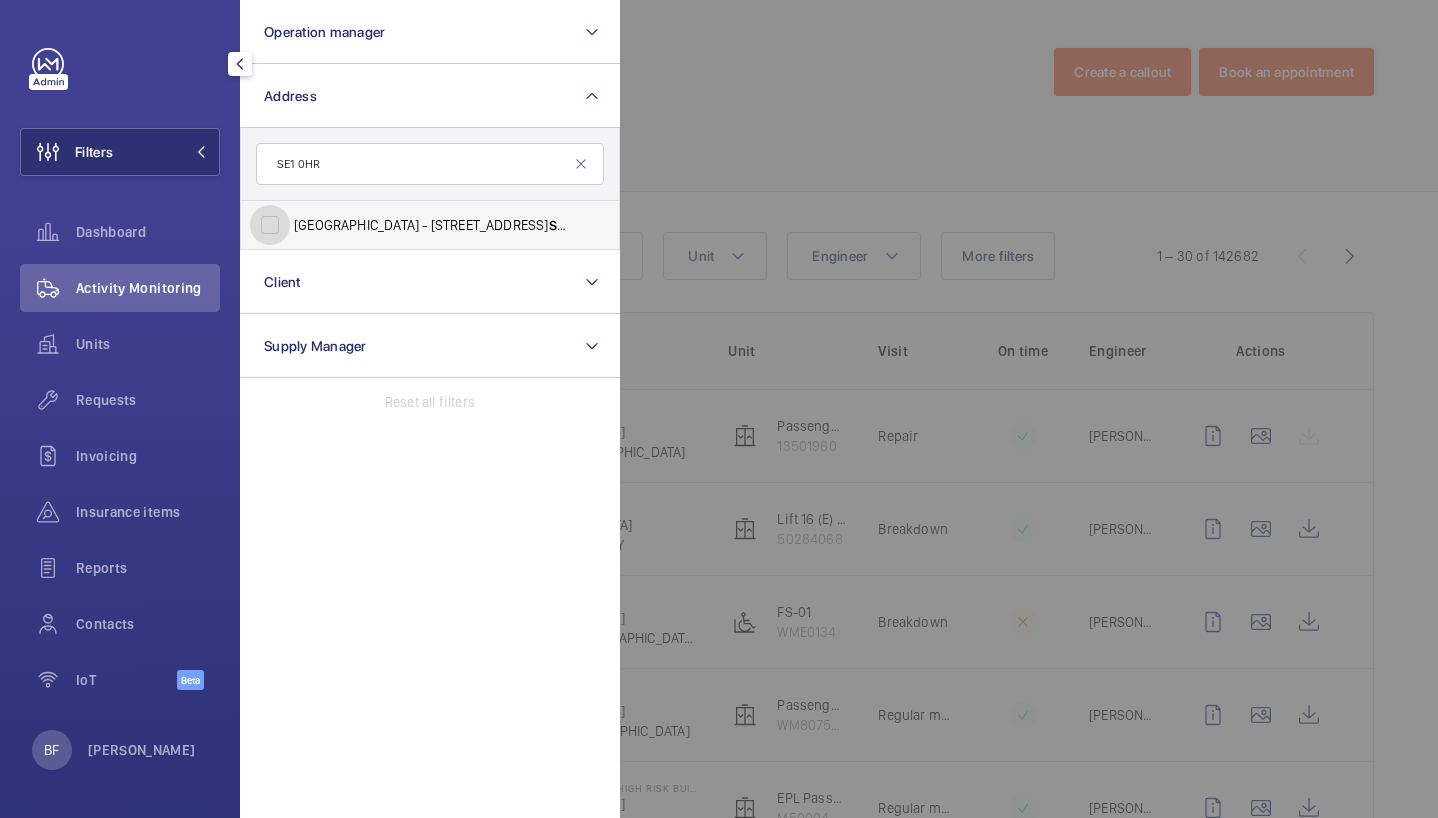 click on "[GEOGRAPHIC_DATA] - [STREET_ADDRESS]" at bounding box center (270, 225) 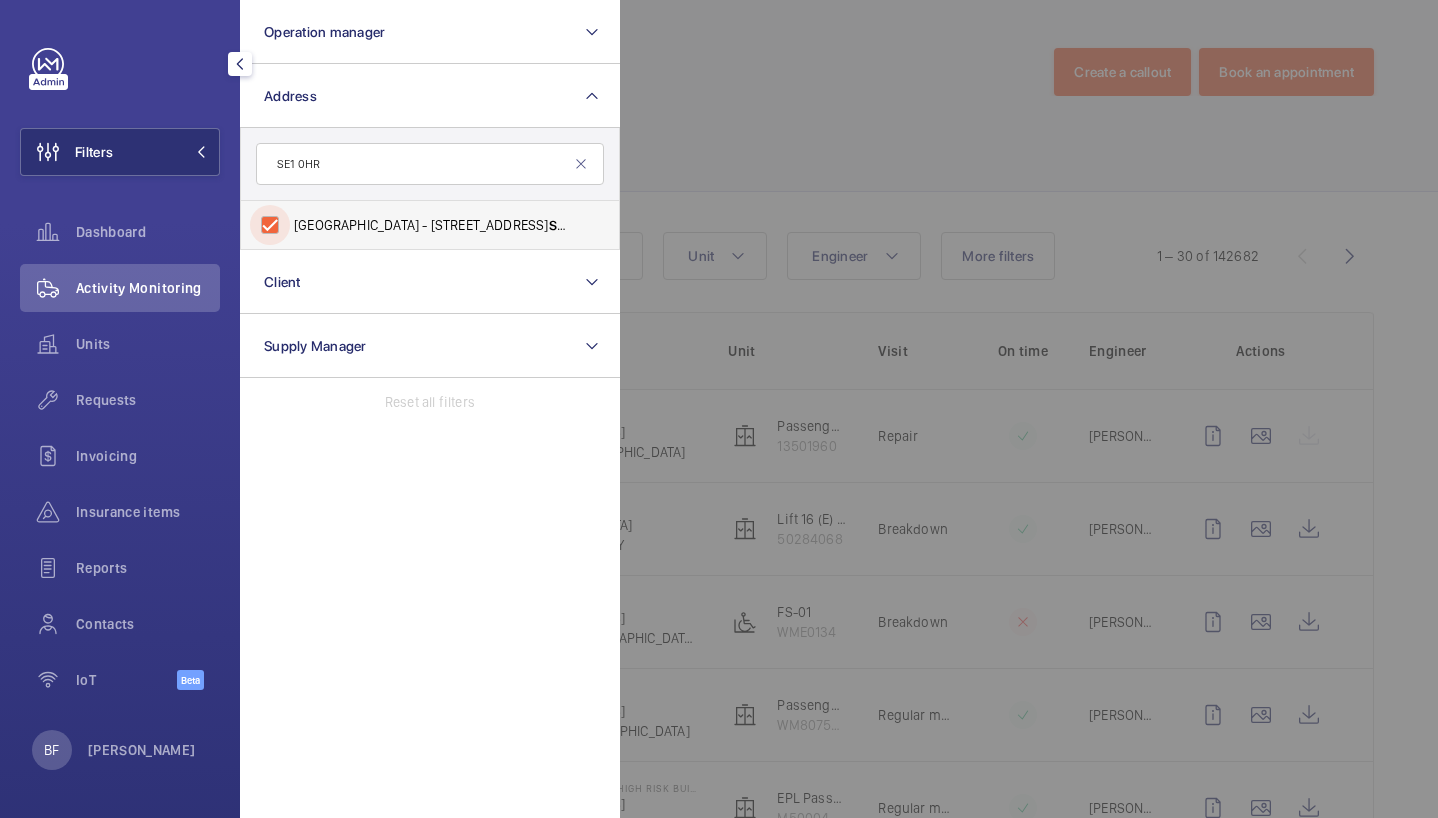 checkbox on "true" 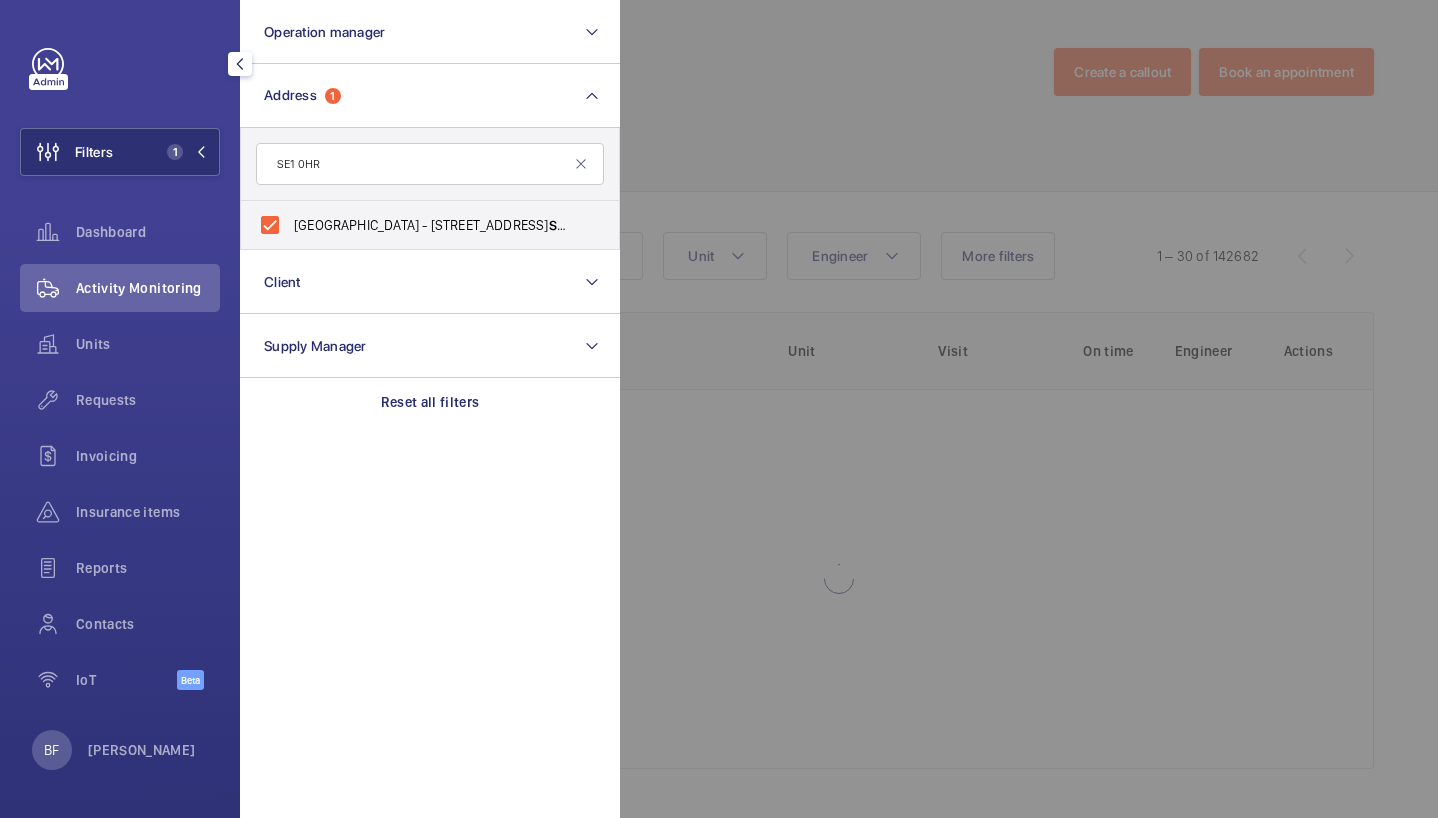 click 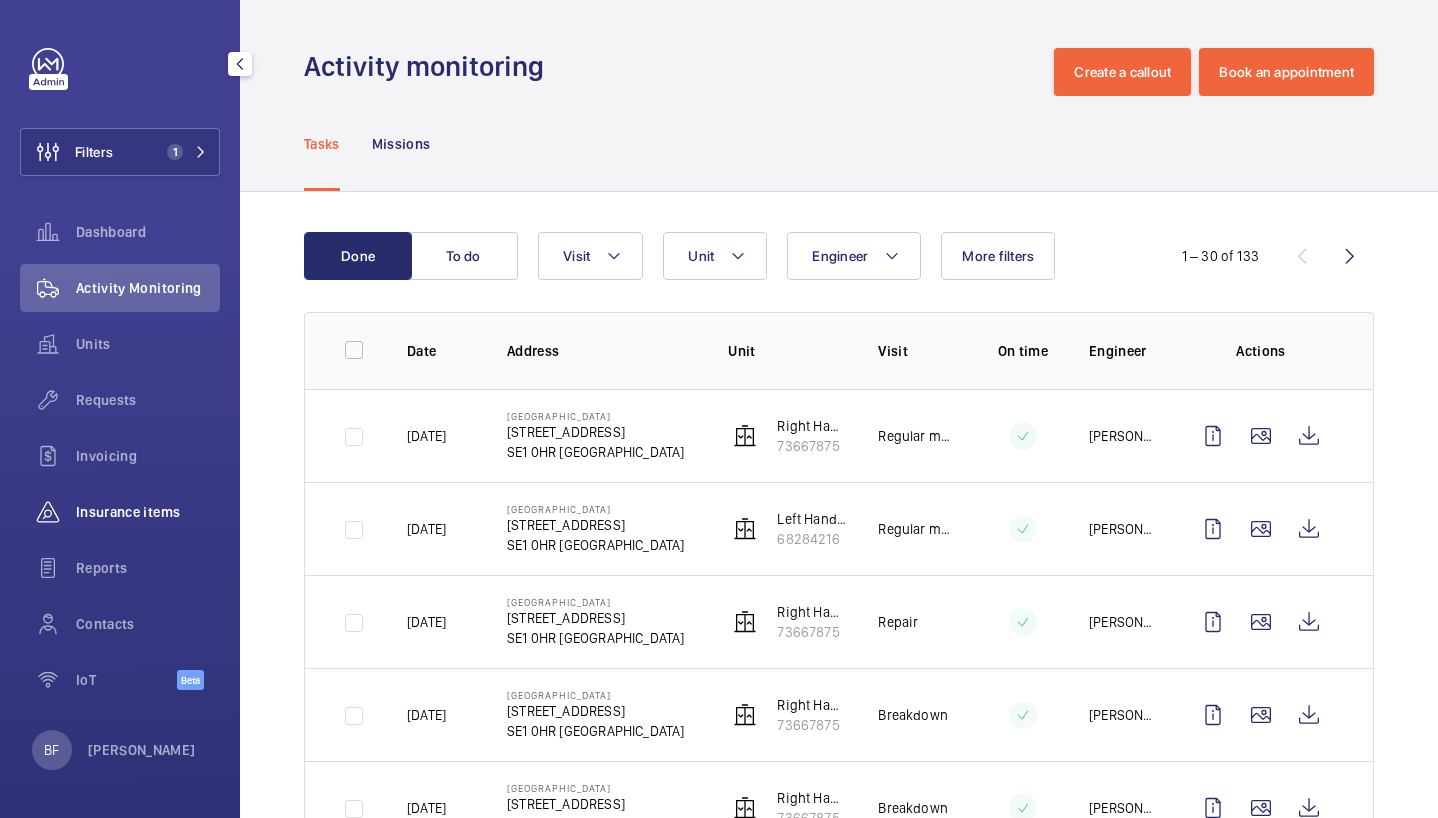 click on "Insurance items" 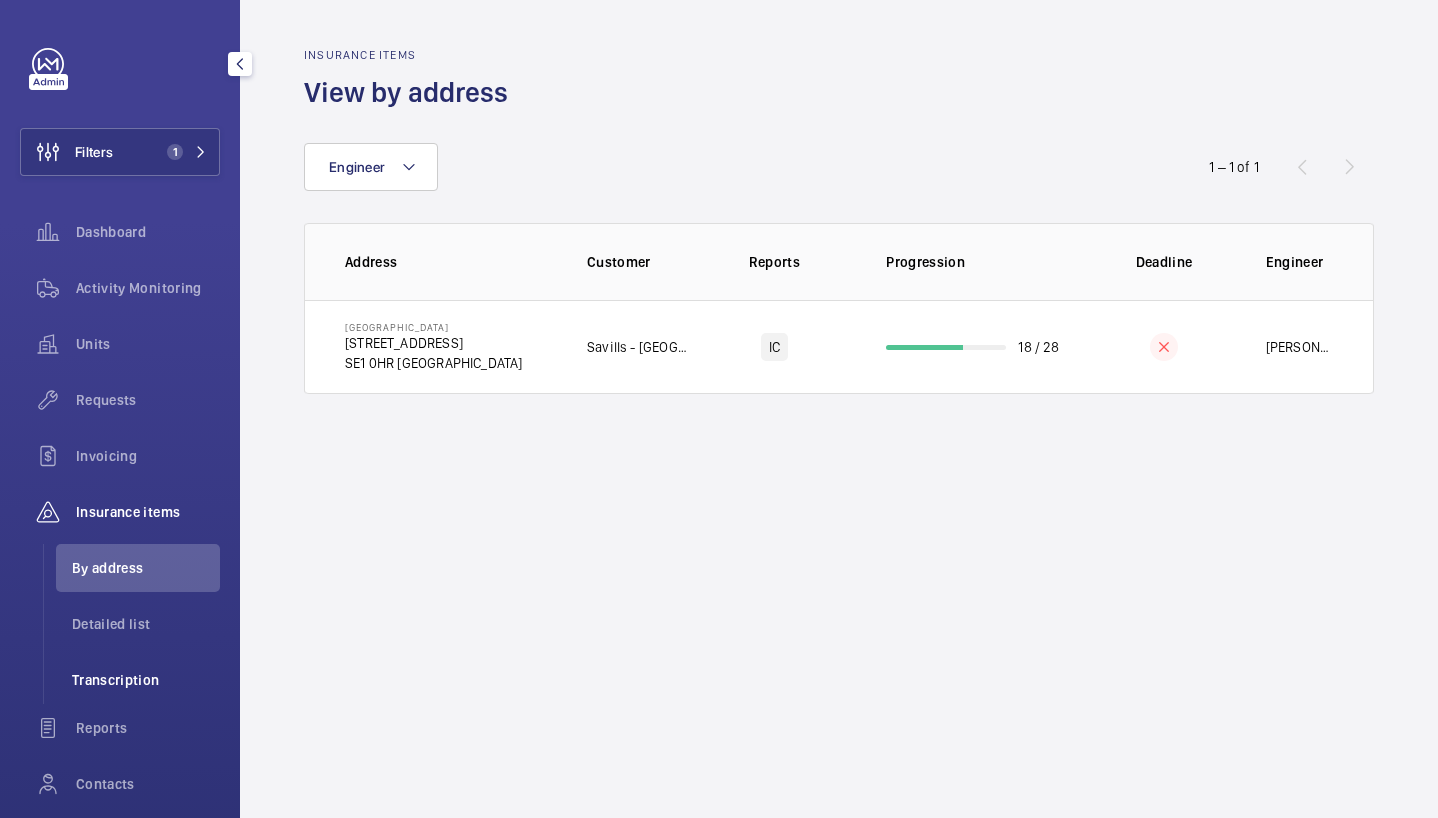 click on "Transcription" 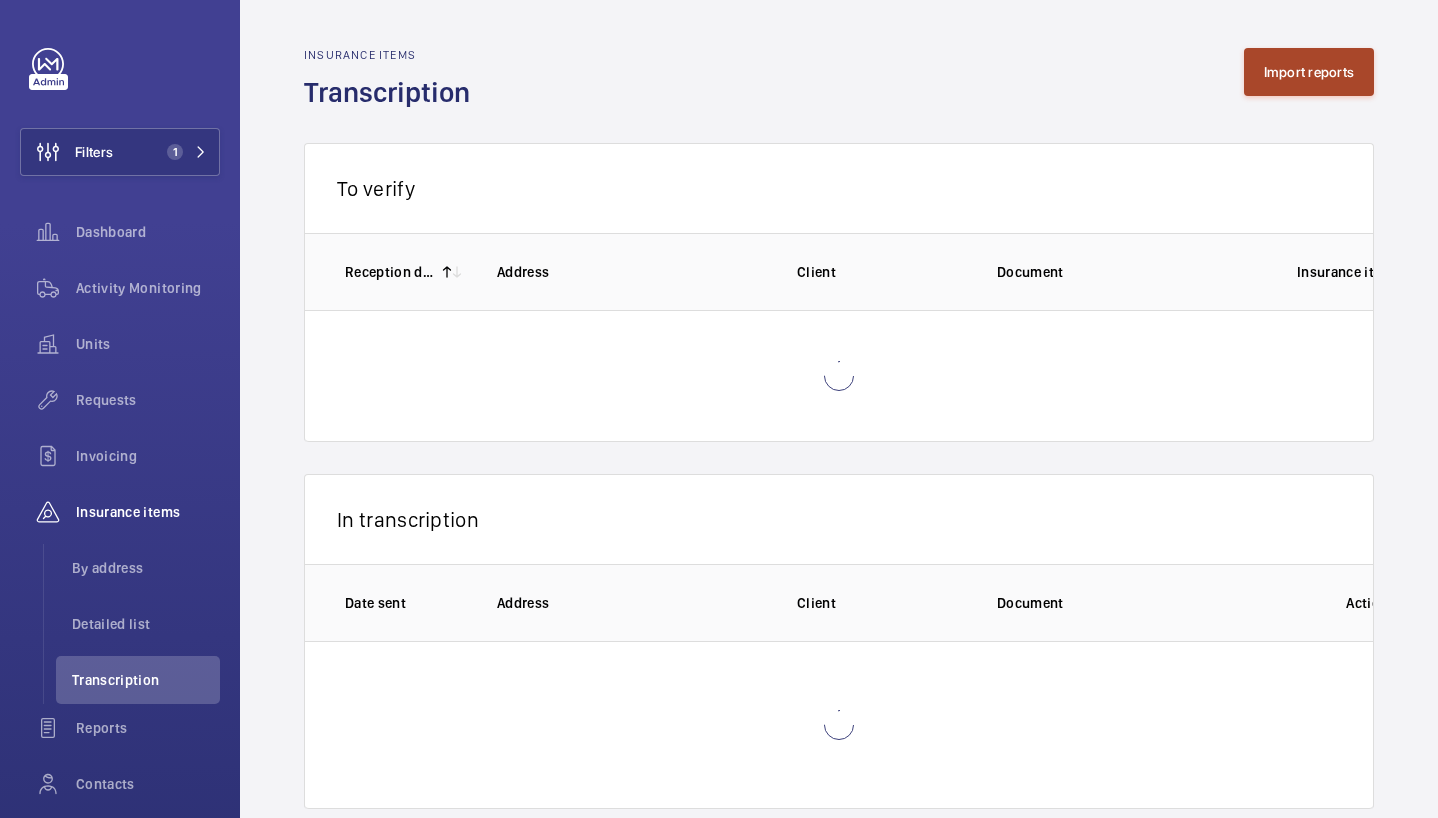 click on "Import reports" 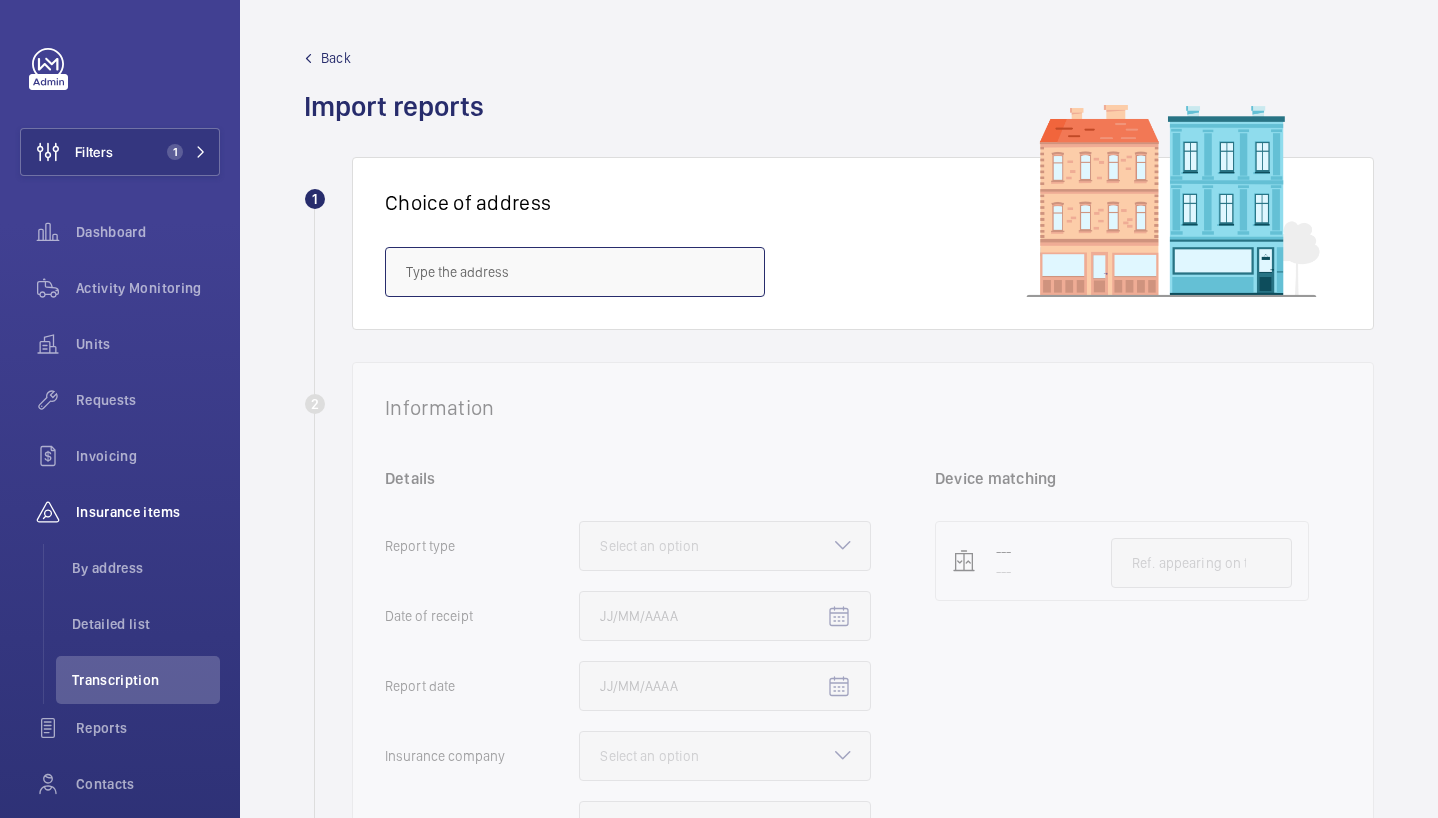 click at bounding box center (575, 272) 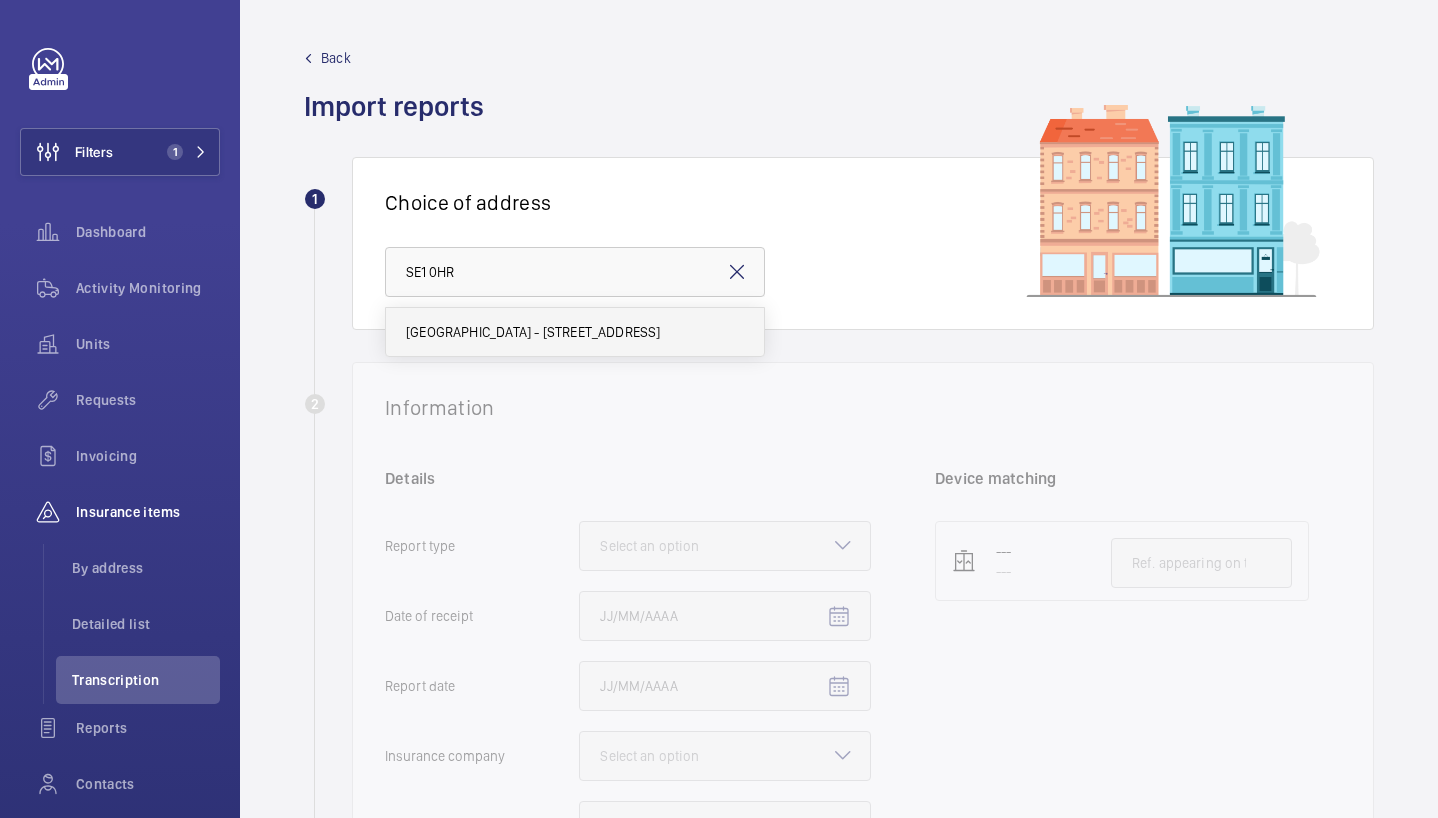 click on "[GEOGRAPHIC_DATA] - [STREET_ADDRESS]" at bounding box center (533, 332) 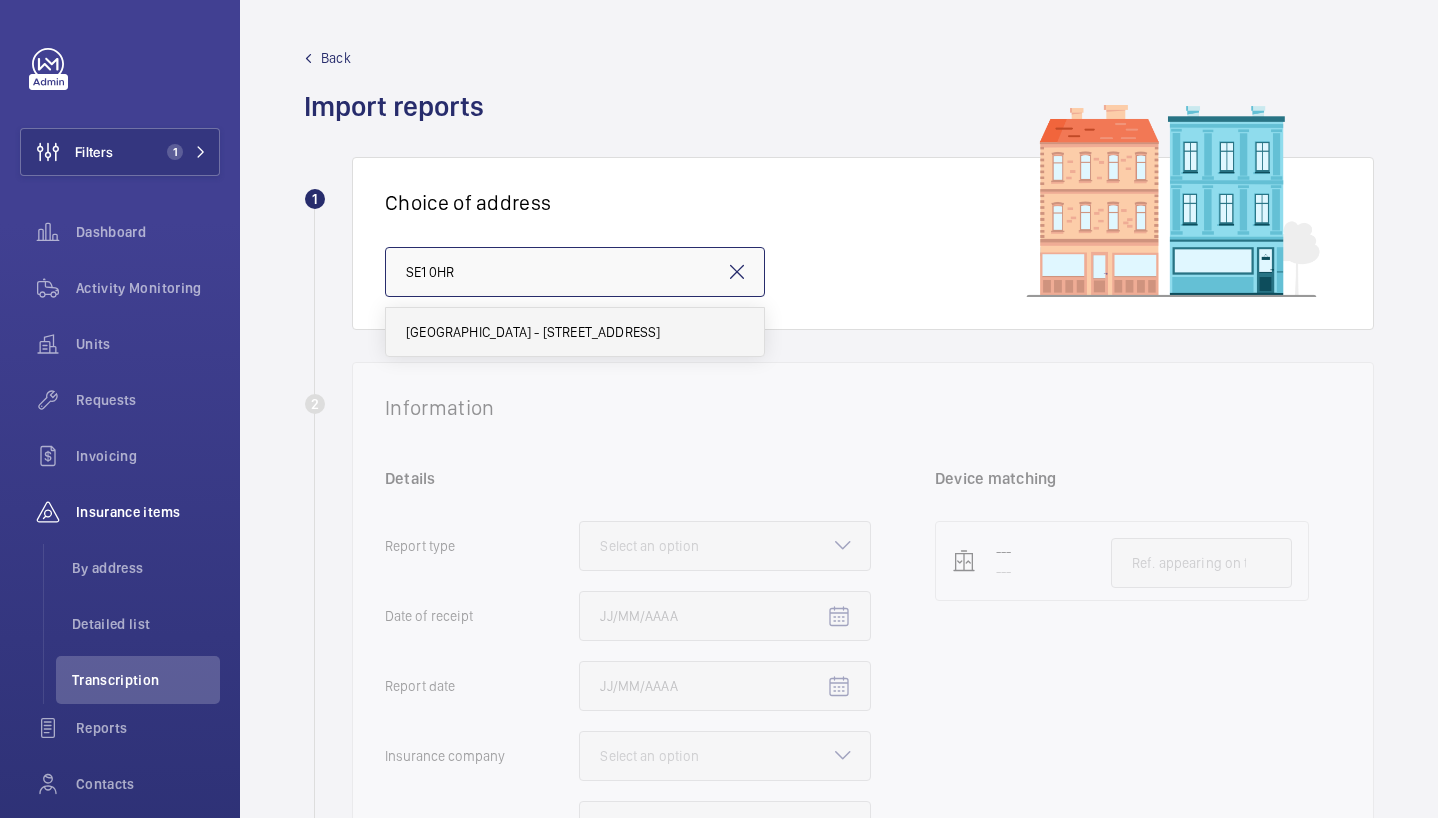 type on "[GEOGRAPHIC_DATA] - [STREET_ADDRESS]" 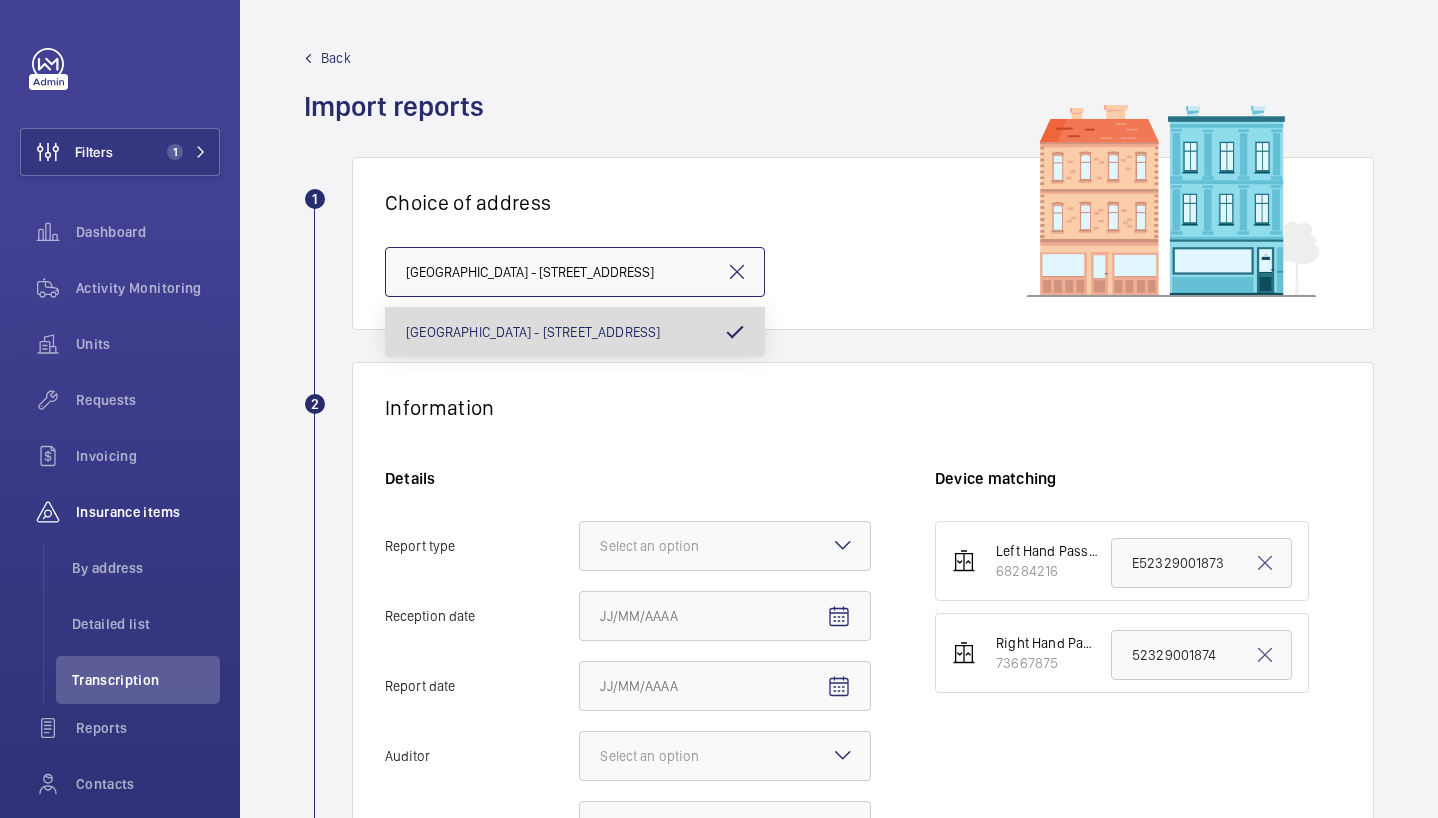scroll, scrollTop: 0, scrollLeft: 38, axis: horizontal 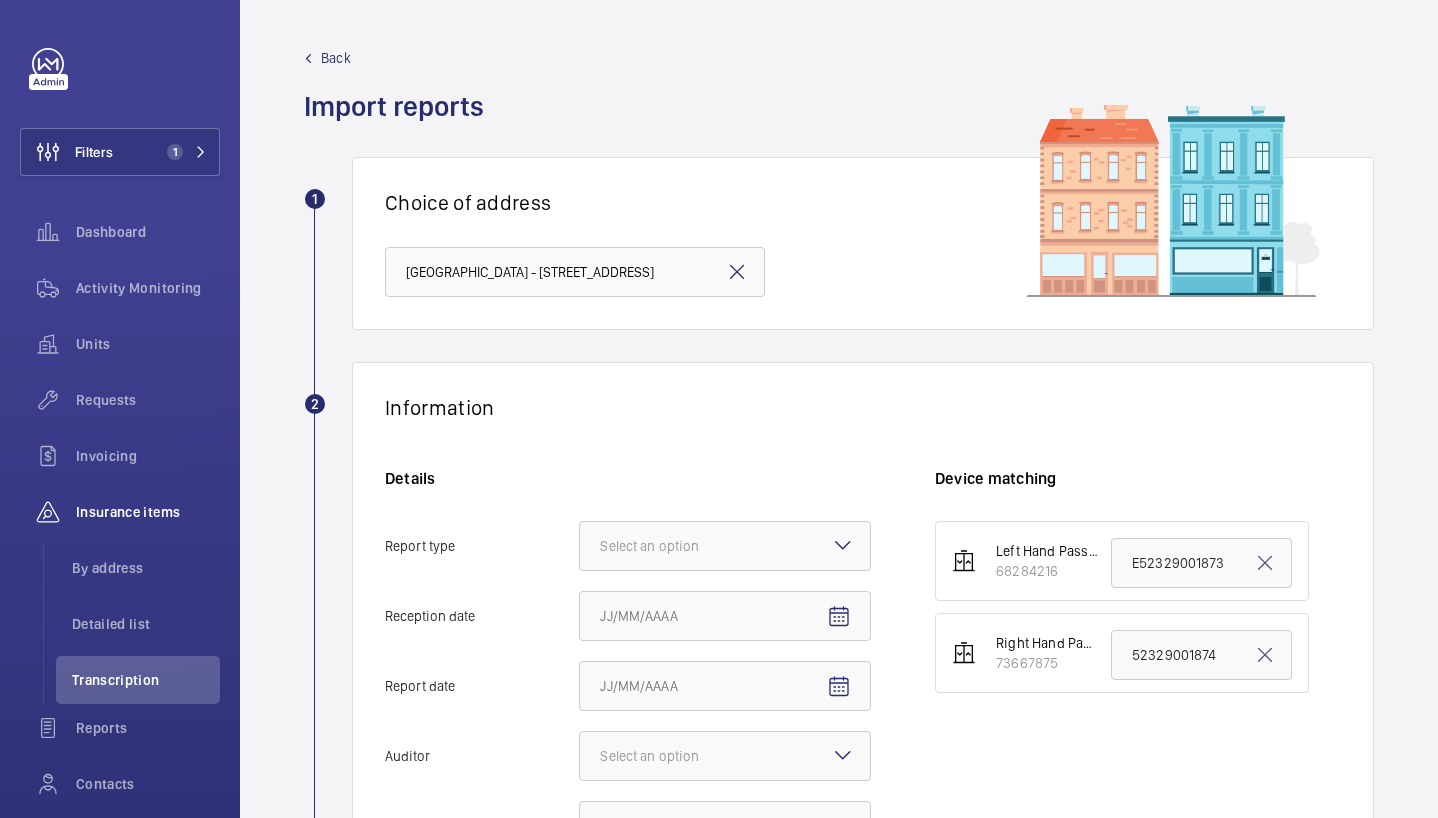 click on "Information Details Report type Select an option Reception date Report date Auditor Select an option Report reference  Device matching  Left Hand Passenger Lift   68284216  E52329001873  Right Hand Passenger Lift   73667875  52329001874" 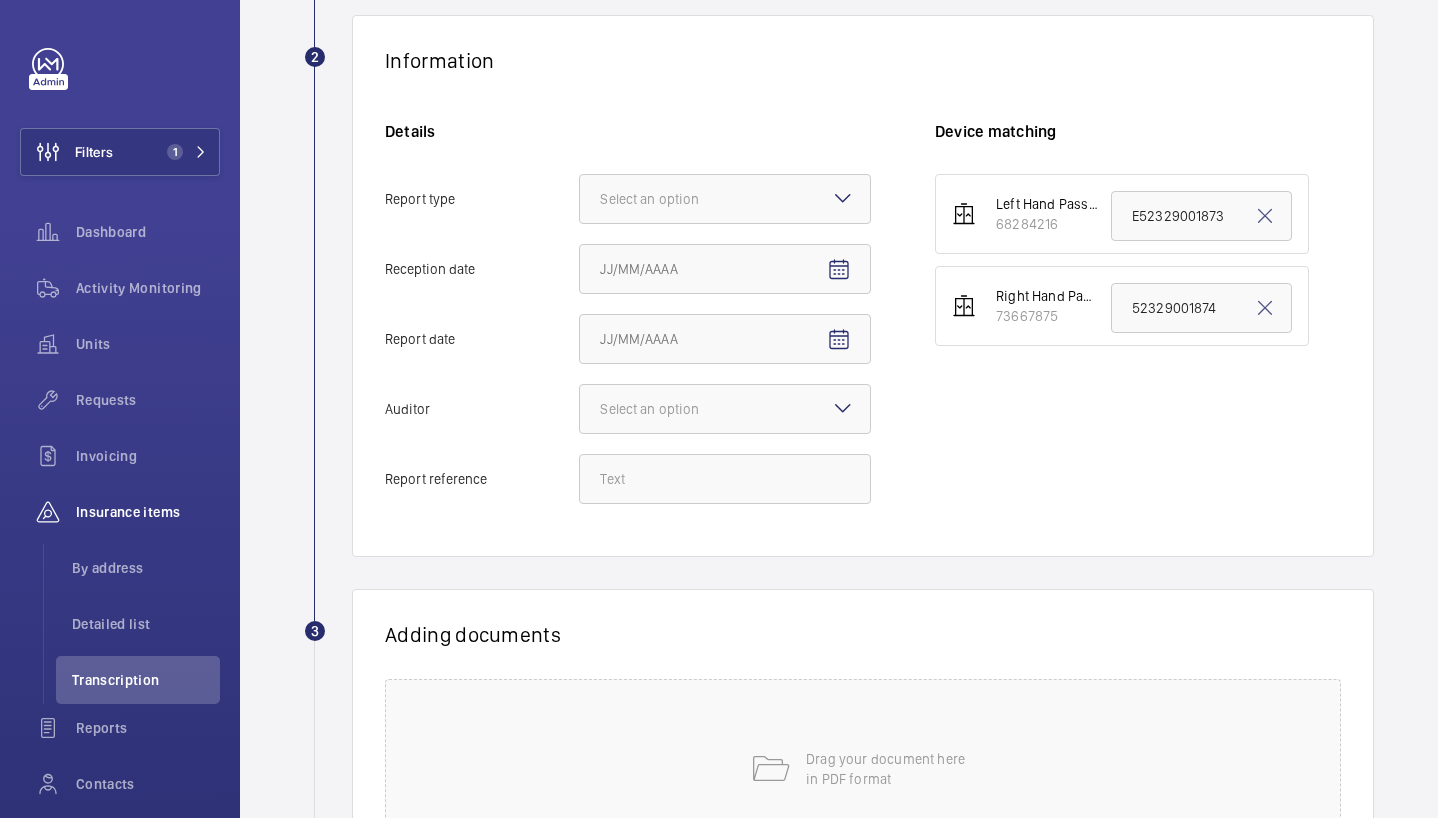 scroll, scrollTop: 378, scrollLeft: 0, axis: vertical 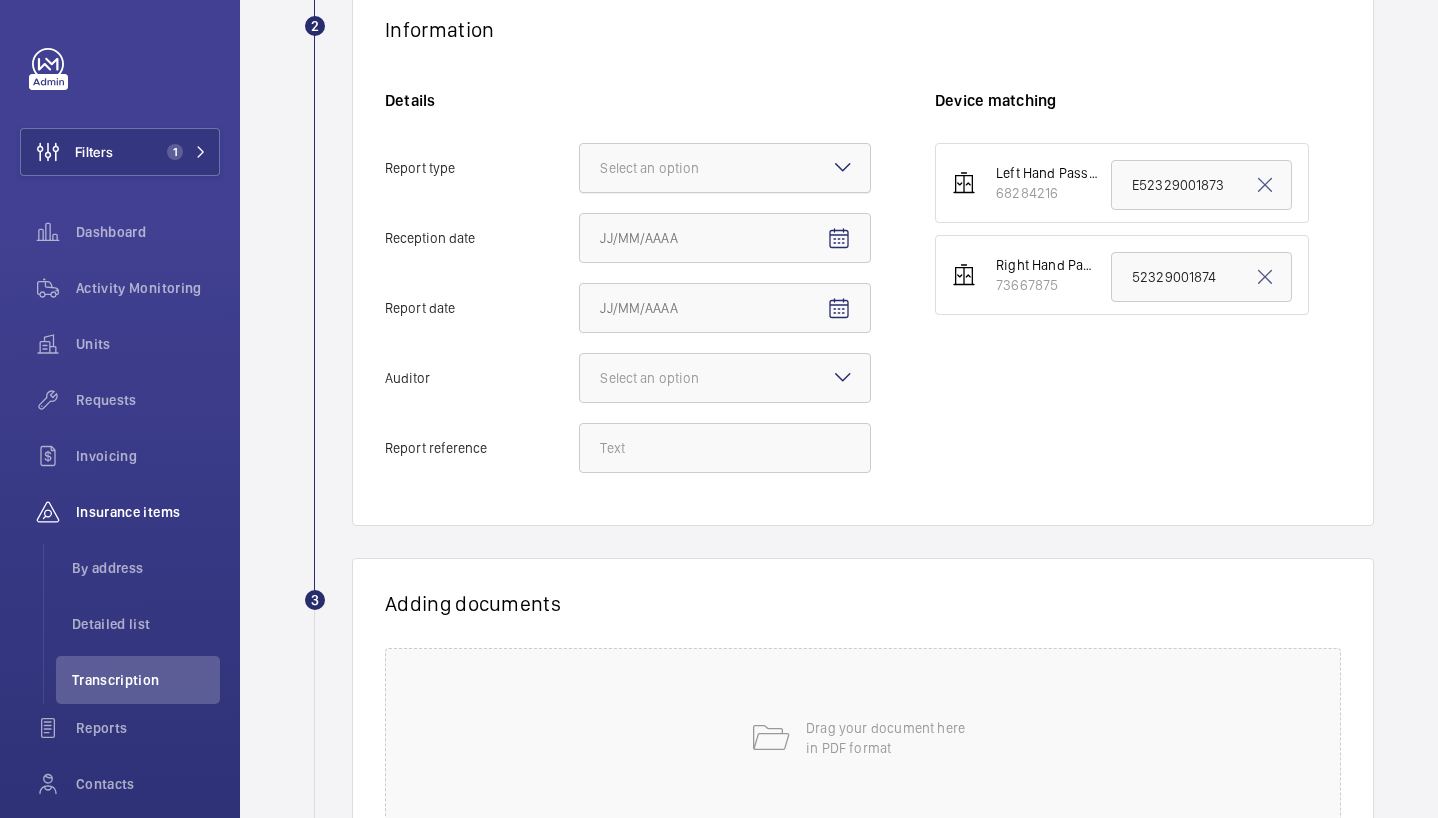 click on "Select an option" 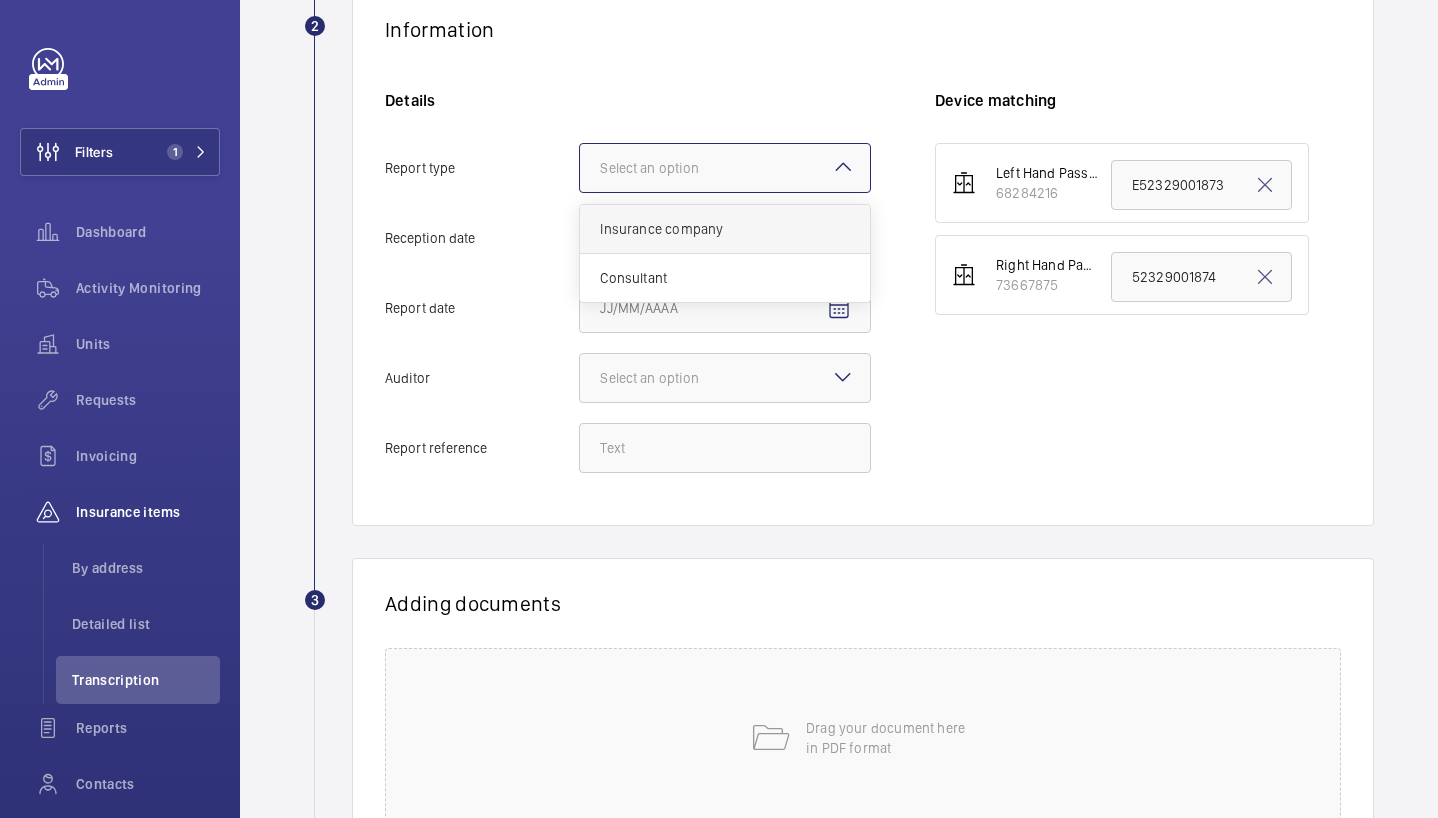 click on "Insurance company" at bounding box center (725, 229) 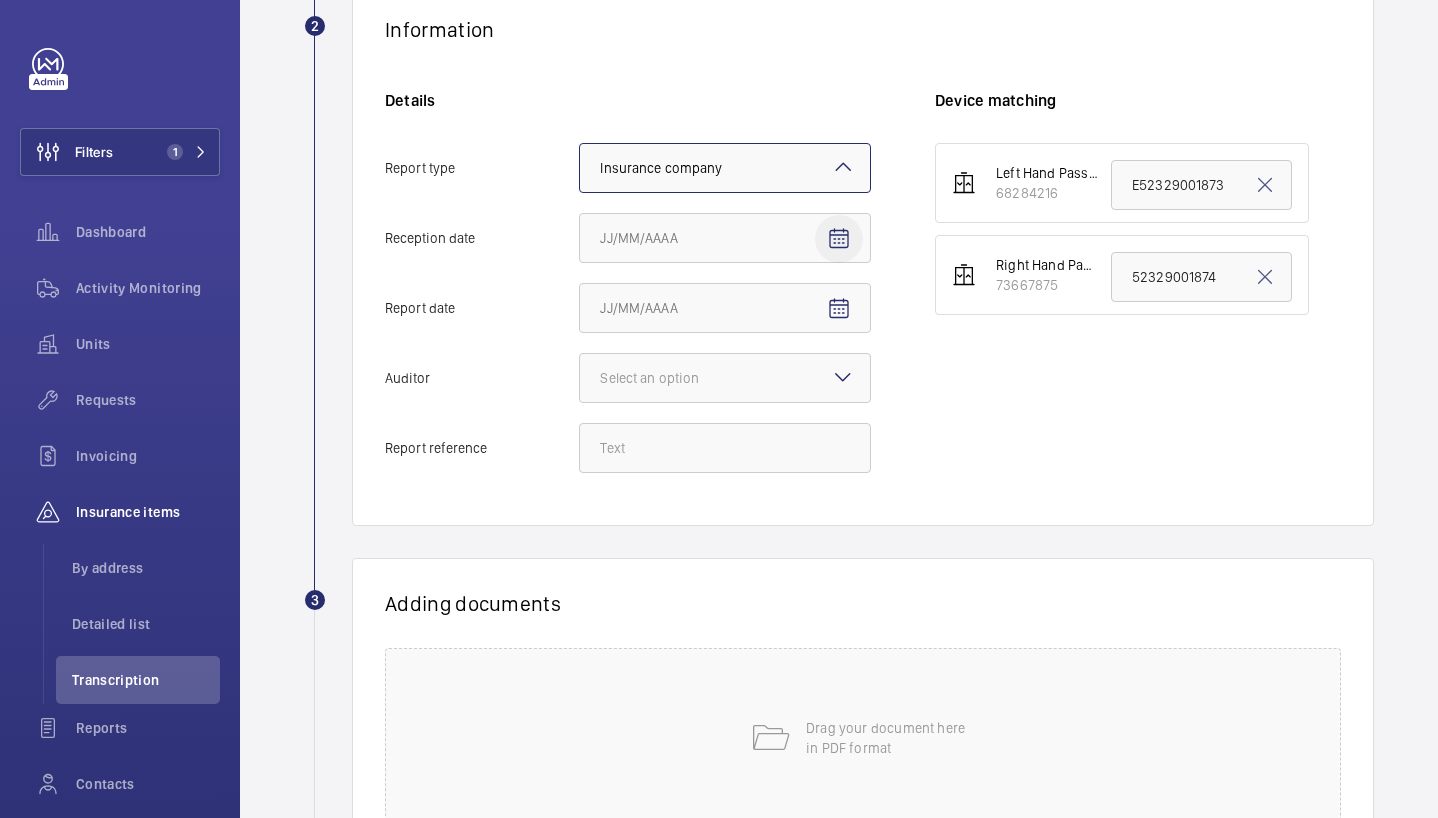 click 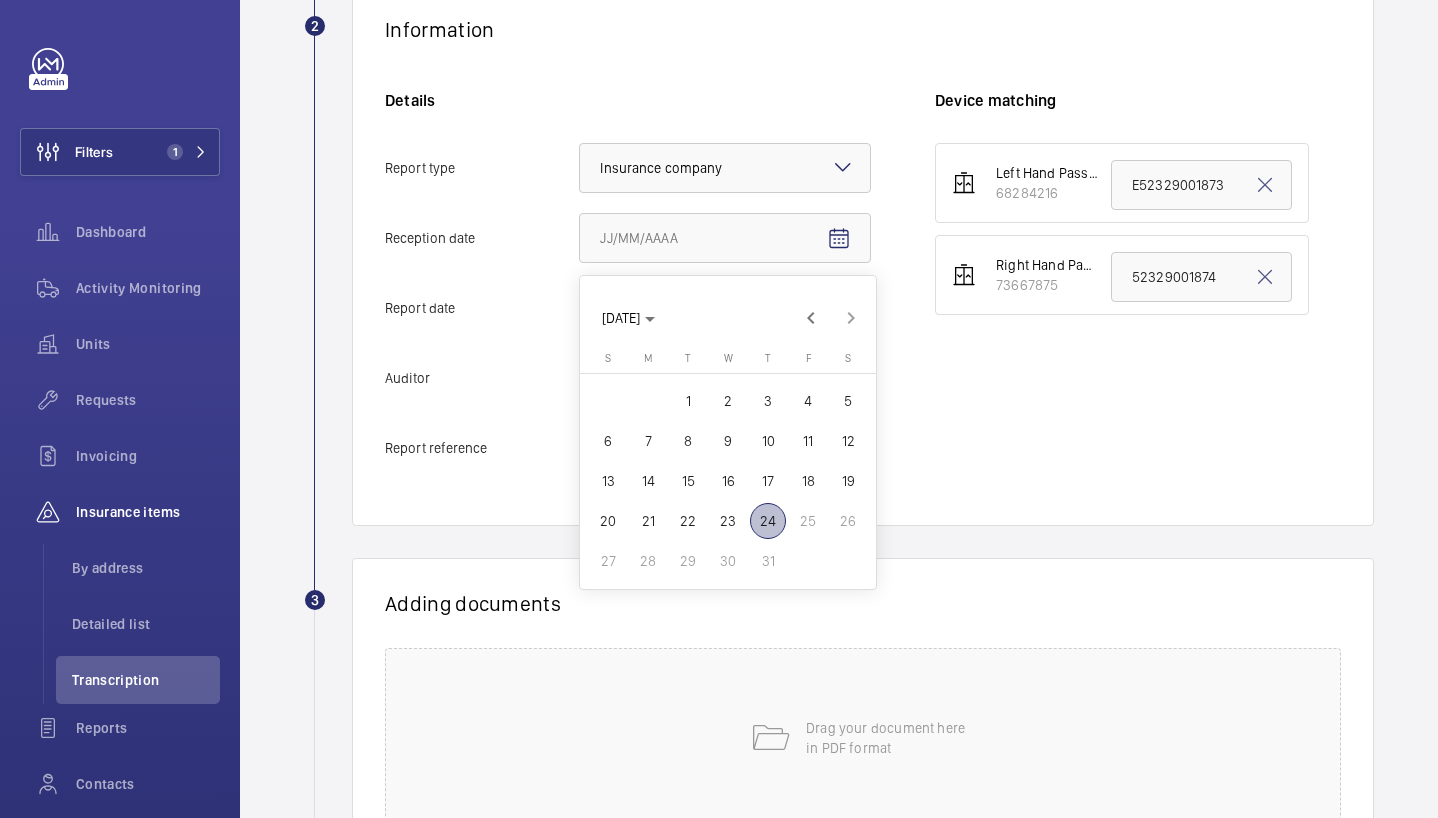 click on "24" at bounding box center [768, 521] 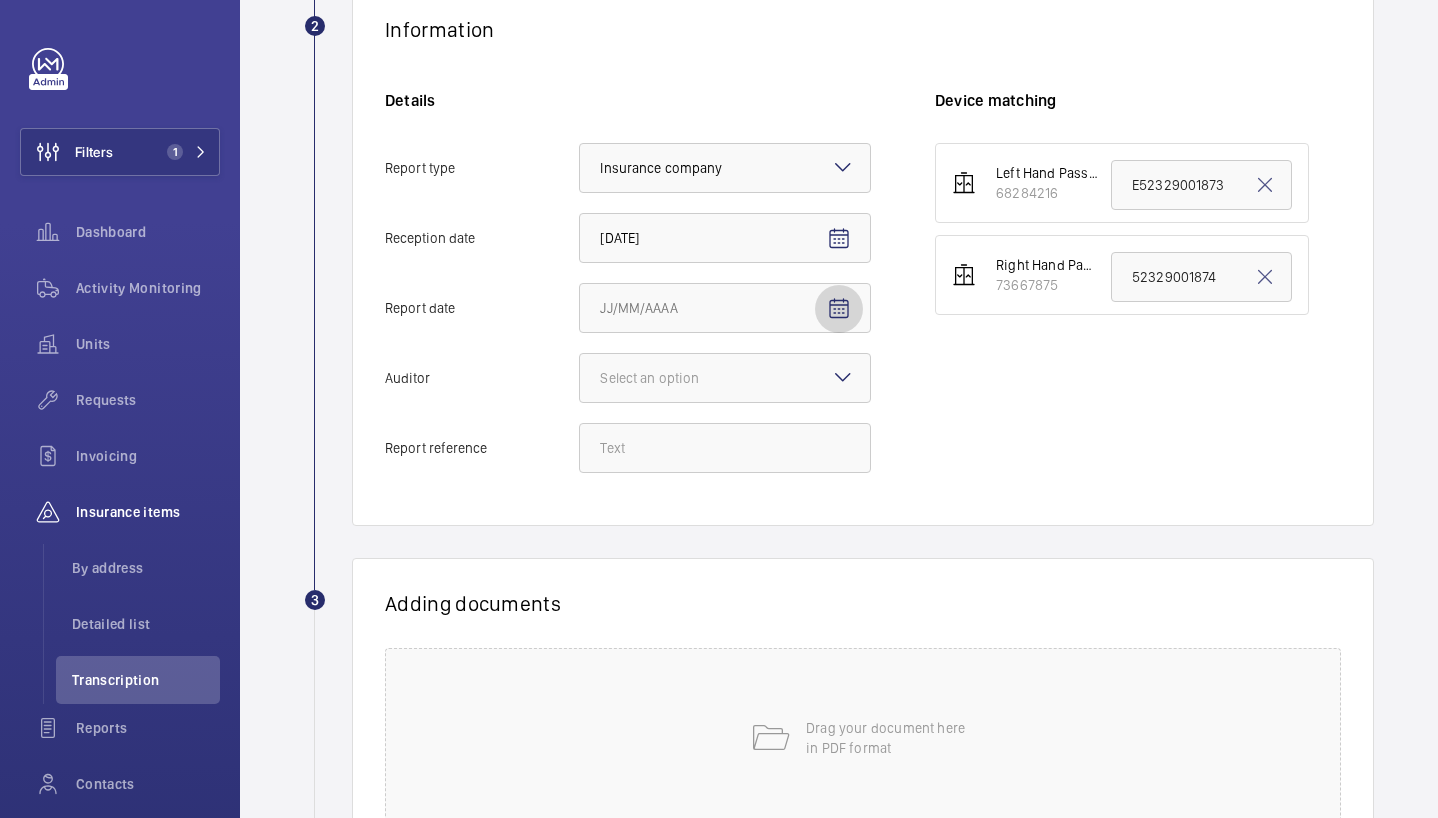 click 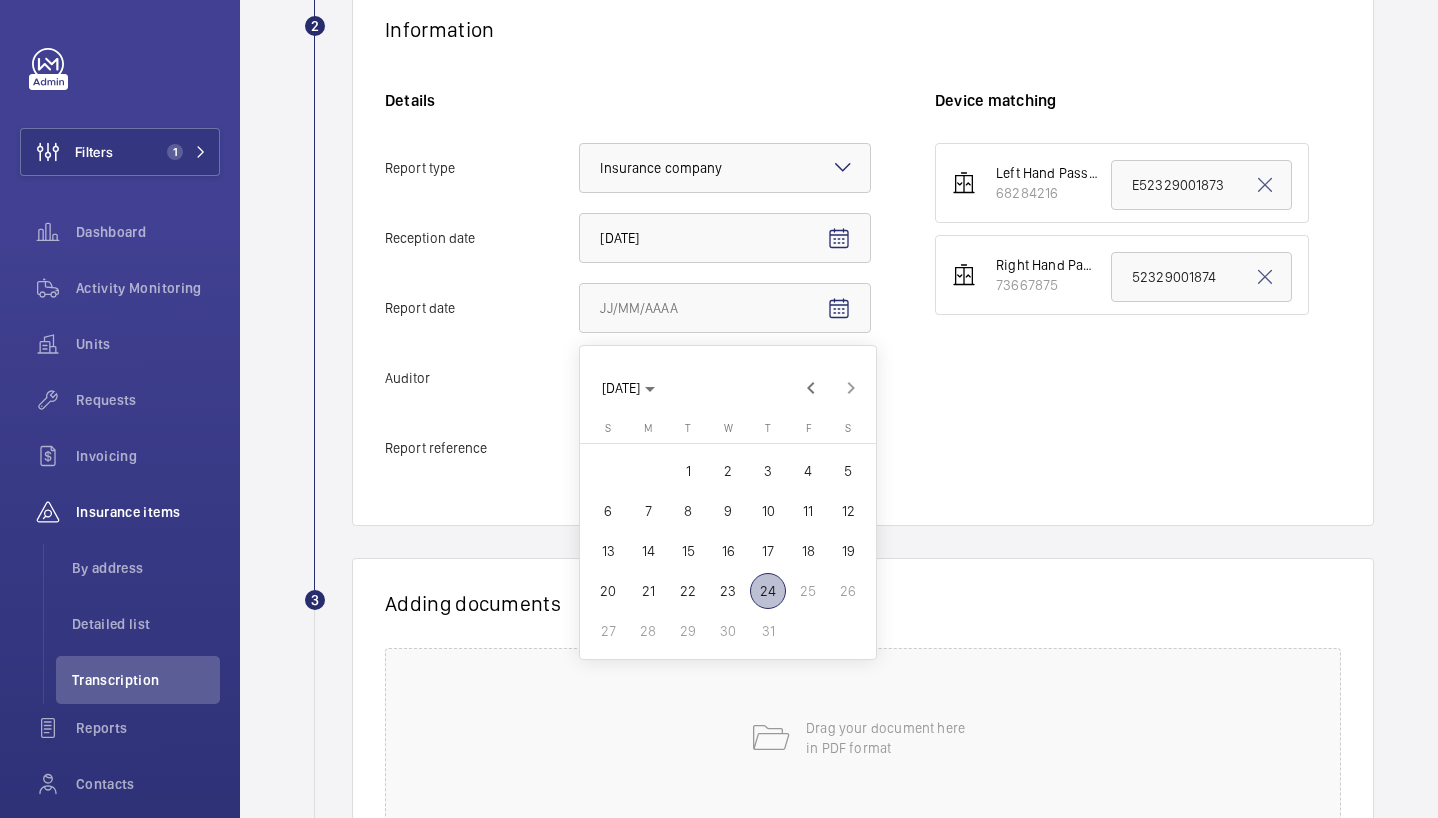 click on "23" at bounding box center [728, 591] 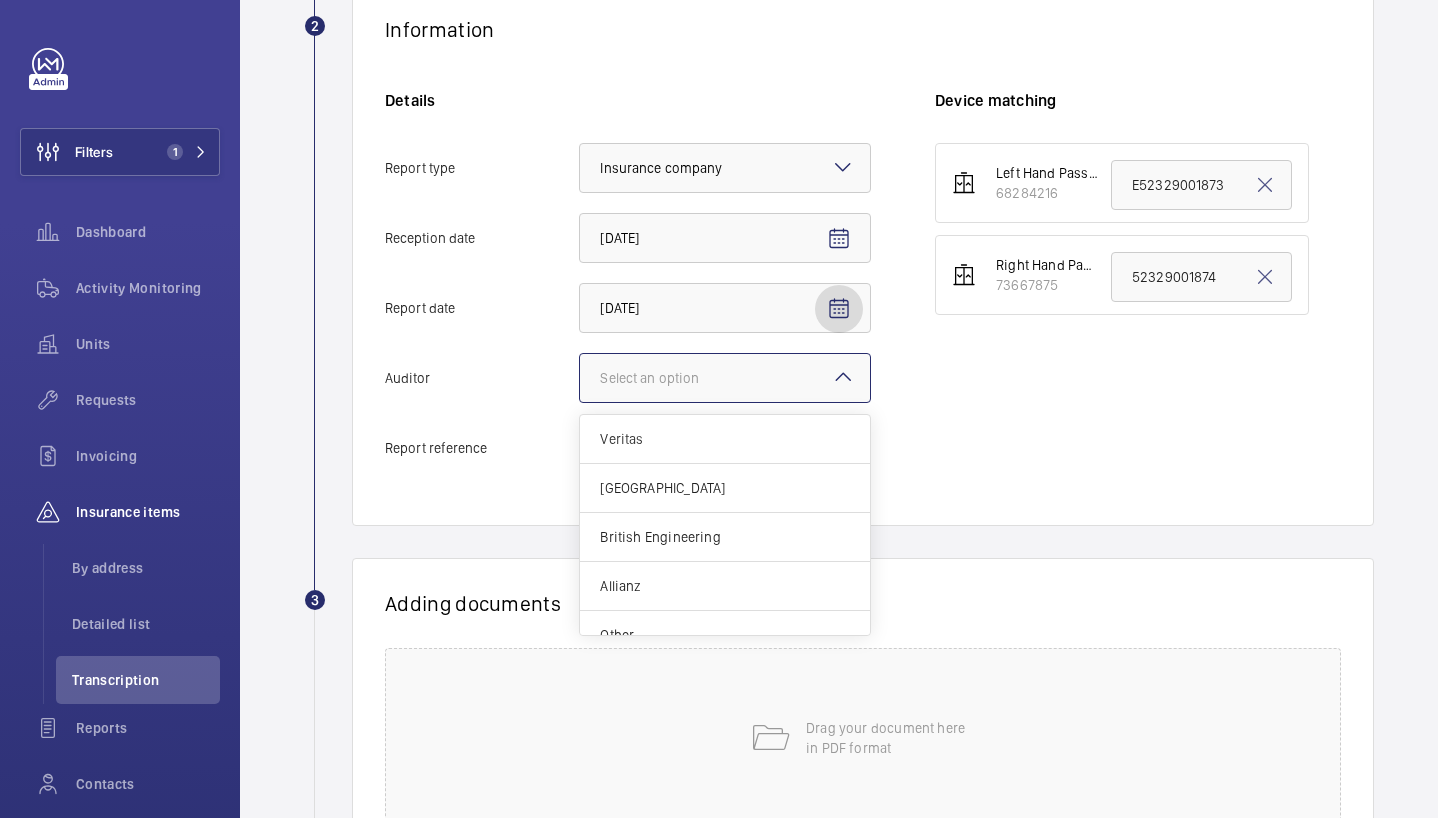 click on "Select an option" 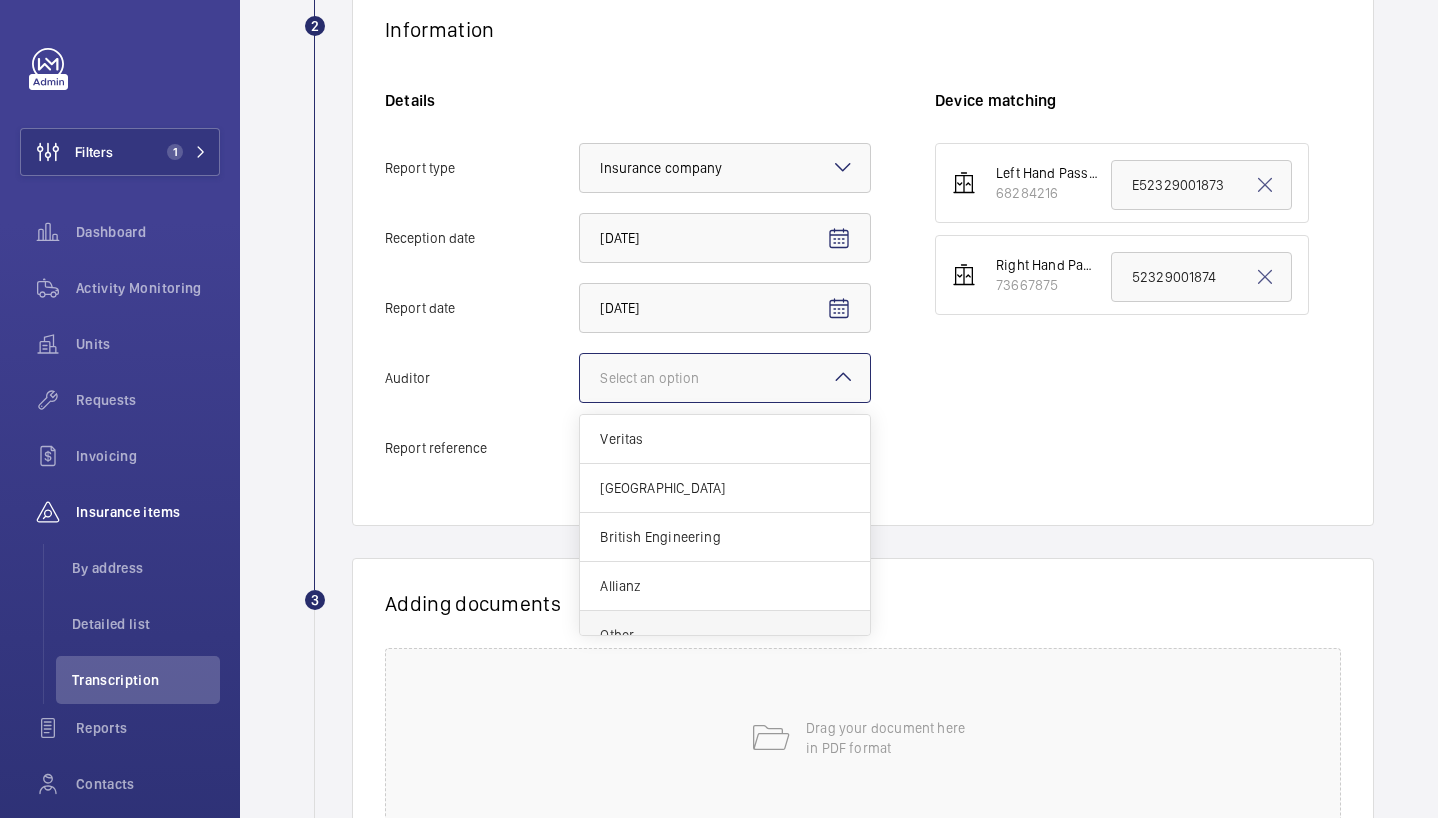 click on "Other" at bounding box center [725, 635] 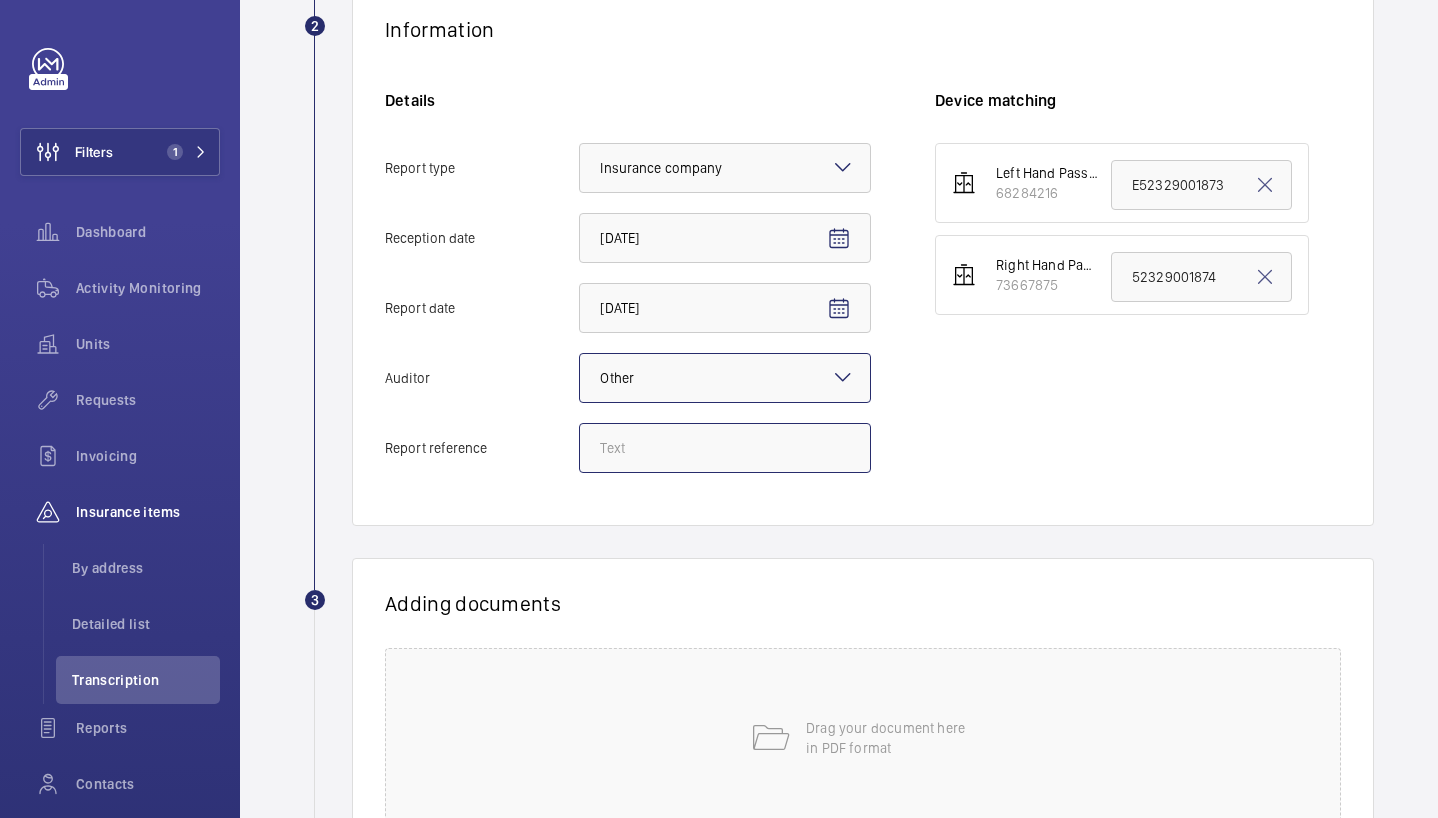 click on "Report reference" 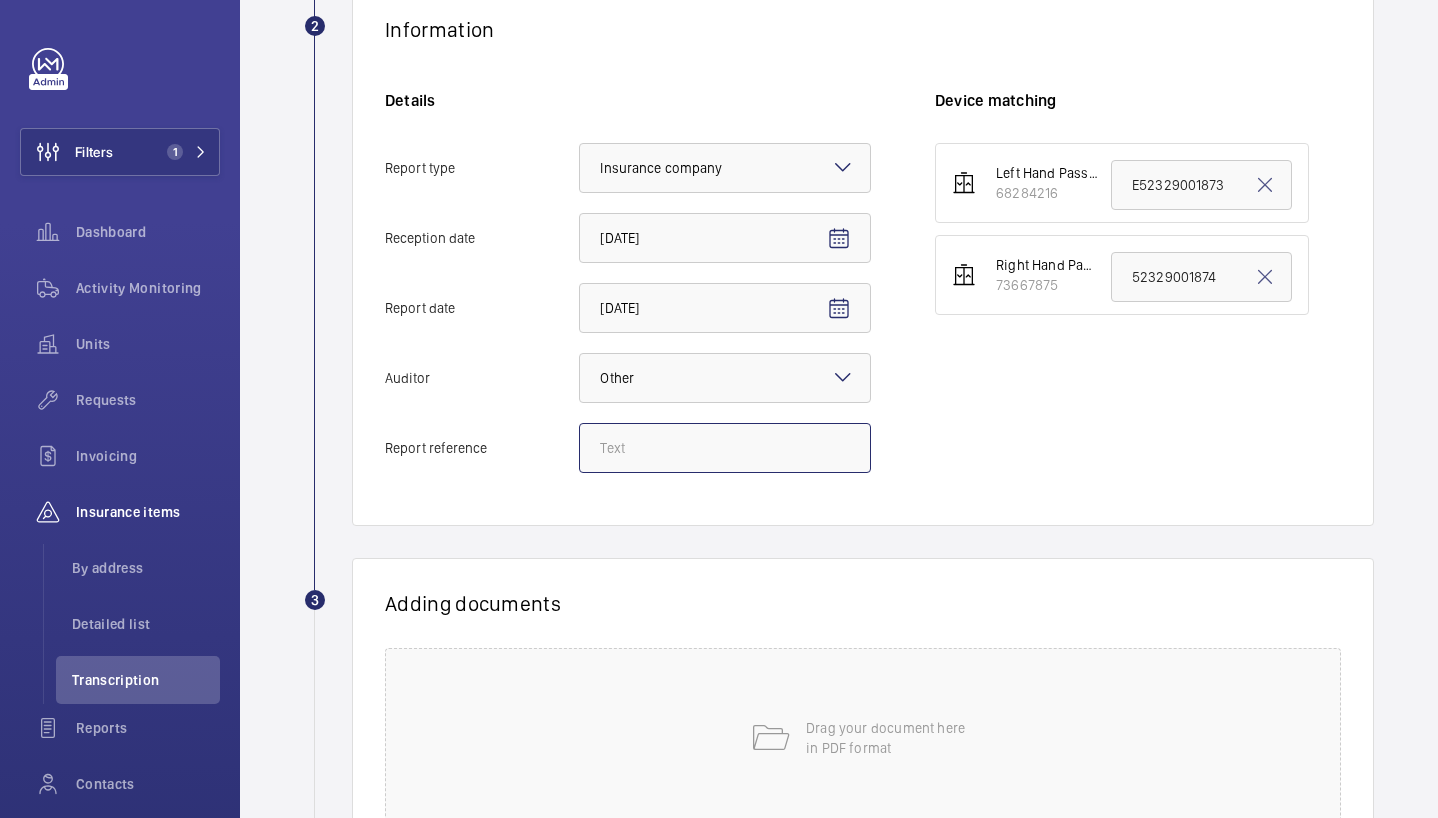 paste on "2295-SAV-HARL-[GEOGRAPHIC_DATA]" 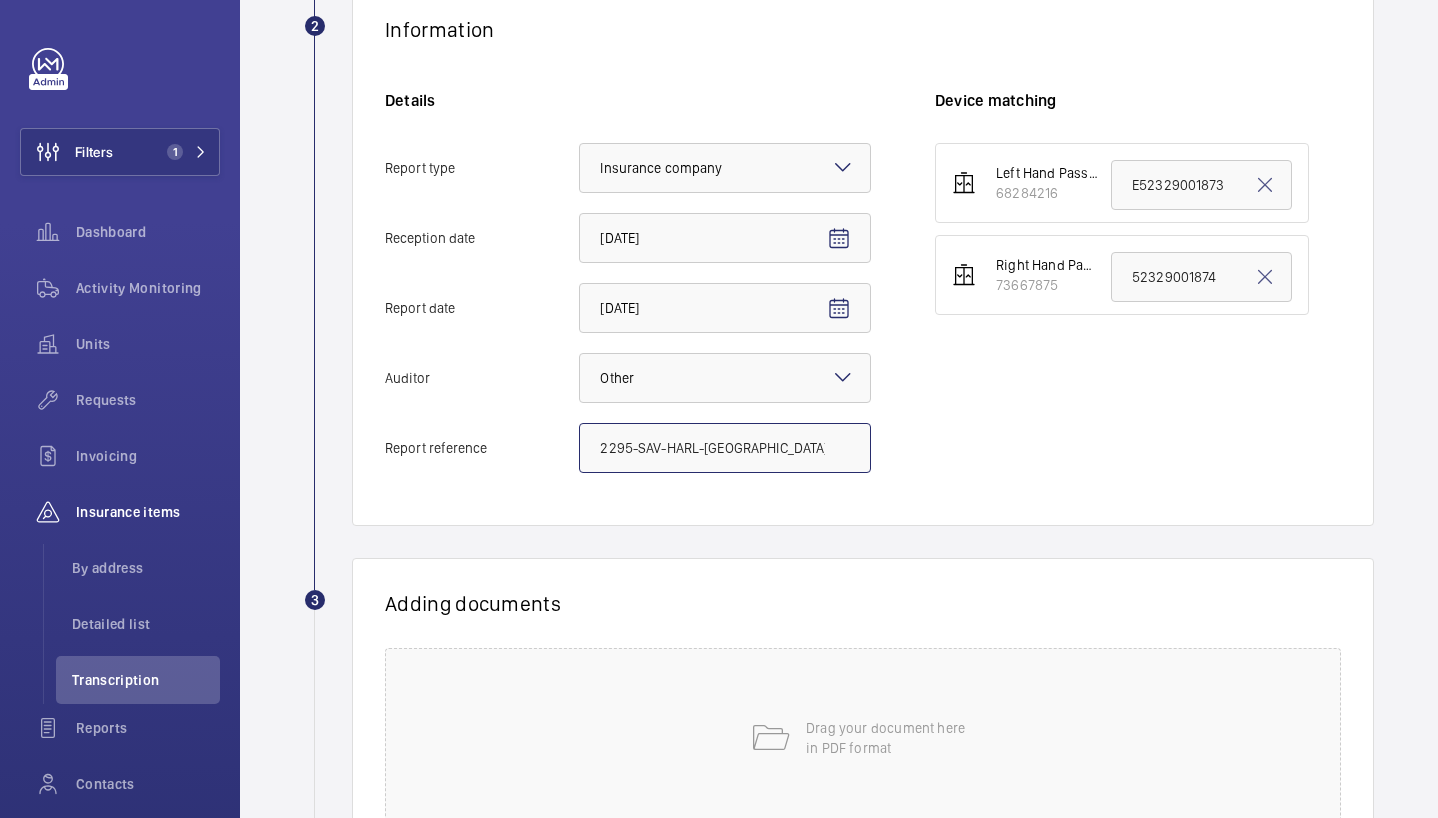 type on "2295-SAV-HARL-[GEOGRAPHIC_DATA]" 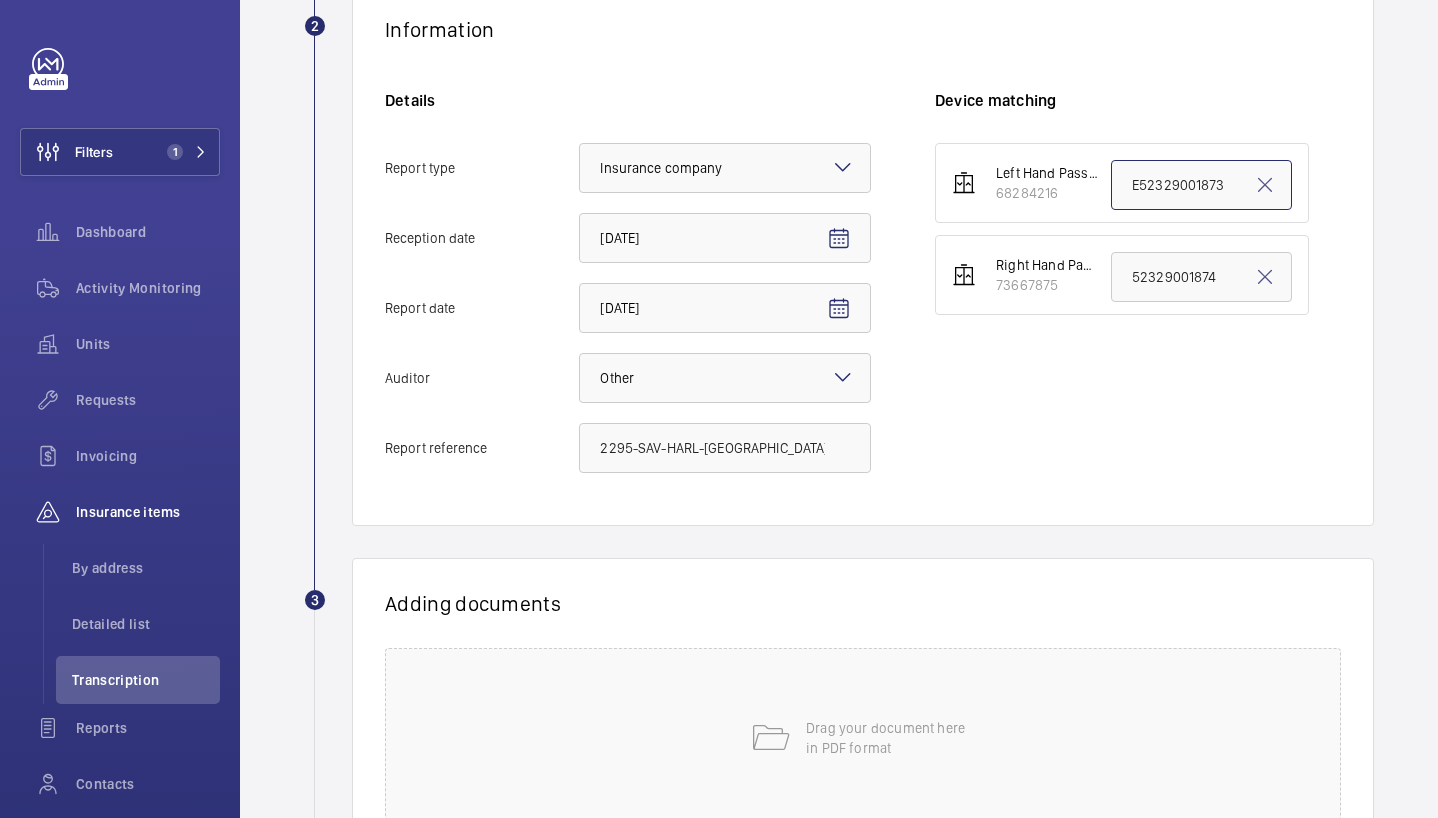 click on "E52329001873" 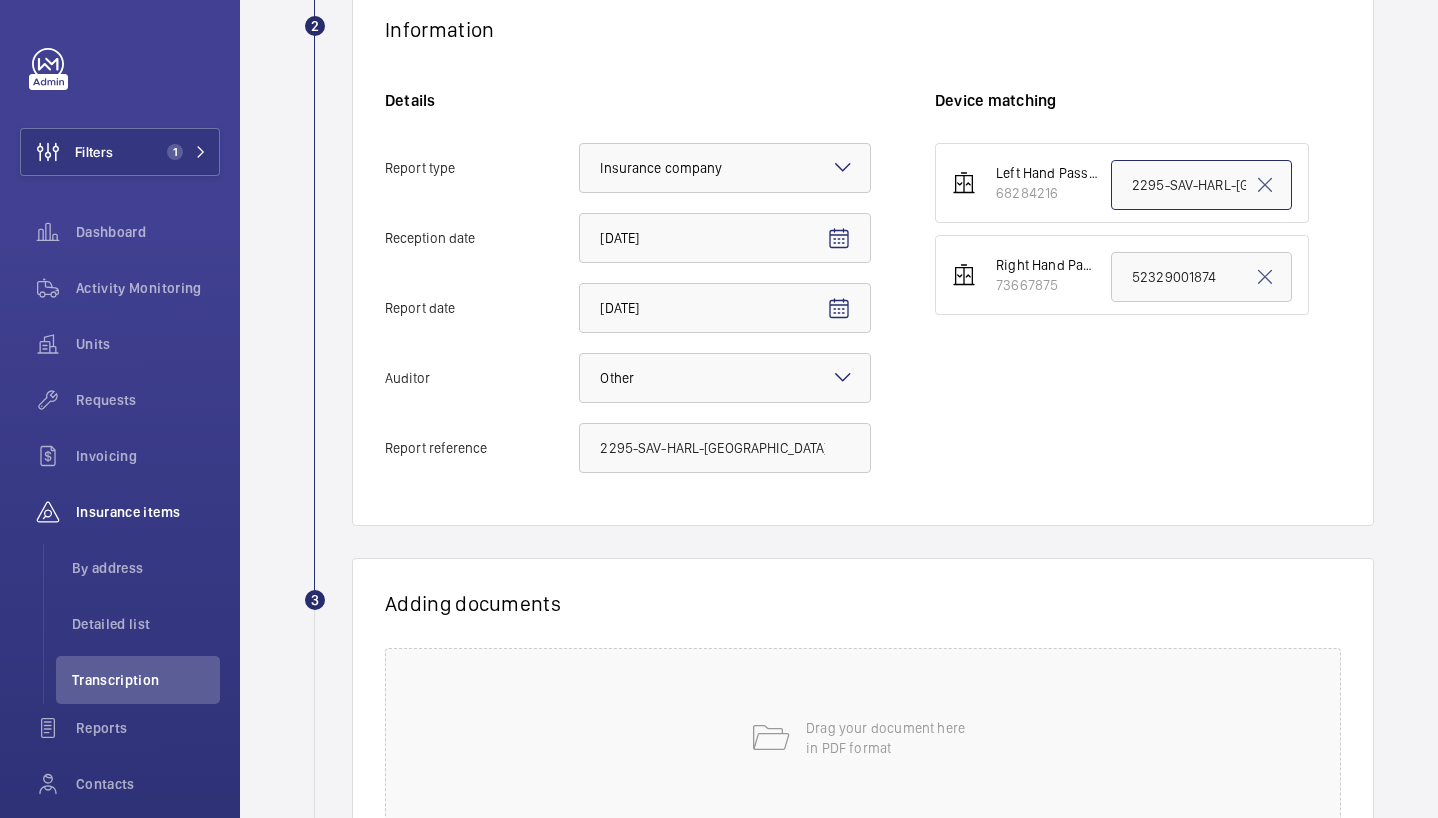 scroll, scrollTop: 0, scrollLeft: 5, axis: horizontal 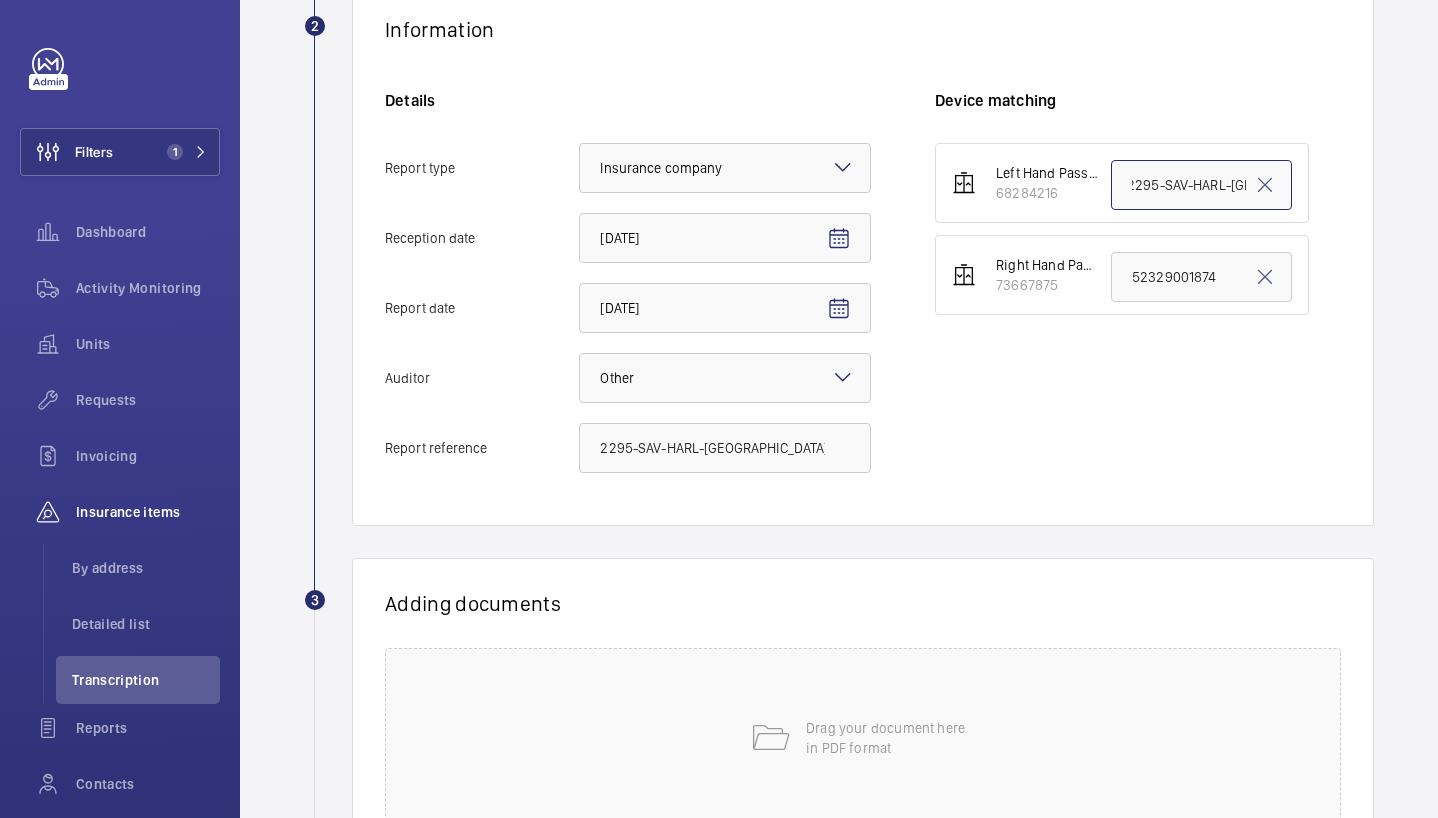 type on "2295-SAV-HARL-[GEOGRAPHIC_DATA]" 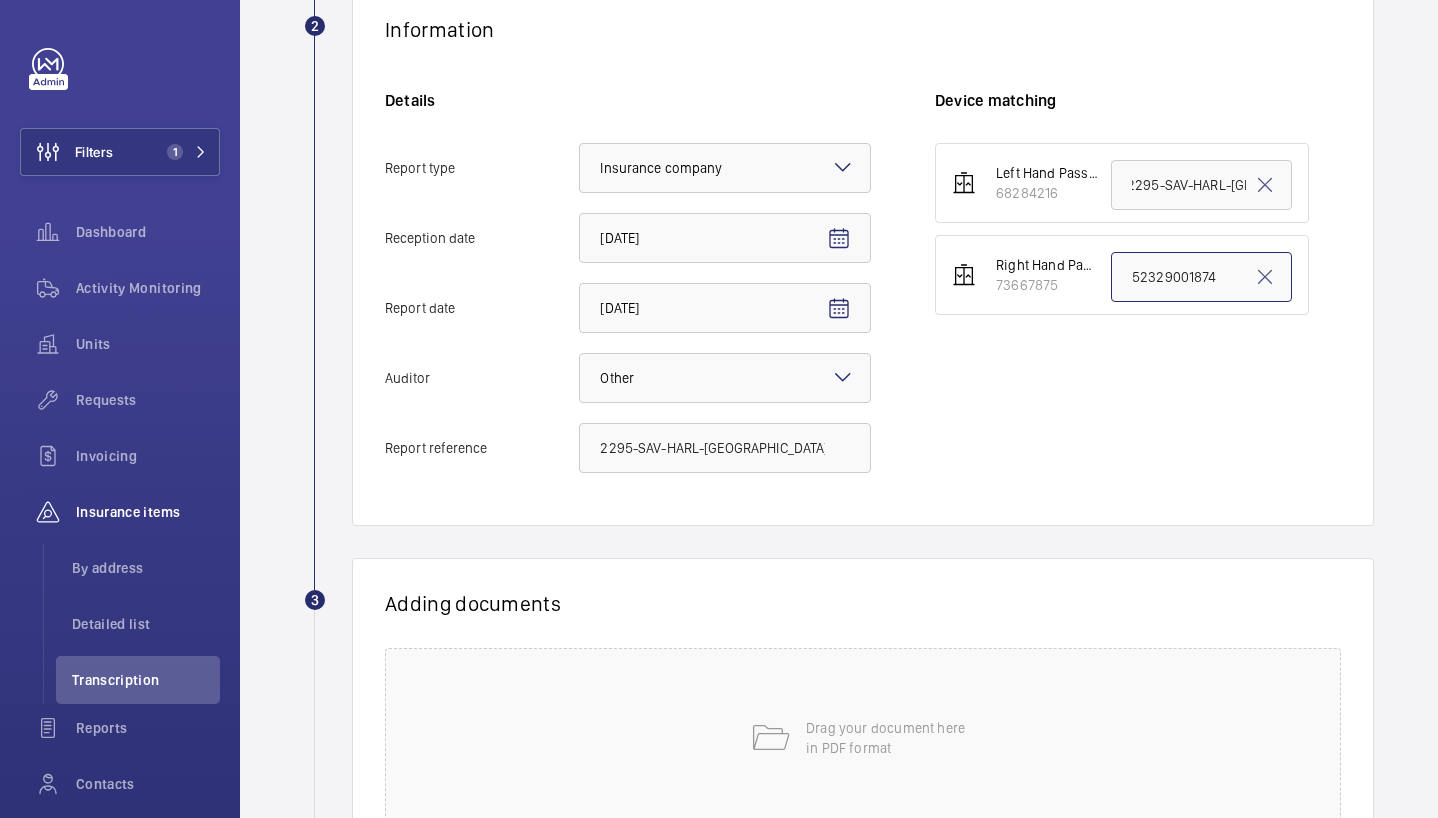 scroll, scrollTop: 0, scrollLeft: 0, axis: both 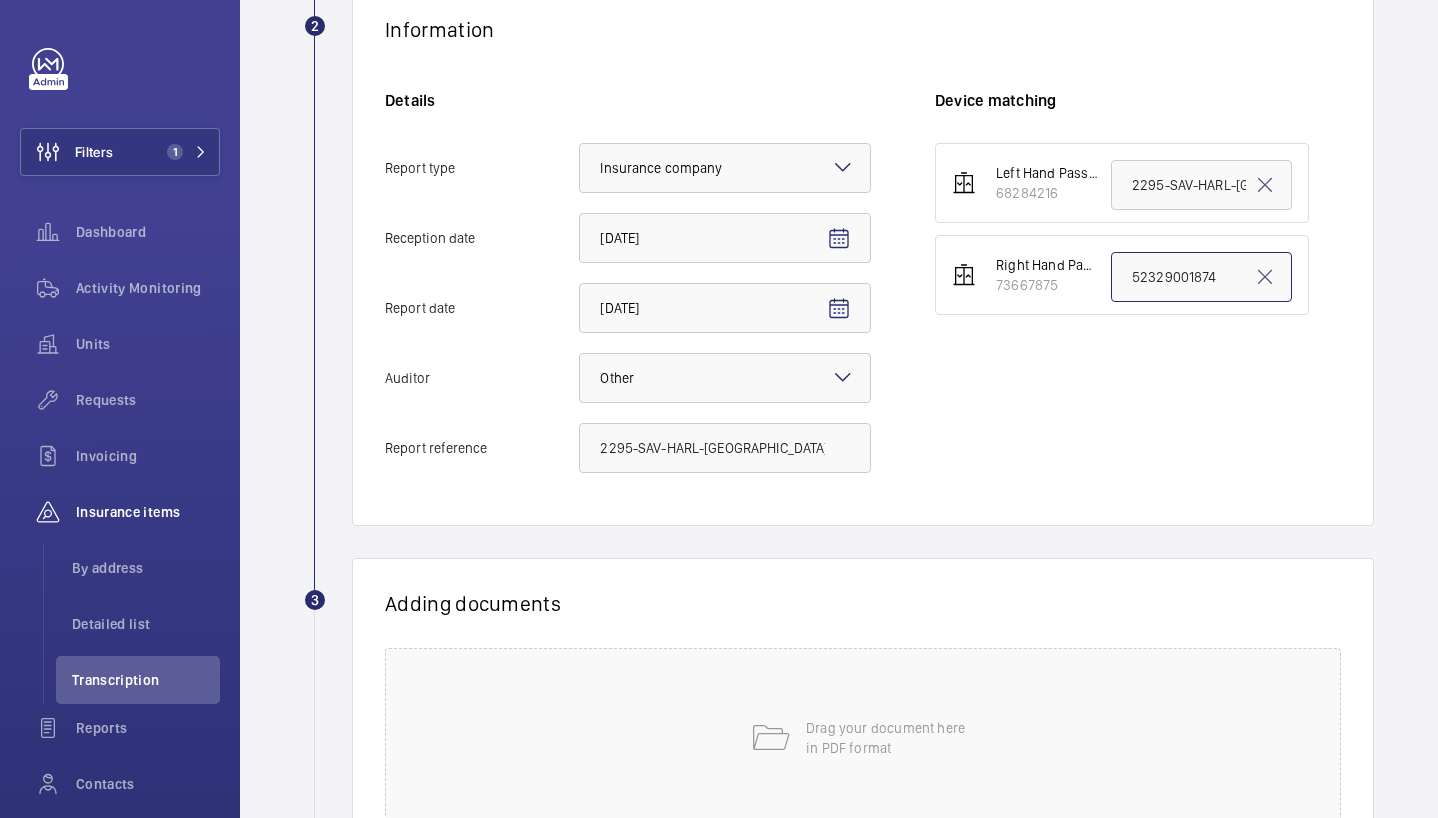 click on "52329001874" 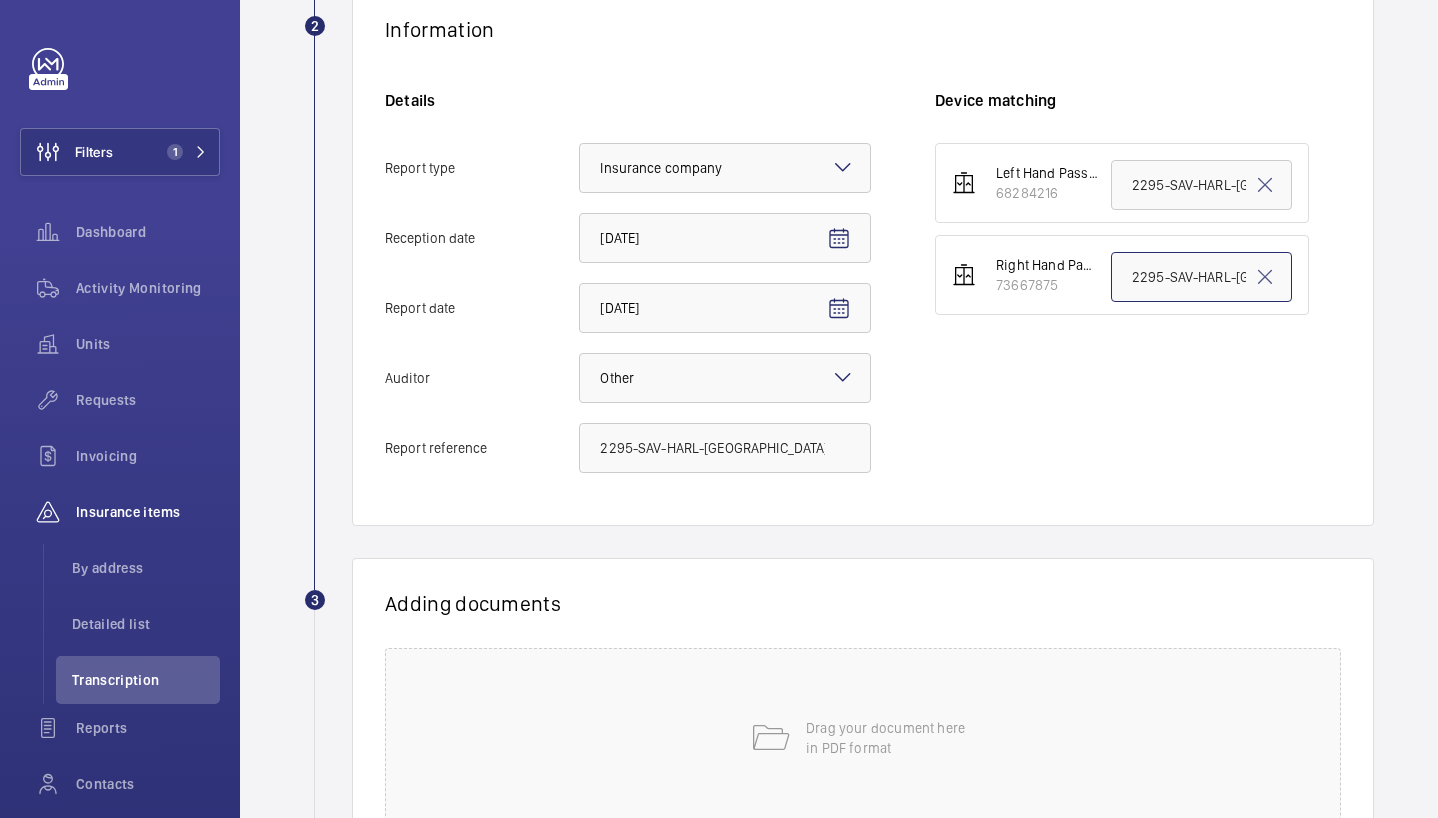 scroll, scrollTop: 0, scrollLeft: 5, axis: horizontal 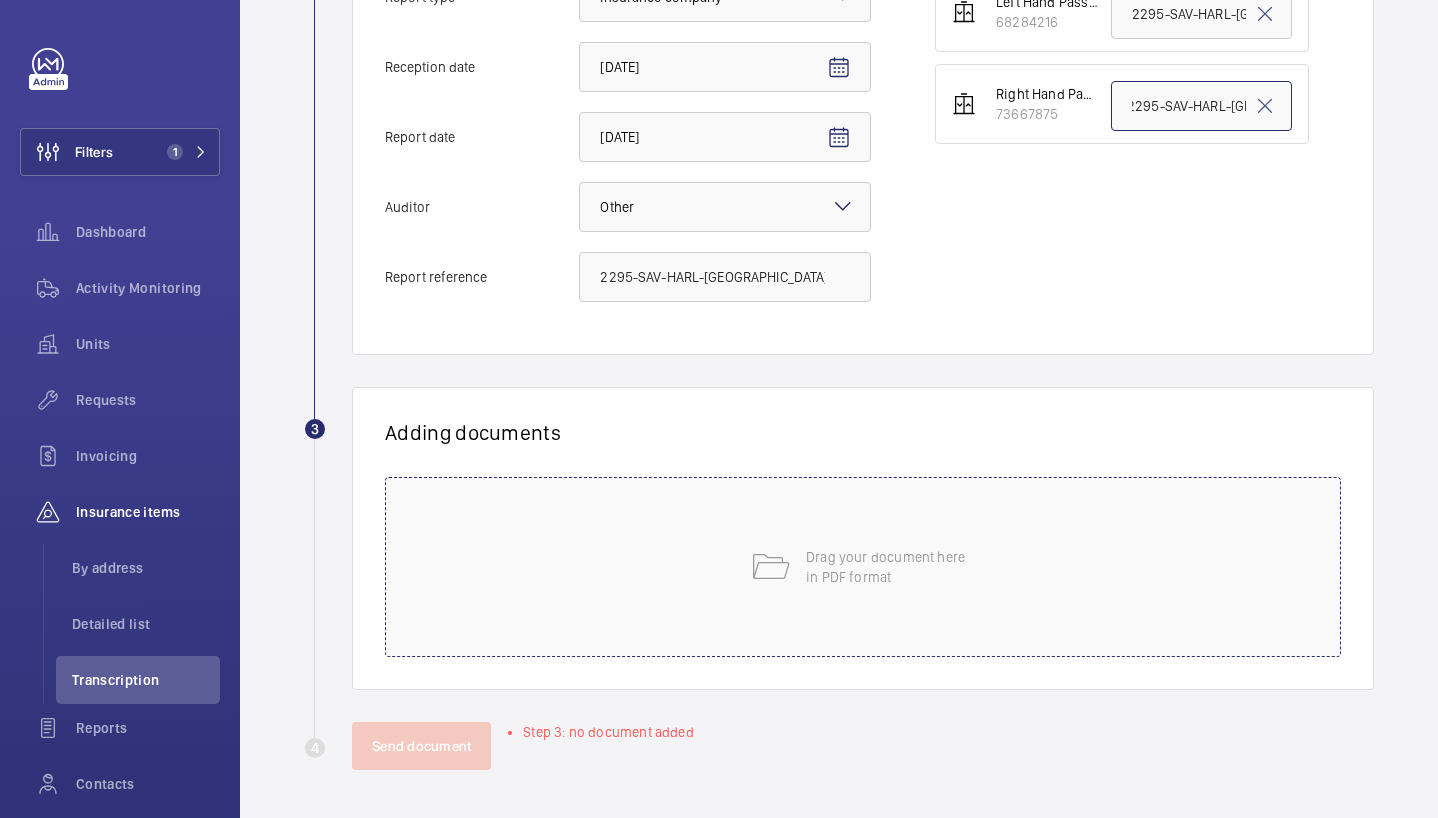 type on "2295-SAV-HARL-[GEOGRAPHIC_DATA]" 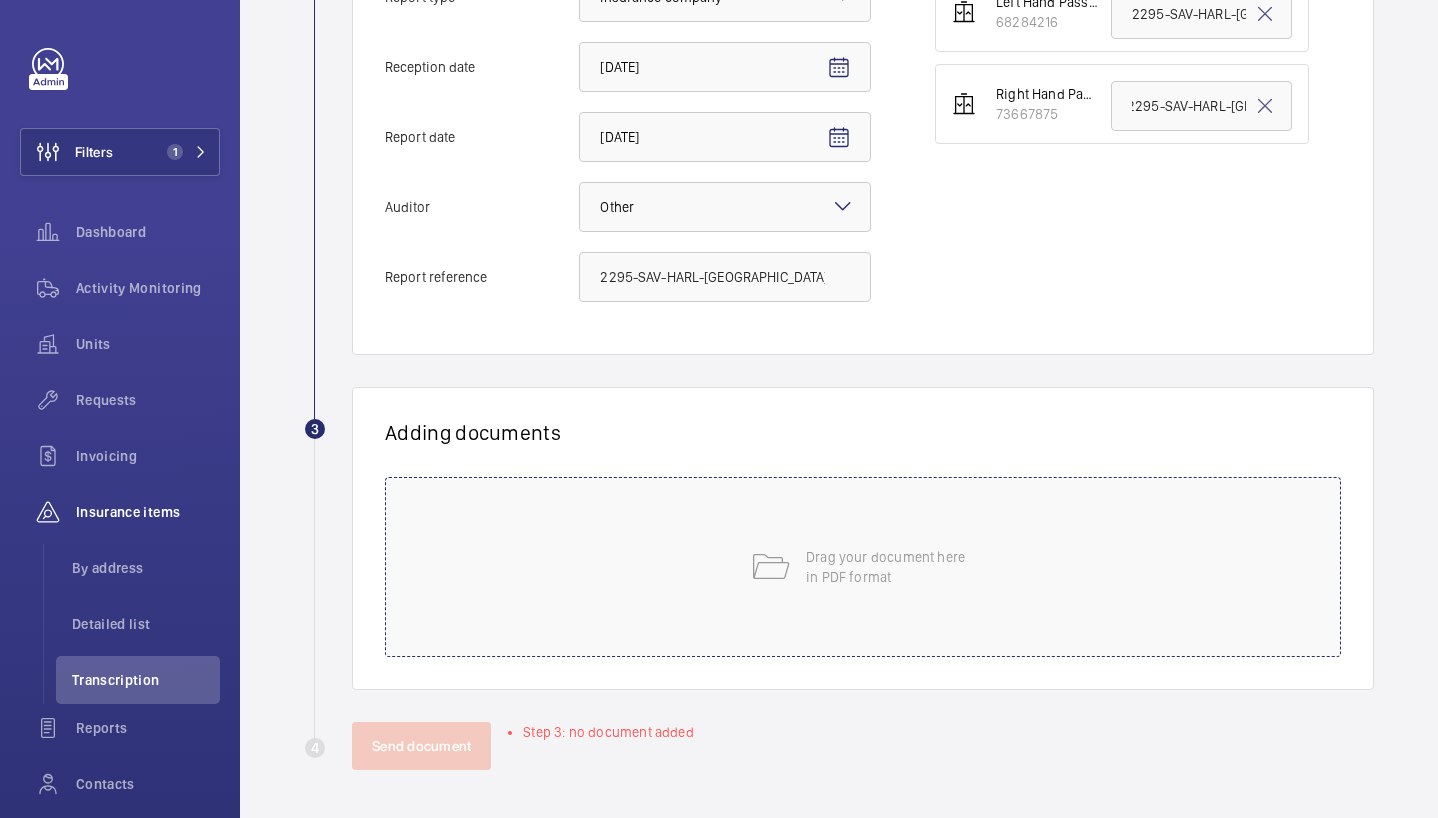 click on "Drag your document here
in PDF format" 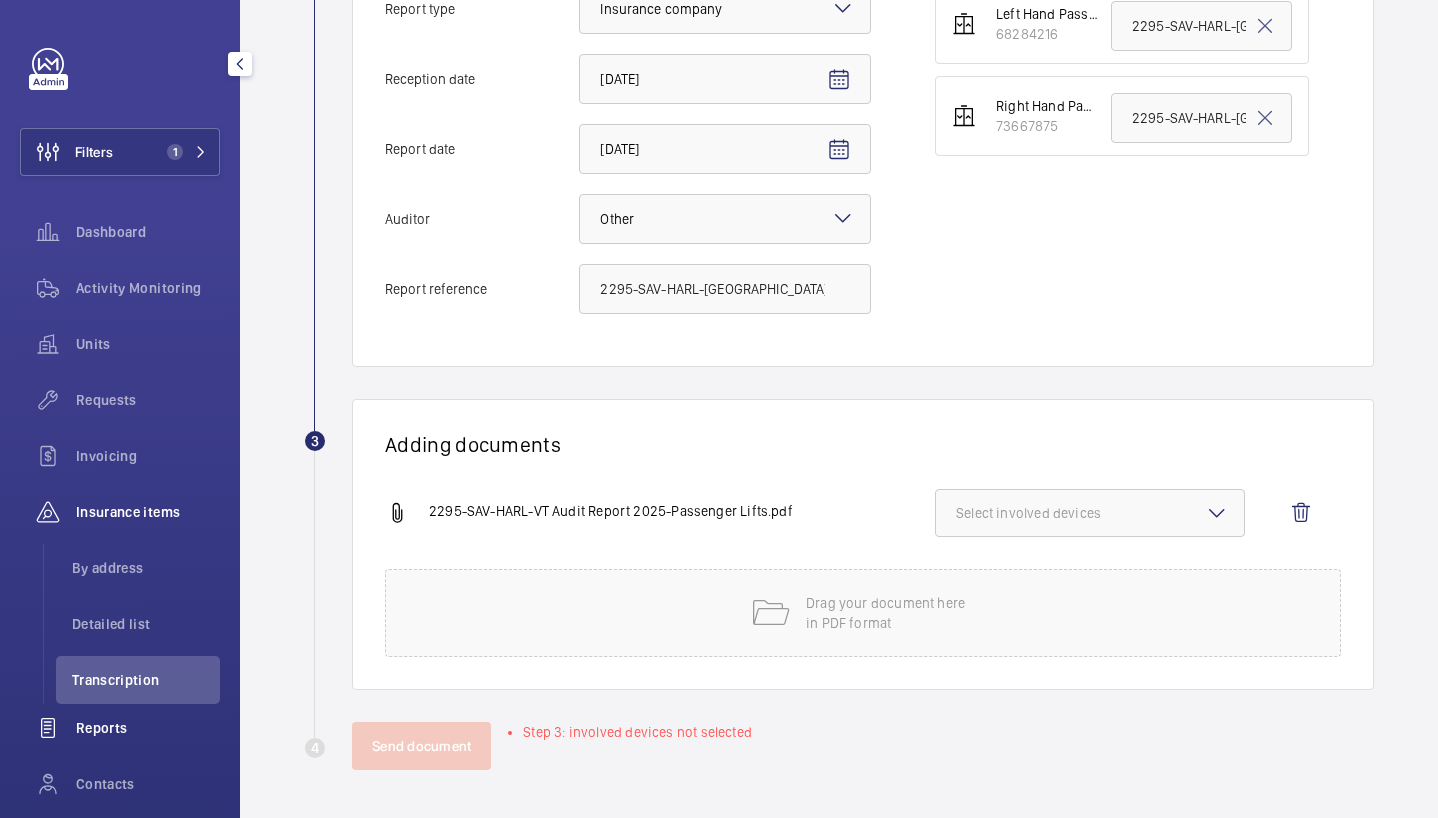 scroll, scrollTop: 537, scrollLeft: 0, axis: vertical 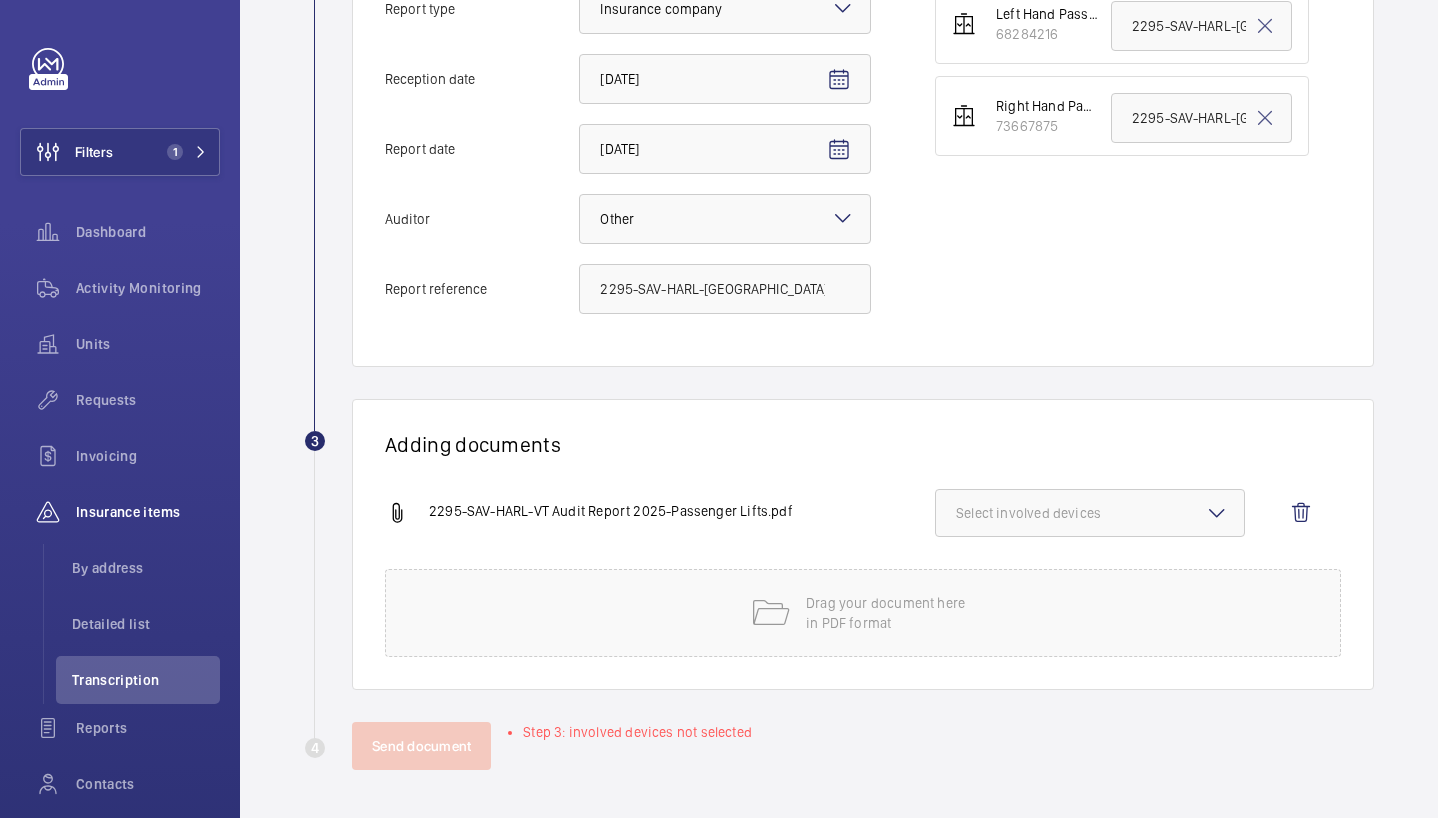 click on "Select involved devices" 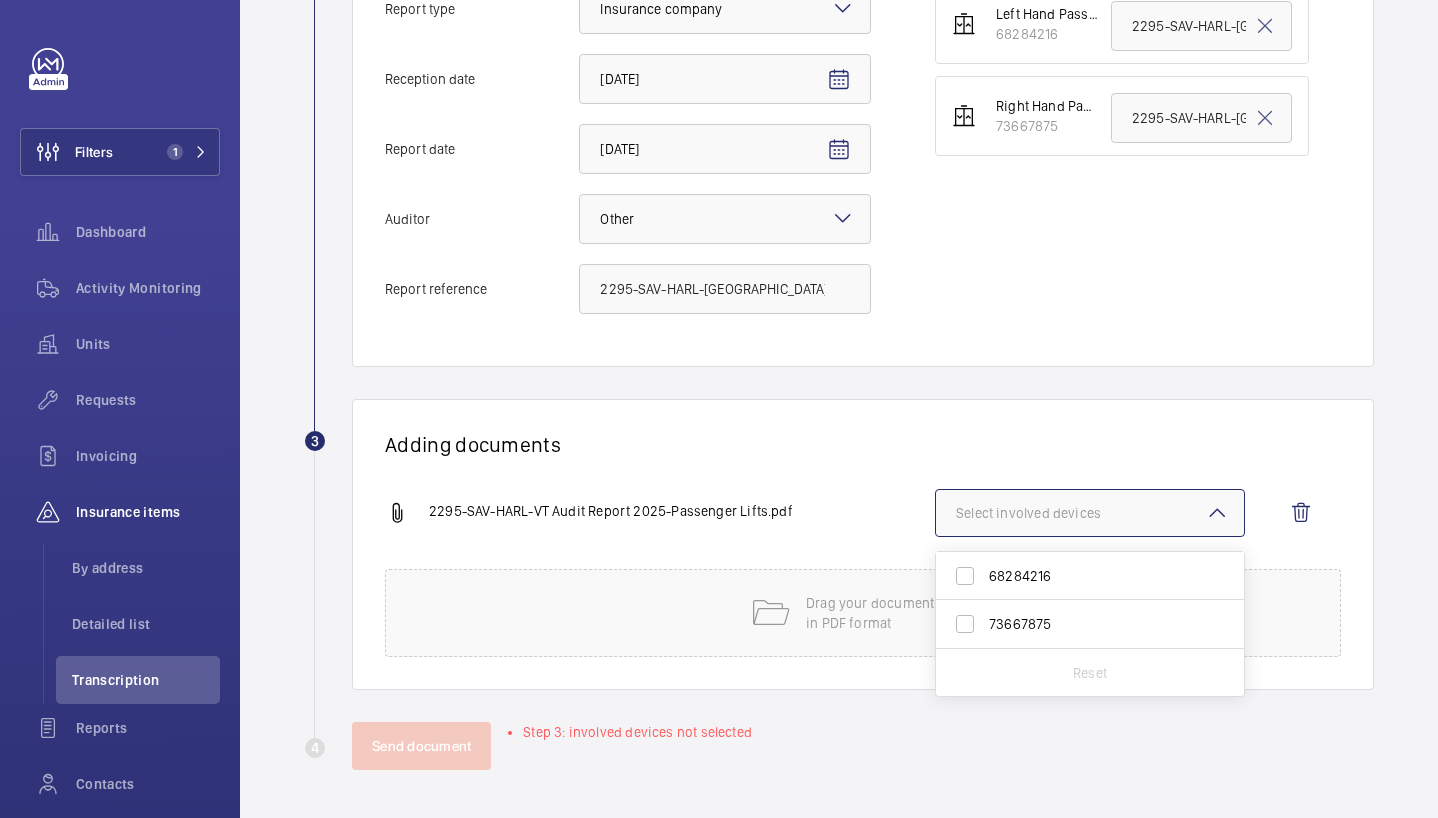 click on "68284216" at bounding box center (1075, 576) 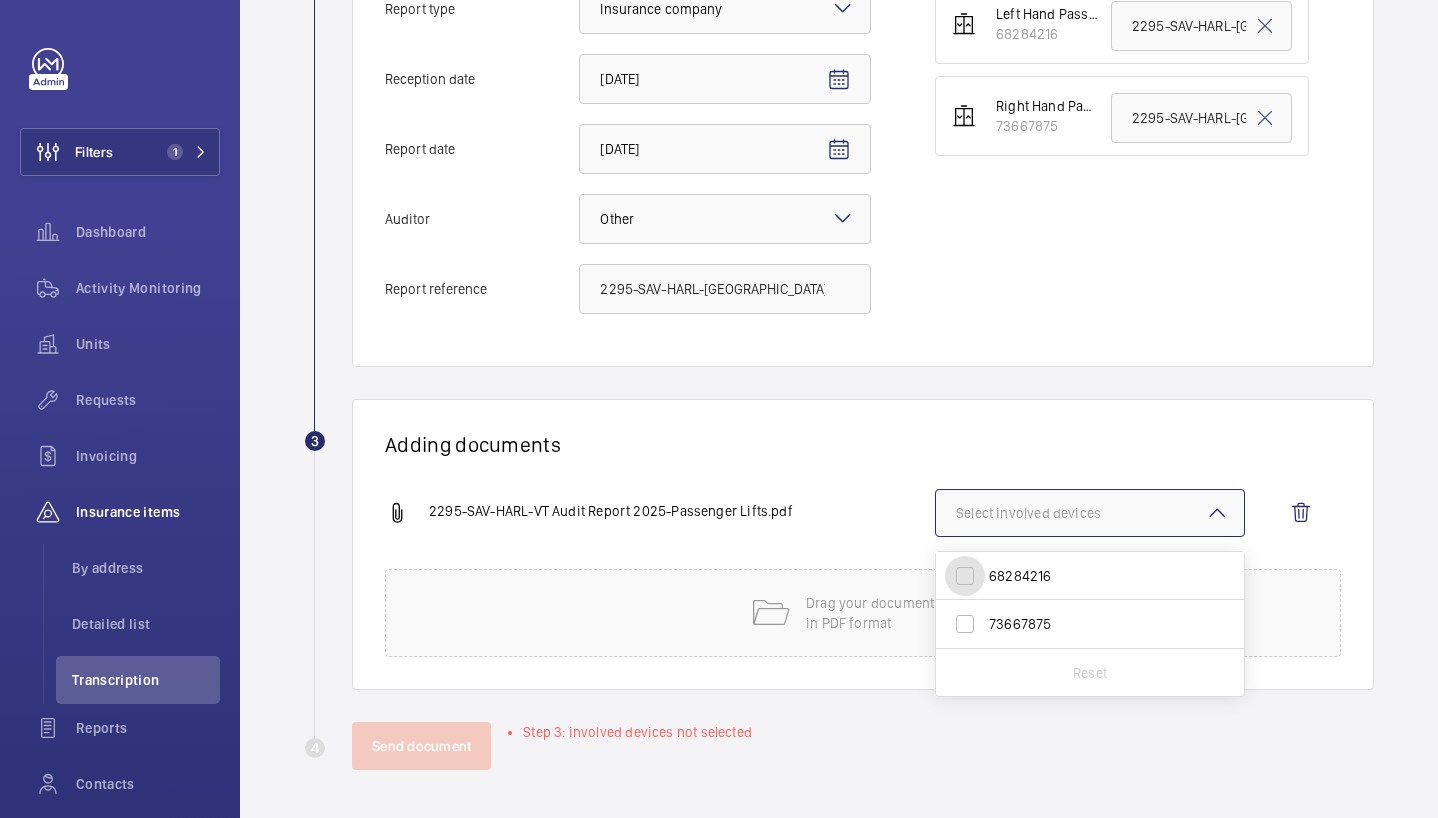 click on "68284216" at bounding box center (965, 576) 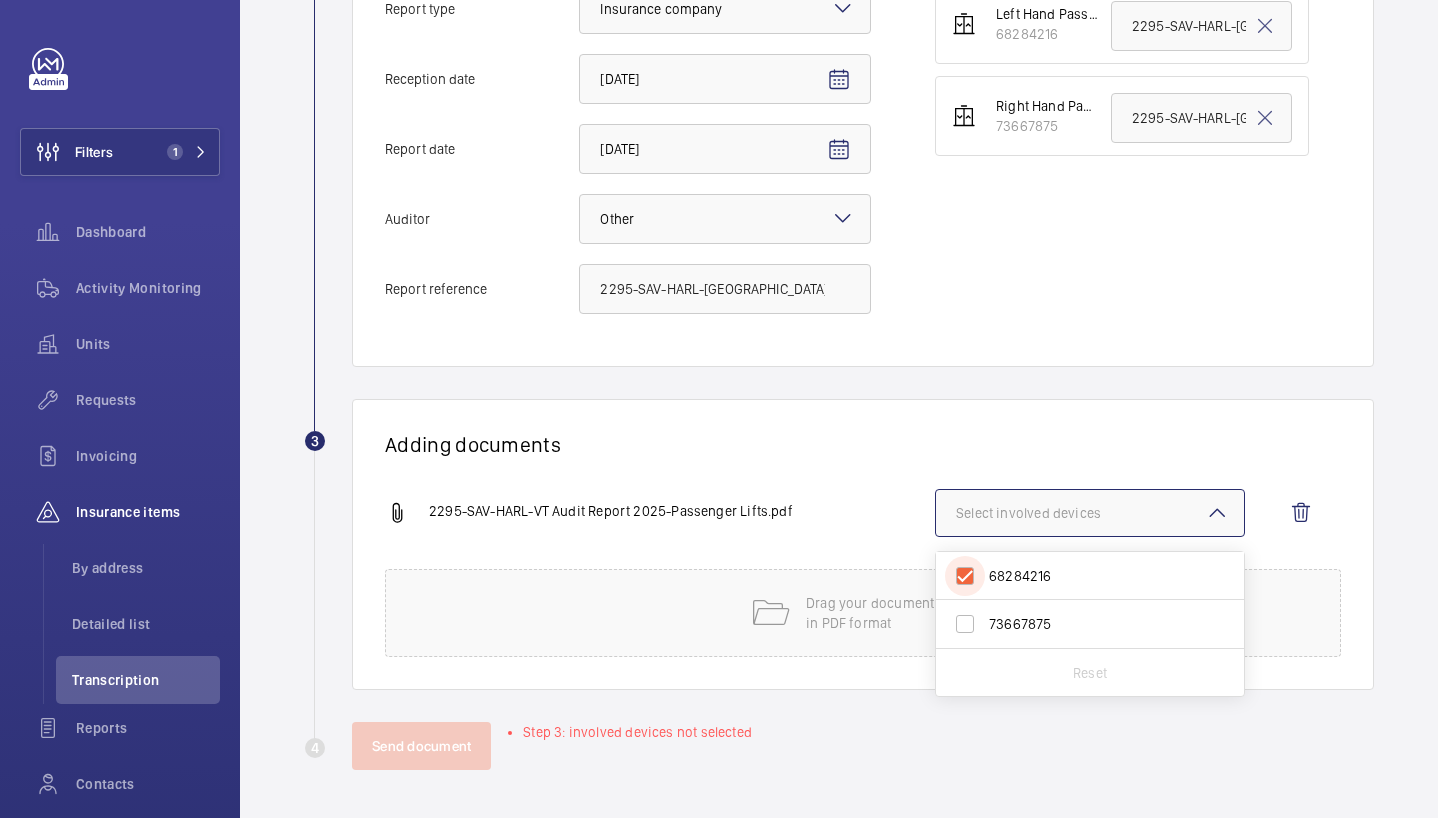 checkbox on "true" 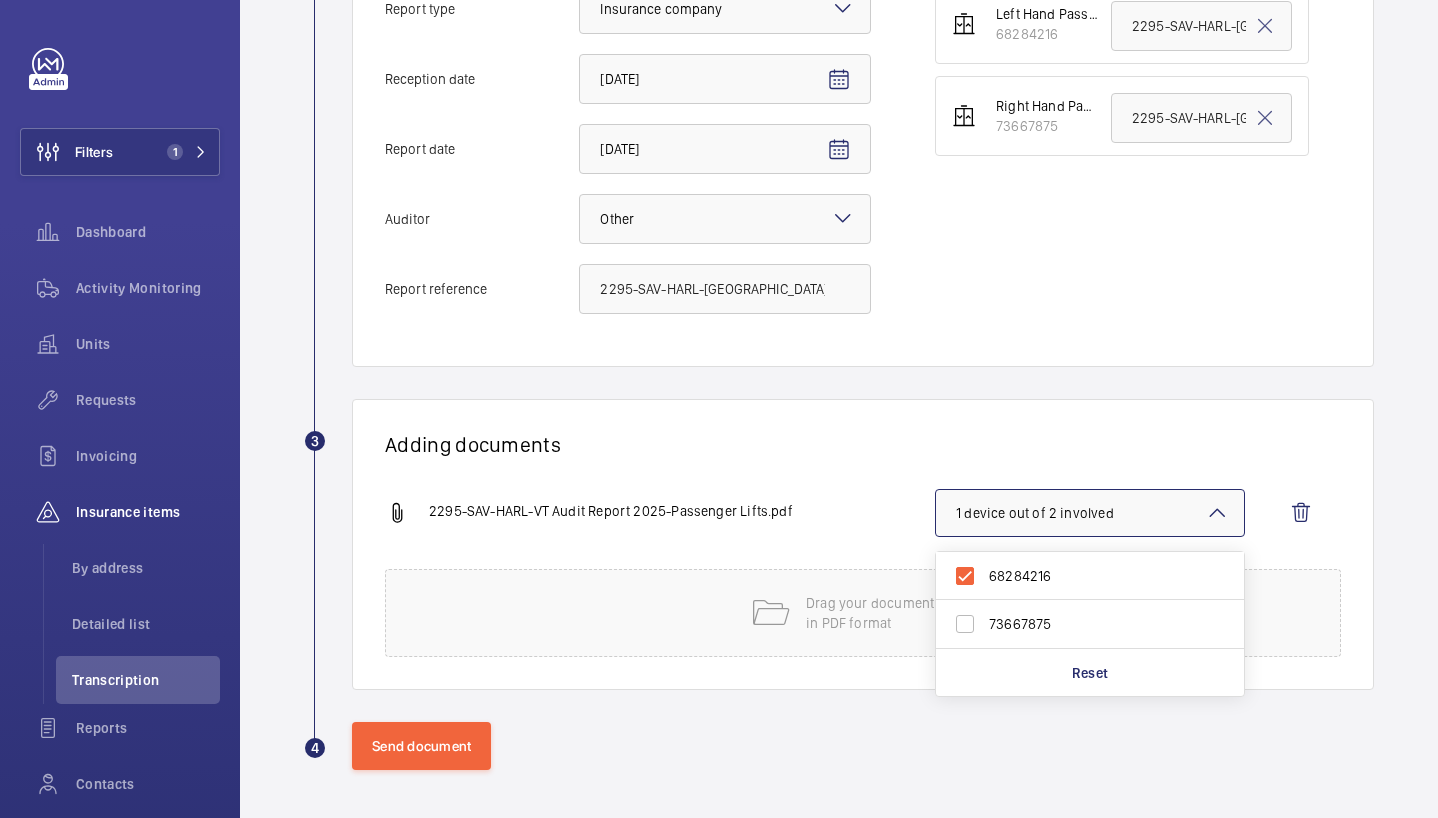 click on "73667875" at bounding box center [1091, 624] 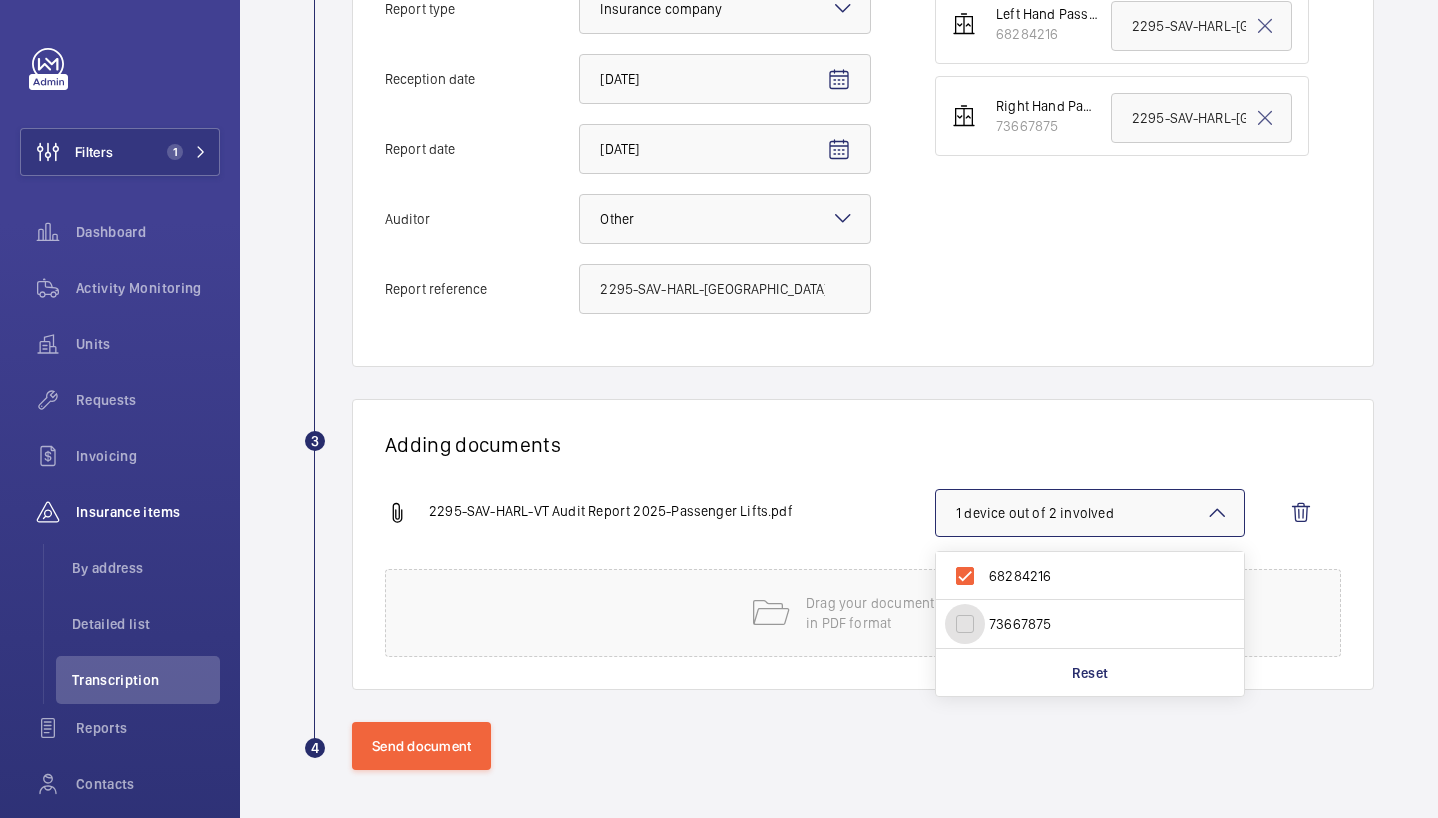 click on "73667875" at bounding box center (965, 624) 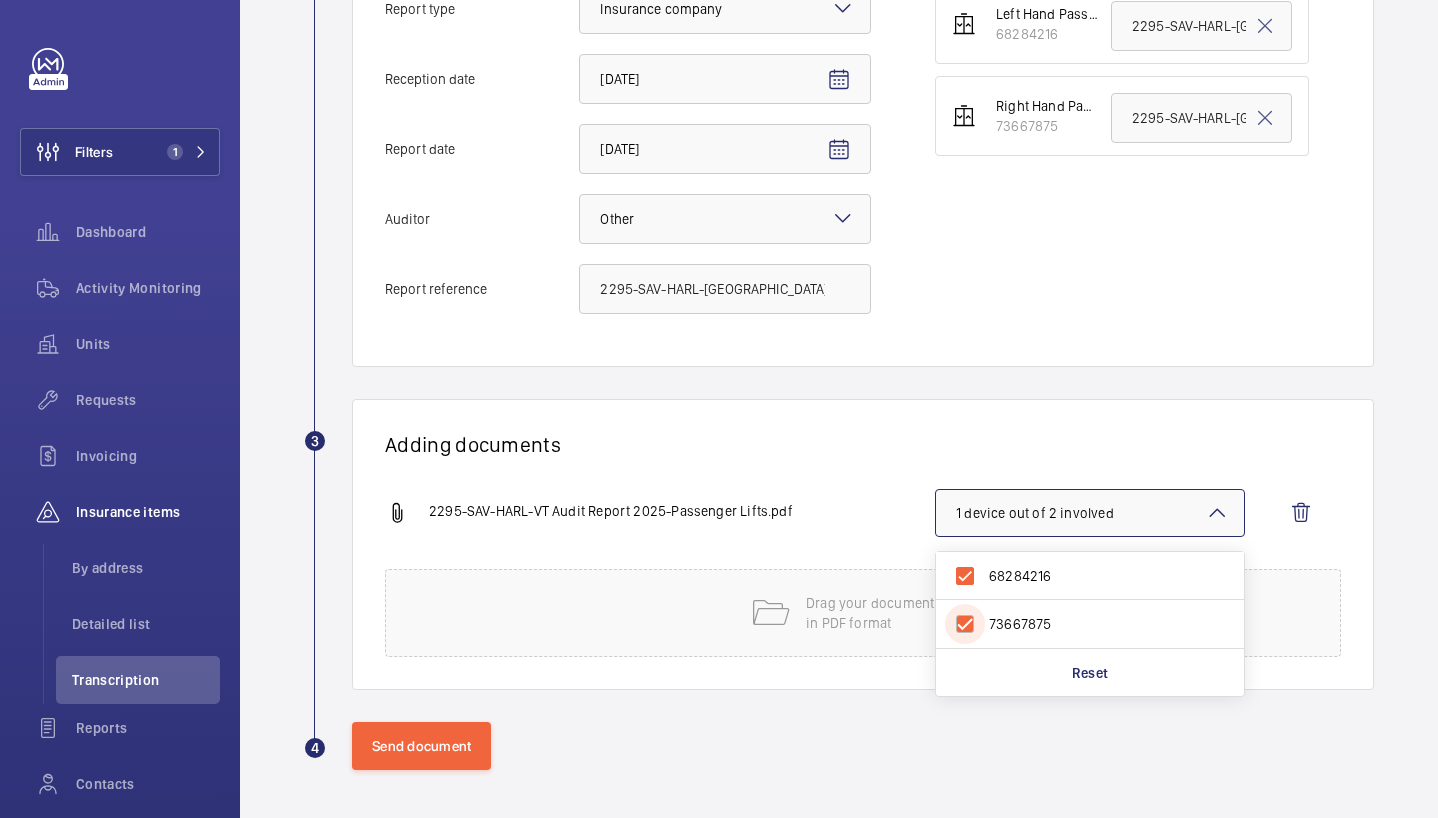 checkbox on "true" 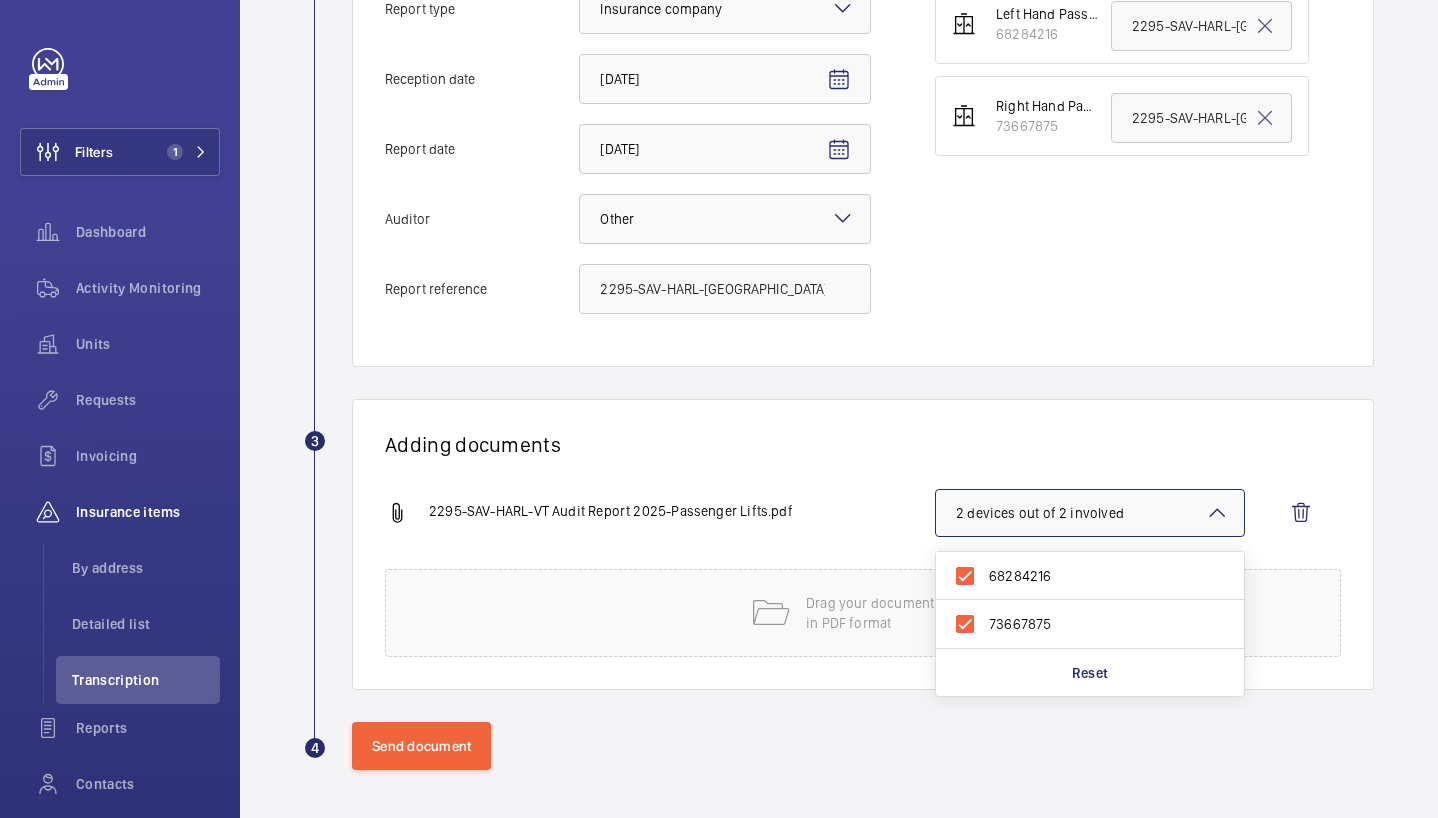 click on "2295-SAV-HARL-VT Audit Report 2025-Passenger Lifts.pdf  2 devices out of 2 involved  68284216 73667875 Reset" 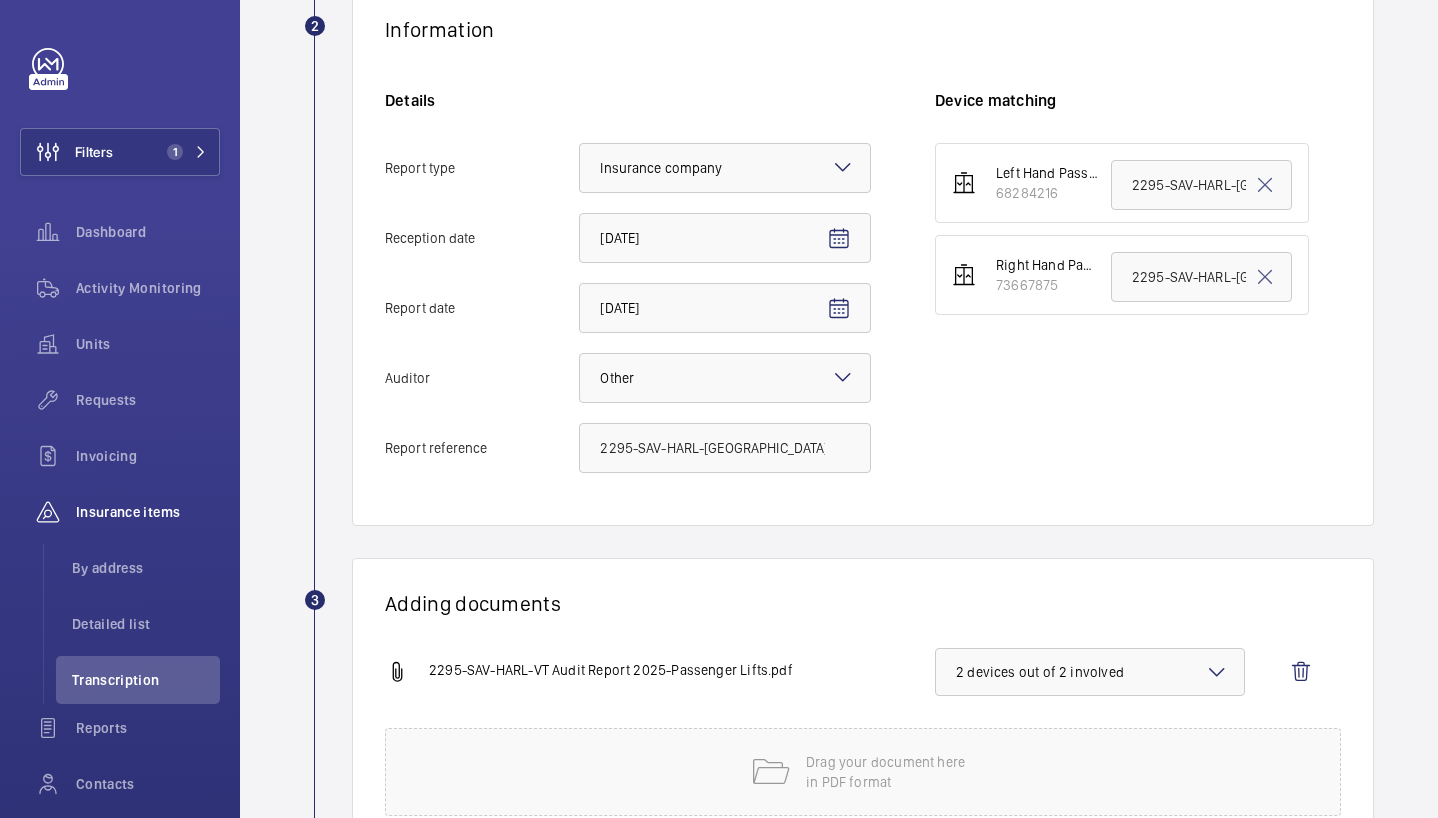 scroll, scrollTop: 537, scrollLeft: 0, axis: vertical 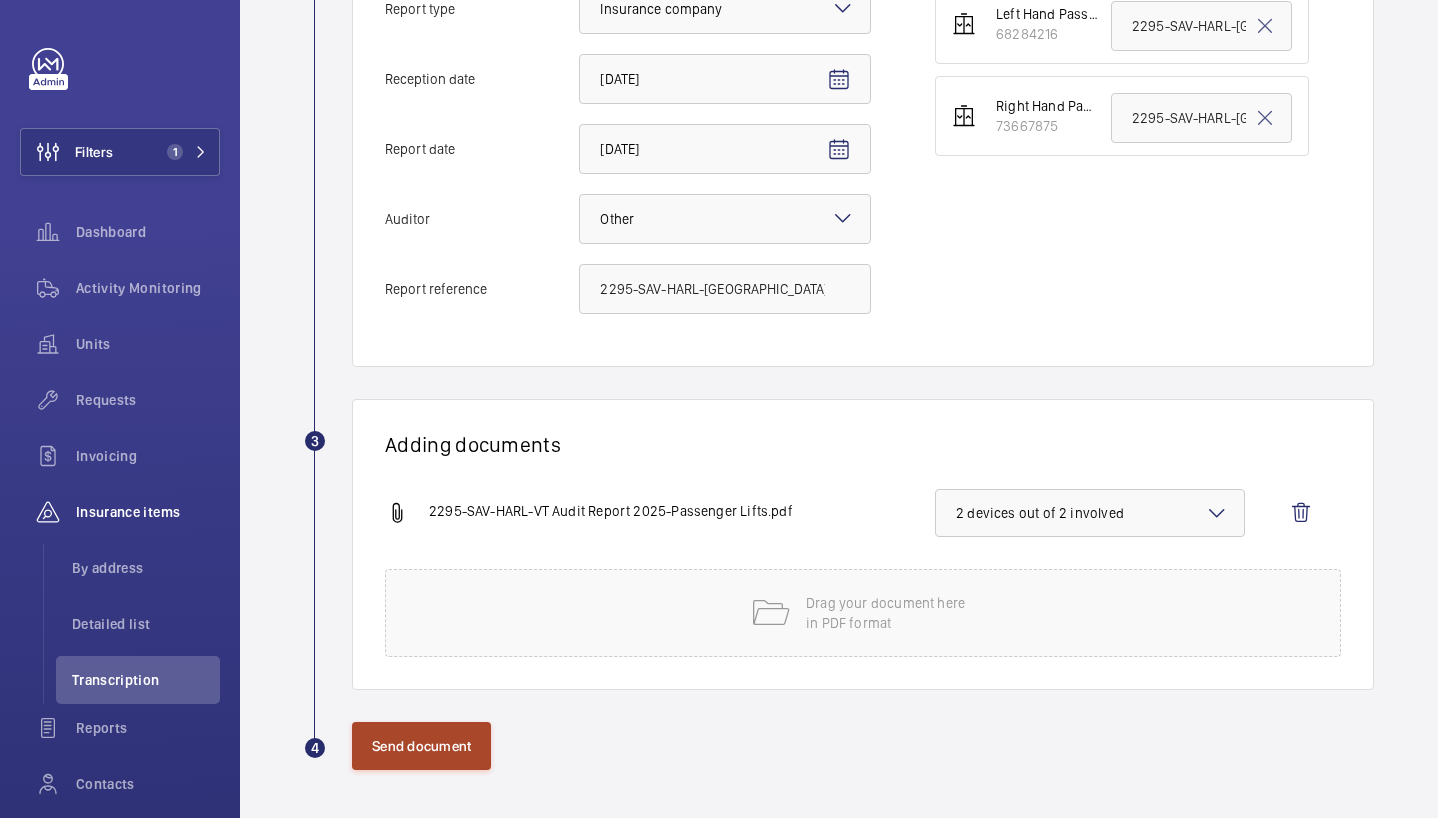 click on "Send document" 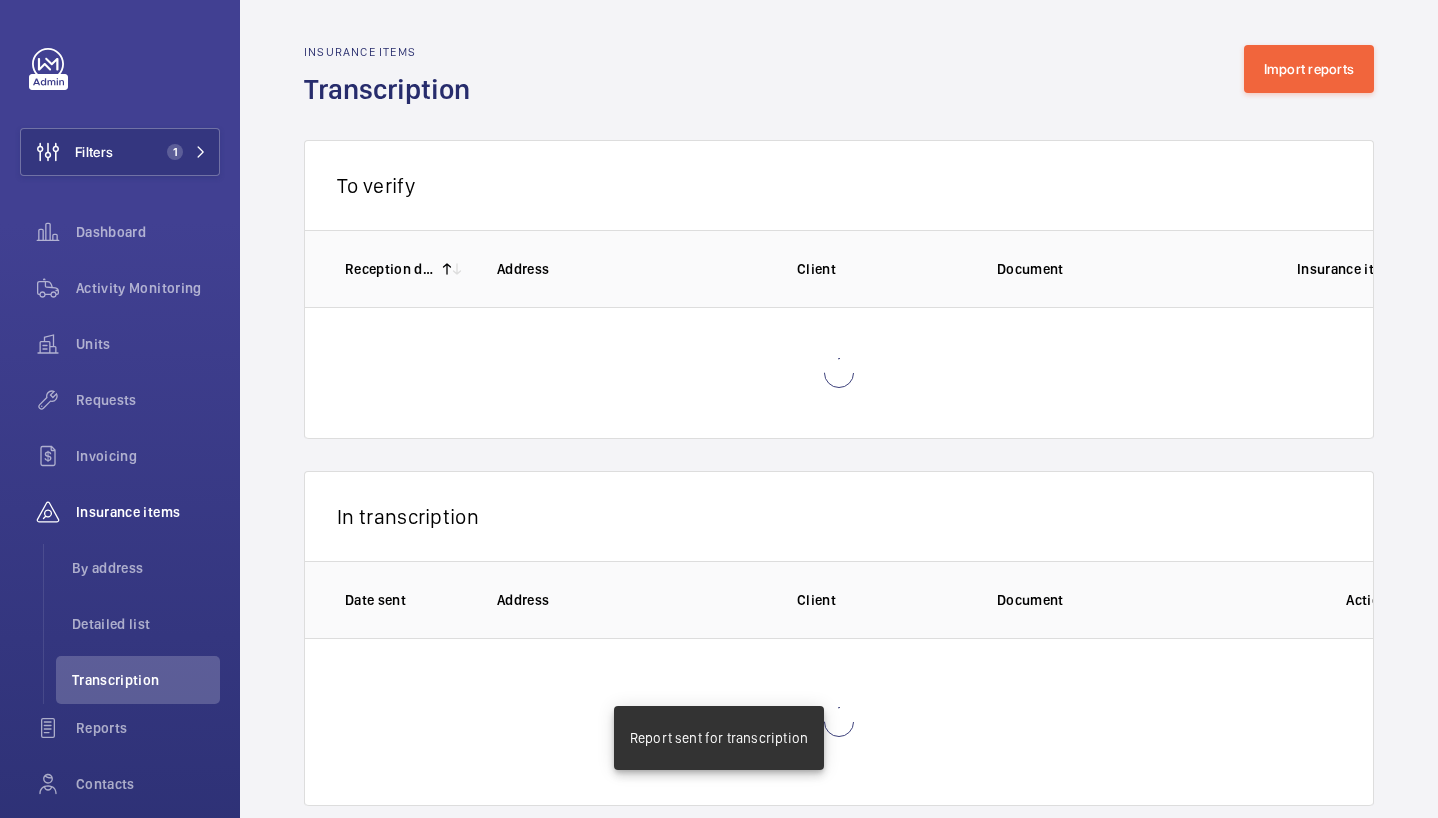 scroll, scrollTop: 0, scrollLeft: 0, axis: both 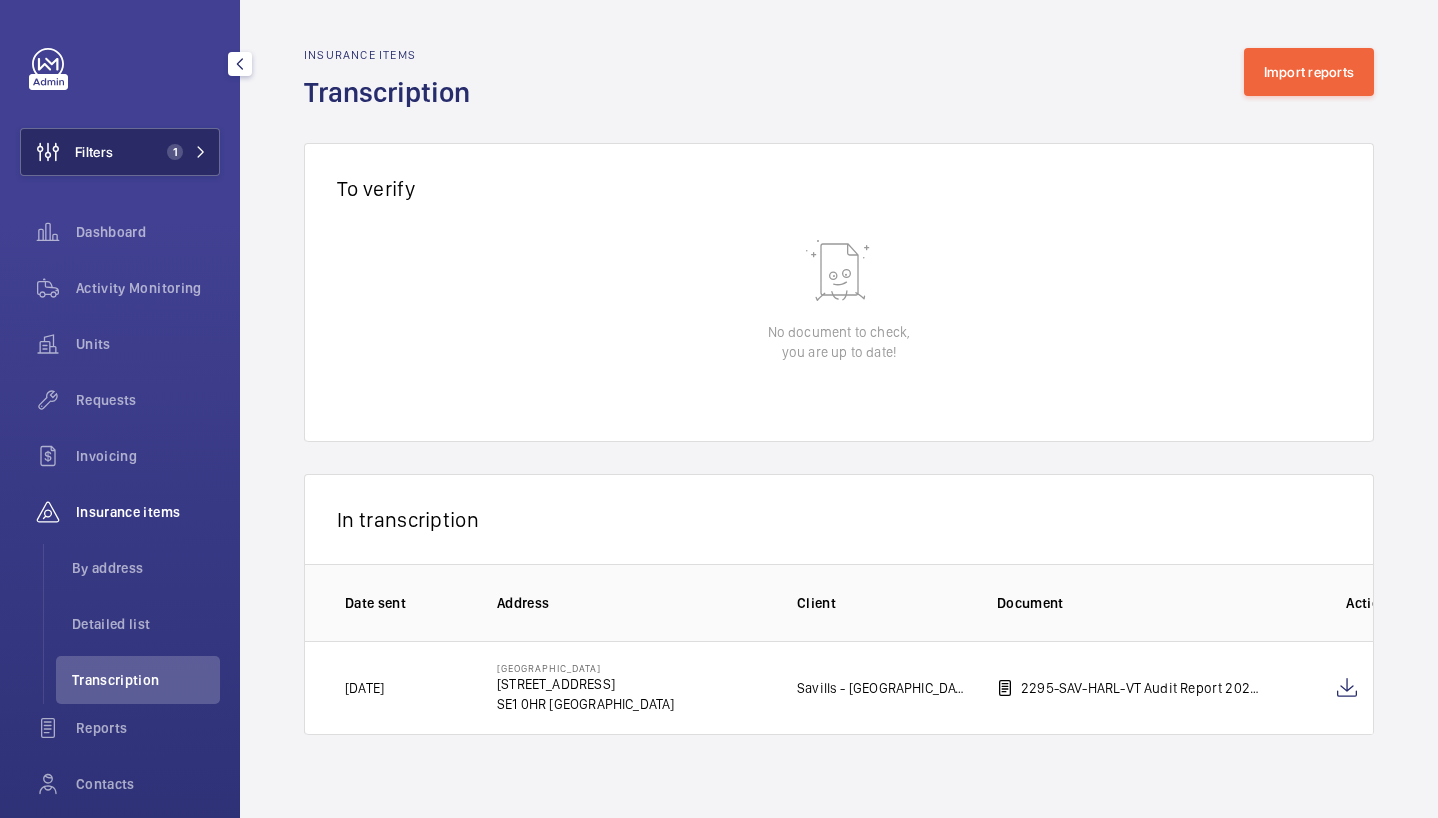 click on "Filters 1" 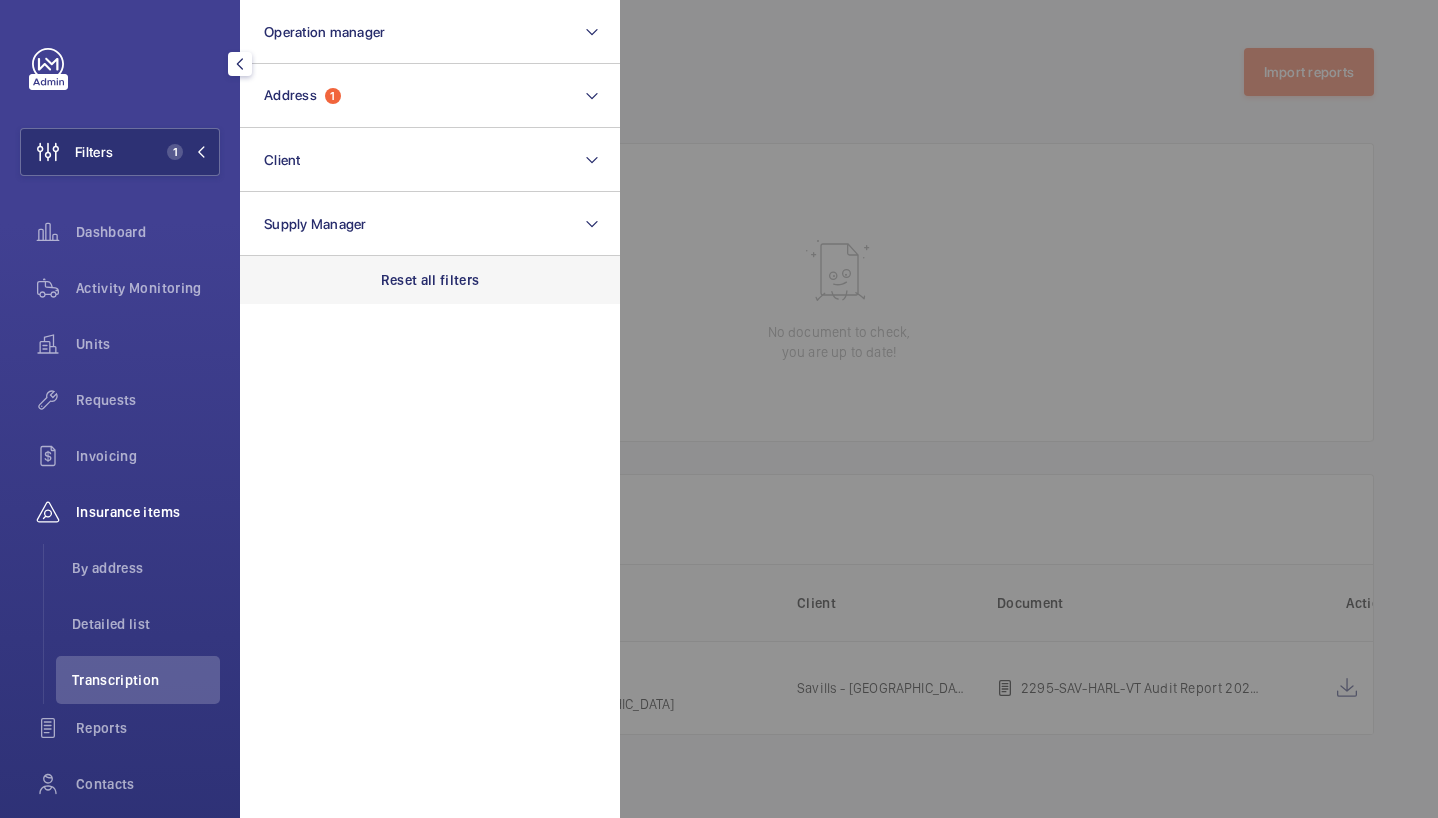 click on "Reset all filters" 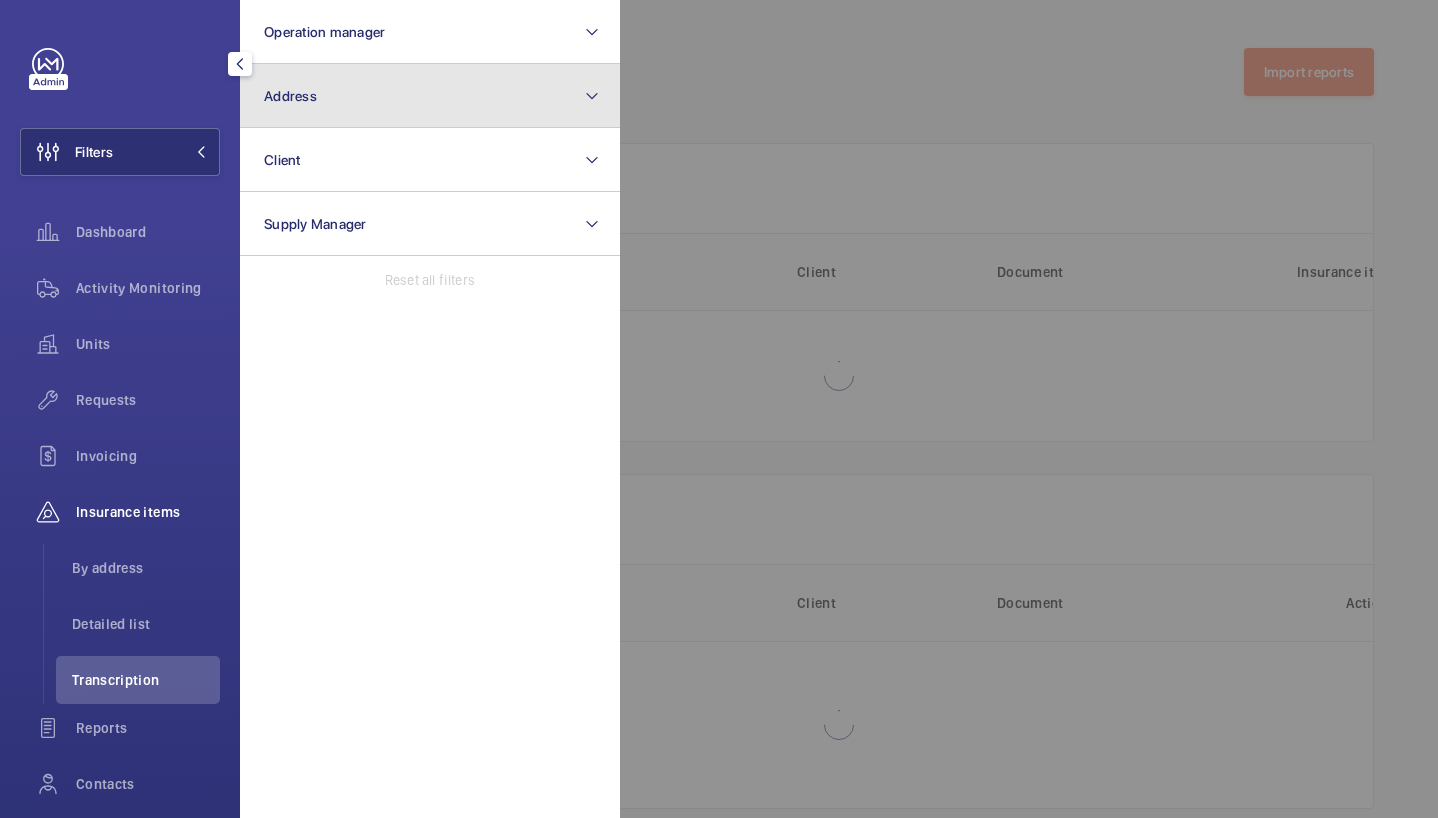 click on "Address" 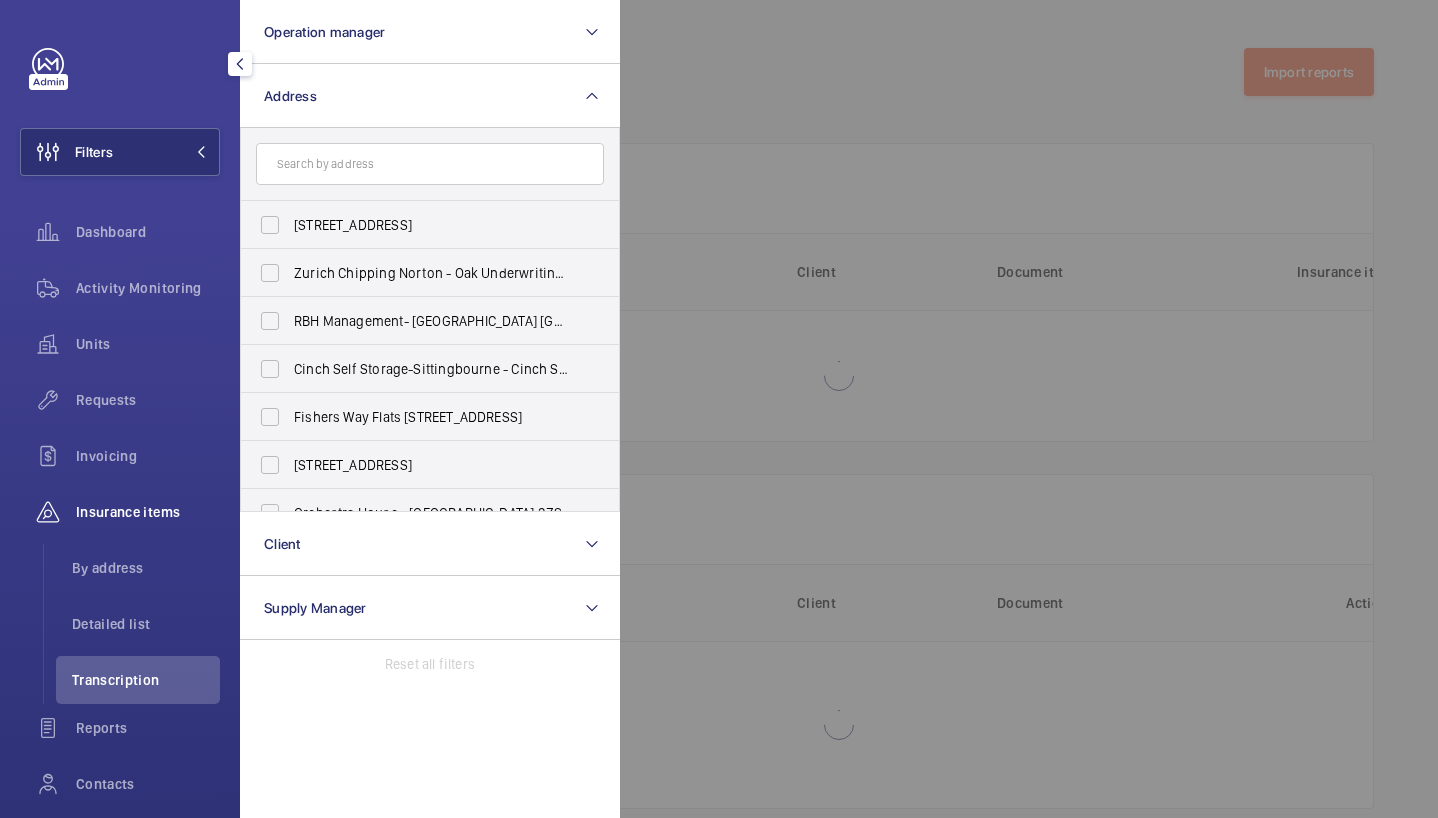 click 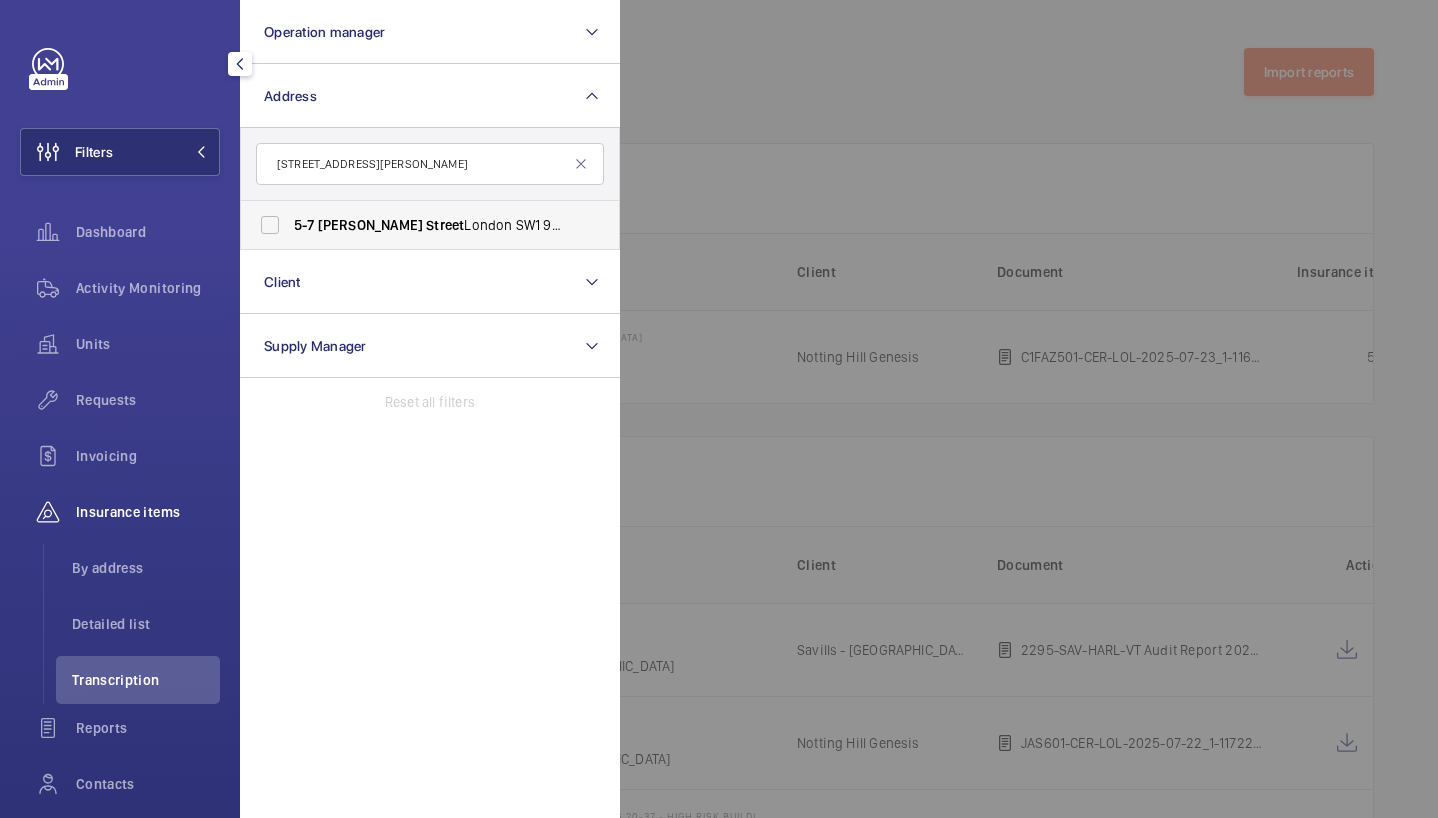 type on "[STREET_ADDRESS][PERSON_NAME]" 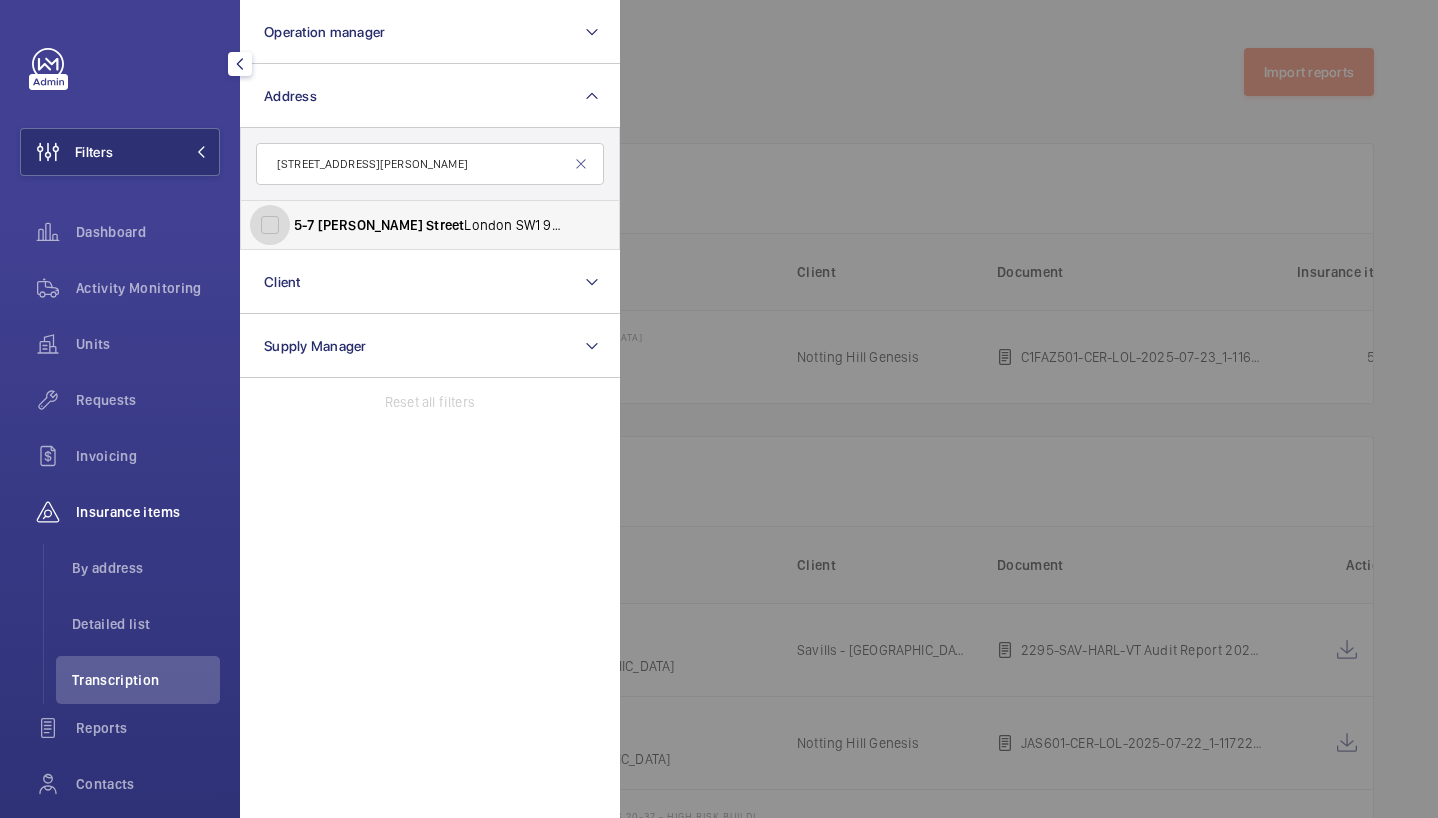 click on "[STREET_ADDRESS][PERSON_NAME][PERSON_NAME]" at bounding box center (270, 225) 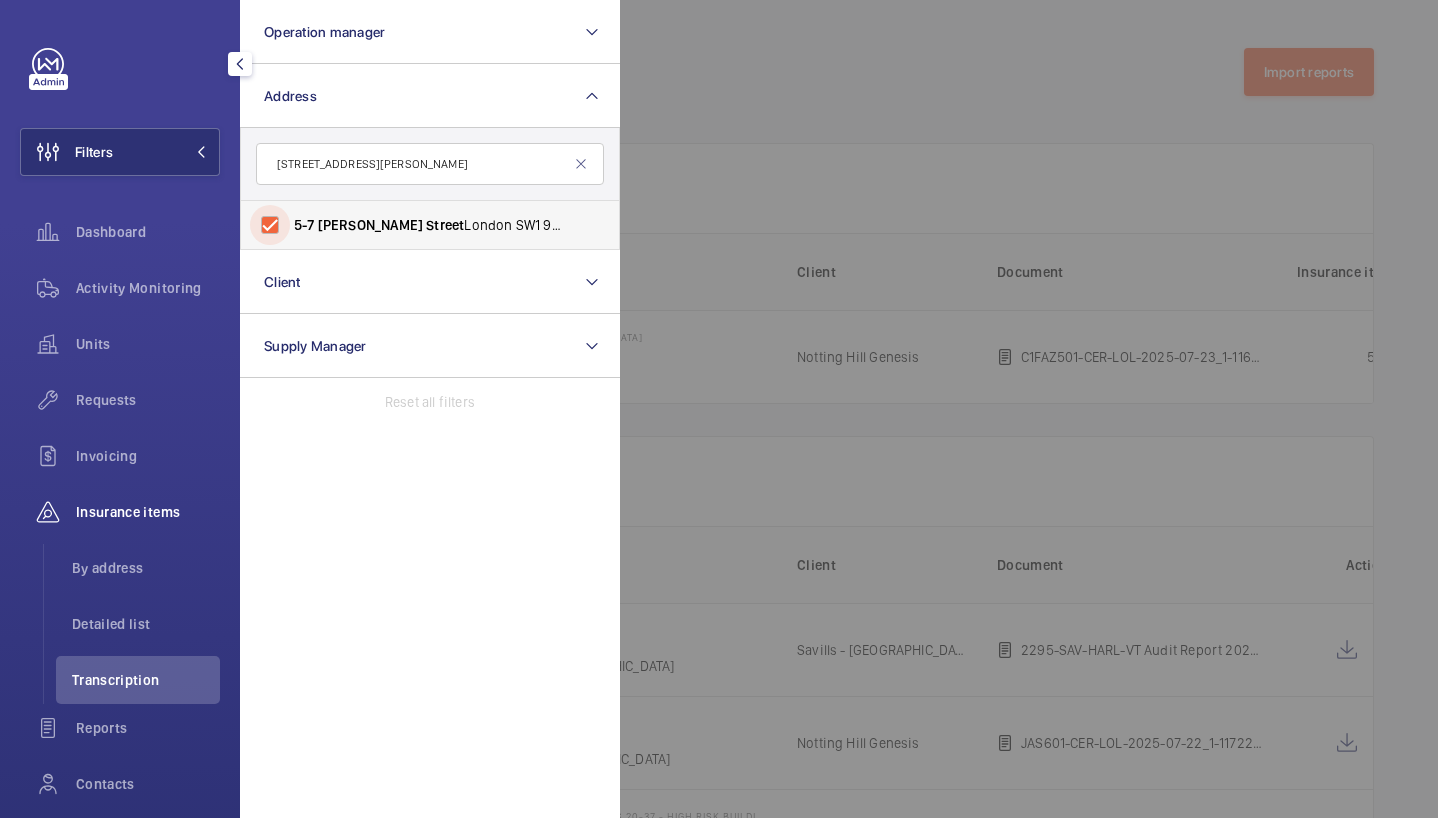 checkbox on "true" 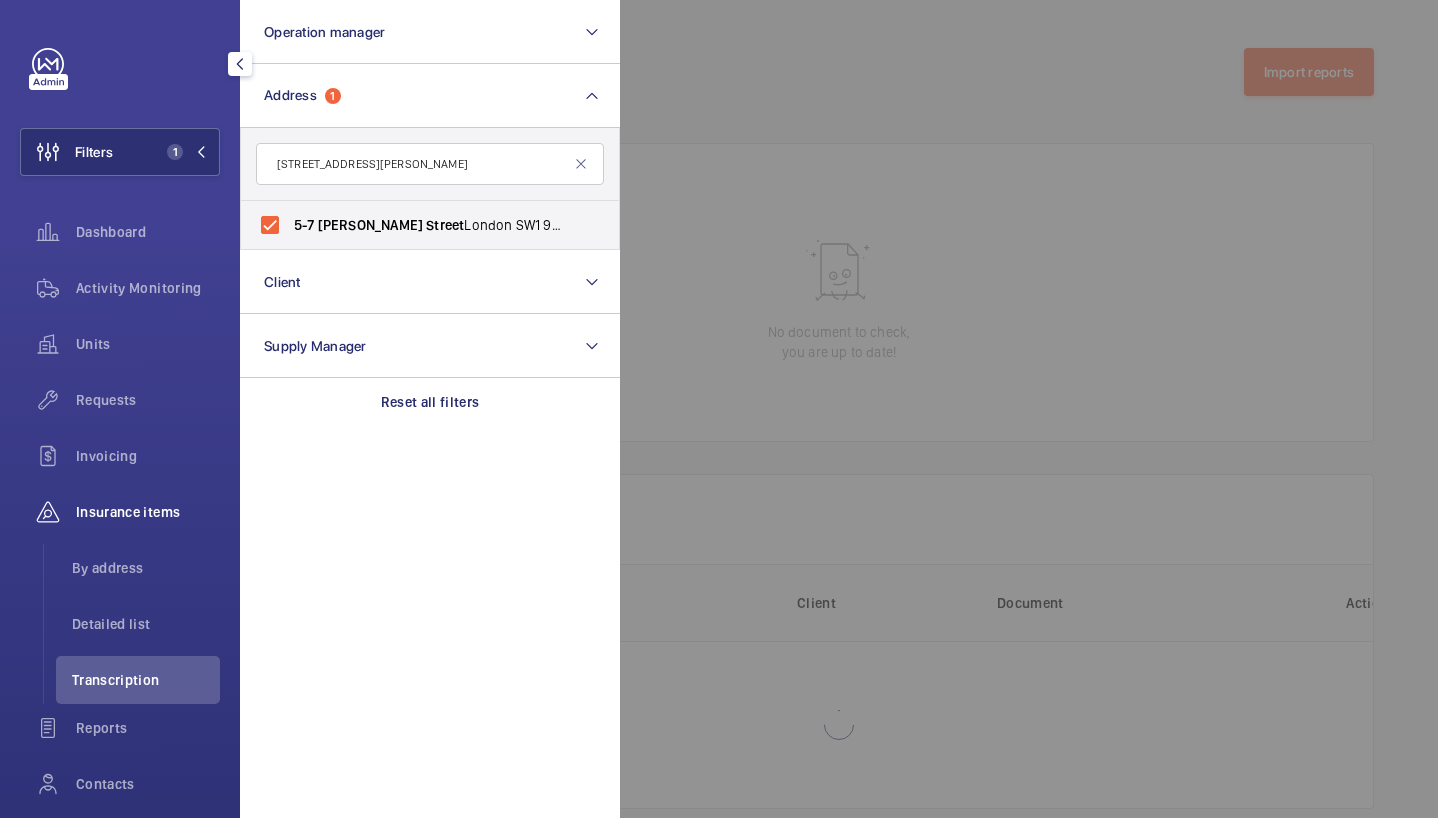 click 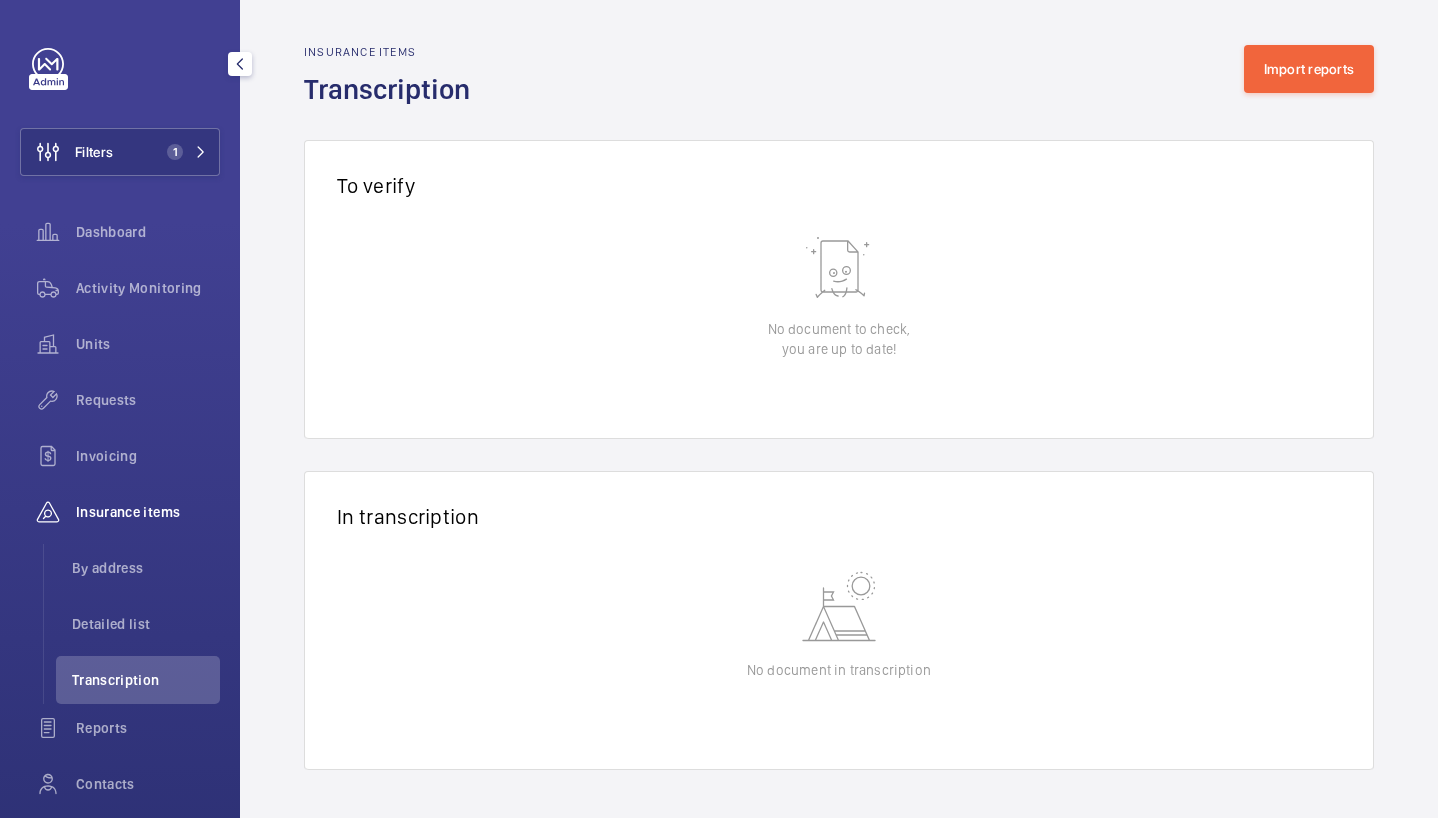 scroll, scrollTop: 0, scrollLeft: 0, axis: both 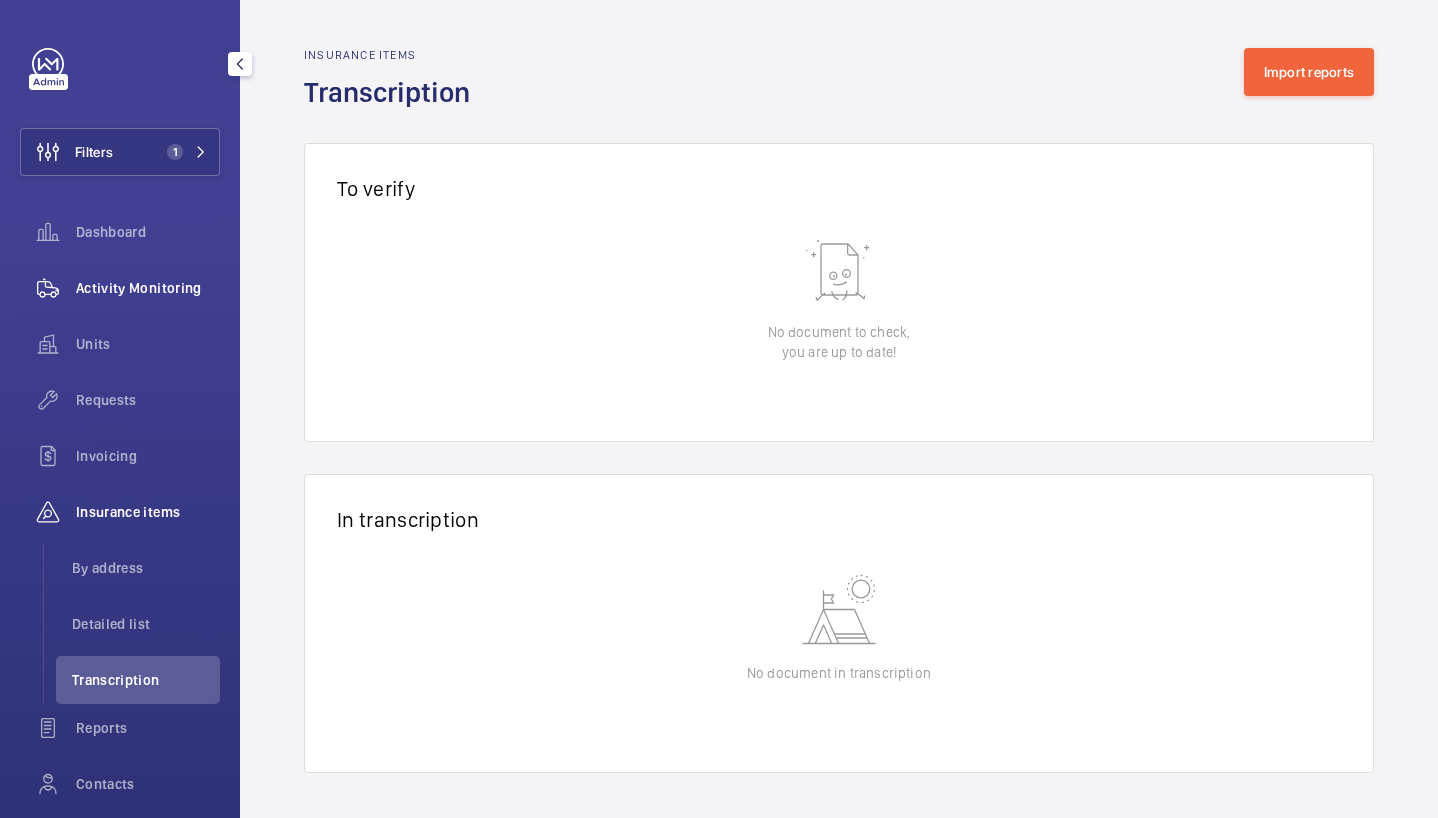 click on "Activity Monitoring" 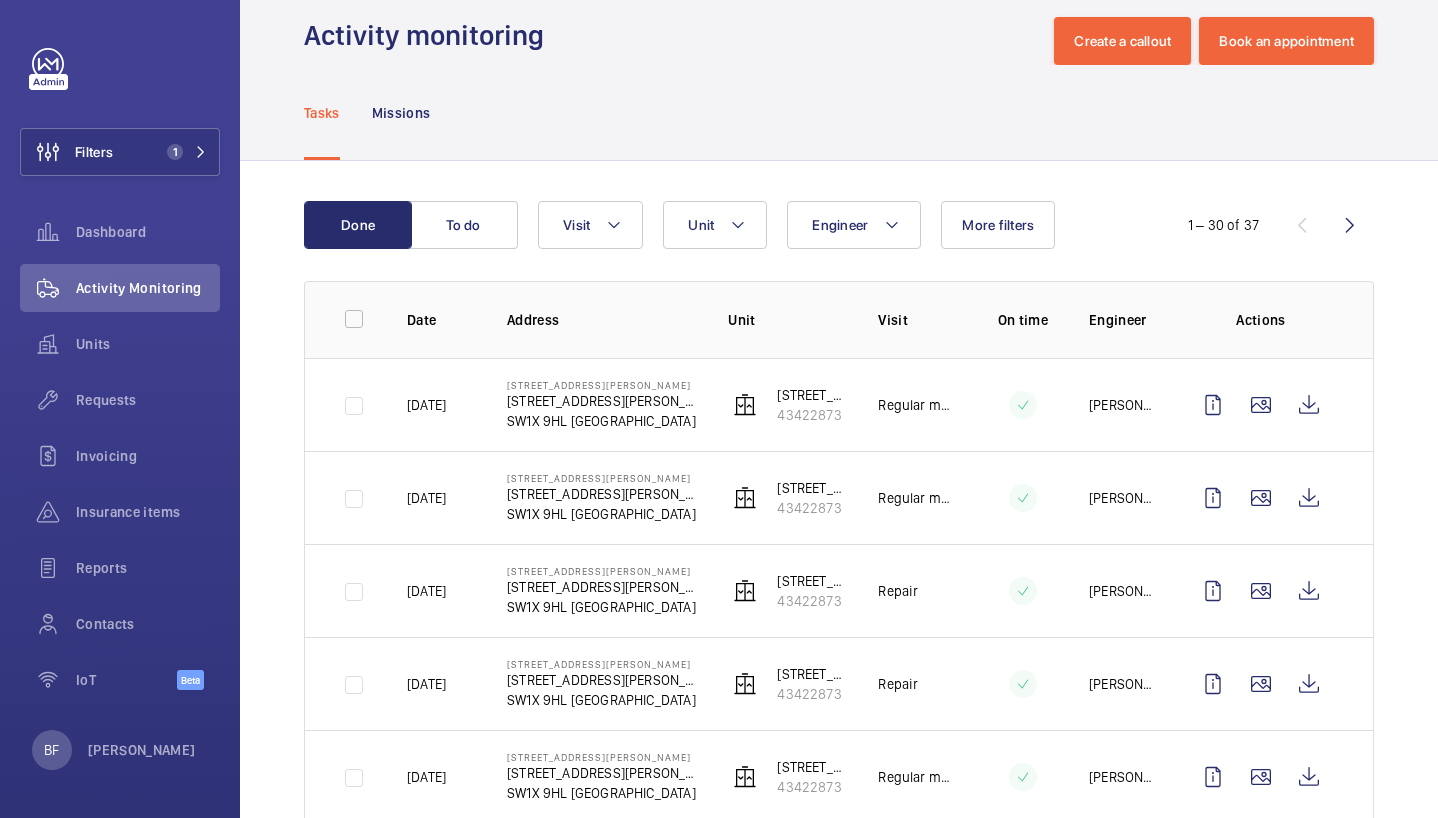 scroll, scrollTop: 26, scrollLeft: 0, axis: vertical 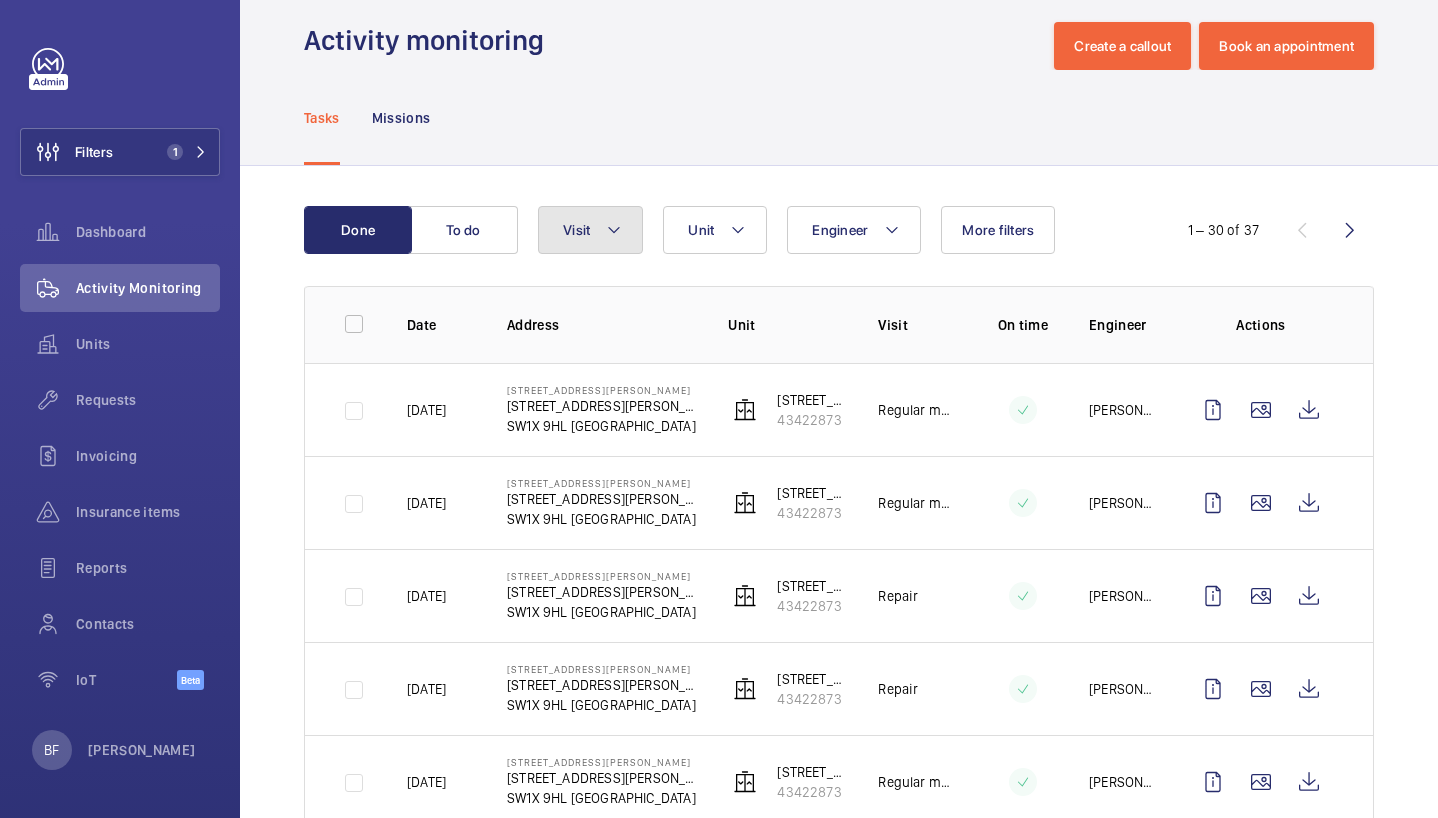 click on "Visit" 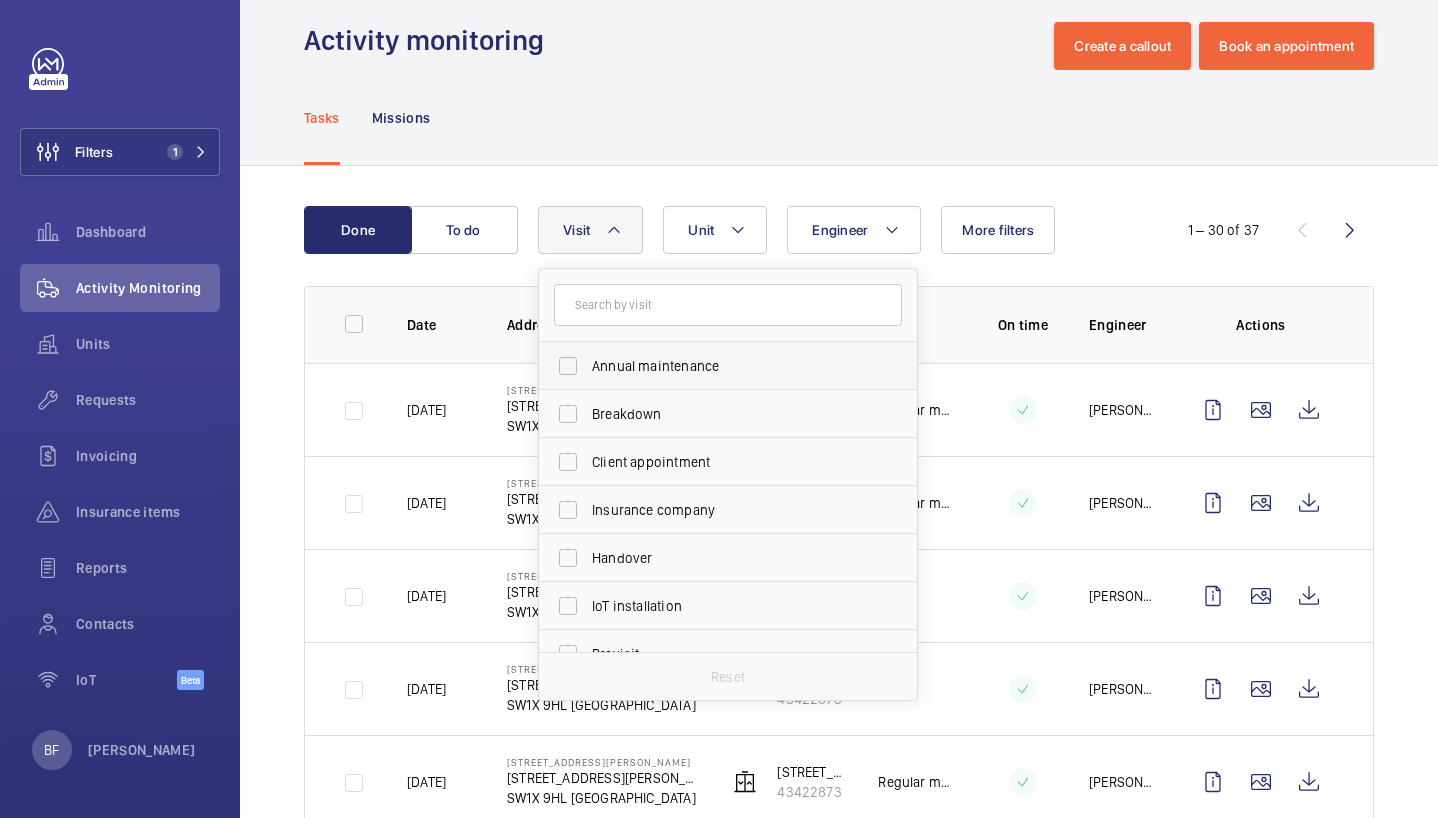 click on "Annual maintenance" at bounding box center [713, 366] 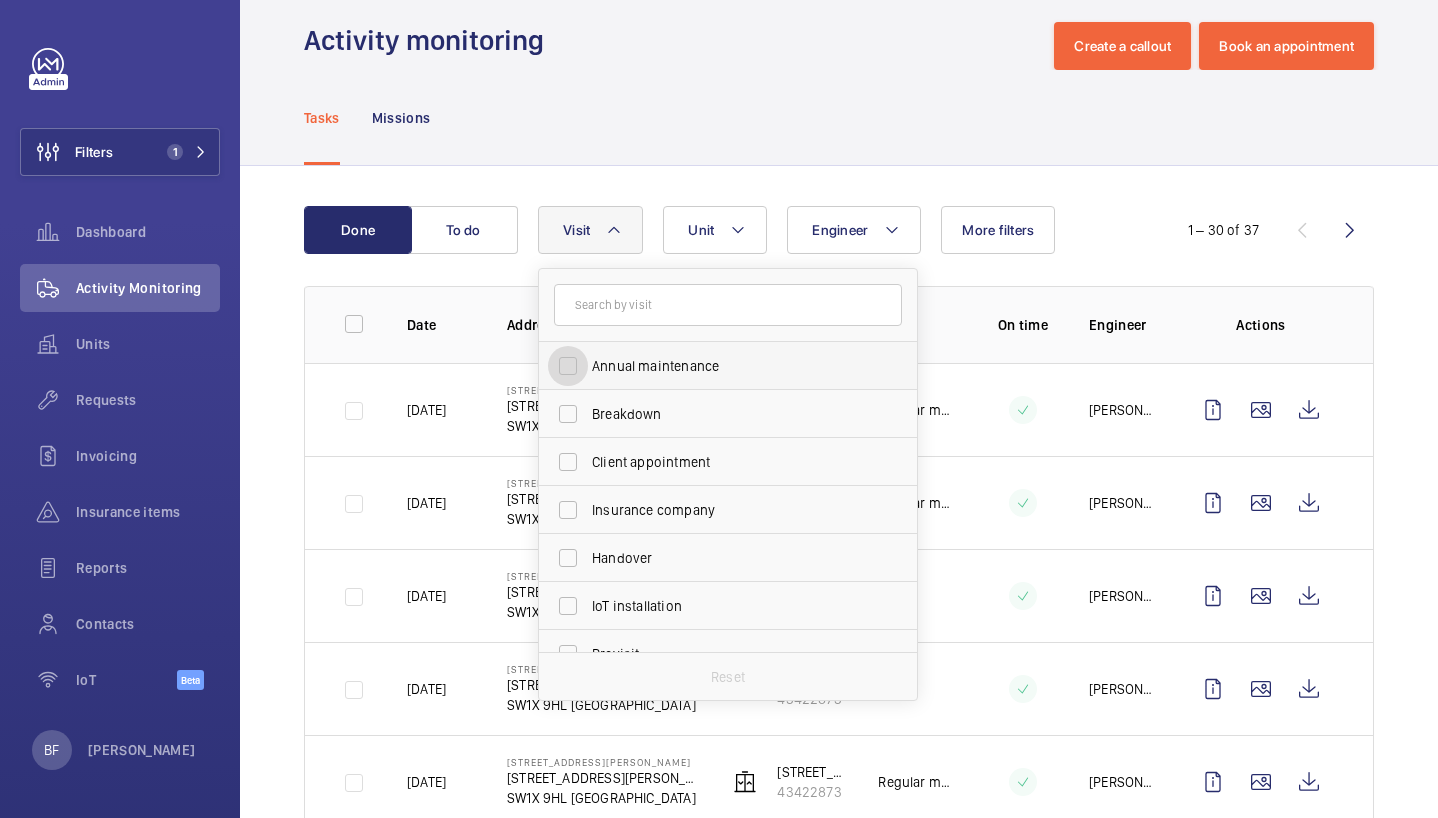 click on "Annual maintenance" at bounding box center (568, 366) 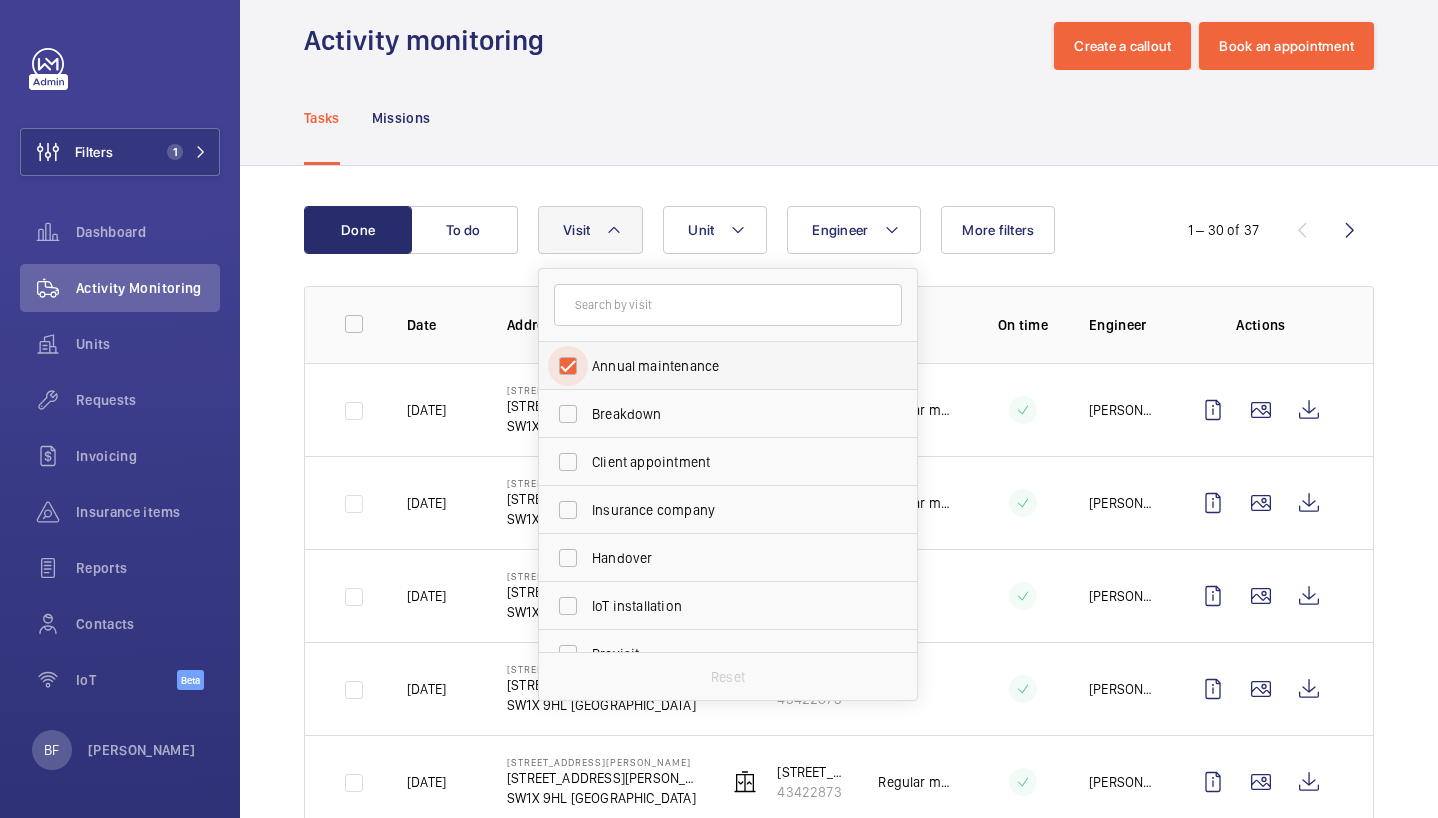 scroll, scrollTop: 0, scrollLeft: 0, axis: both 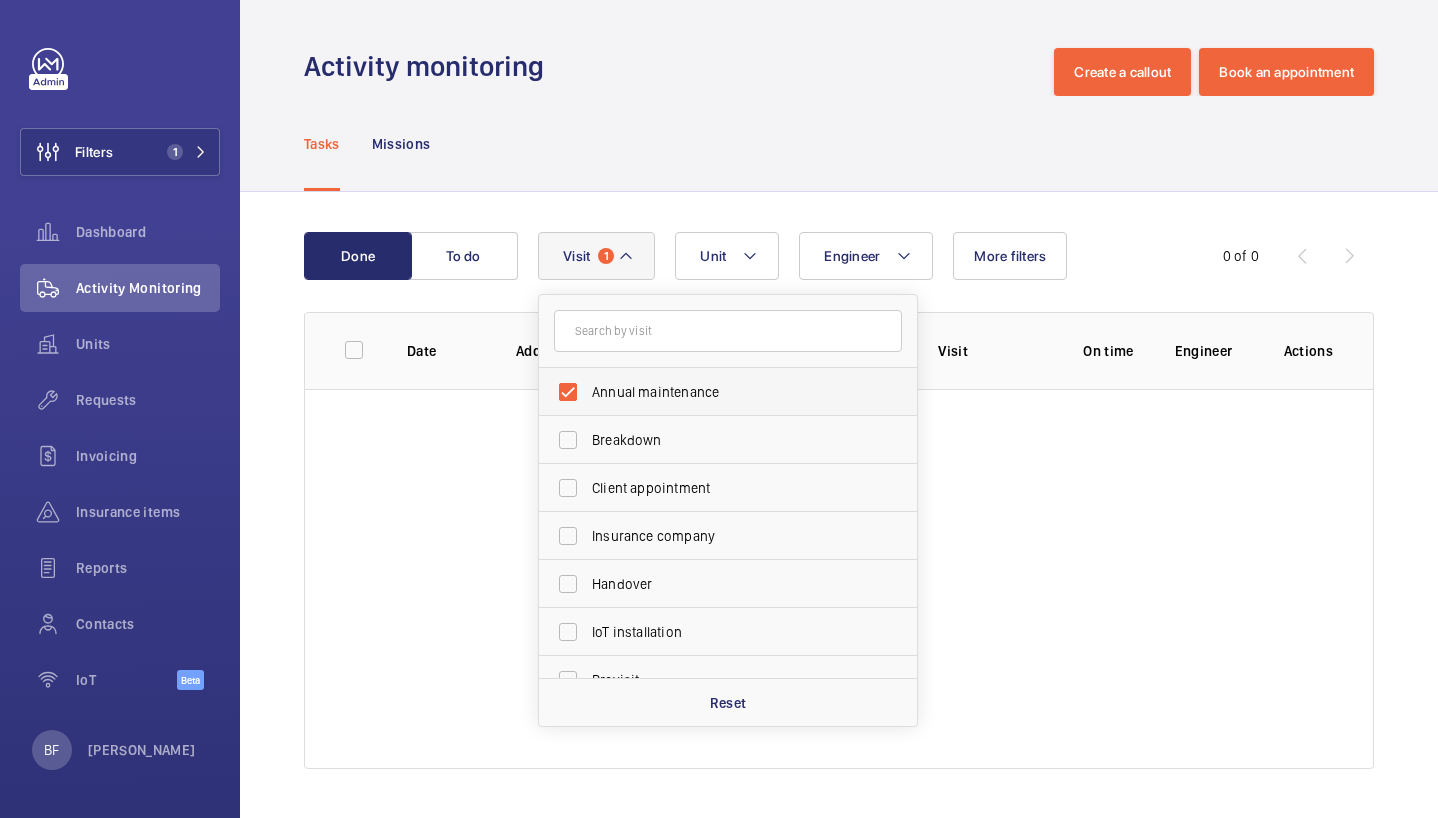 click on "Annual maintenance" at bounding box center (713, 392) 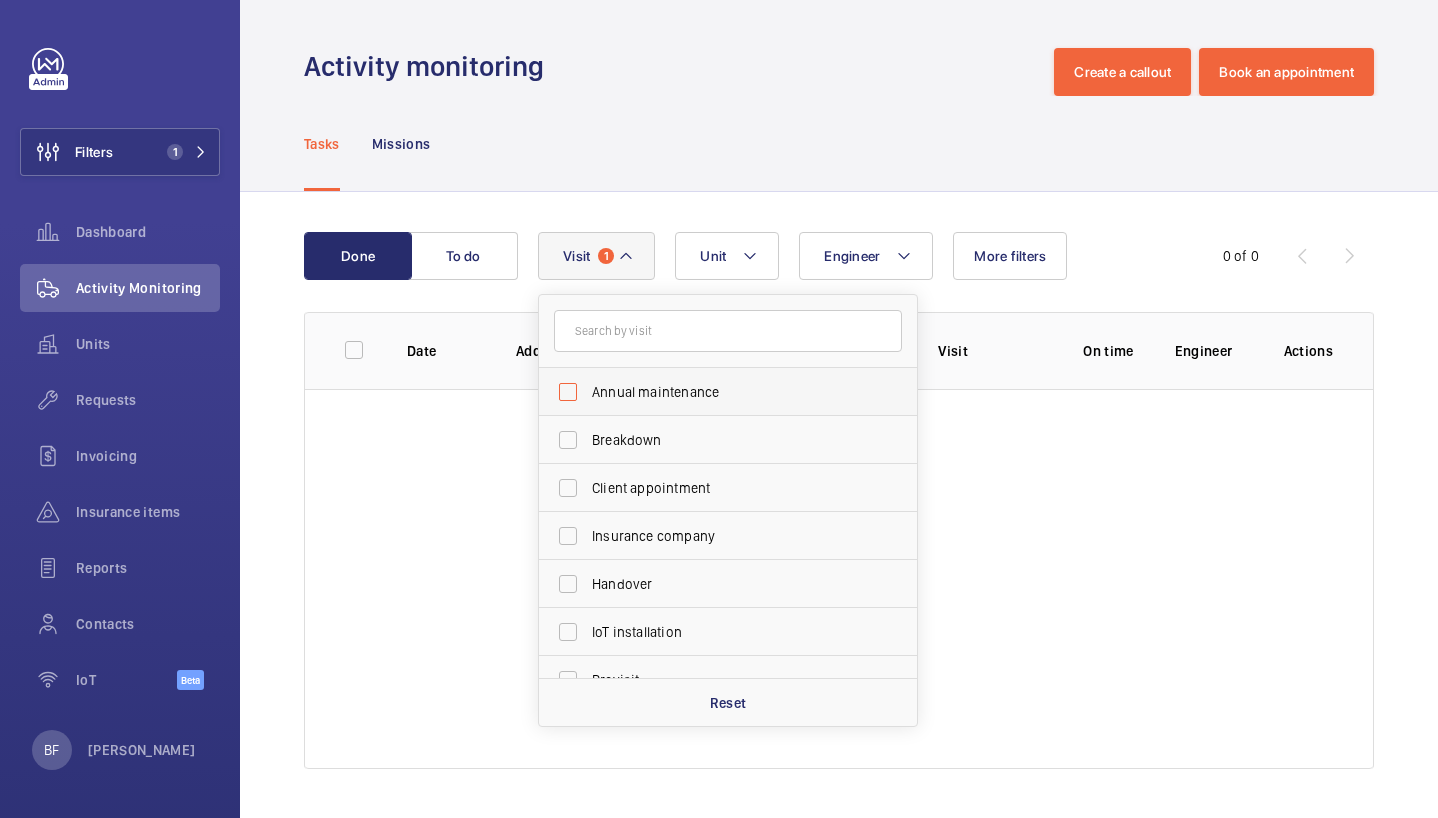 checkbox on "false" 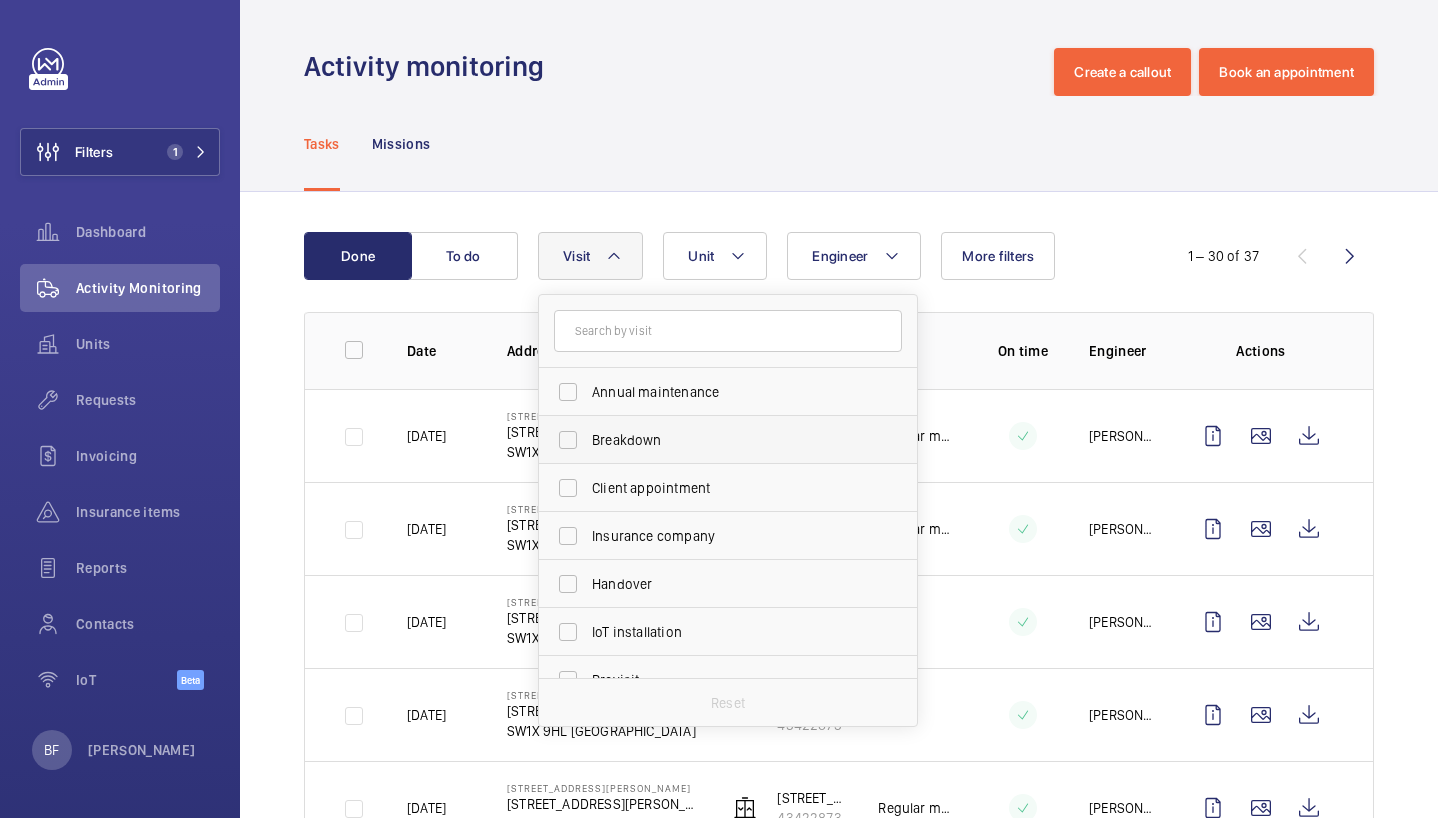 click on "Breakdown" at bounding box center (729, 440) 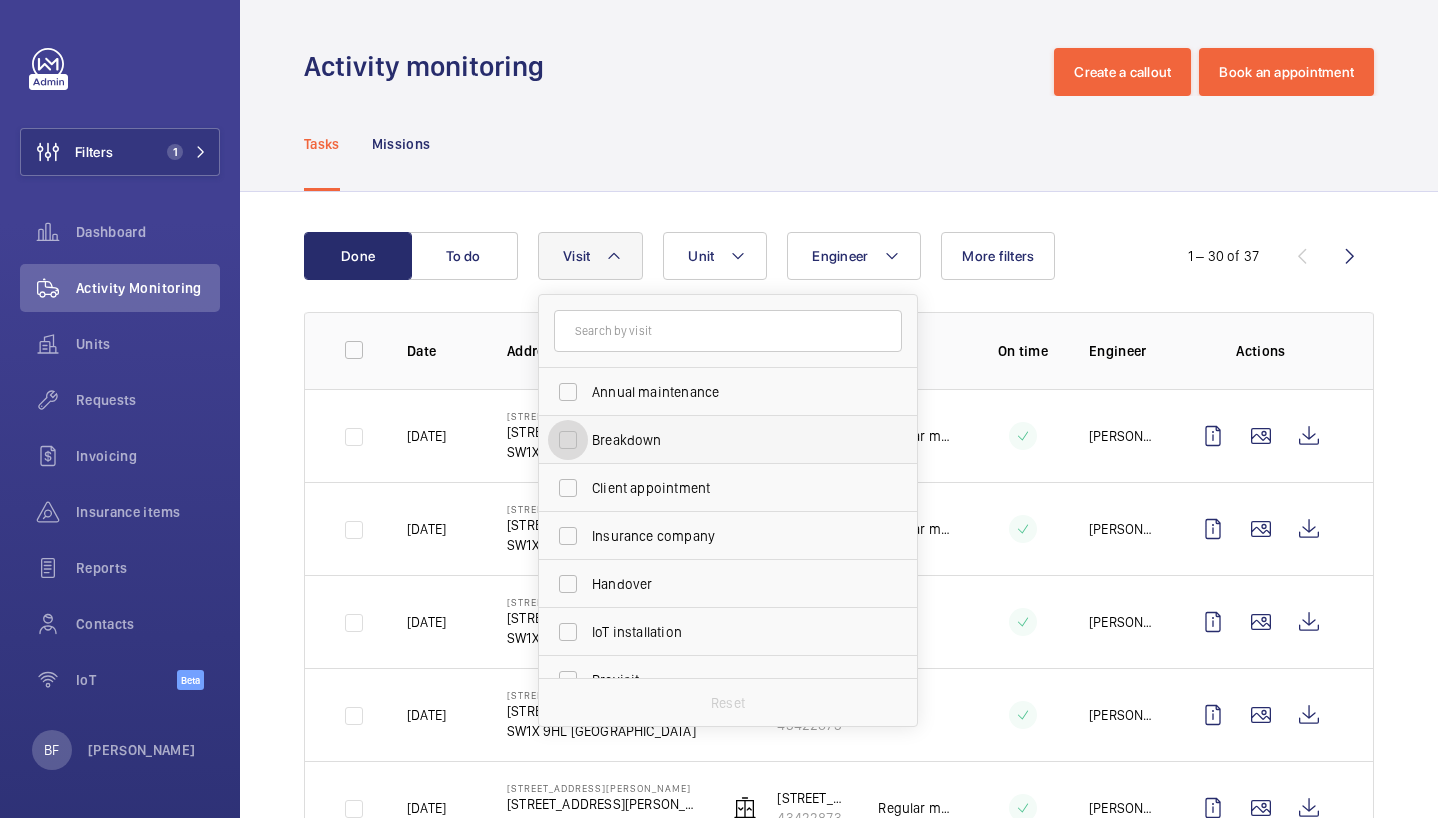 click on "Breakdown" at bounding box center [568, 440] 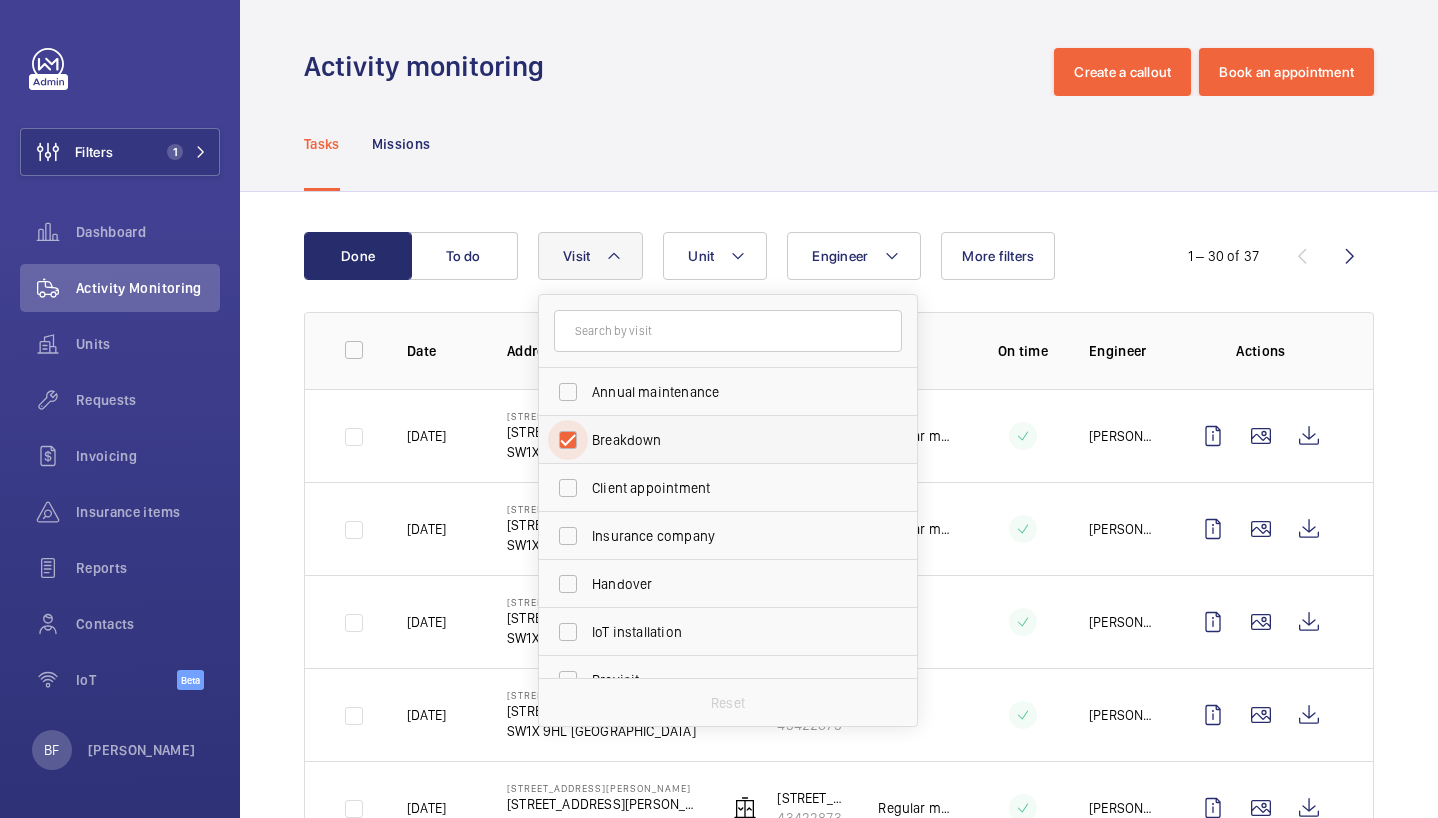 checkbox on "true" 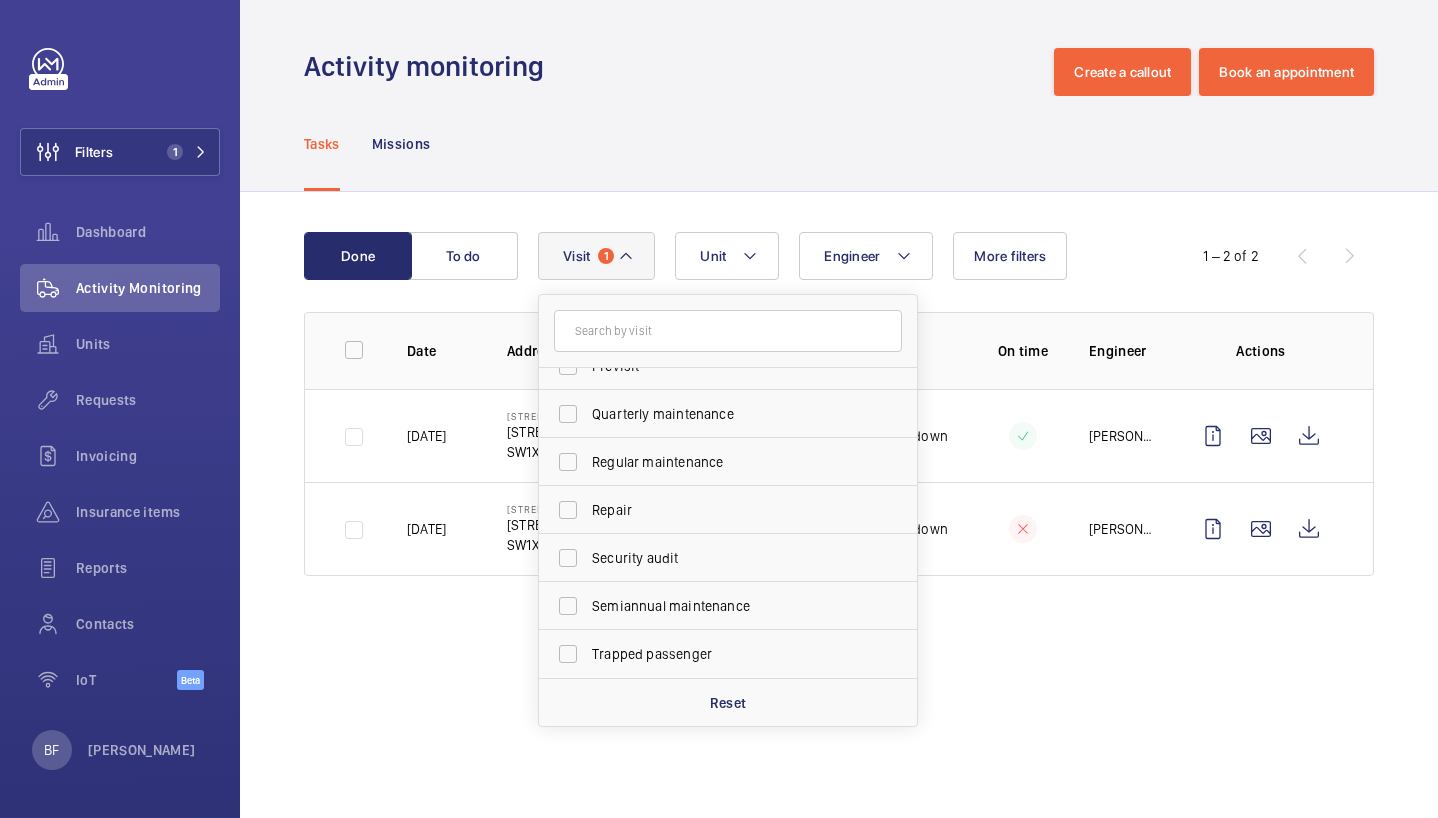 scroll, scrollTop: 313, scrollLeft: 0, axis: vertical 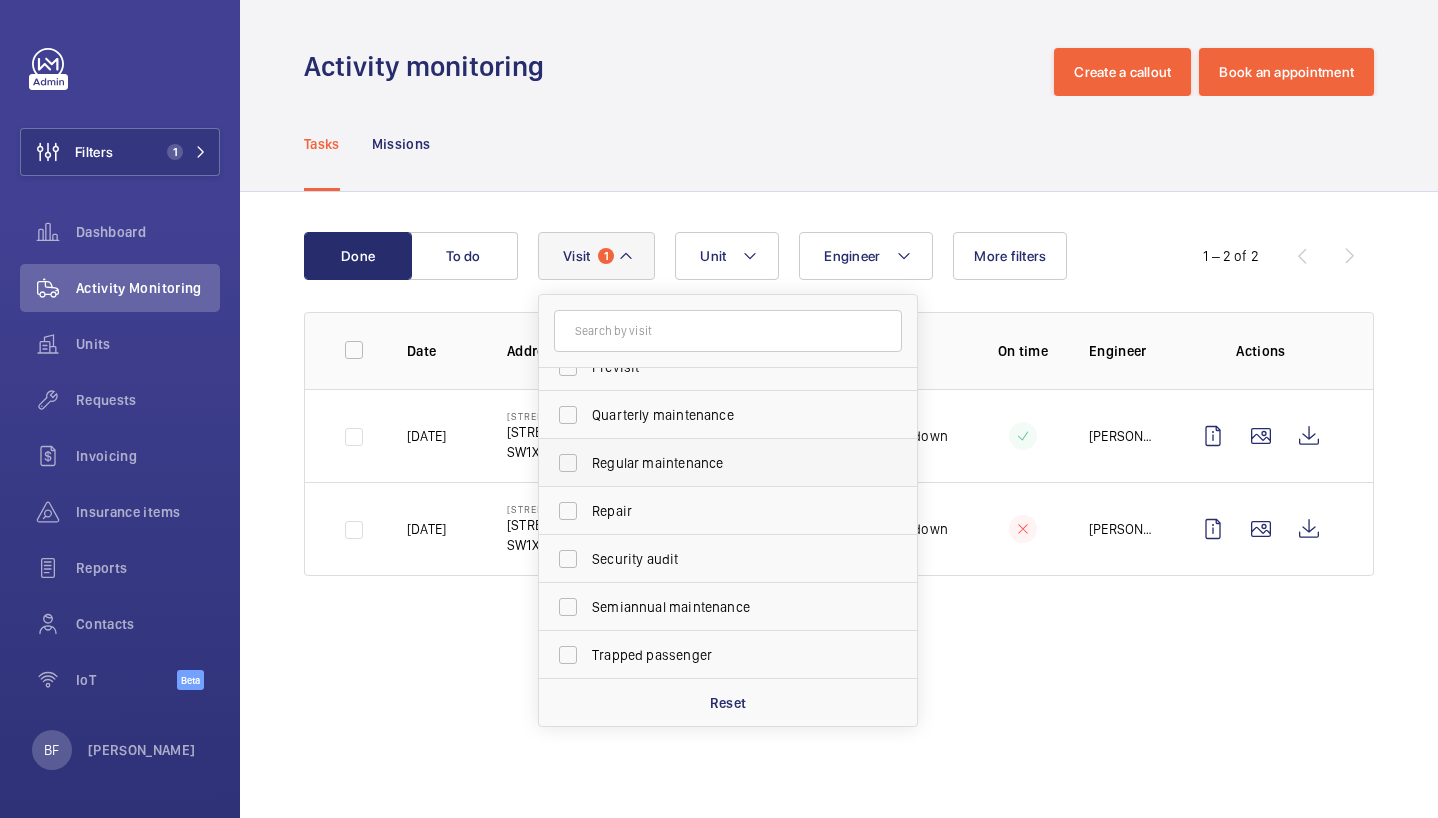 click on "Regular maintenance" at bounding box center (713, 463) 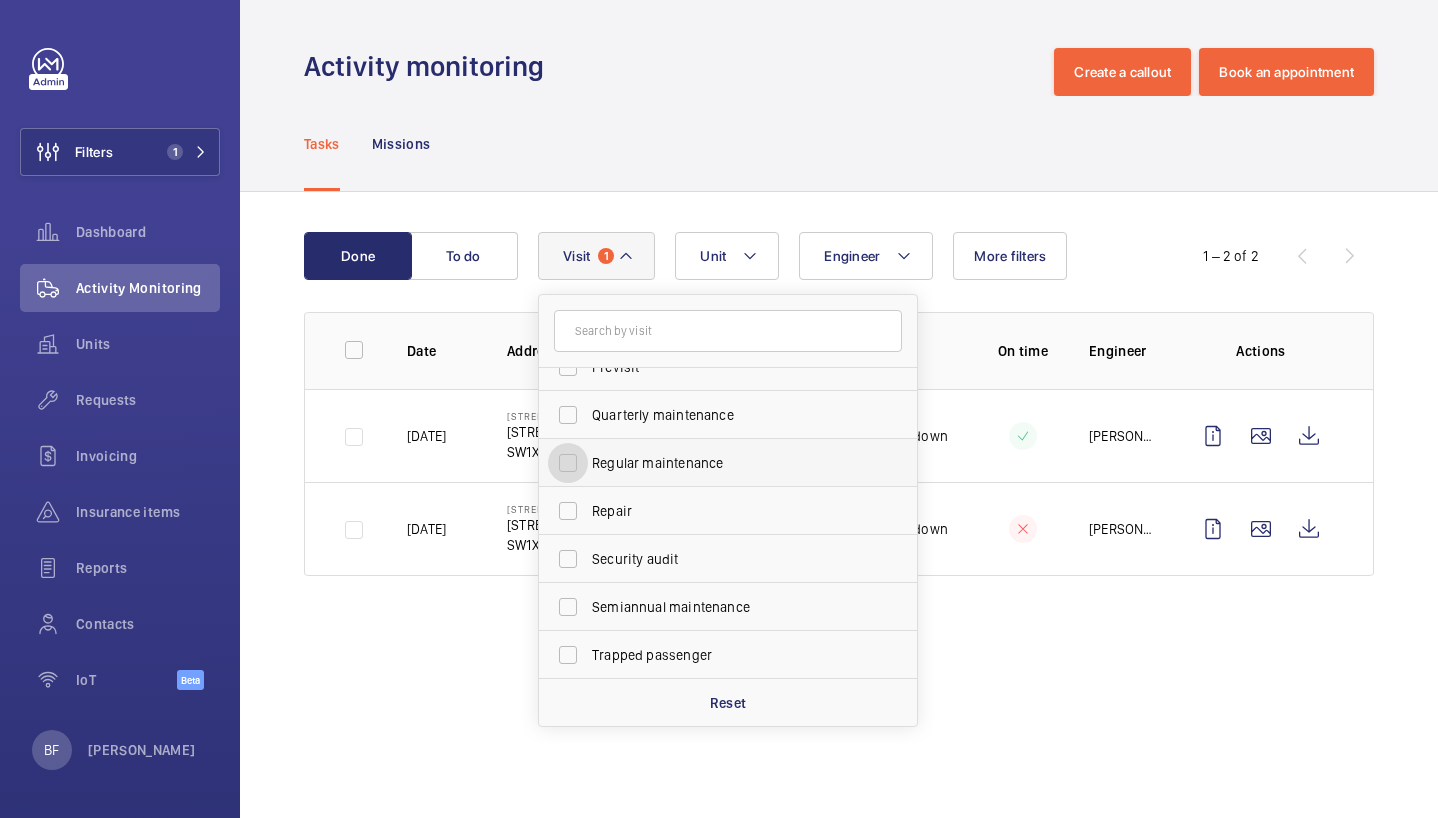 click on "Regular maintenance" at bounding box center (568, 463) 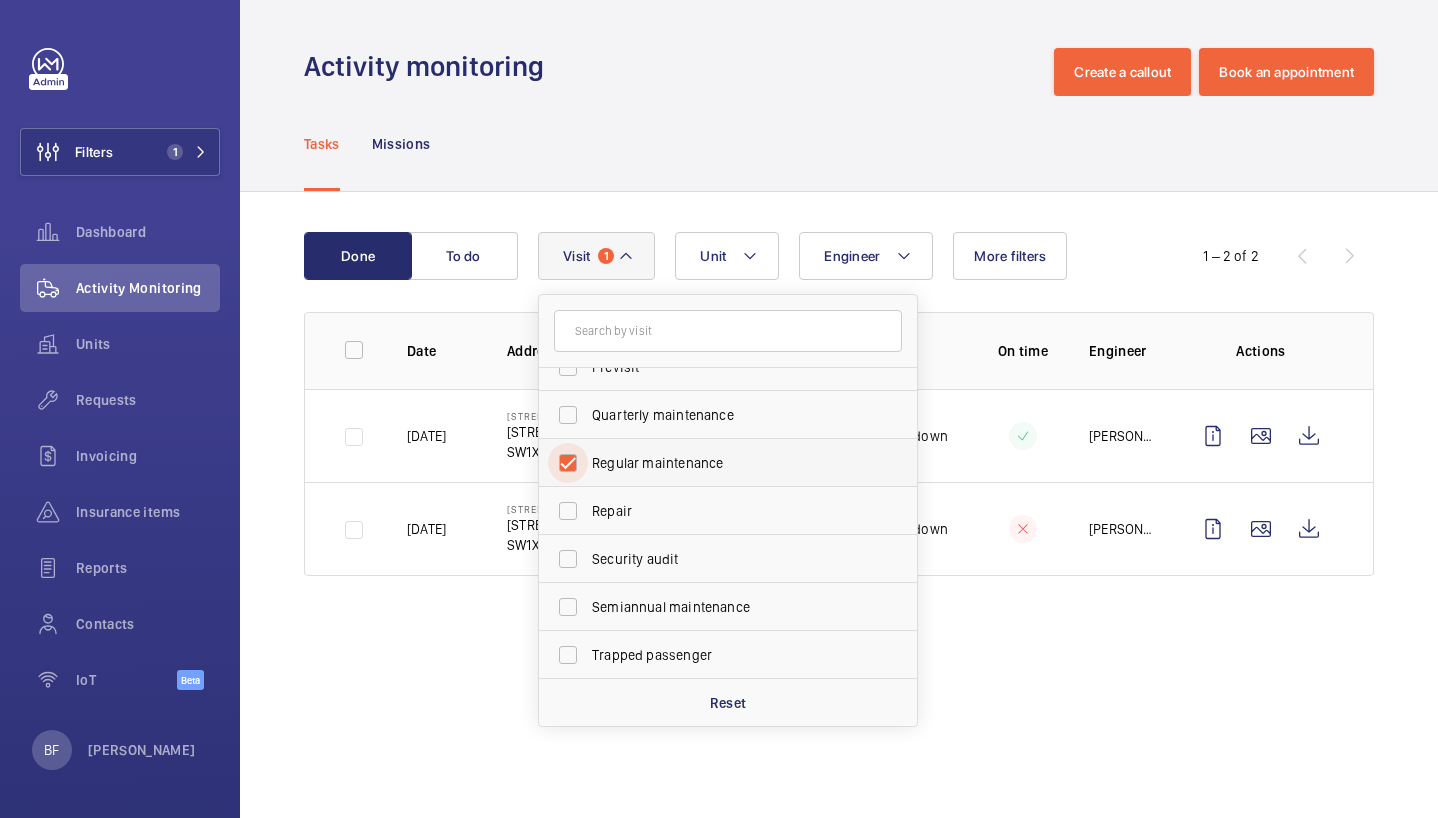 checkbox on "true" 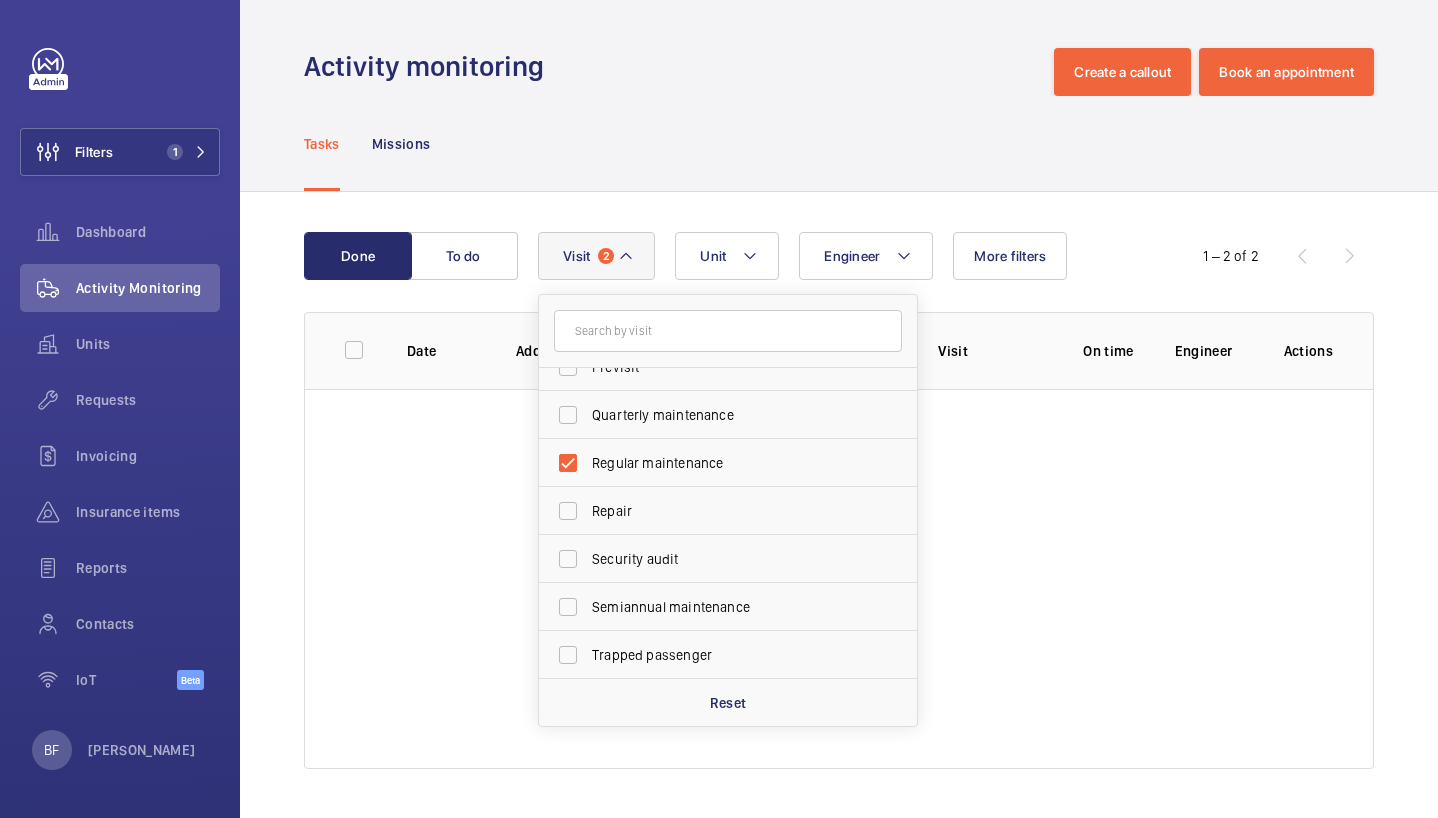 click on "Tasks Missions" 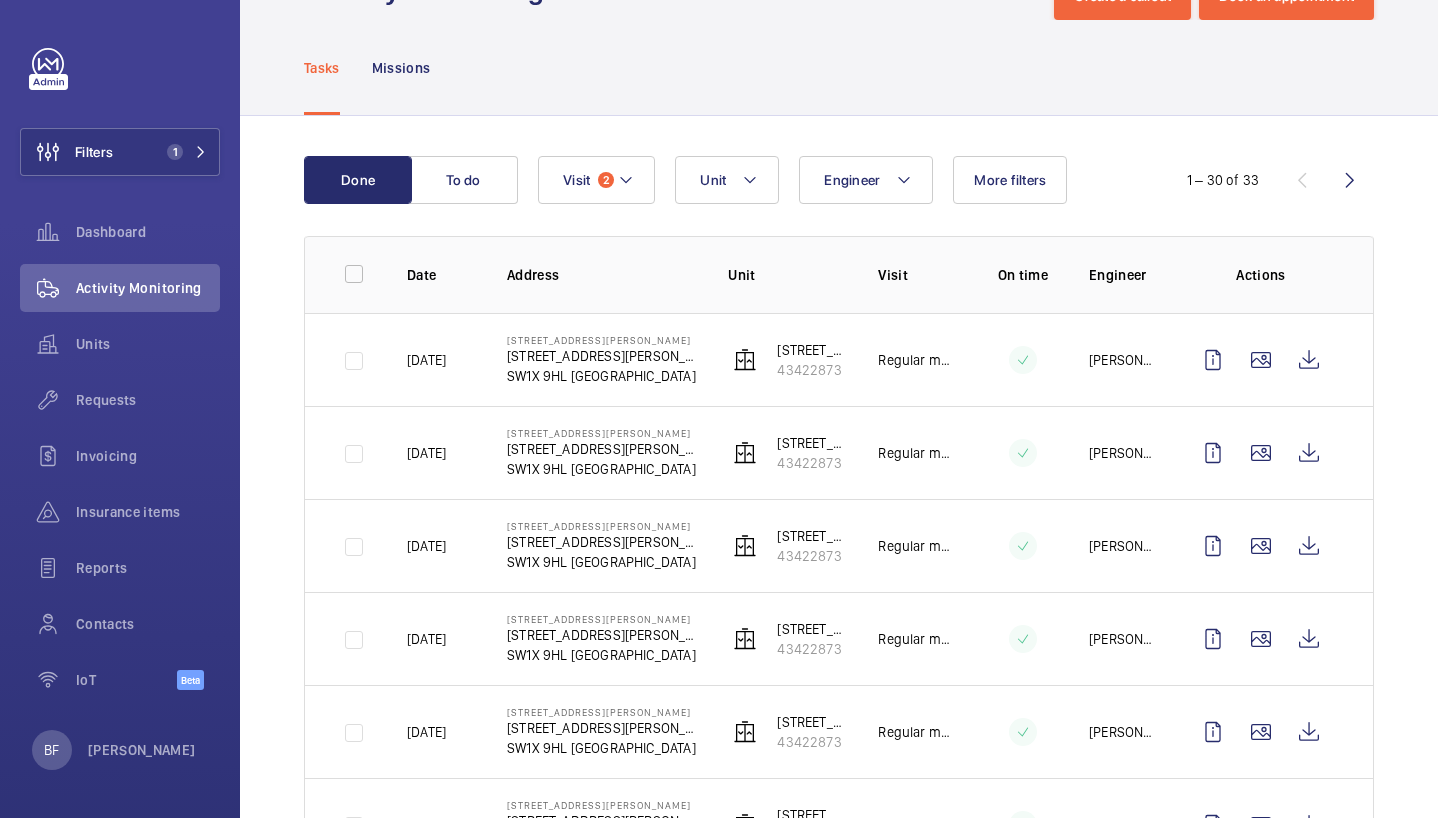 scroll, scrollTop: 56, scrollLeft: 0, axis: vertical 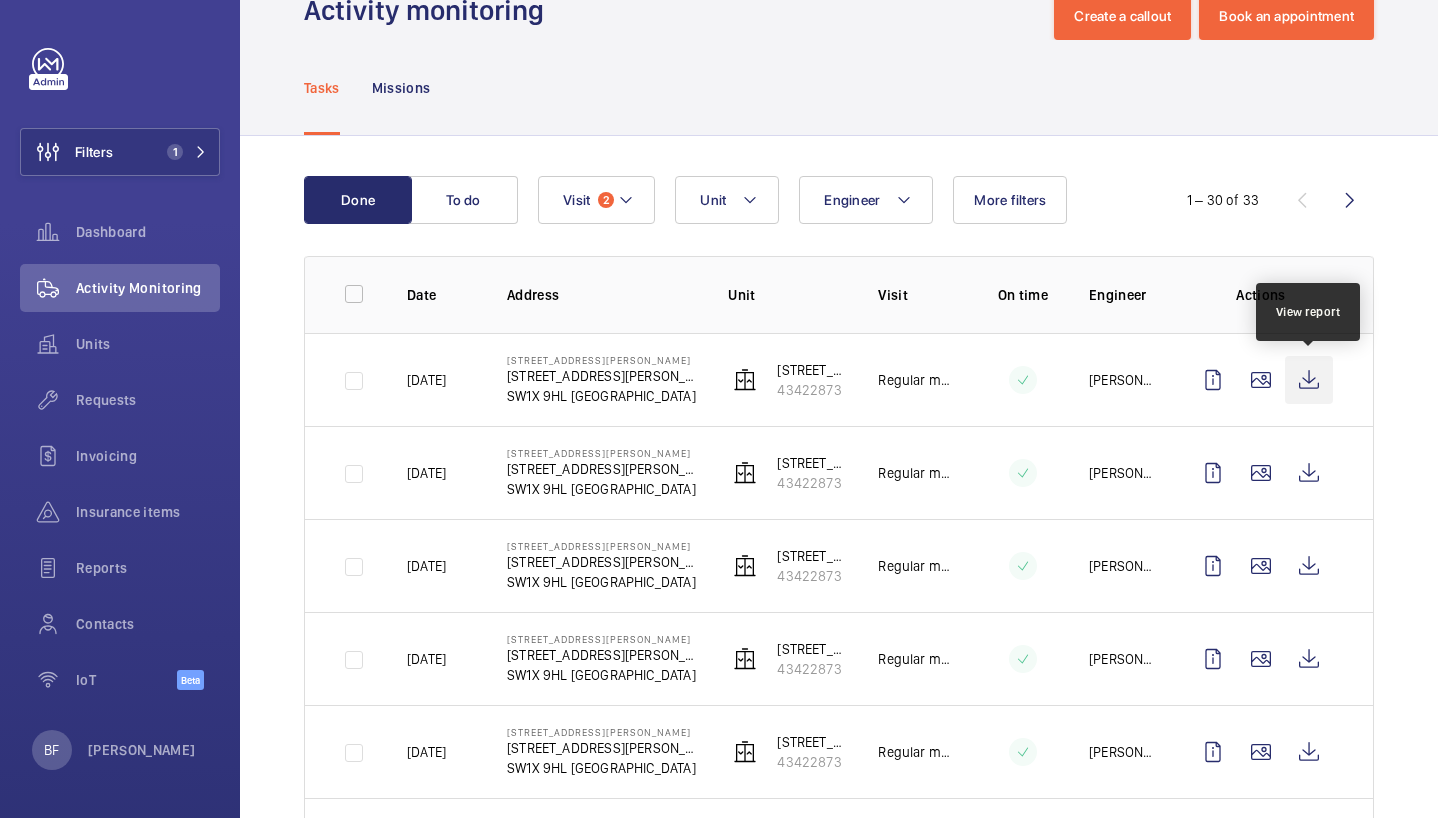 click 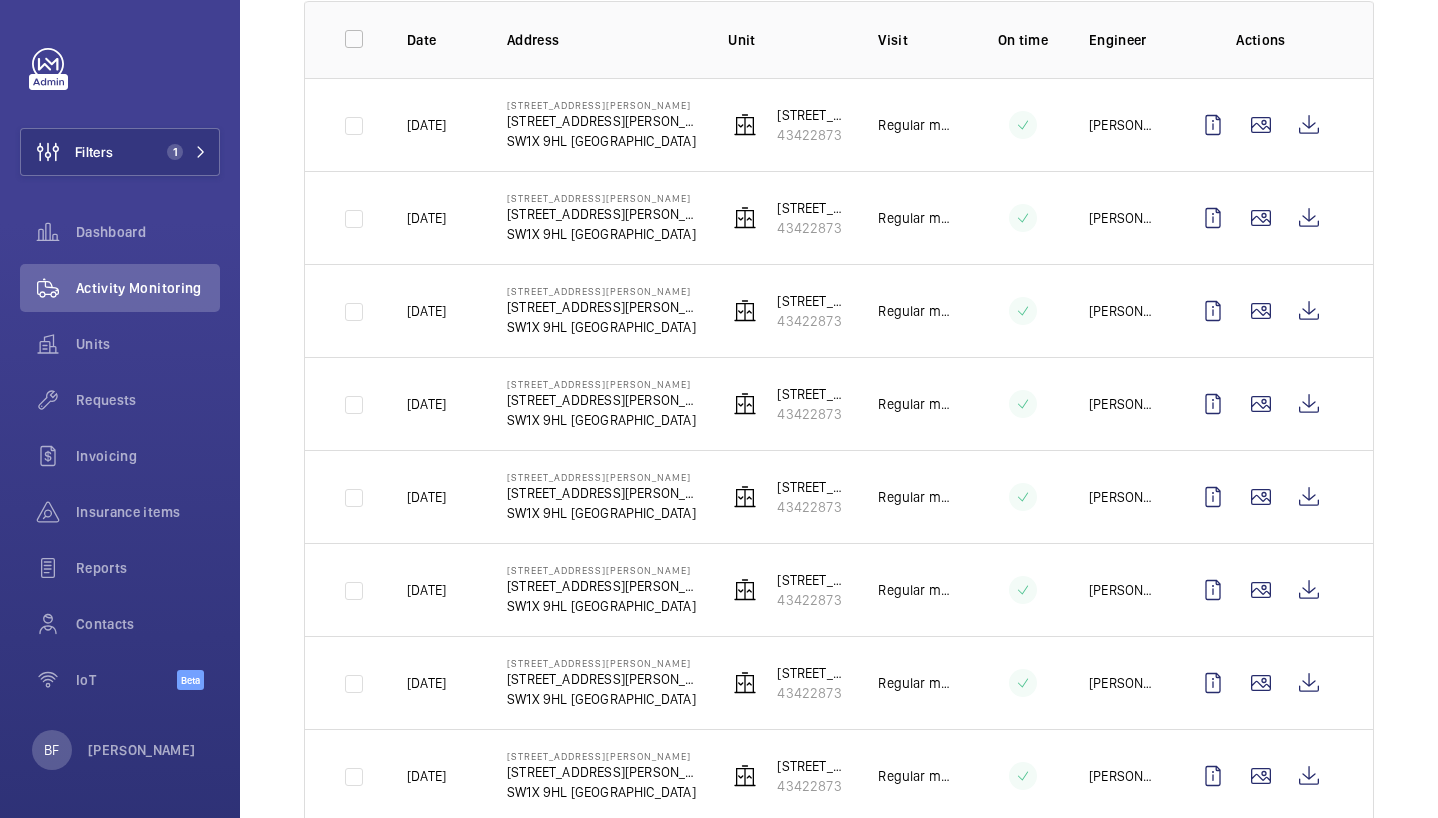 scroll, scrollTop: 312, scrollLeft: 0, axis: vertical 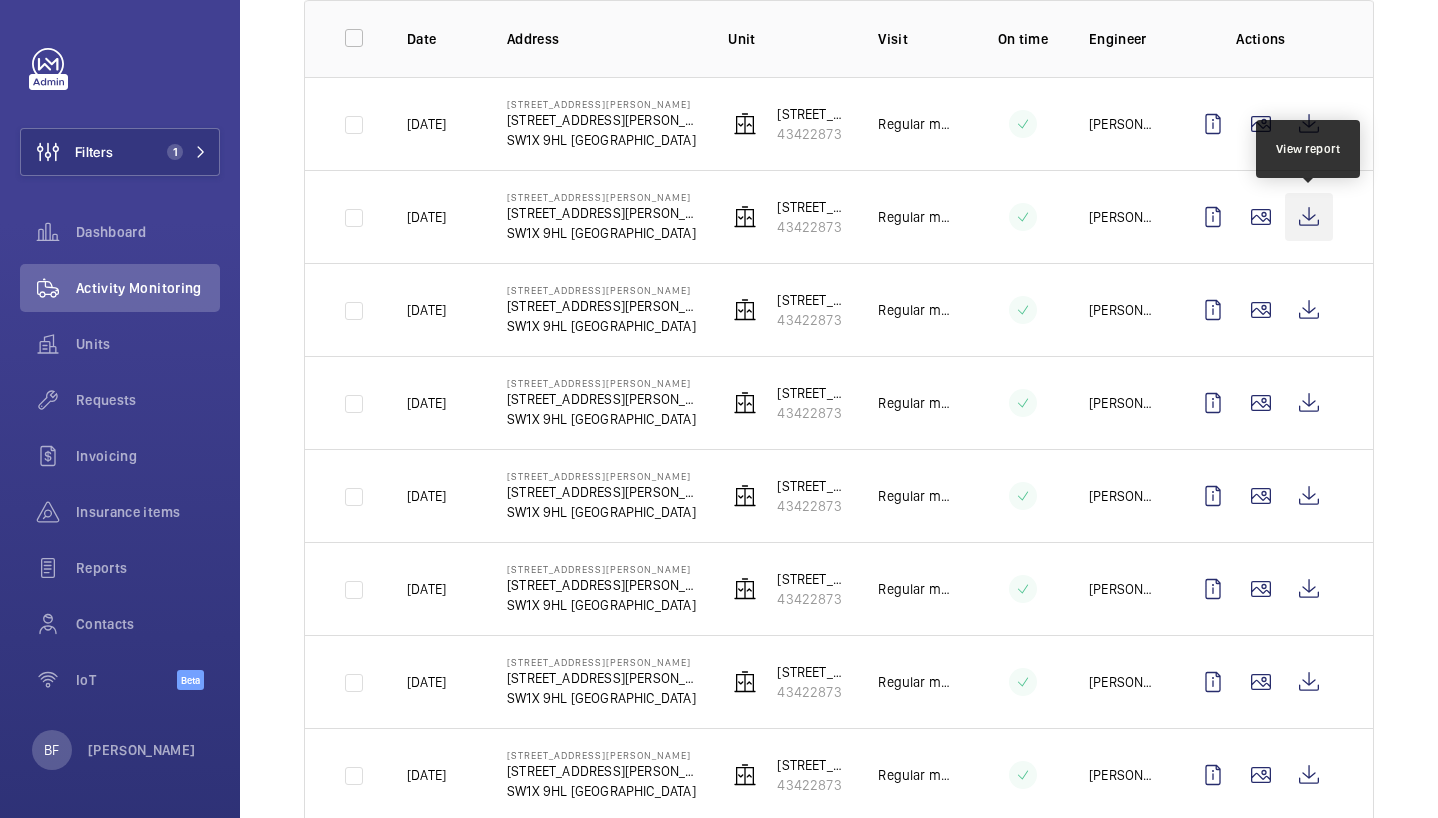 click 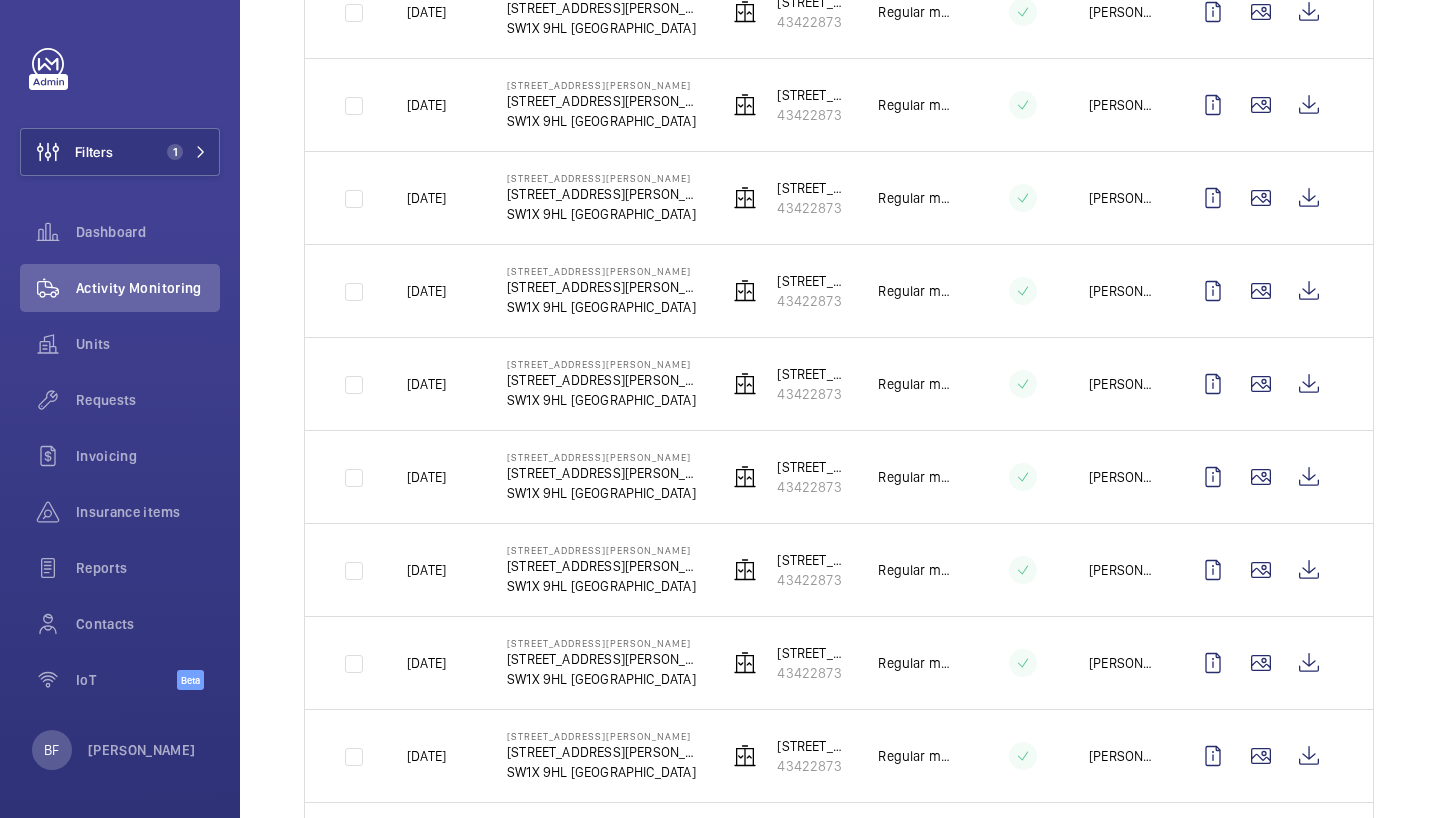 scroll, scrollTop: 430, scrollLeft: 0, axis: vertical 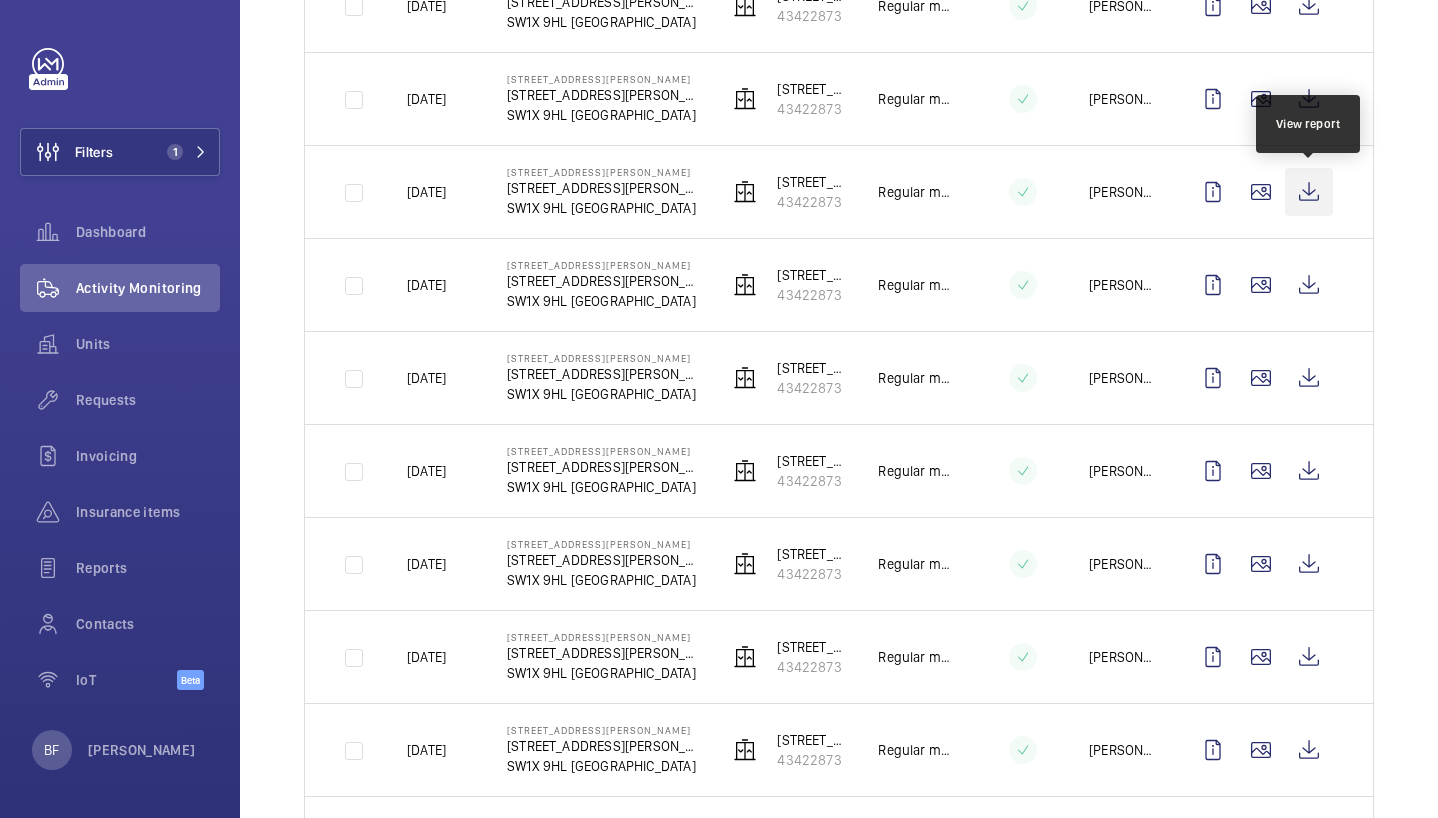 click 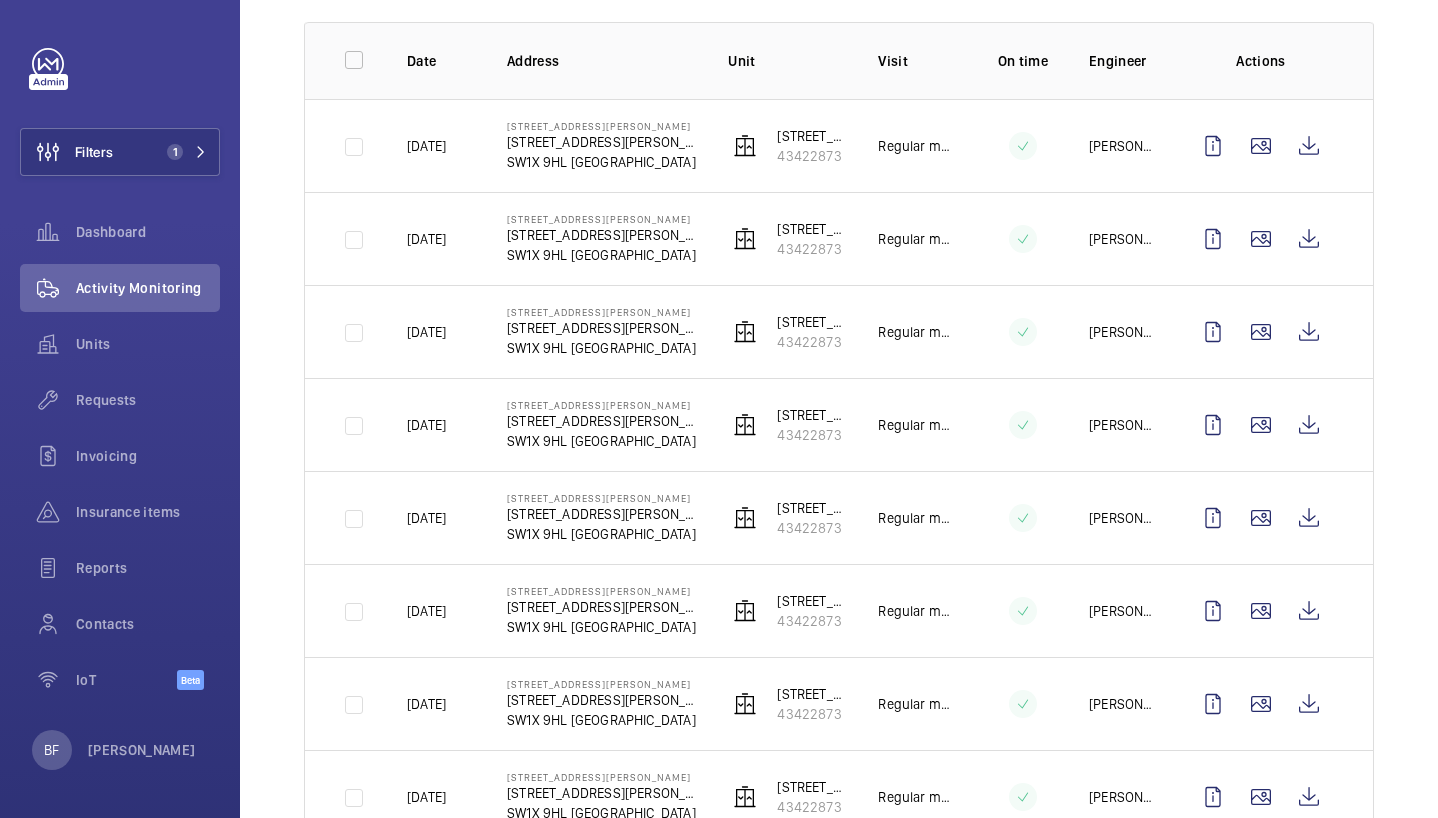 scroll, scrollTop: 285, scrollLeft: 0, axis: vertical 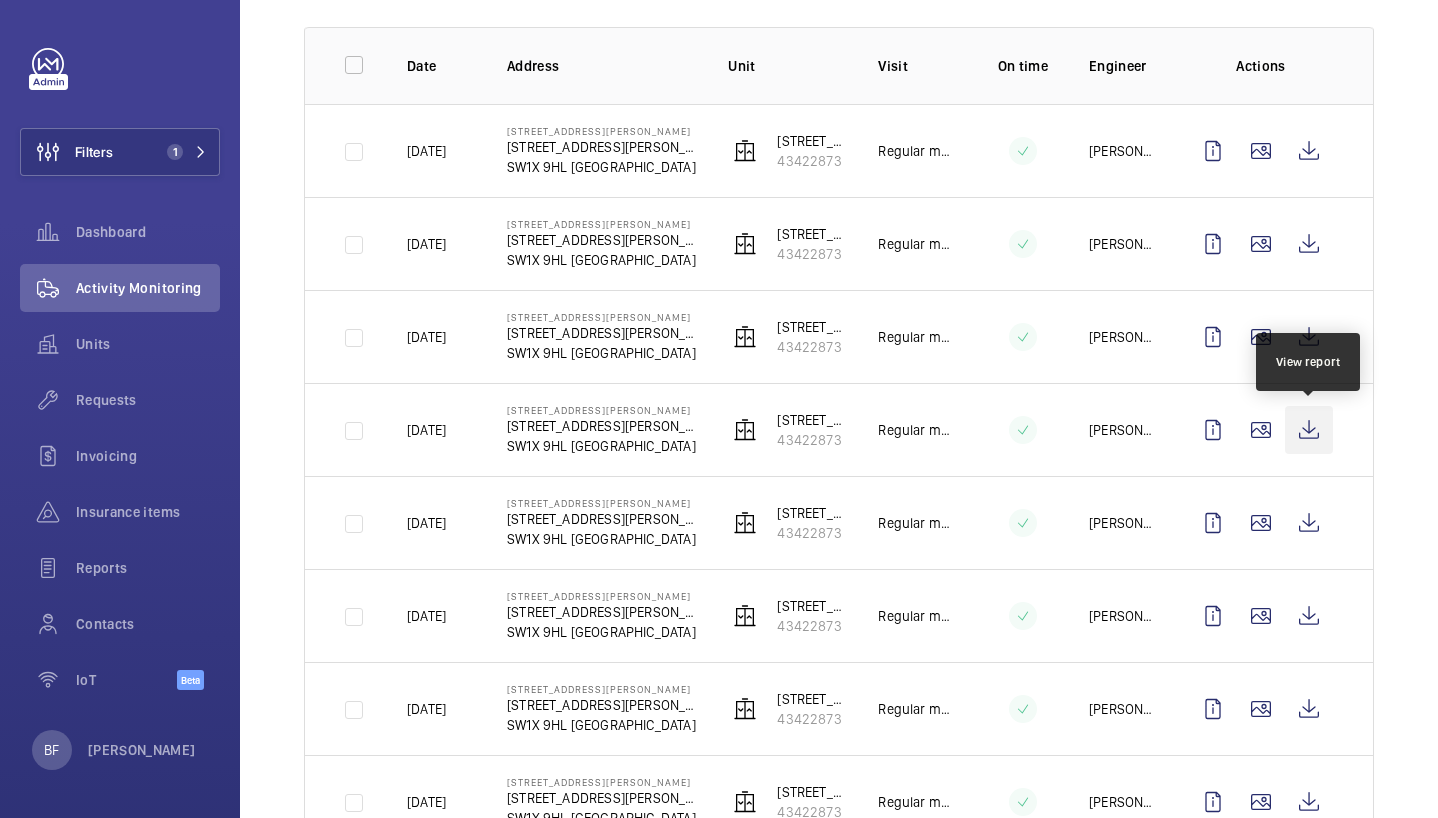 click 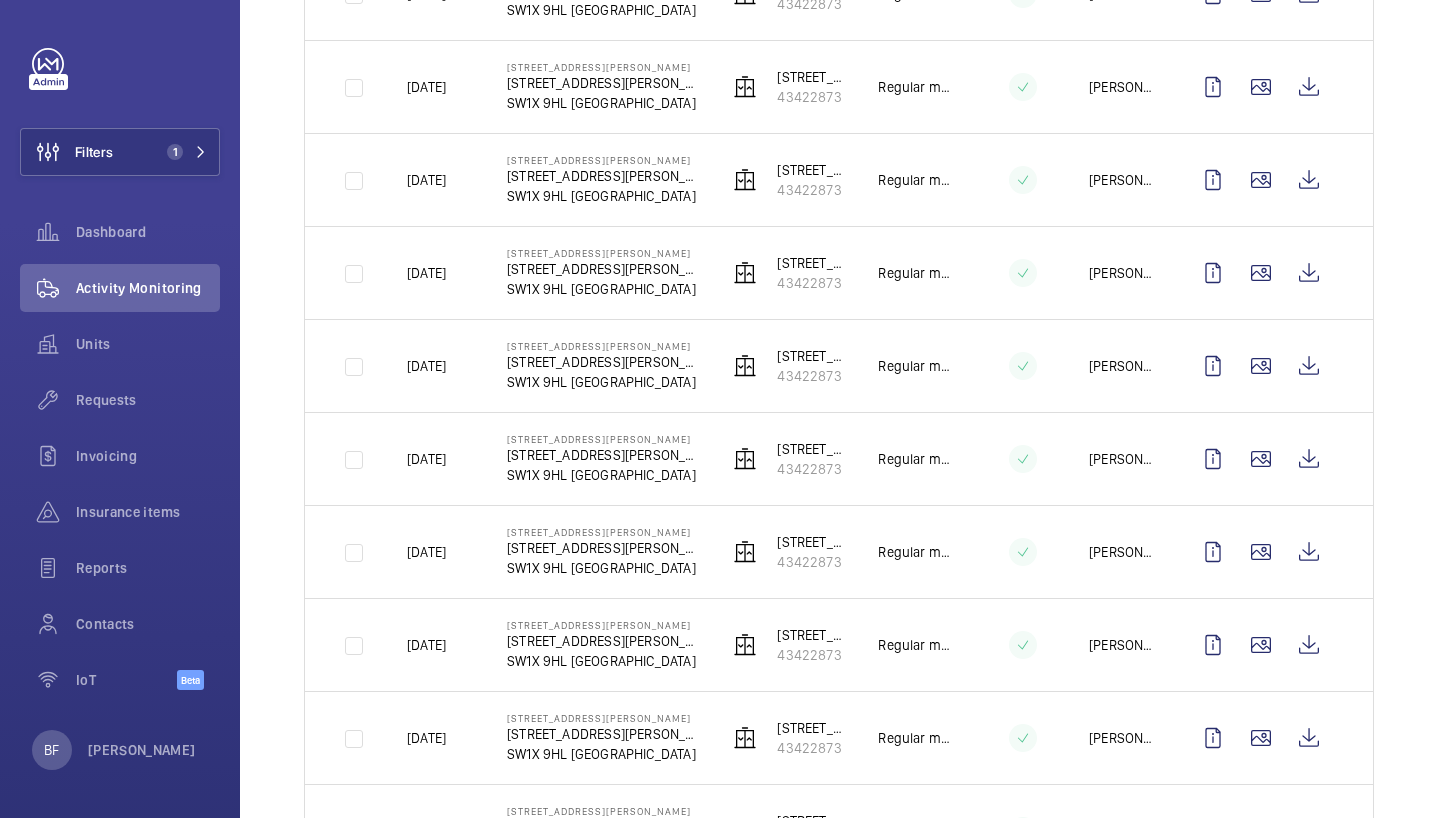 scroll, scrollTop: 731, scrollLeft: 0, axis: vertical 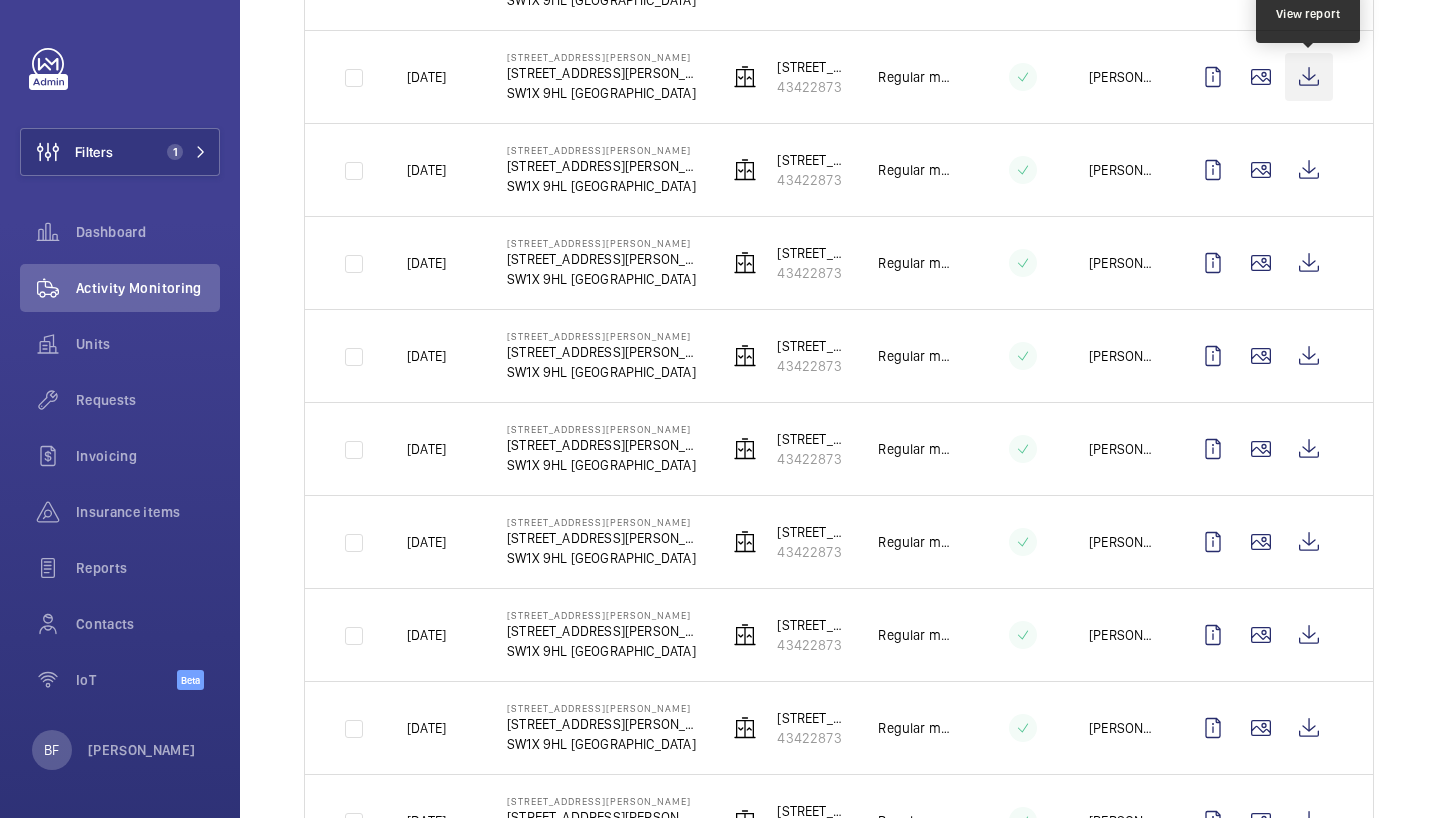 click 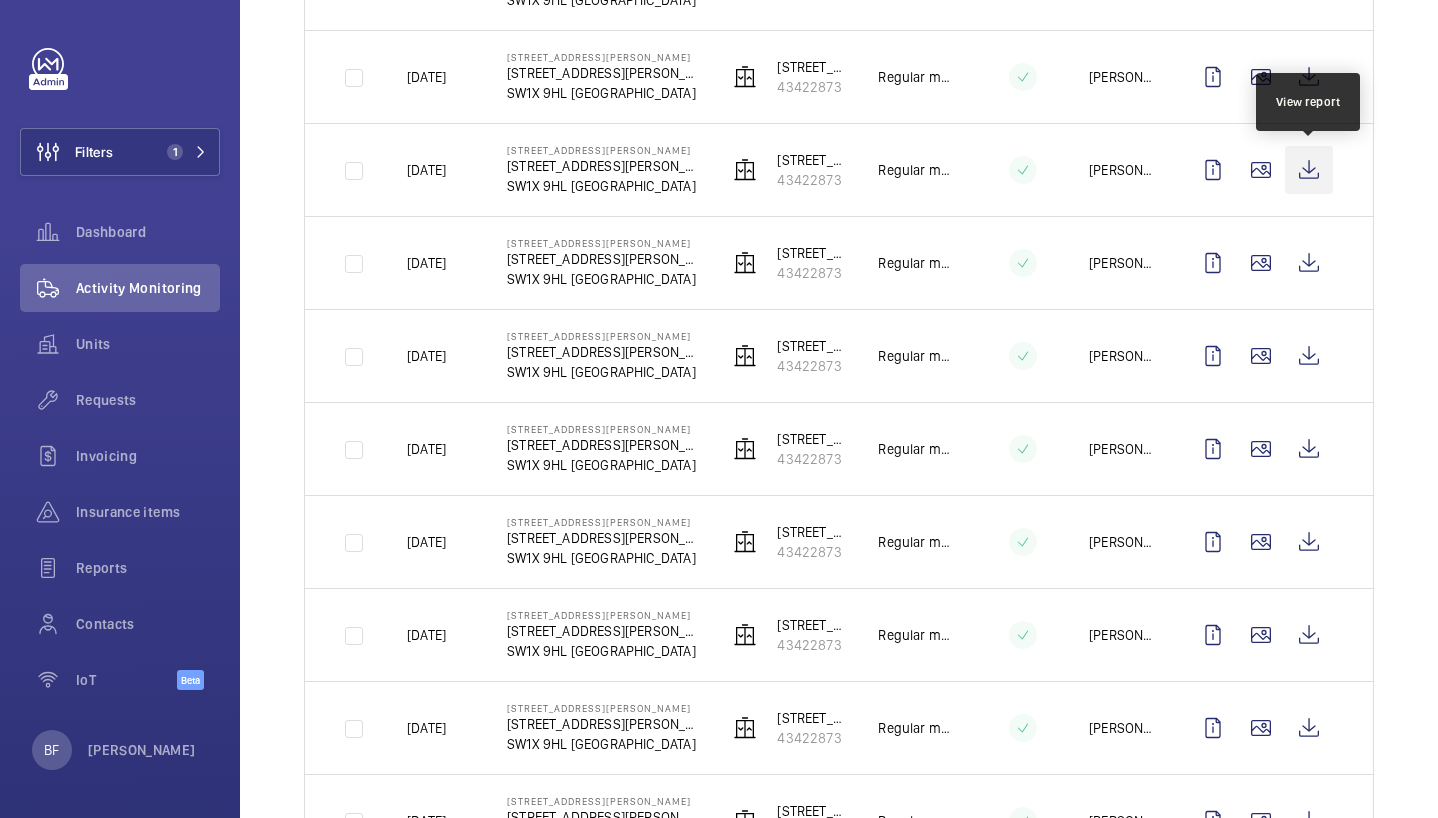 click 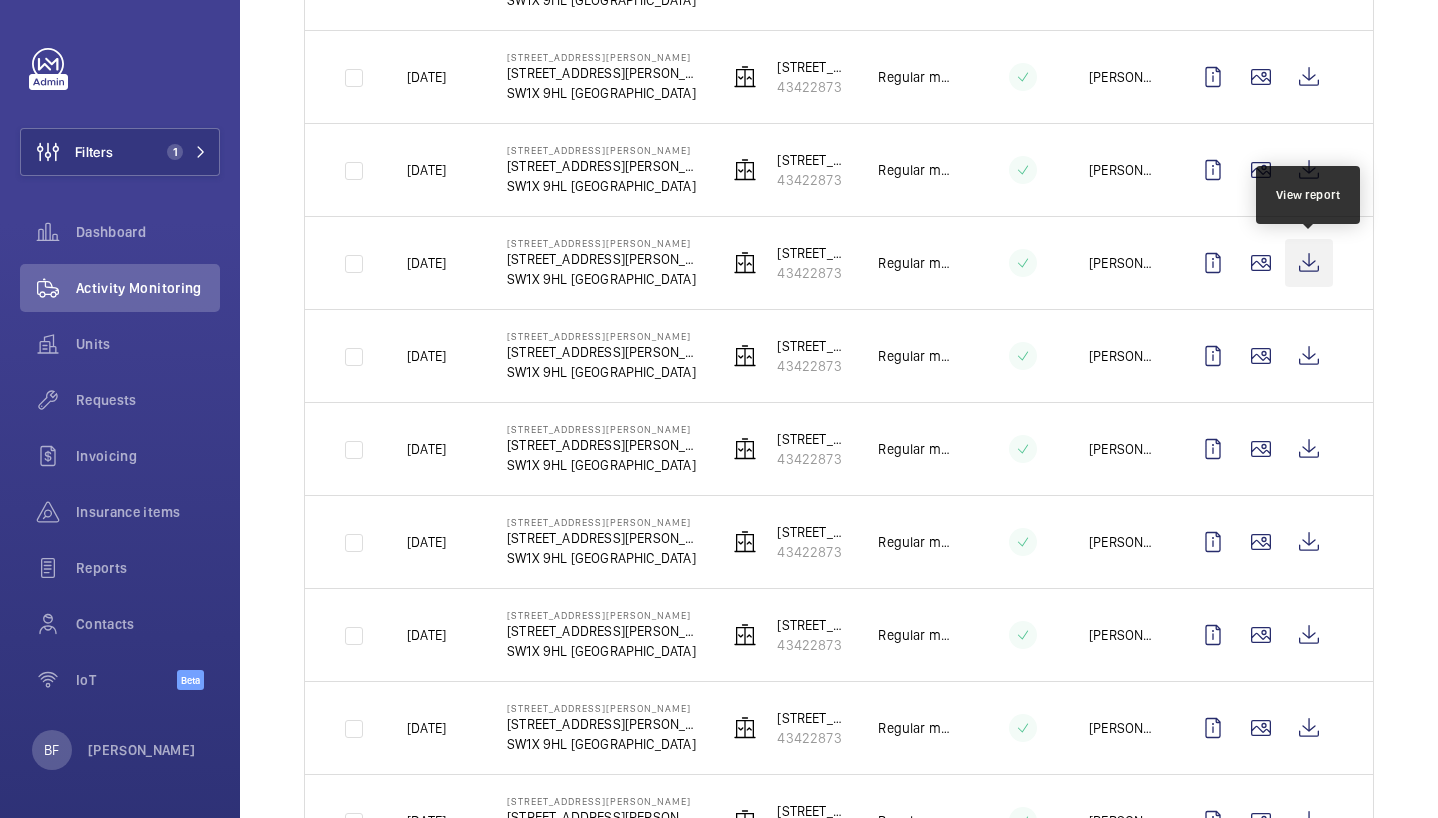 click 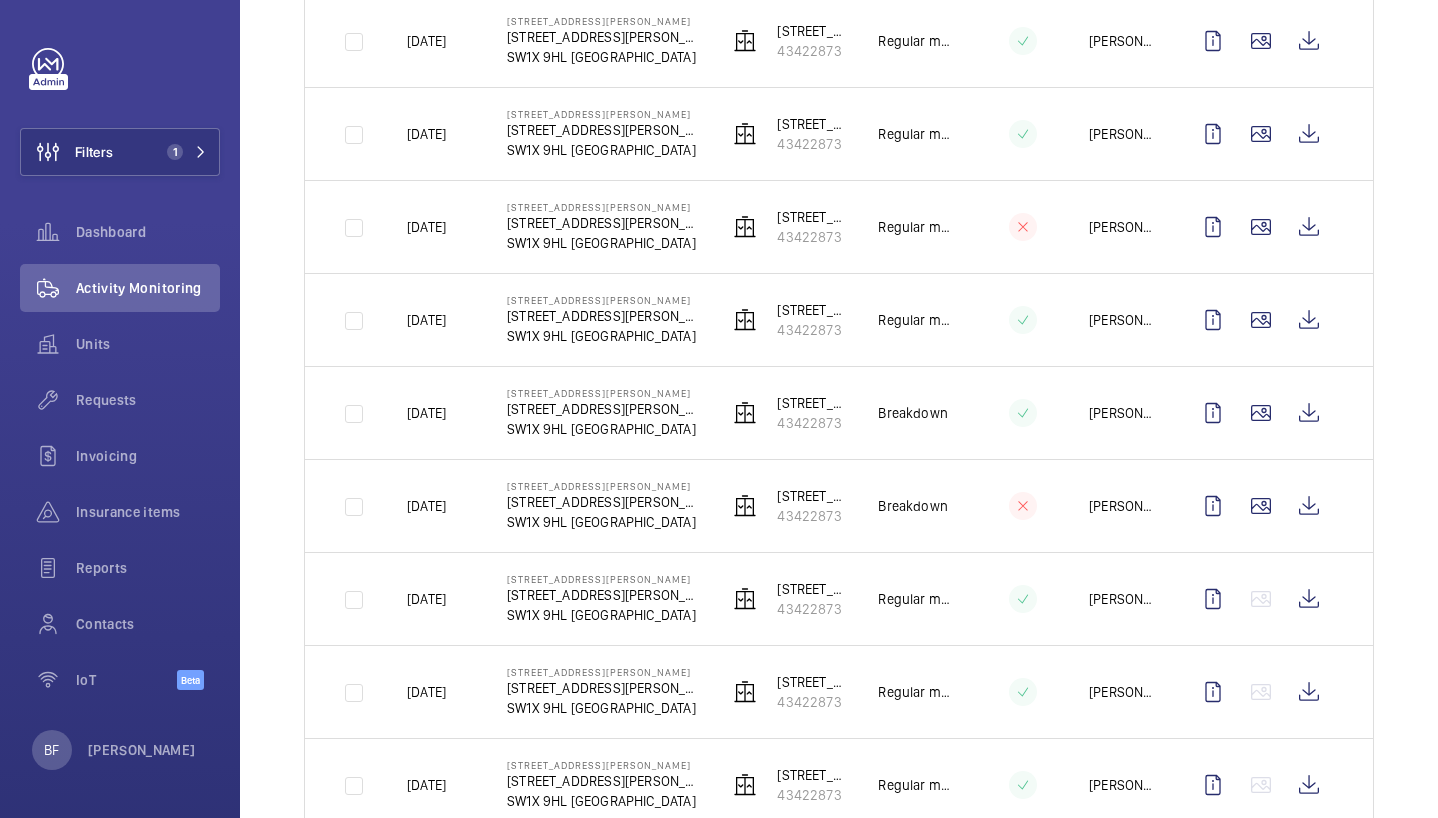 scroll, scrollTop: 2346, scrollLeft: 0, axis: vertical 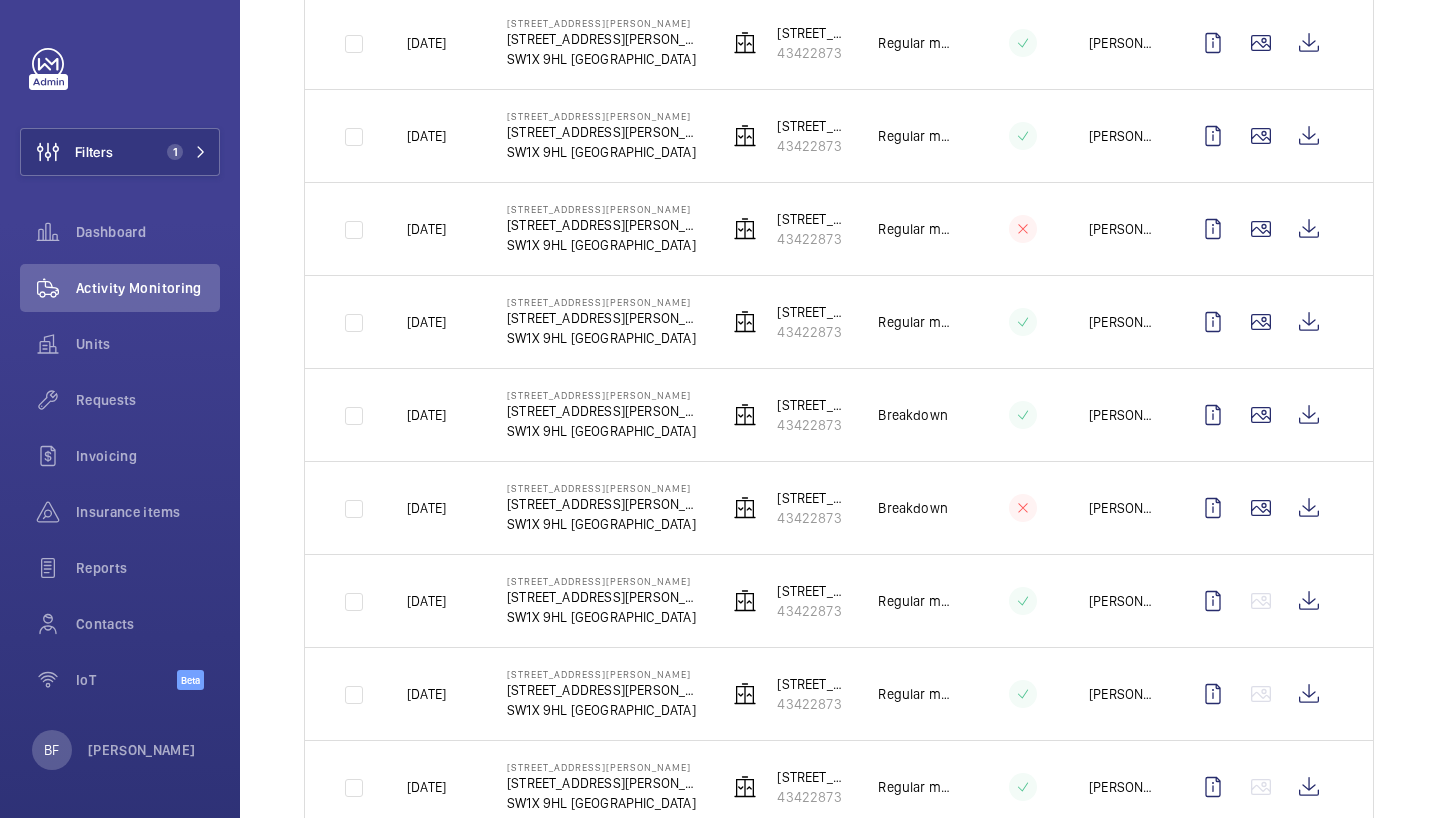 click on "[DATE]" 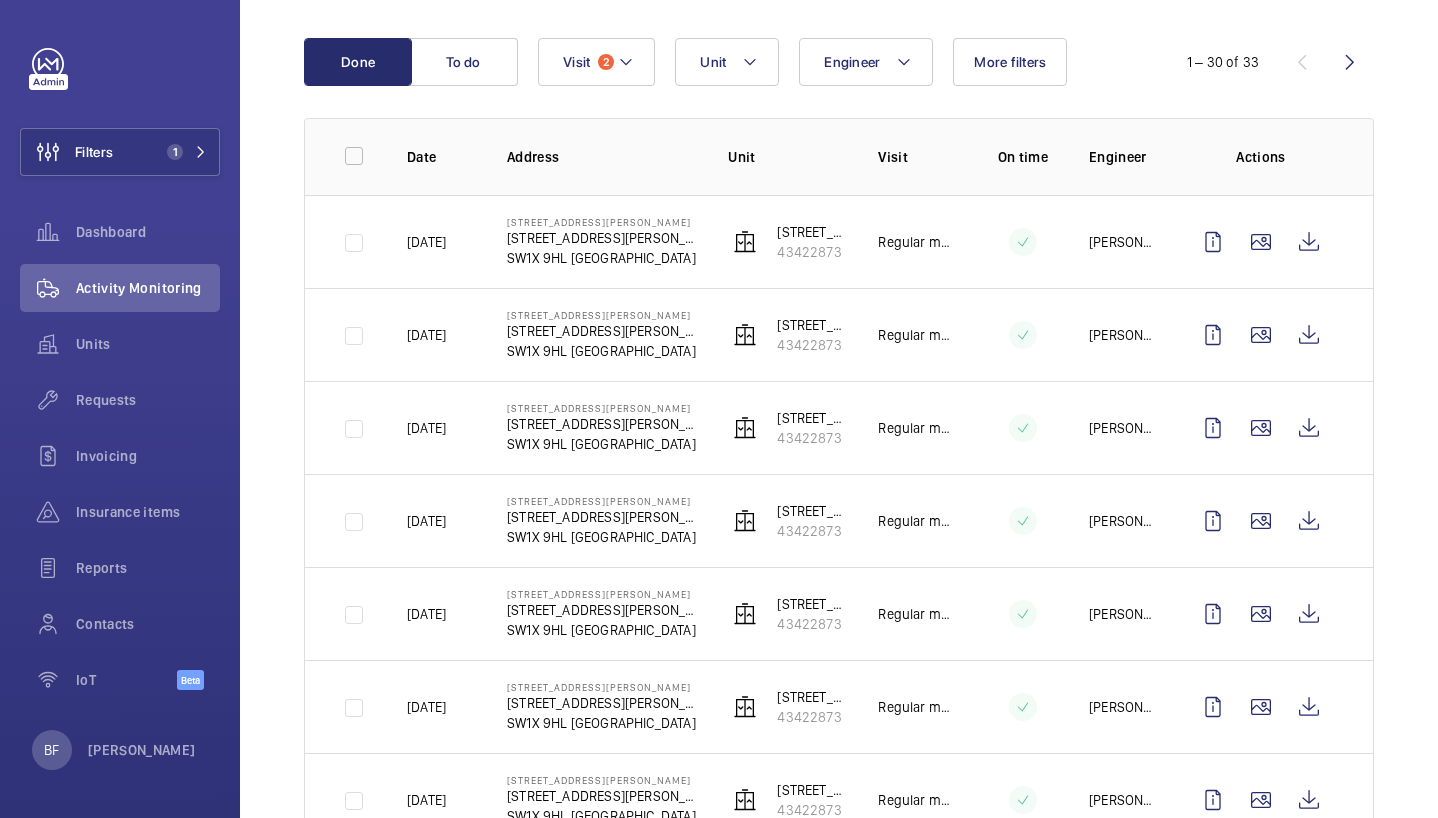 scroll, scrollTop: 0, scrollLeft: 0, axis: both 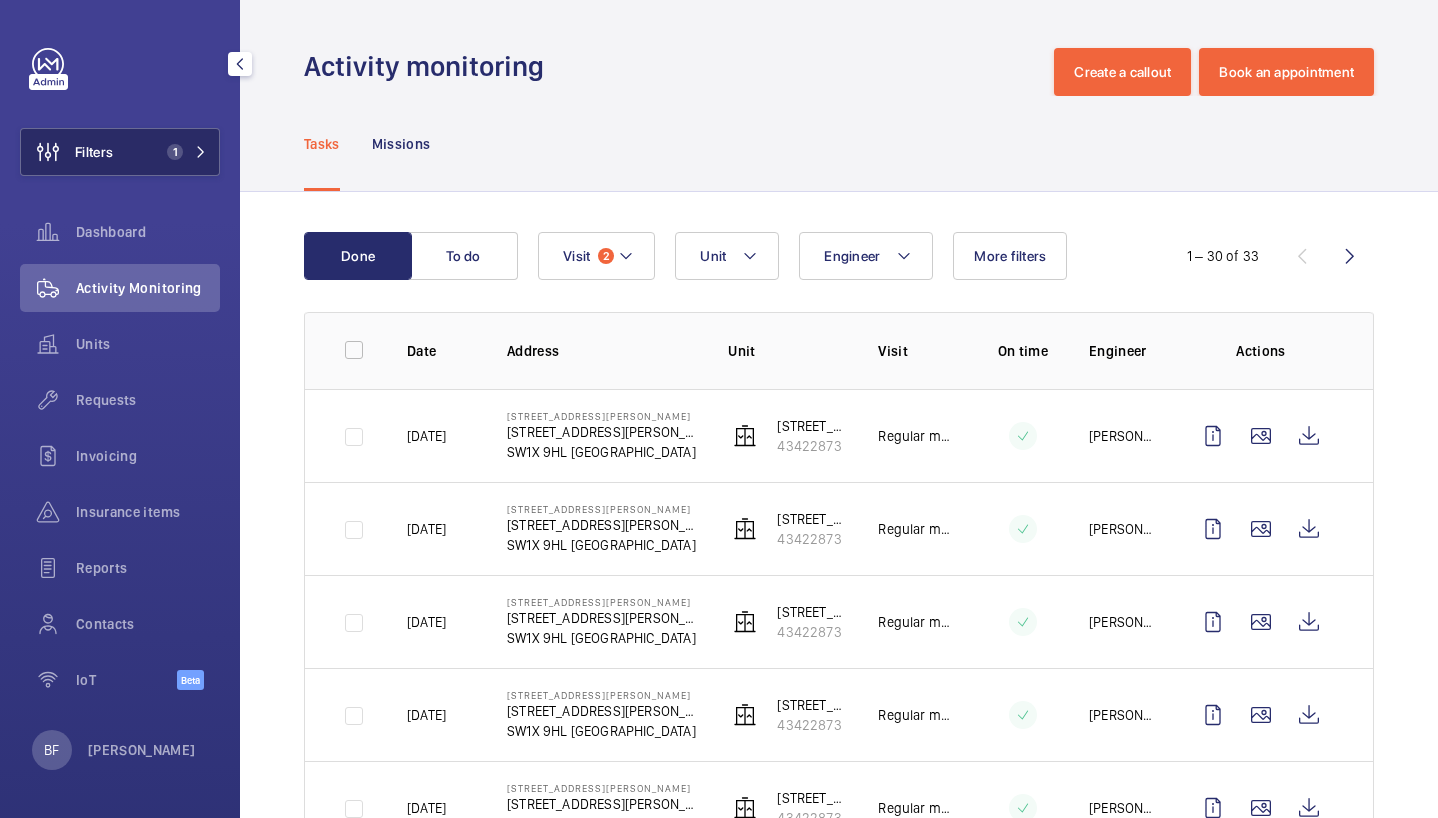 click on "Filters 1" 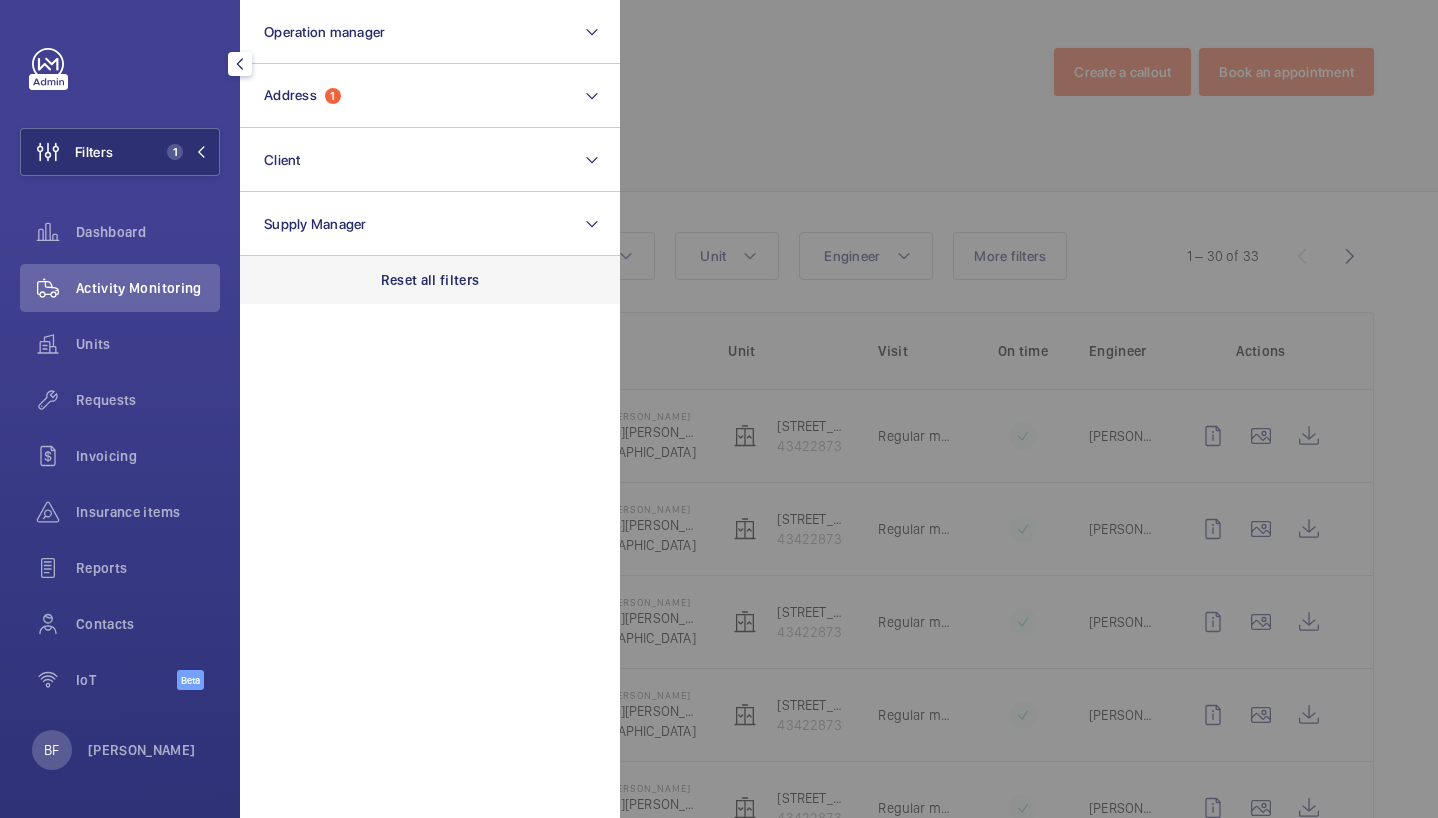 click on "Reset all filters" 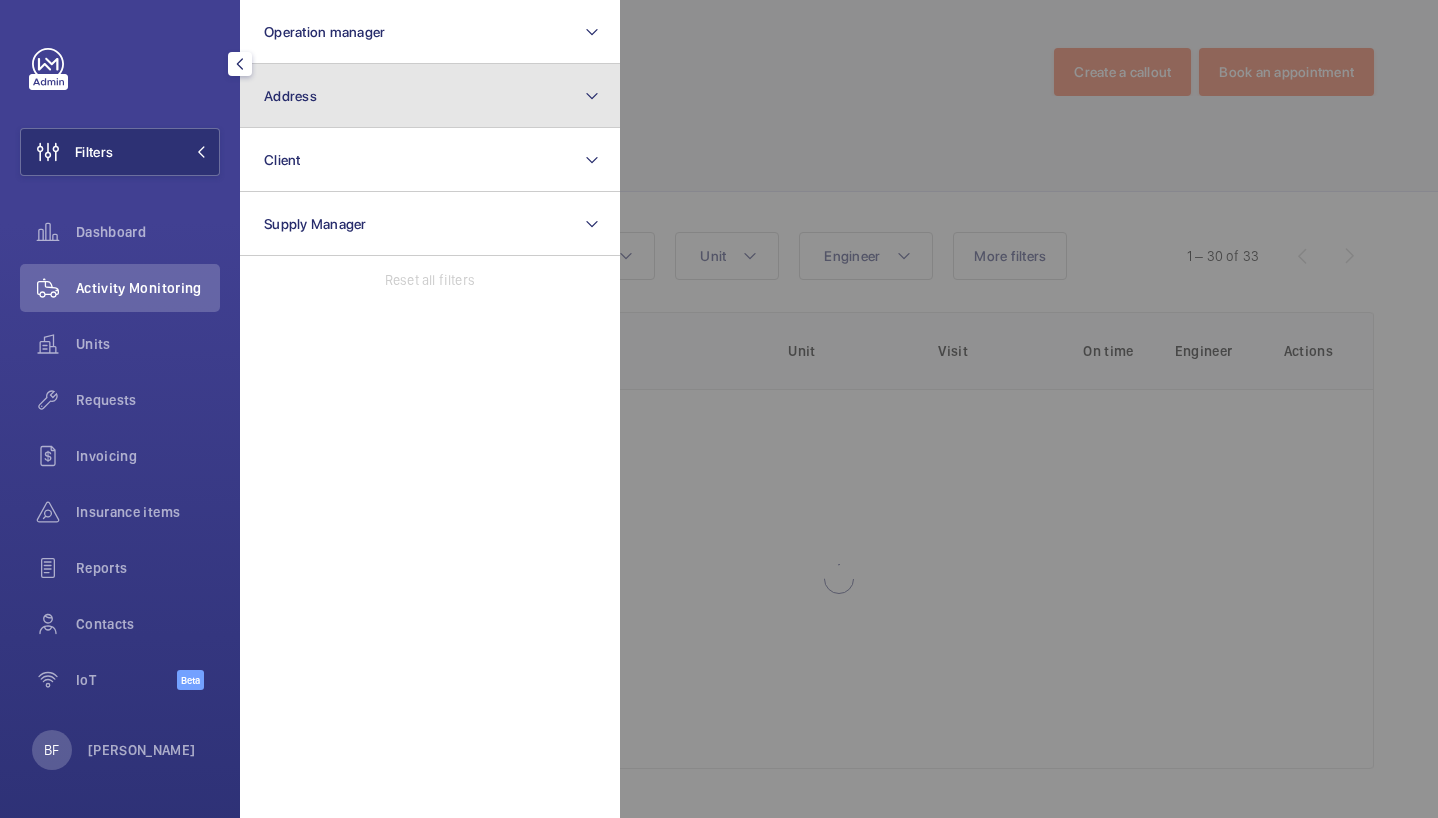 click on "Address" 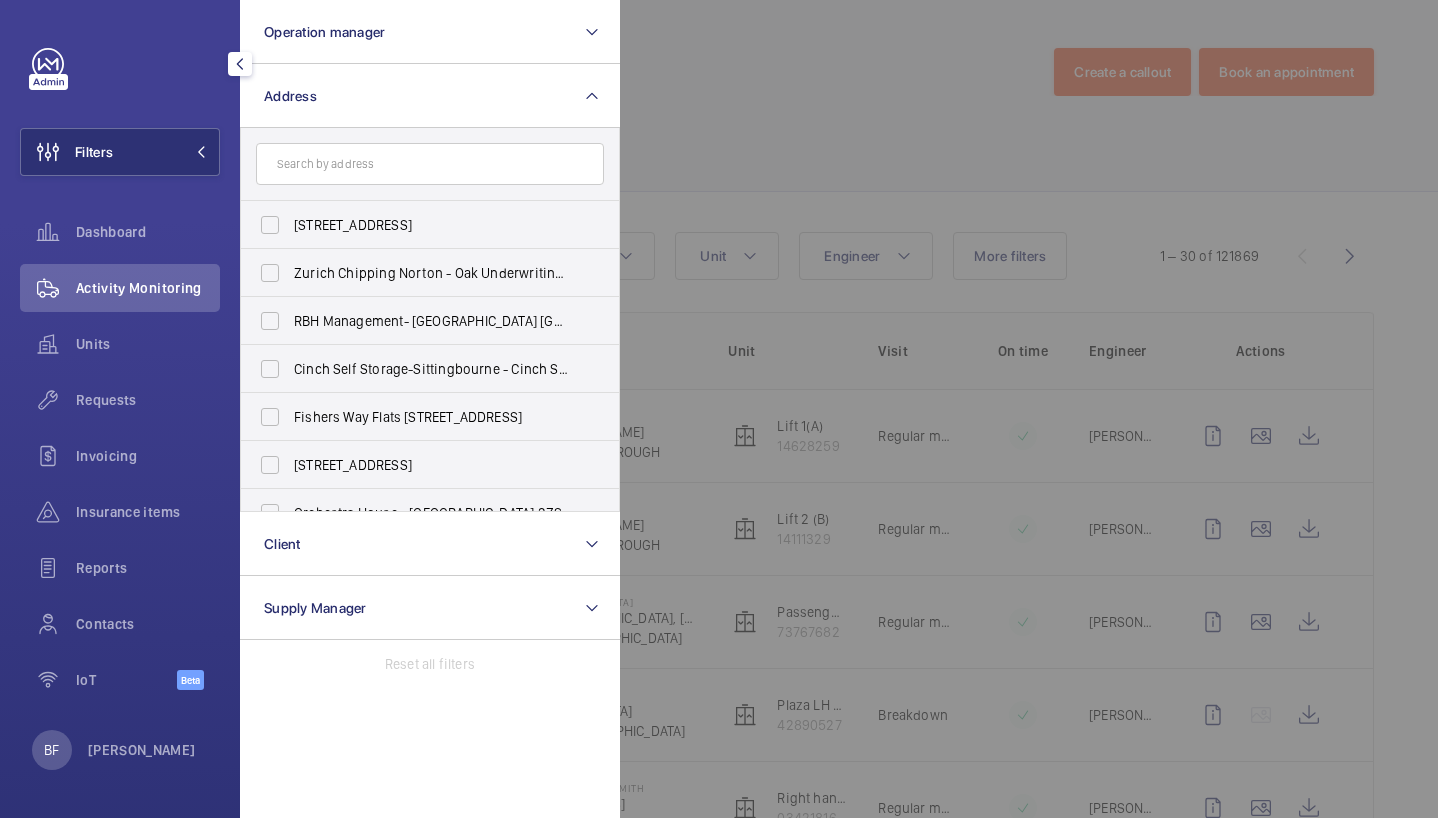 click 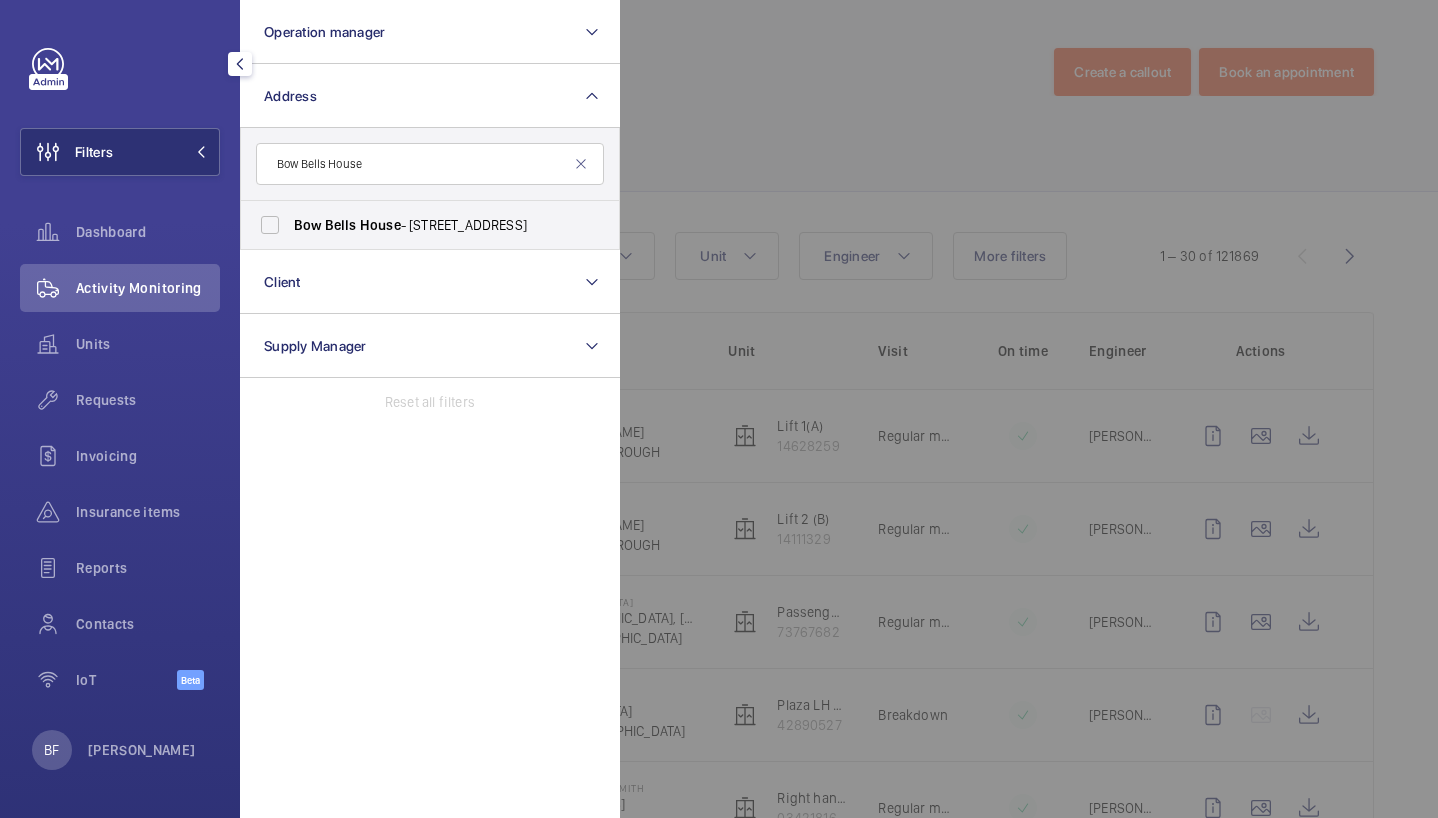 type on "Bow Bells House" 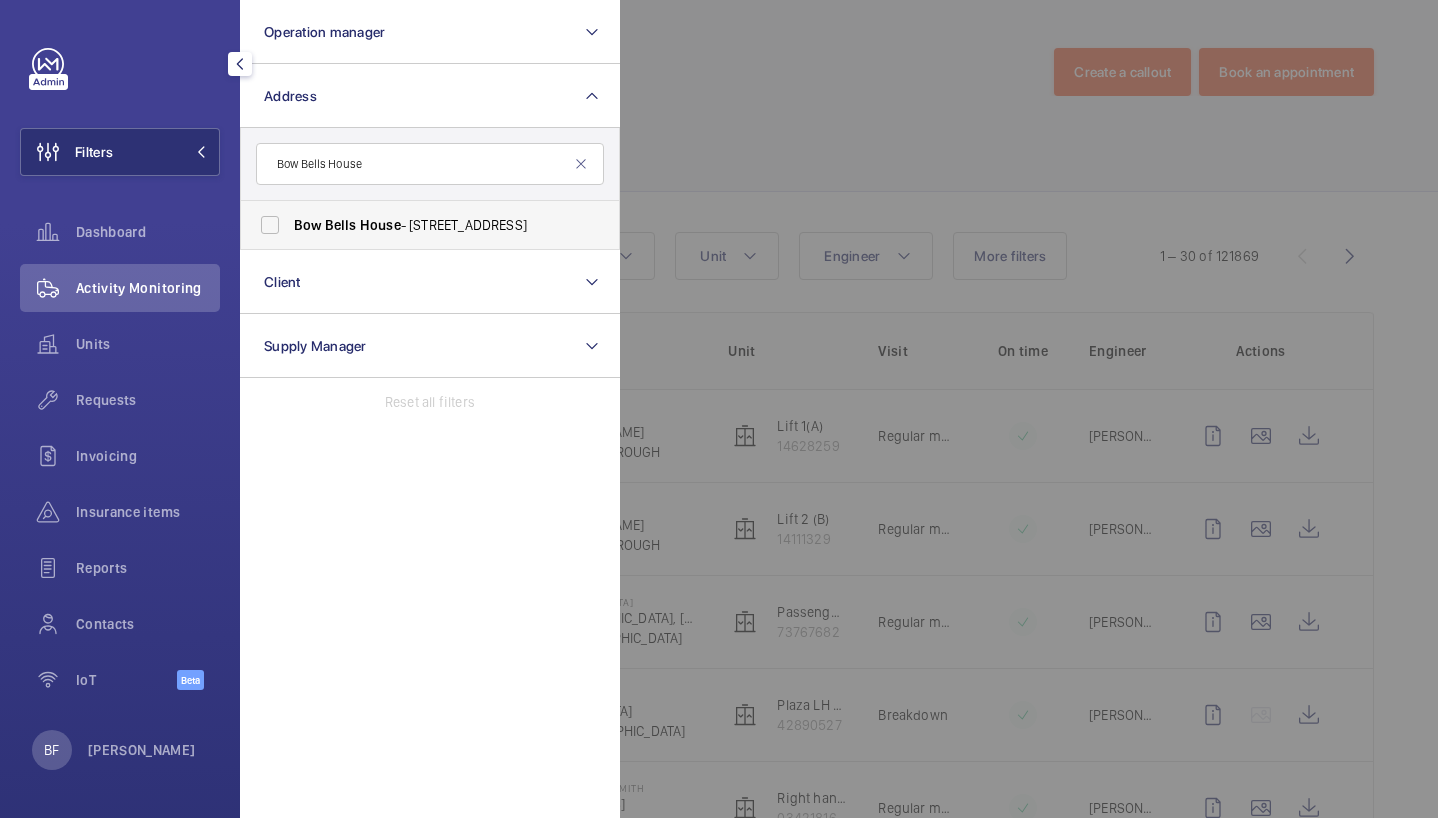 click on "Bow   Bells   House  - [STREET_ADDRESS]" at bounding box center [431, 225] 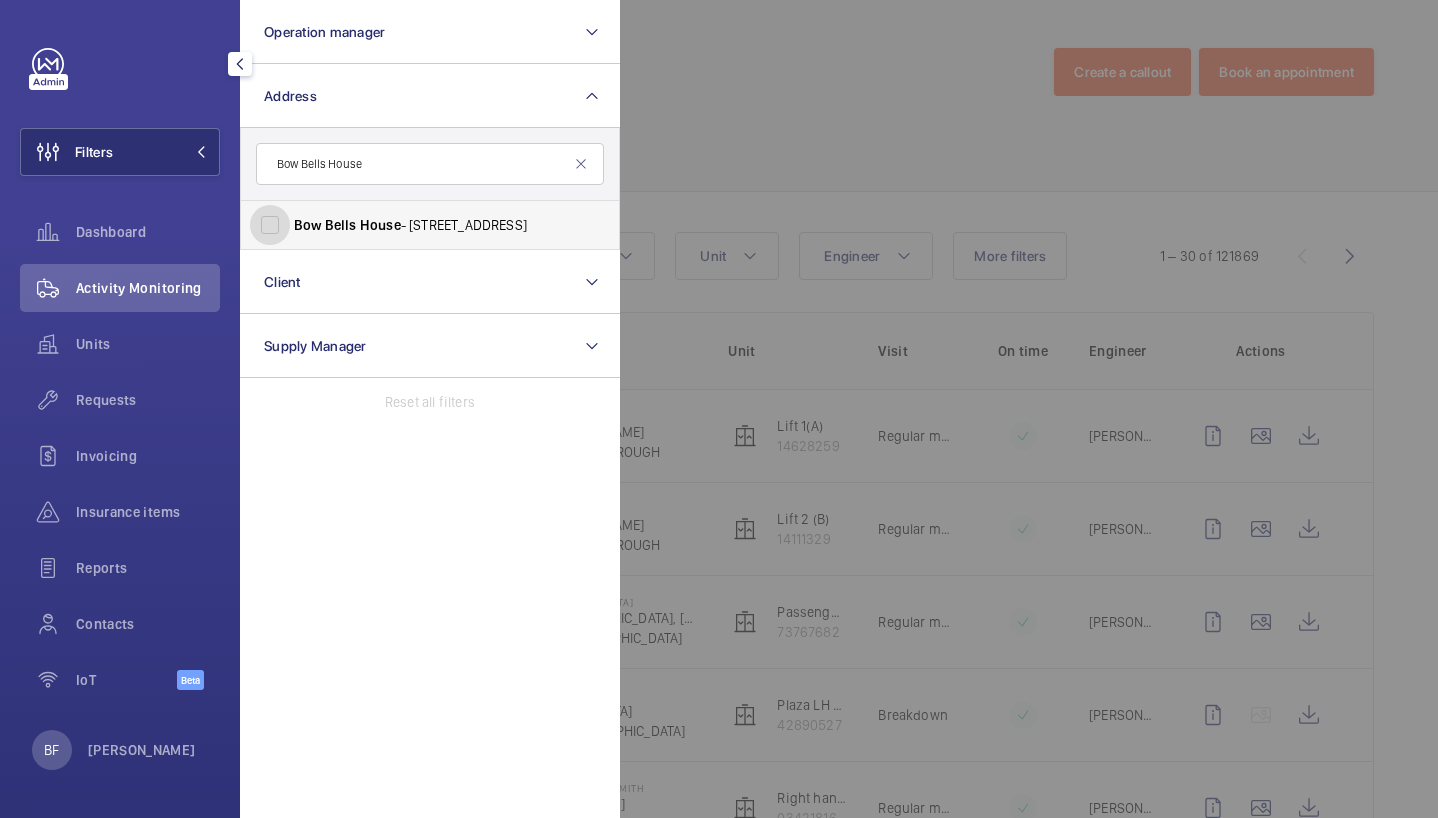click on "Bow   Bells   House  - [STREET_ADDRESS]" at bounding box center [270, 225] 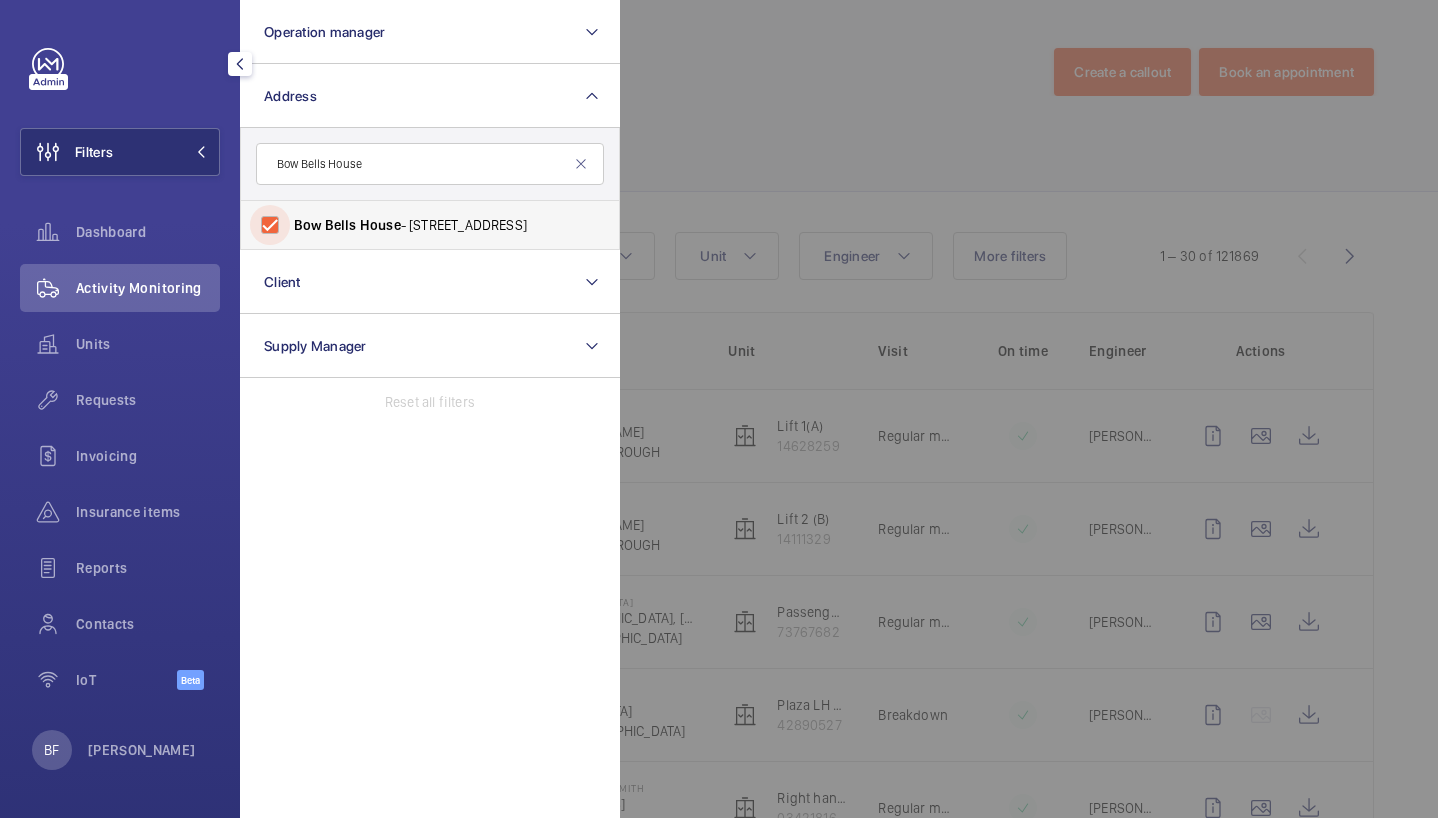 checkbox on "true" 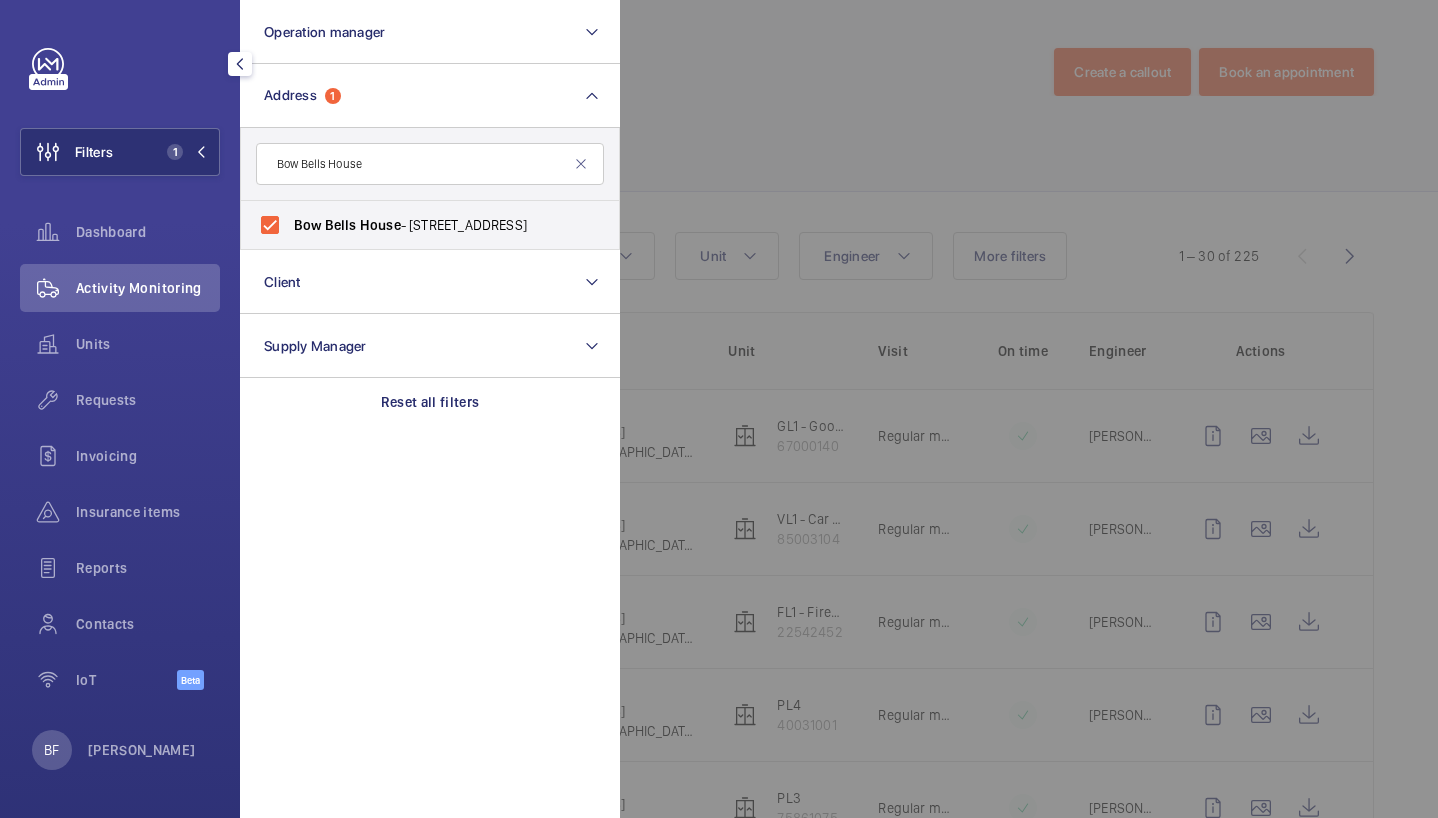click on "Activity Monitoring" 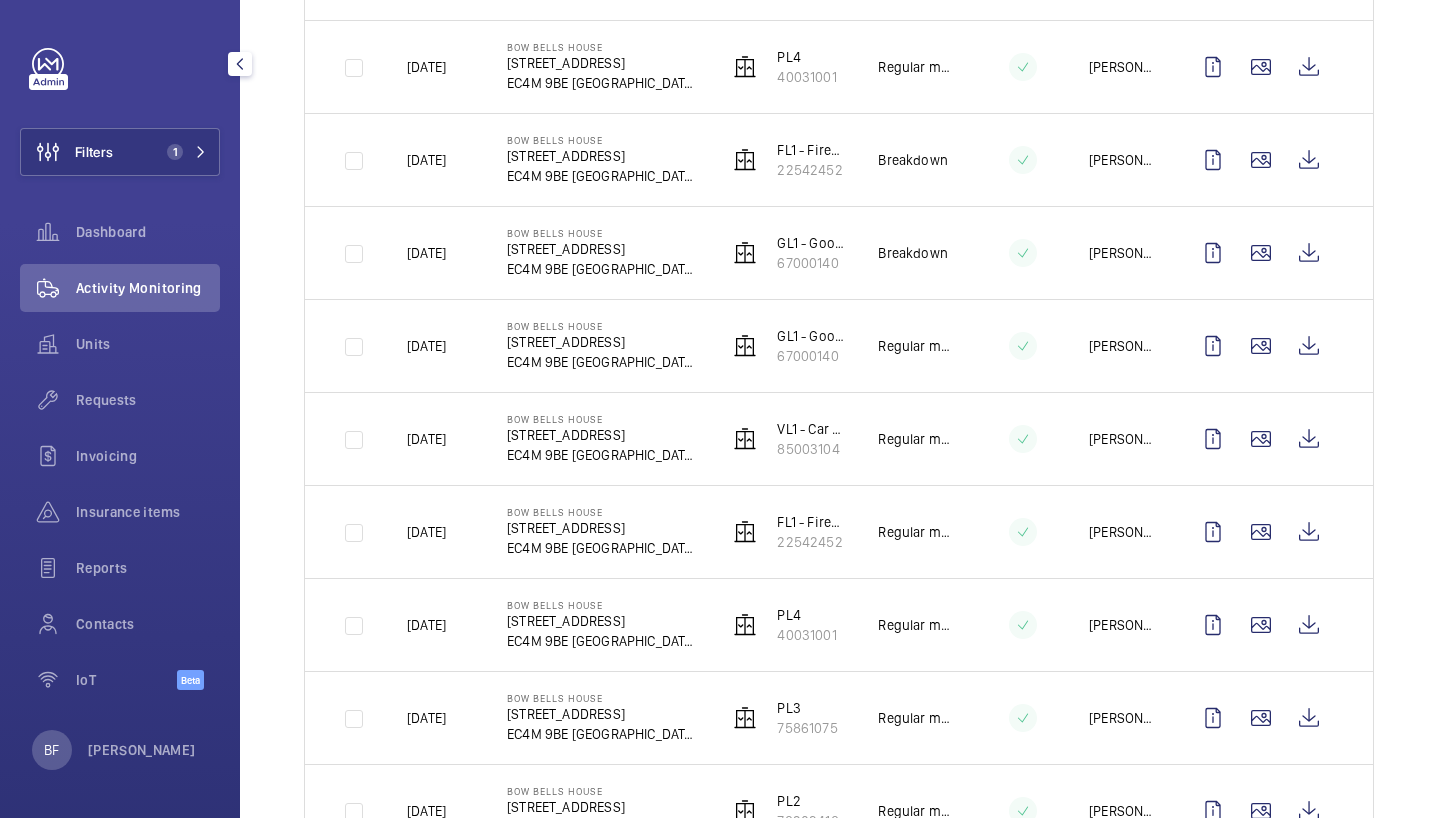 scroll, scrollTop: 2410, scrollLeft: 0, axis: vertical 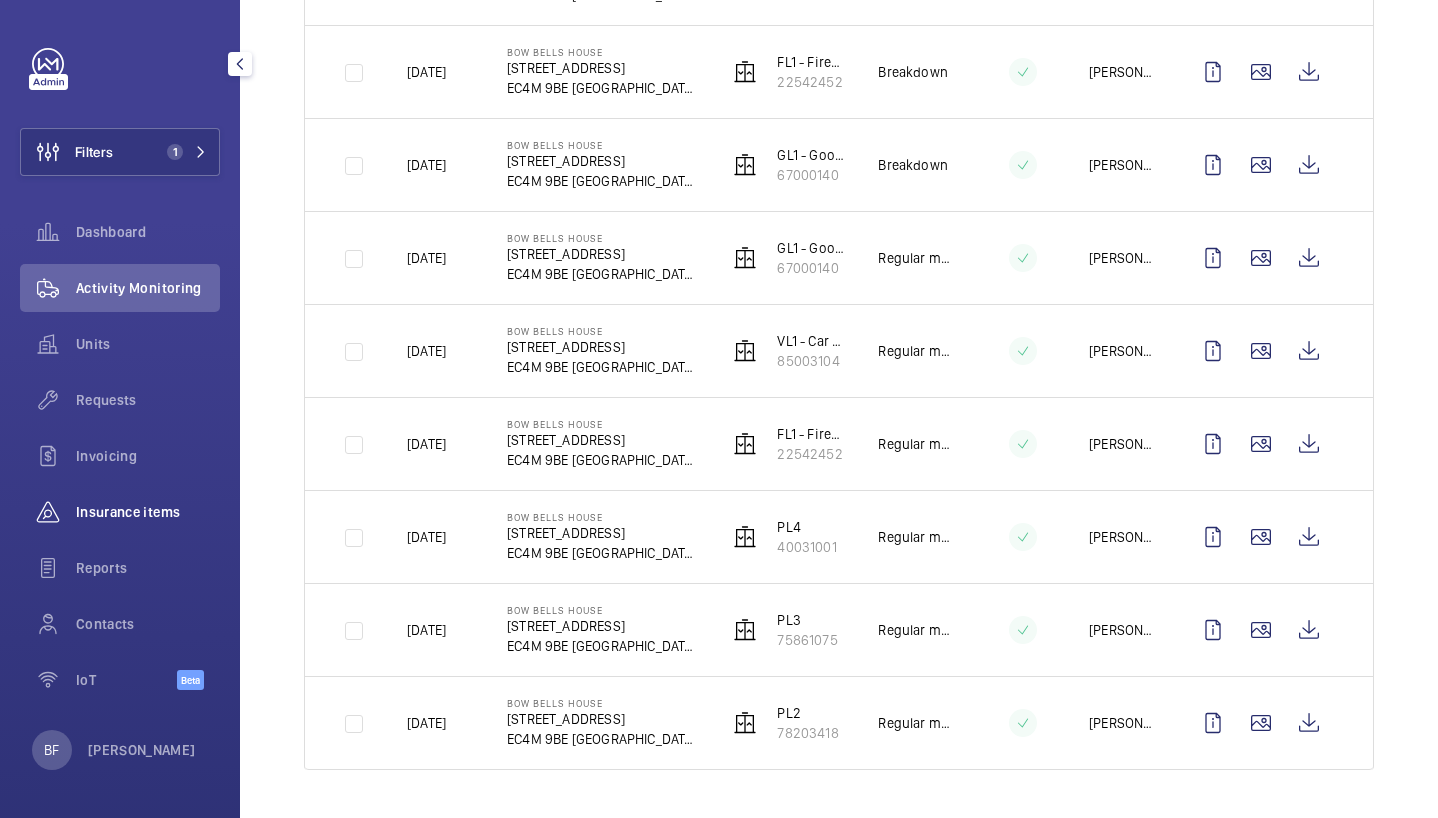 click on "Insurance items" 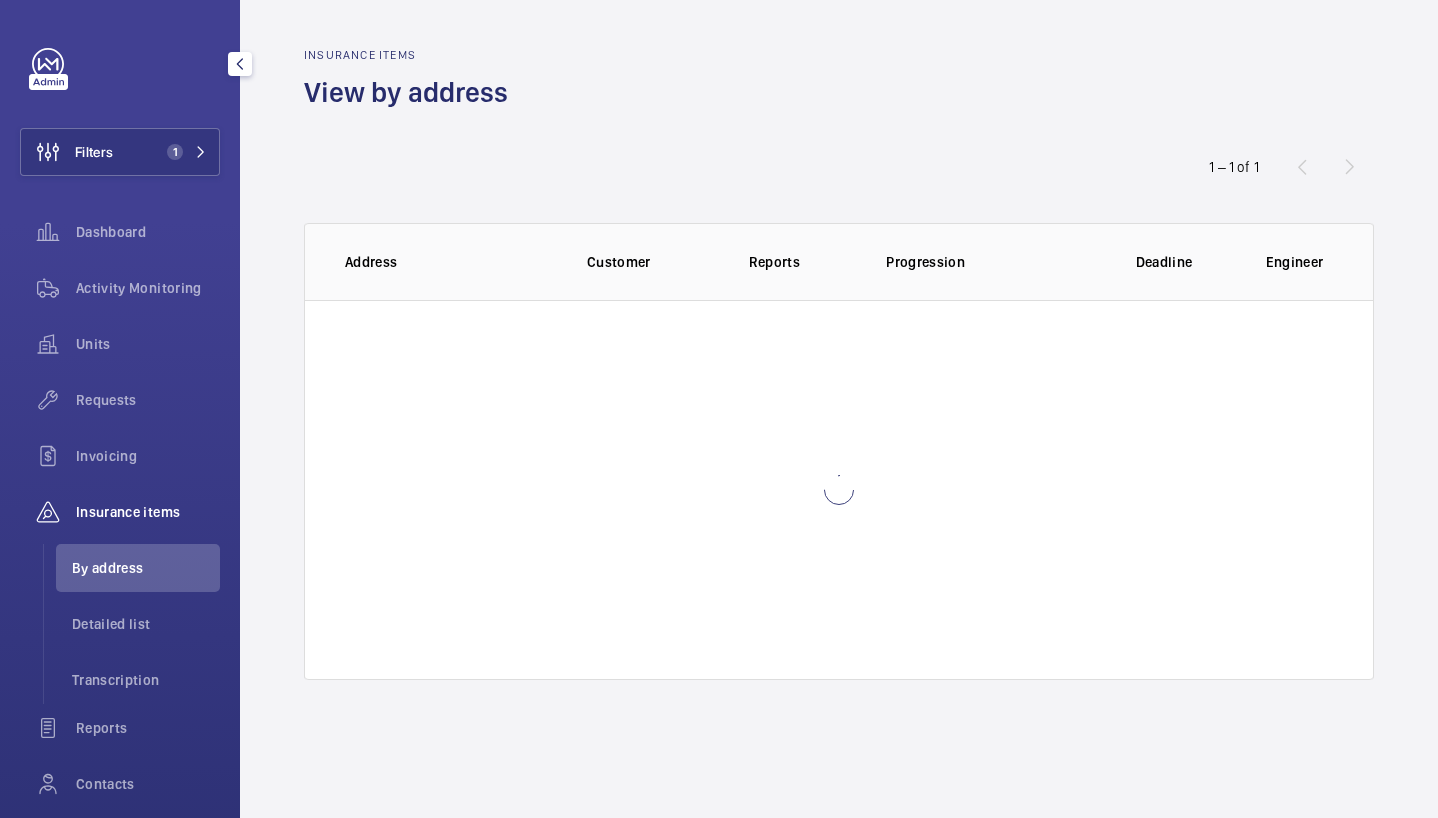scroll, scrollTop: 0, scrollLeft: 0, axis: both 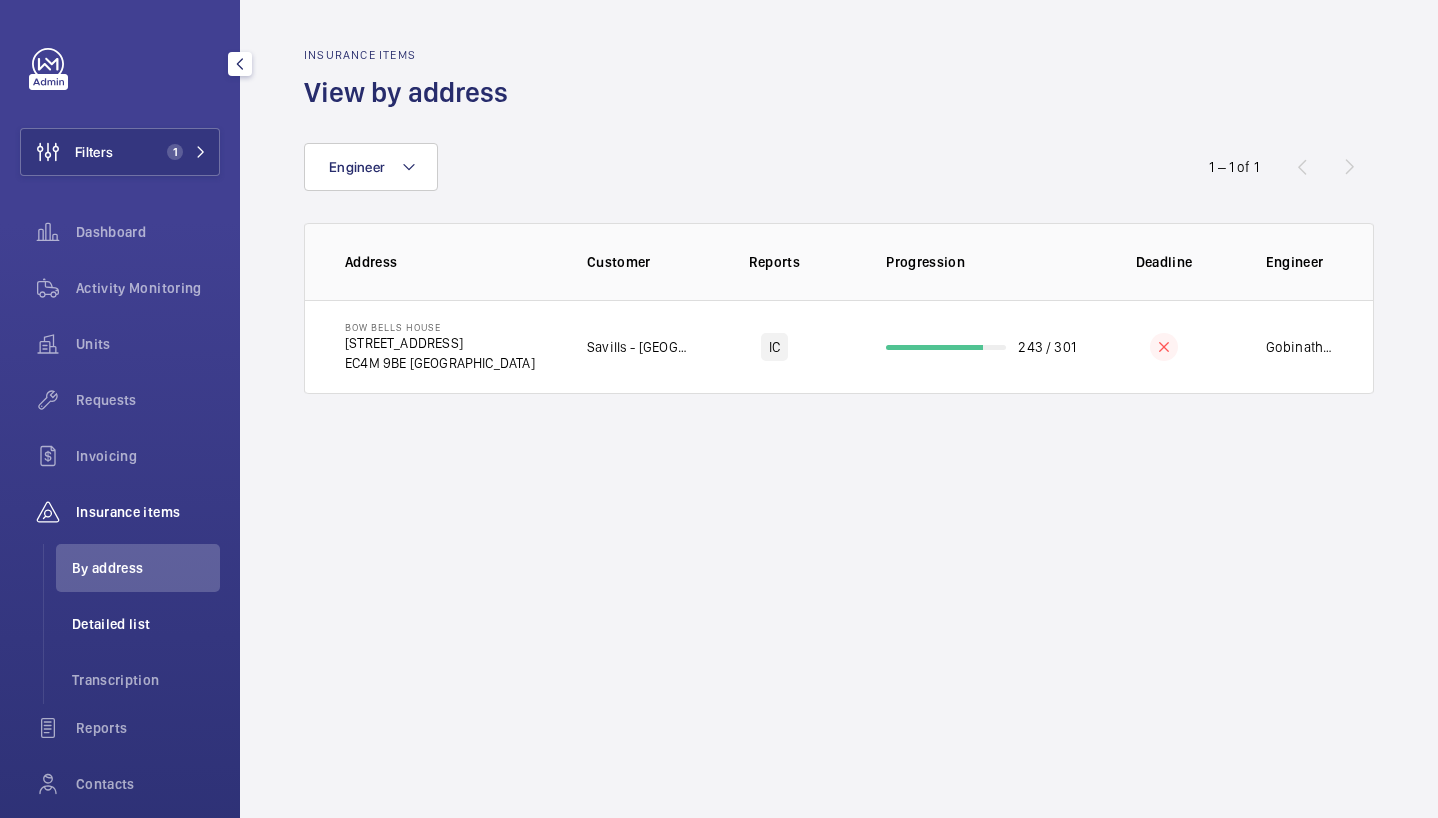 click on "Detailed list" 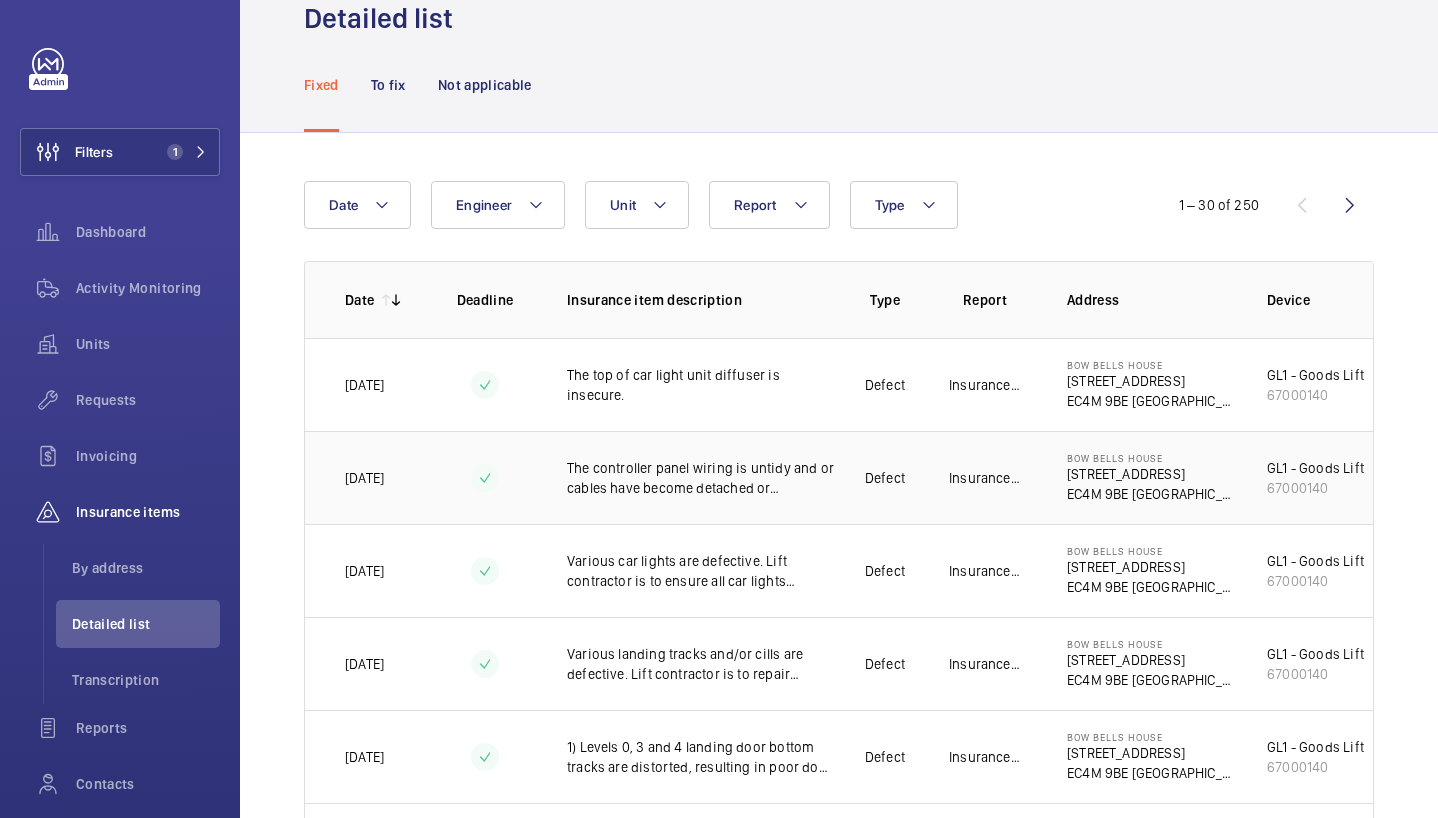 scroll, scrollTop: 74, scrollLeft: 0, axis: vertical 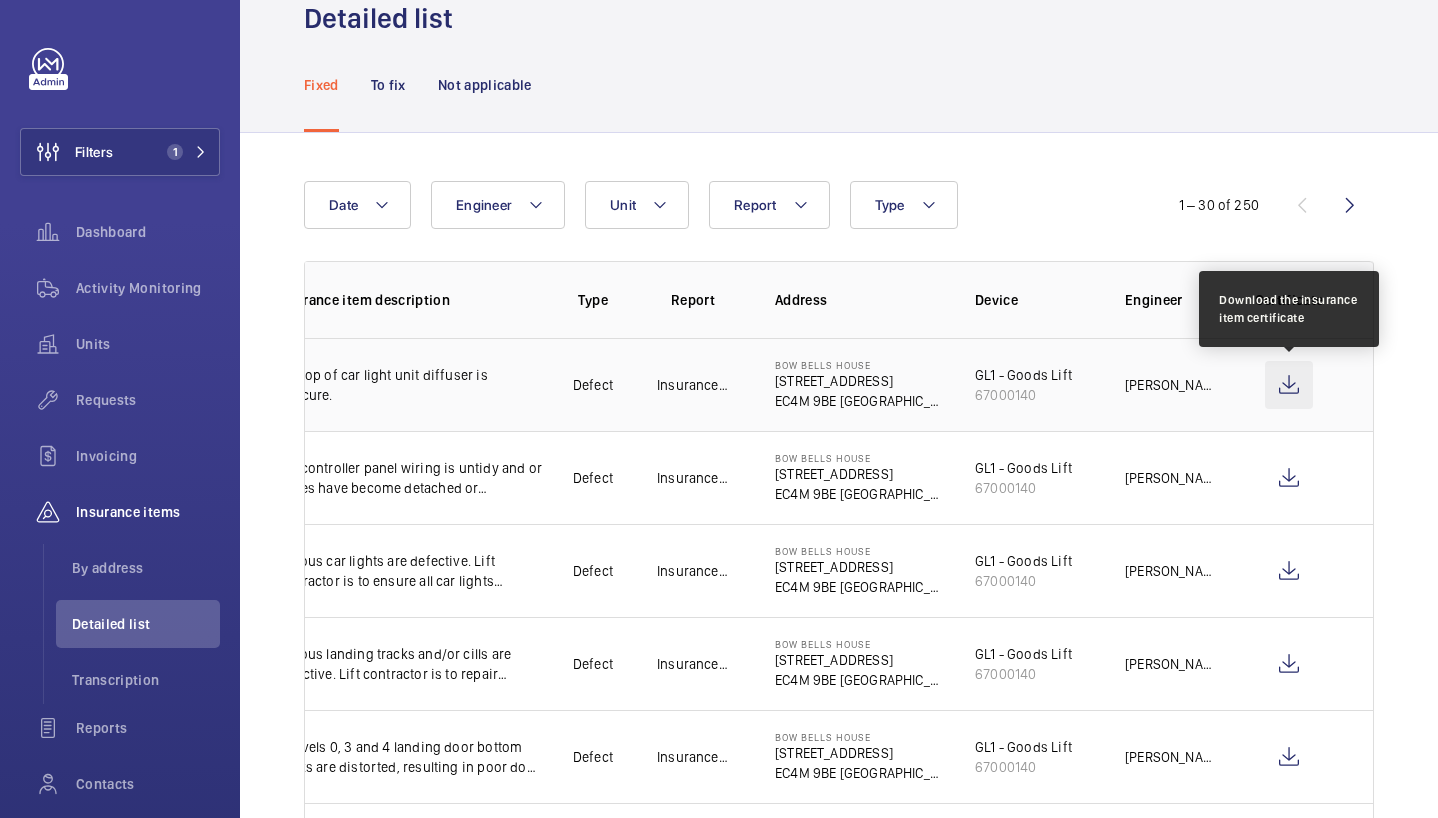 click 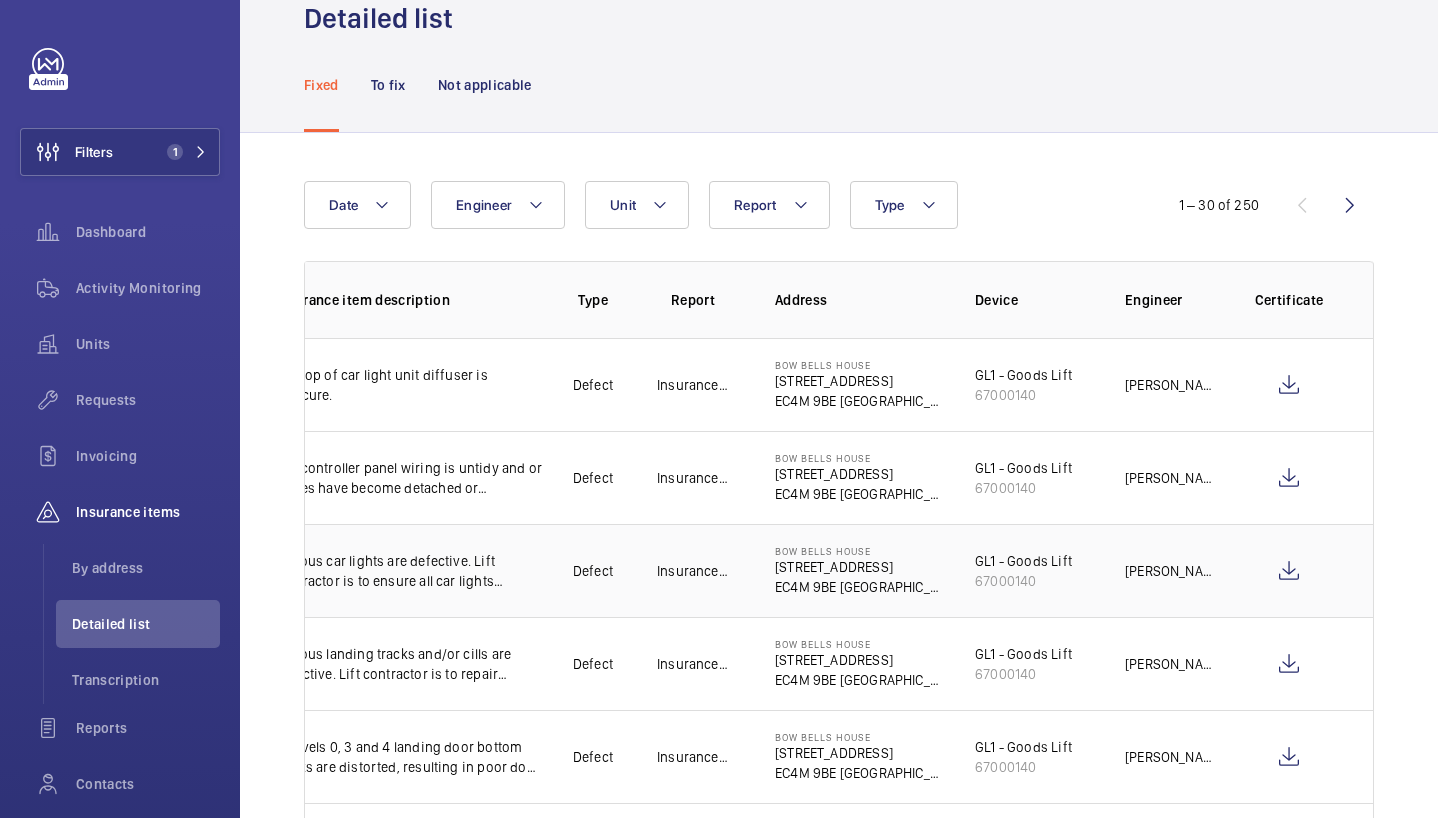 scroll, scrollTop: 0, scrollLeft: 0, axis: both 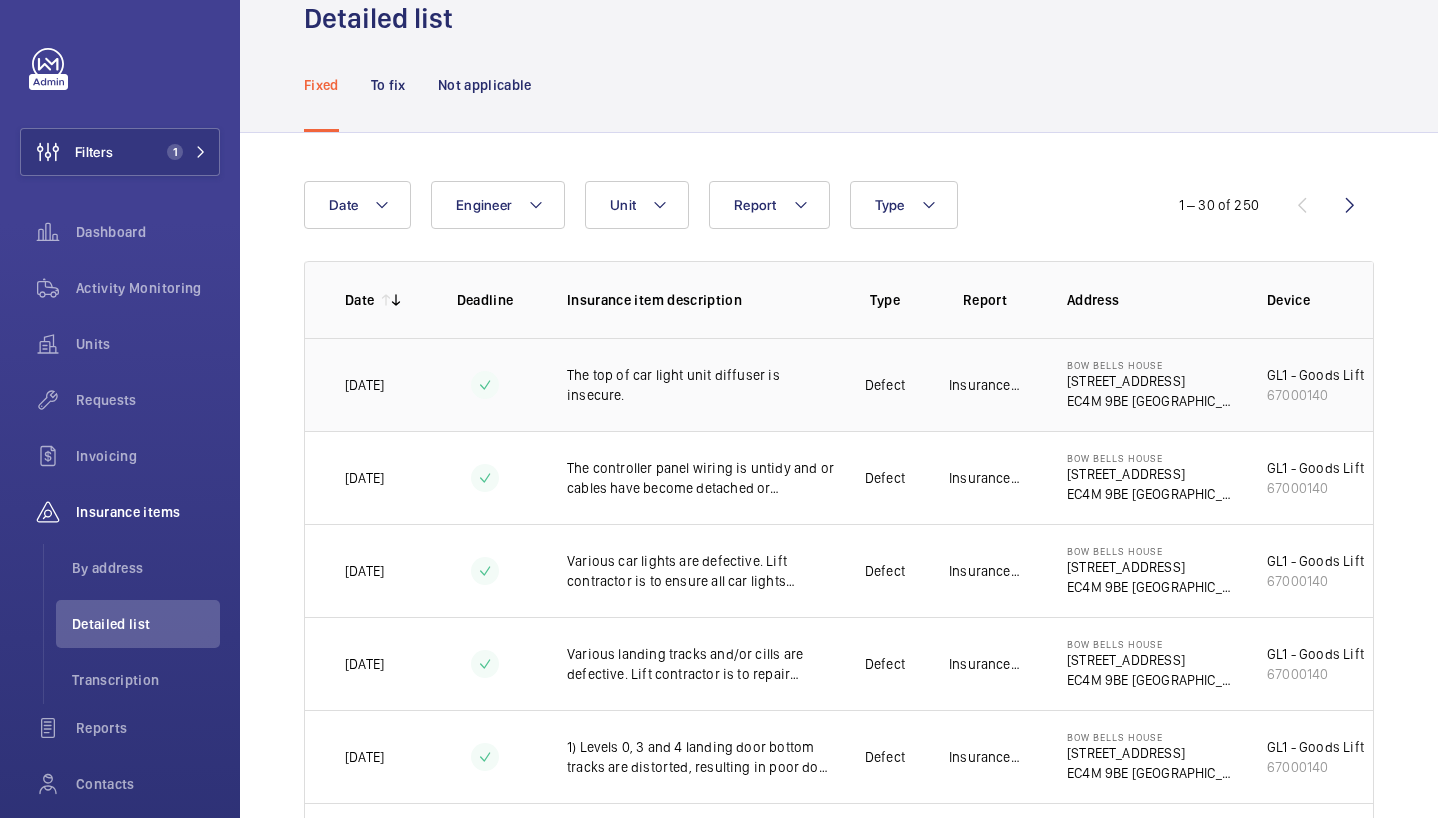 drag, startPoint x: 1164, startPoint y: 367, endPoint x: 1059, endPoint y: 370, distance: 105.04285 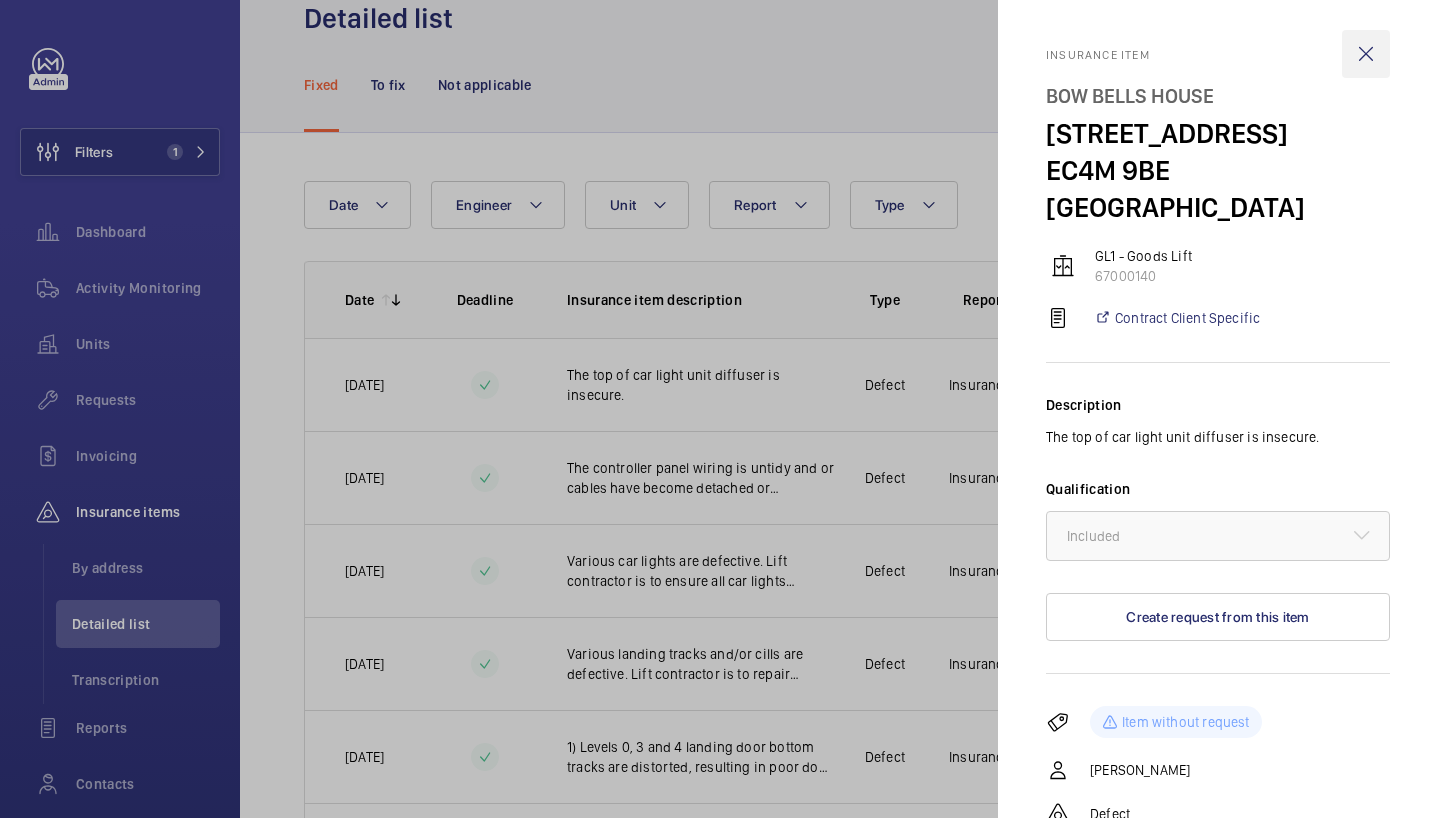 click 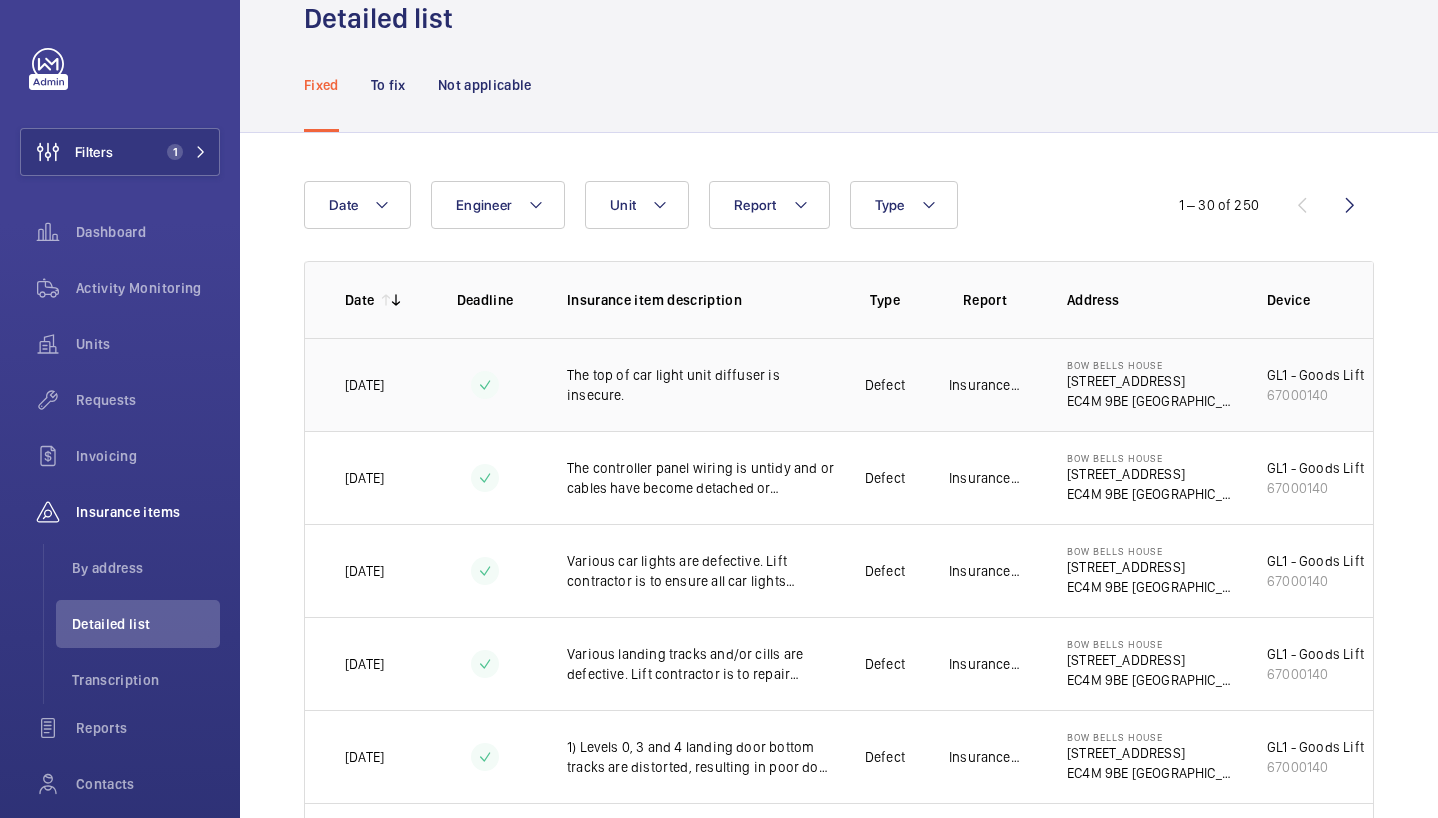 drag, startPoint x: 1069, startPoint y: 363, endPoint x: 1161, endPoint y: 368, distance: 92.13577 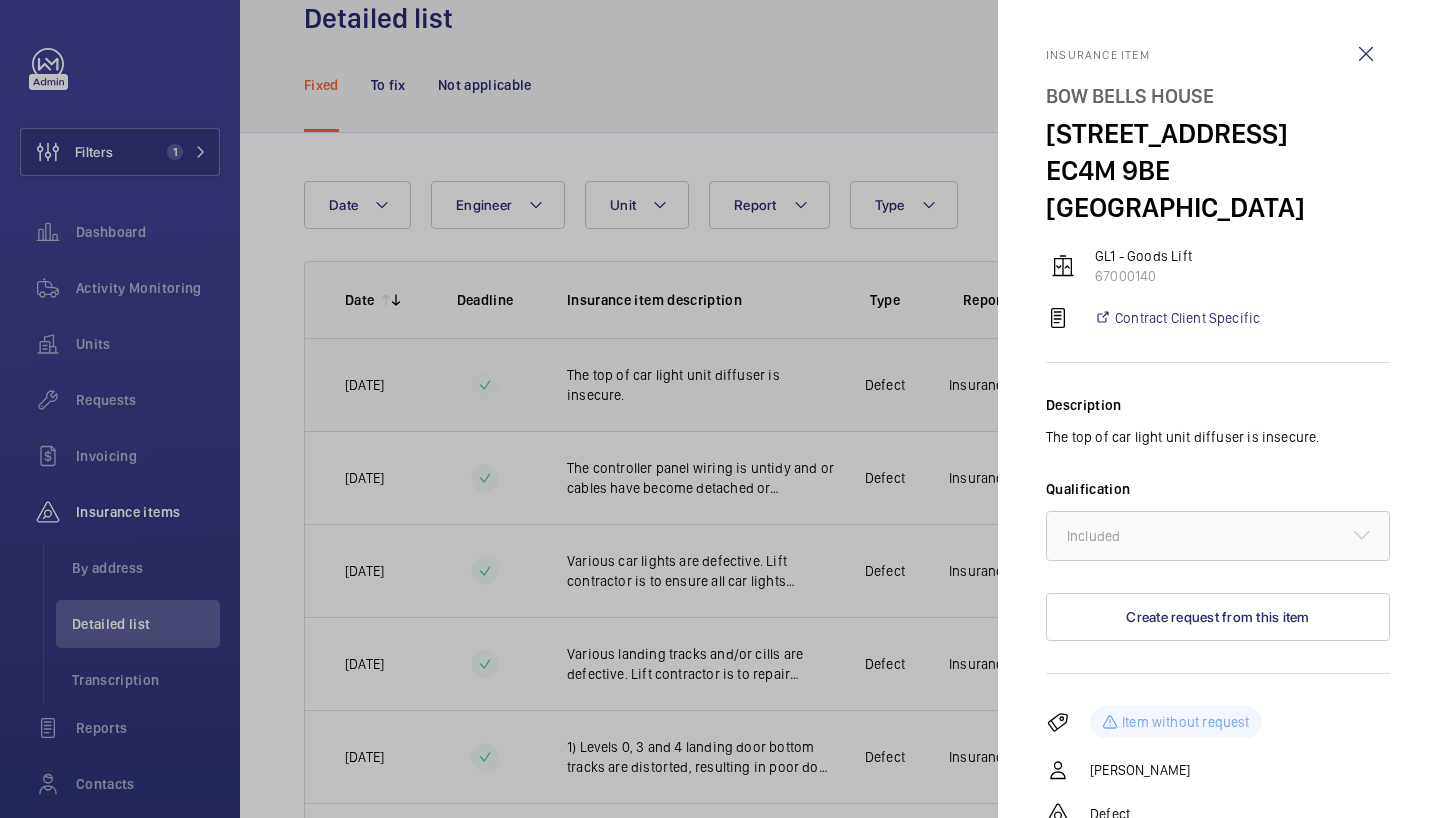 copy on "Bow Bells House" 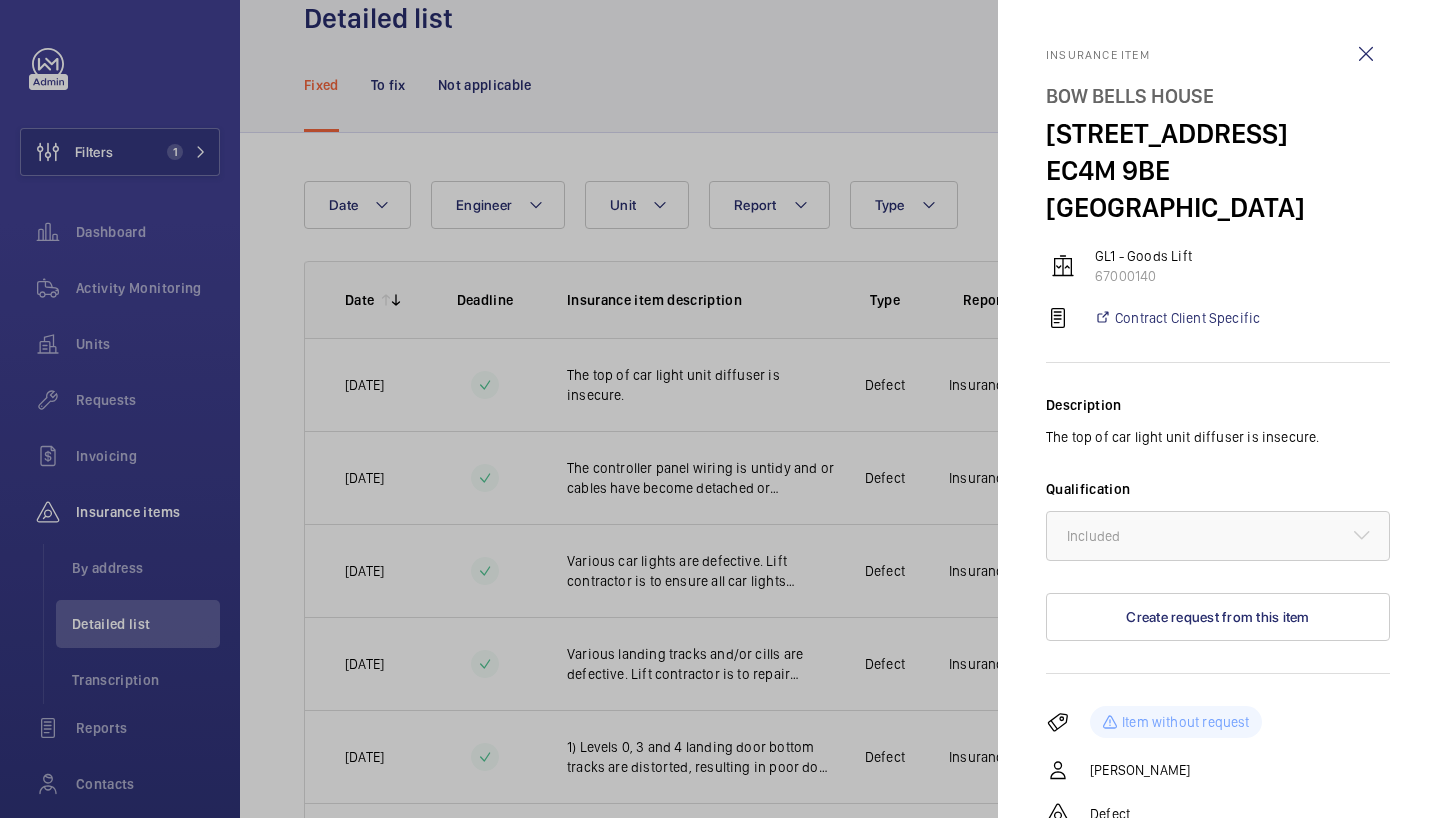 click on "Bow Bells House" 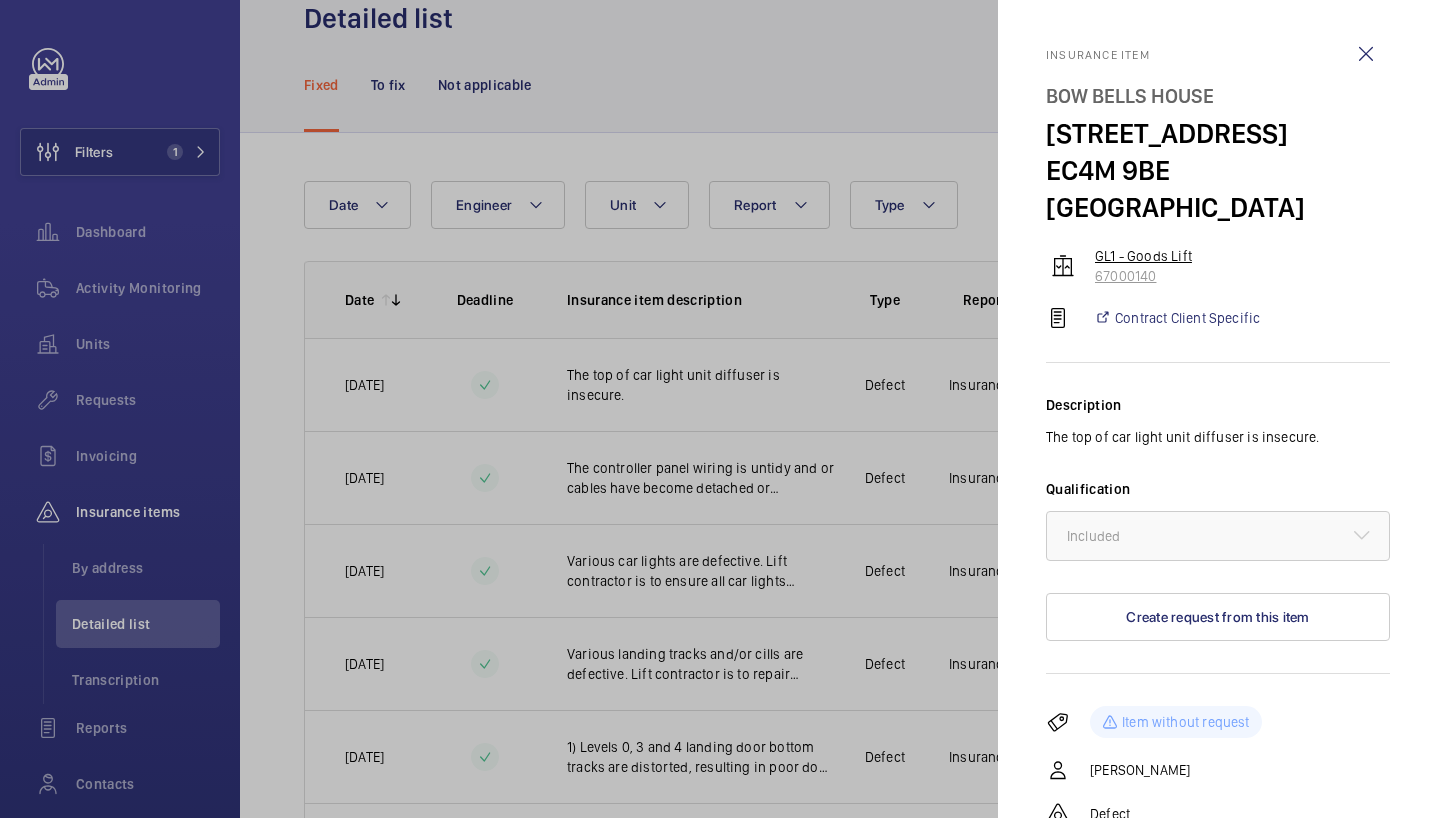 drag, startPoint x: 1196, startPoint y: 217, endPoint x: 1094, endPoint y: 222, distance: 102.122475 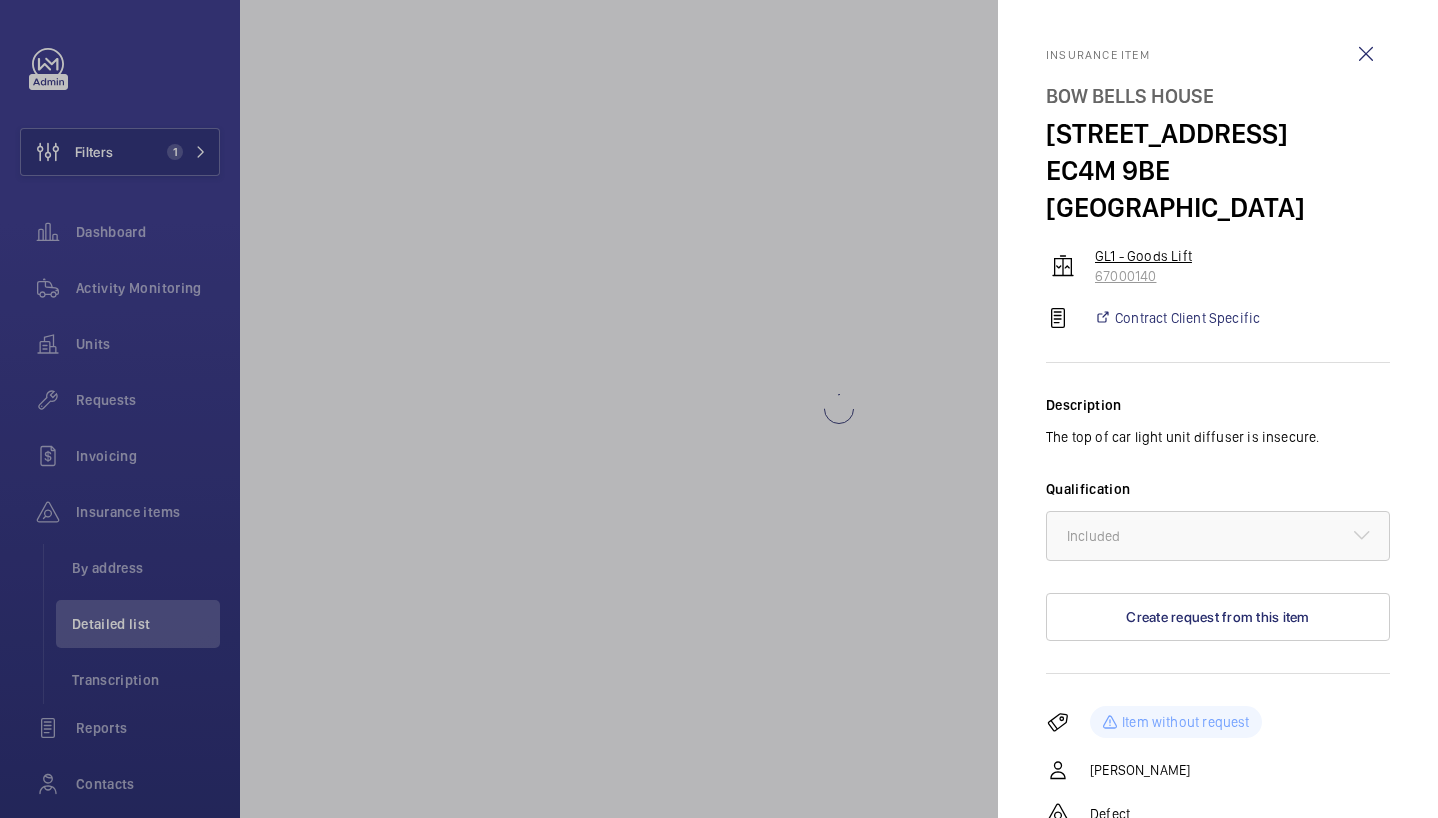 scroll, scrollTop: 0, scrollLeft: 0, axis: both 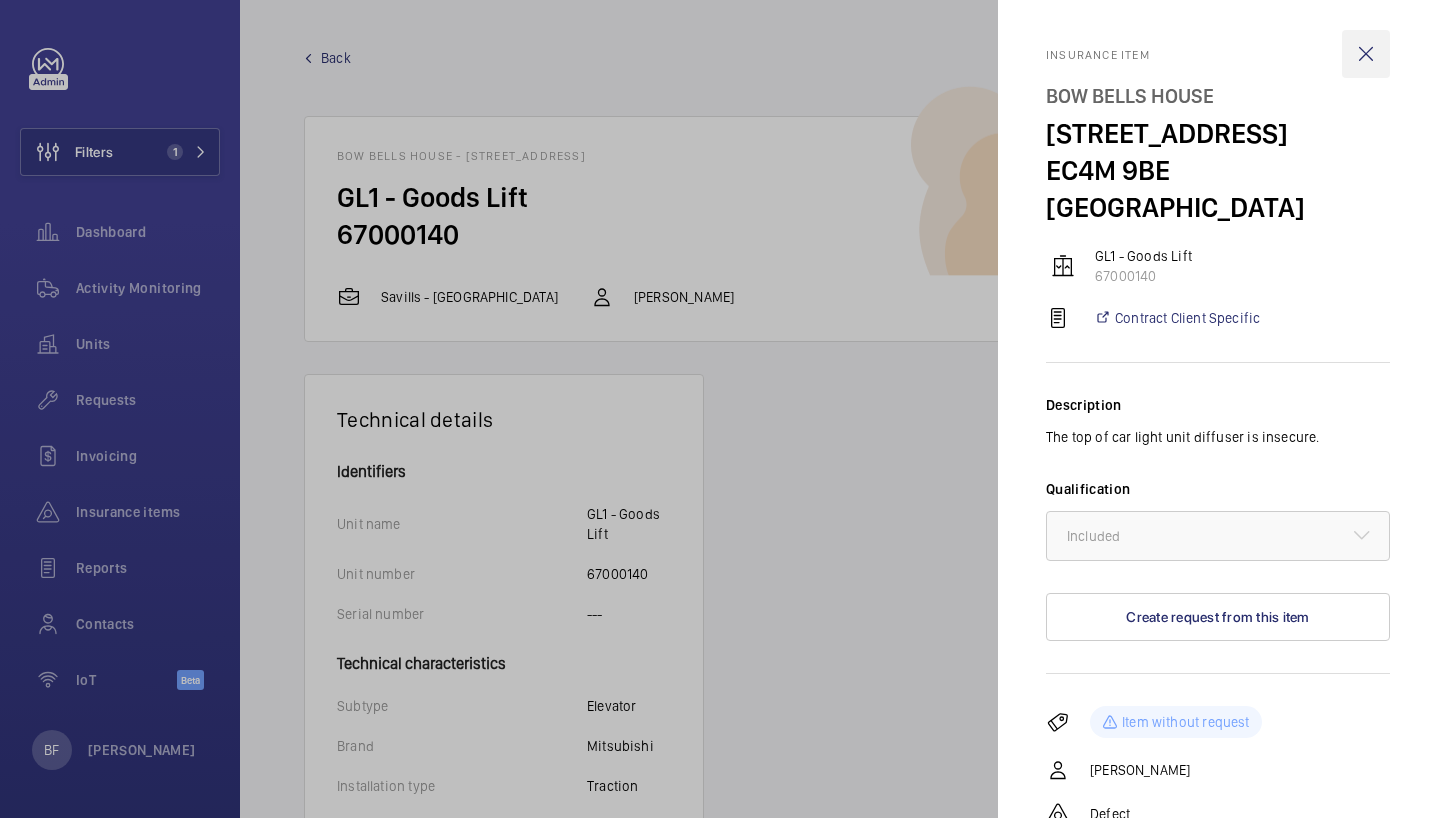 click 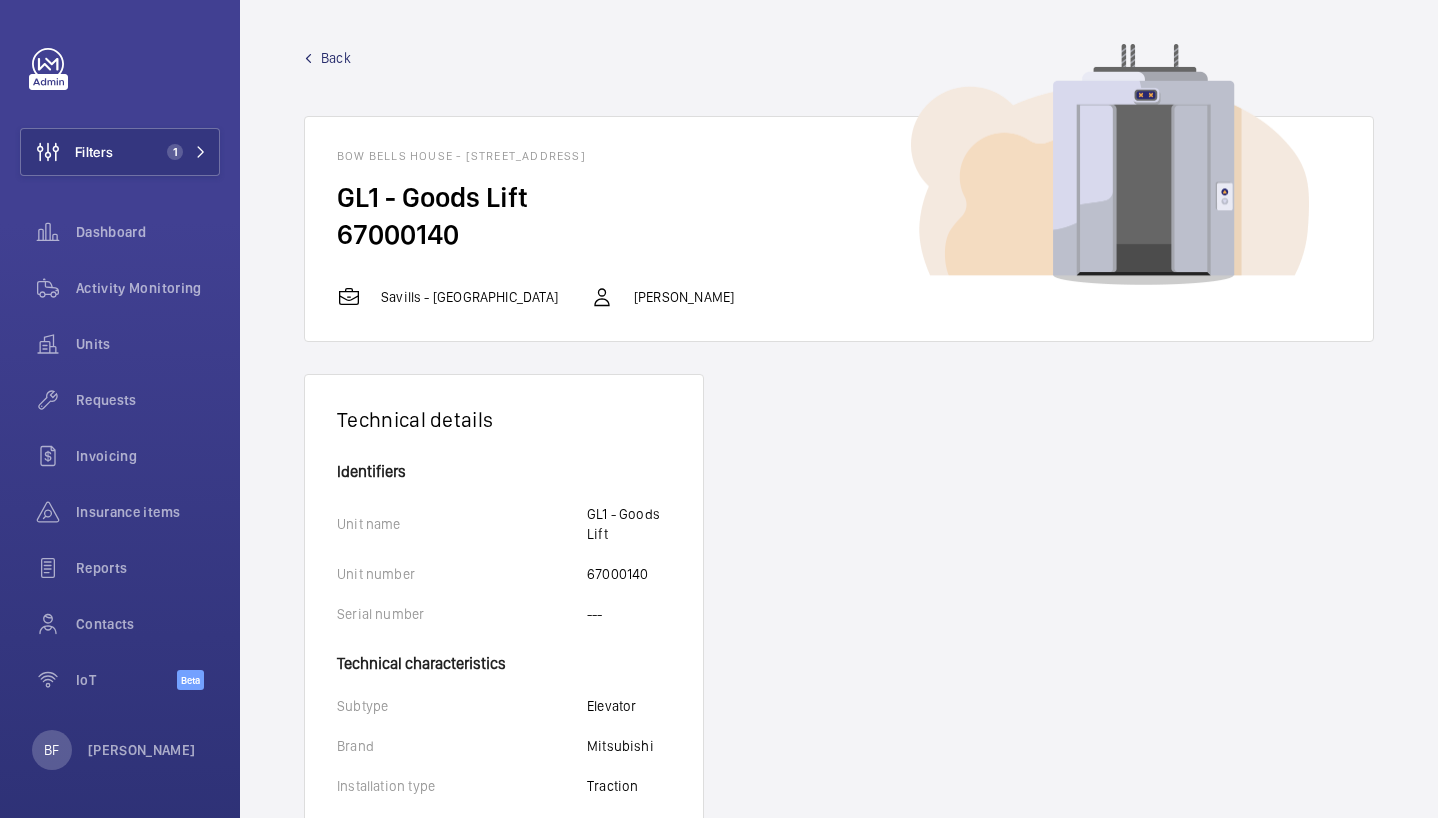 click on "Back" 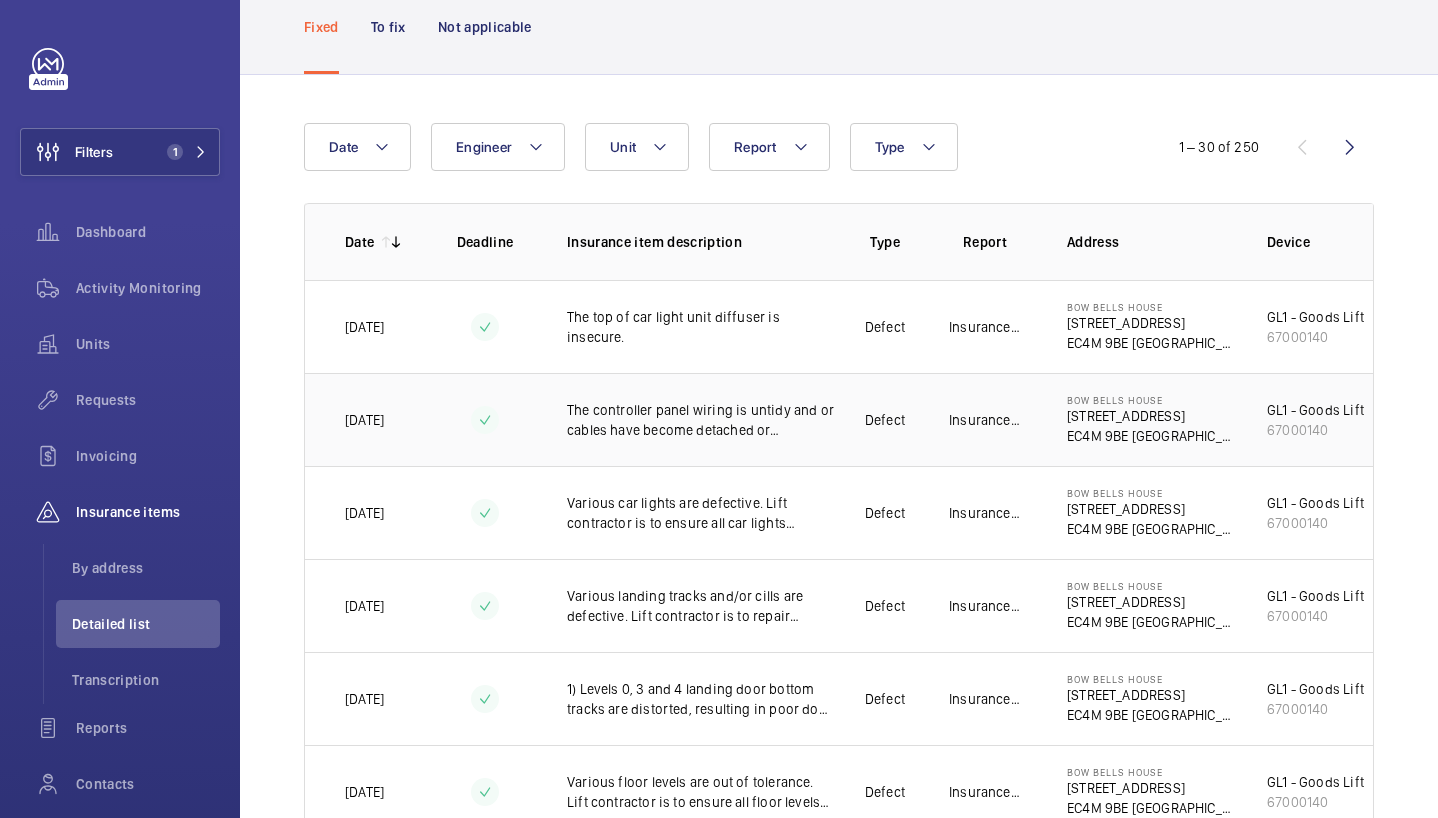 scroll, scrollTop: 133, scrollLeft: 0, axis: vertical 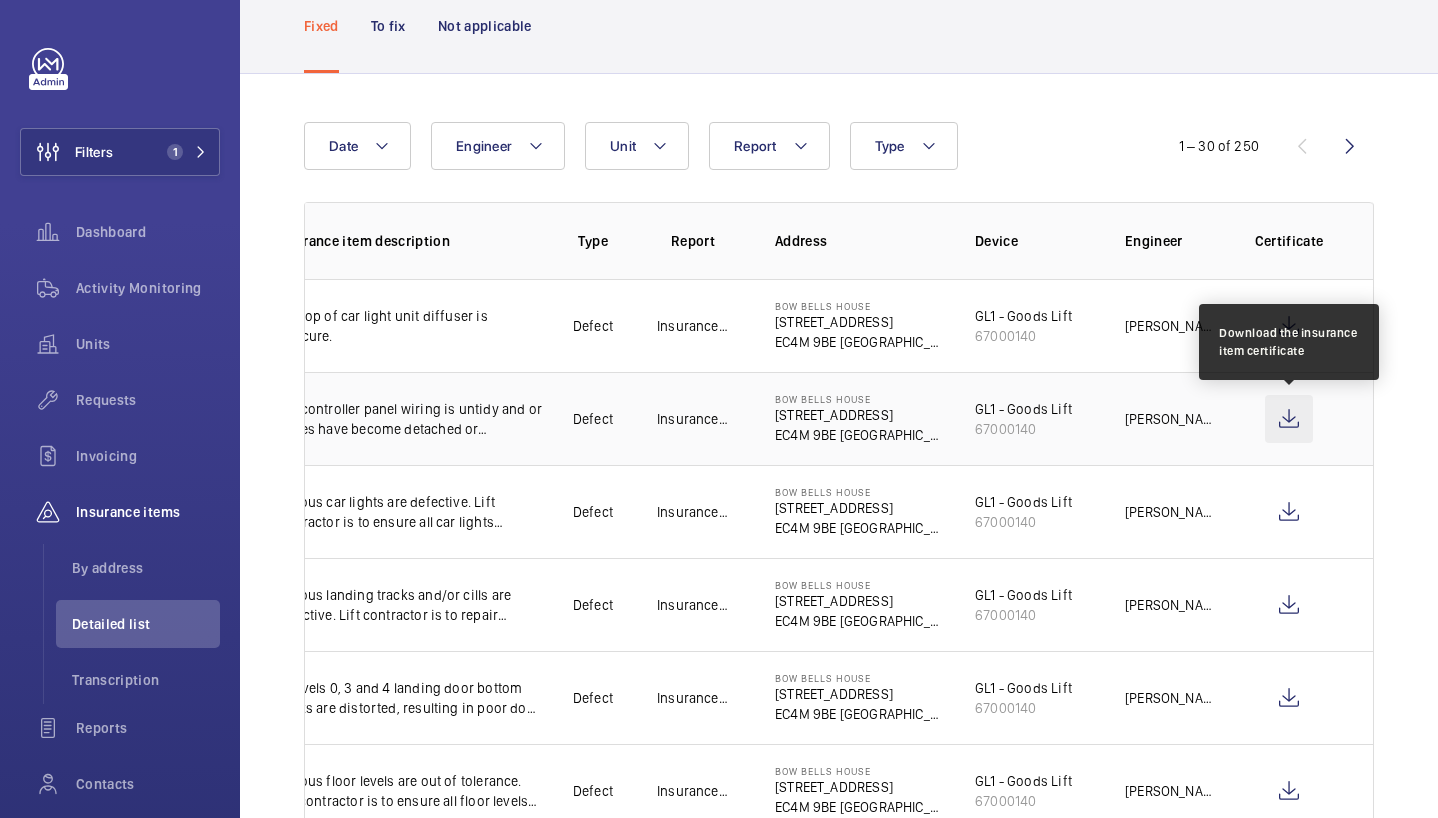 click 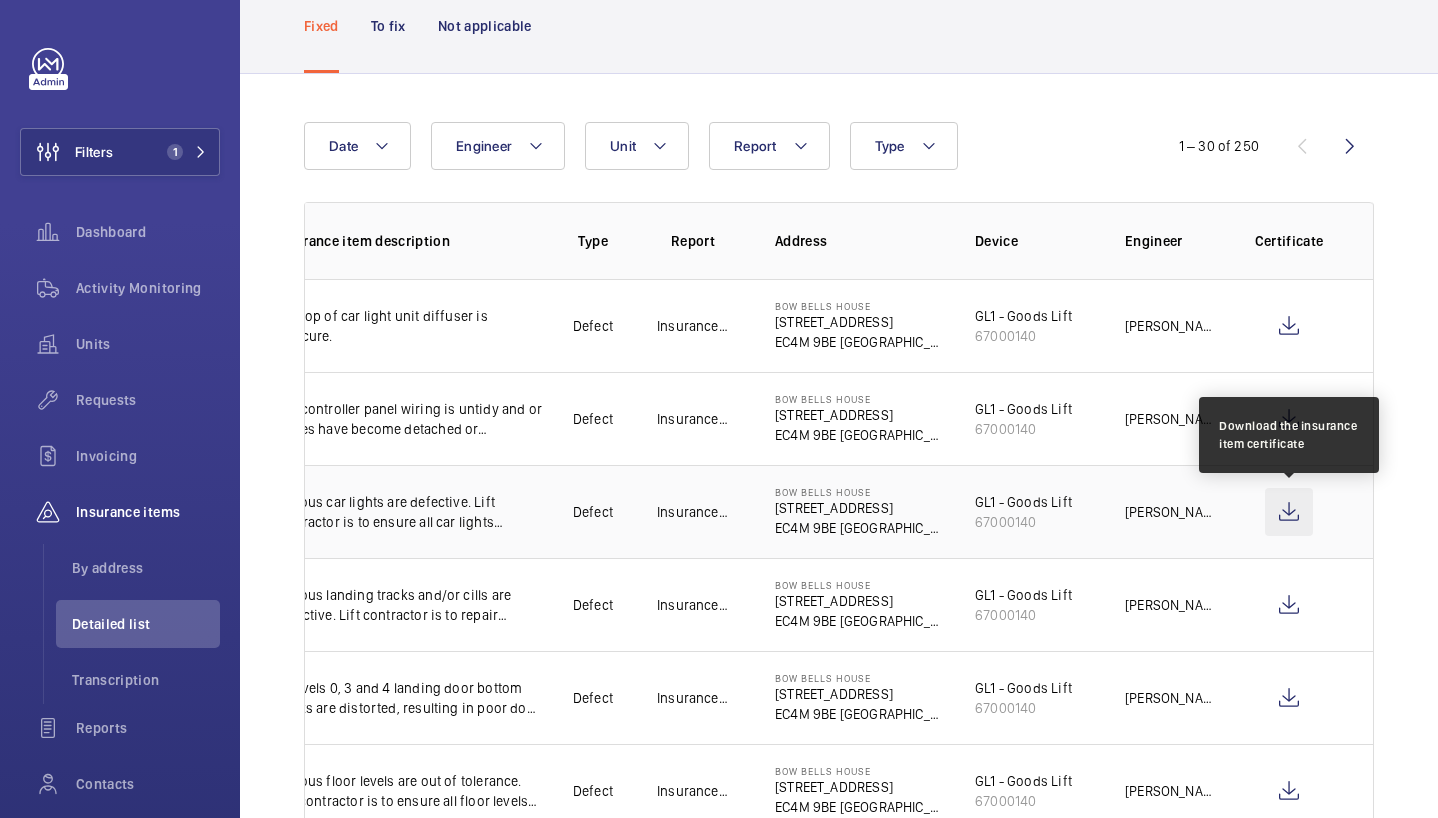 click 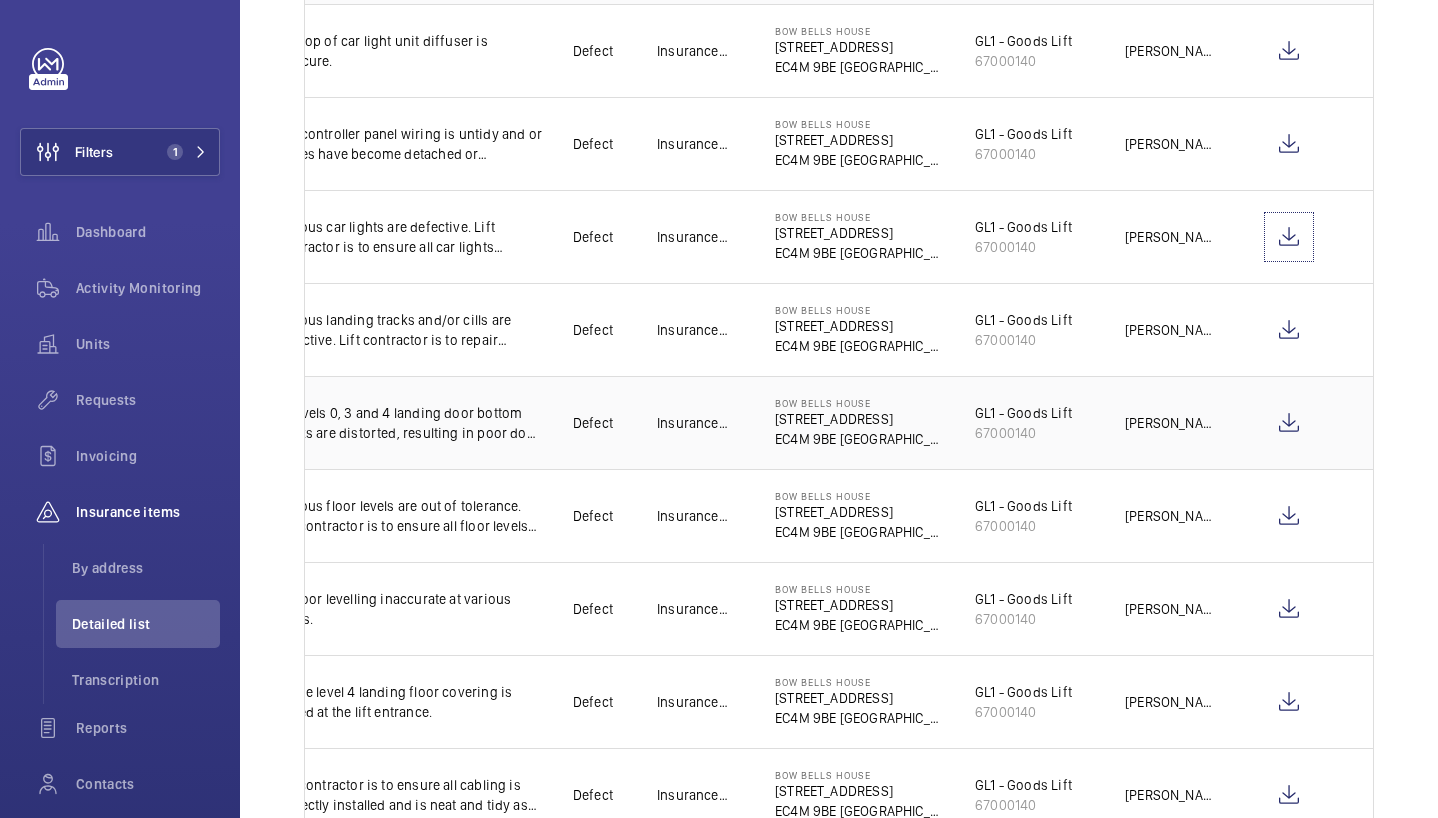 scroll, scrollTop: 432, scrollLeft: 0, axis: vertical 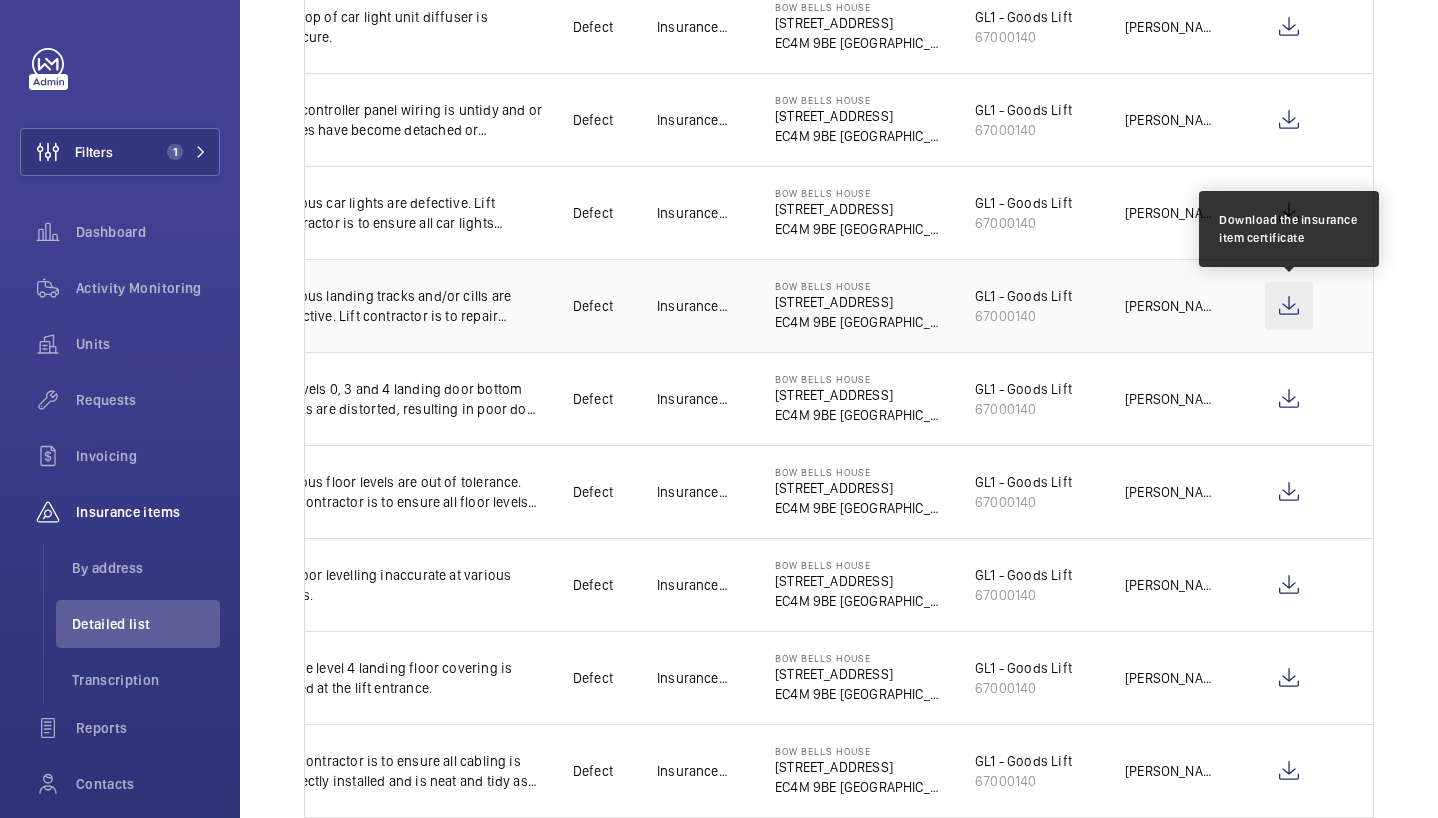 click 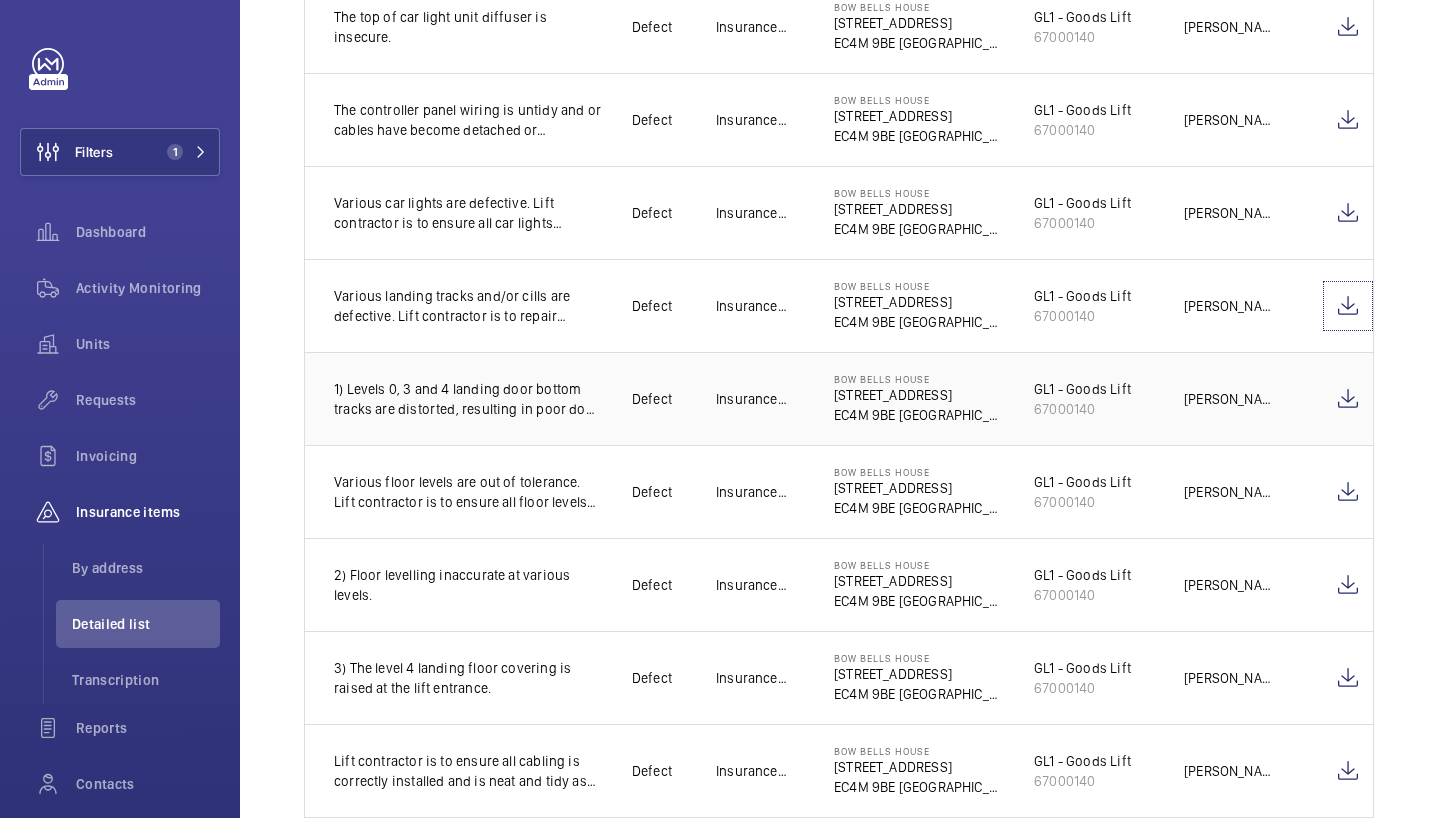 scroll, scrollTop: 0, scrollLeft: 292, axis: horizontal 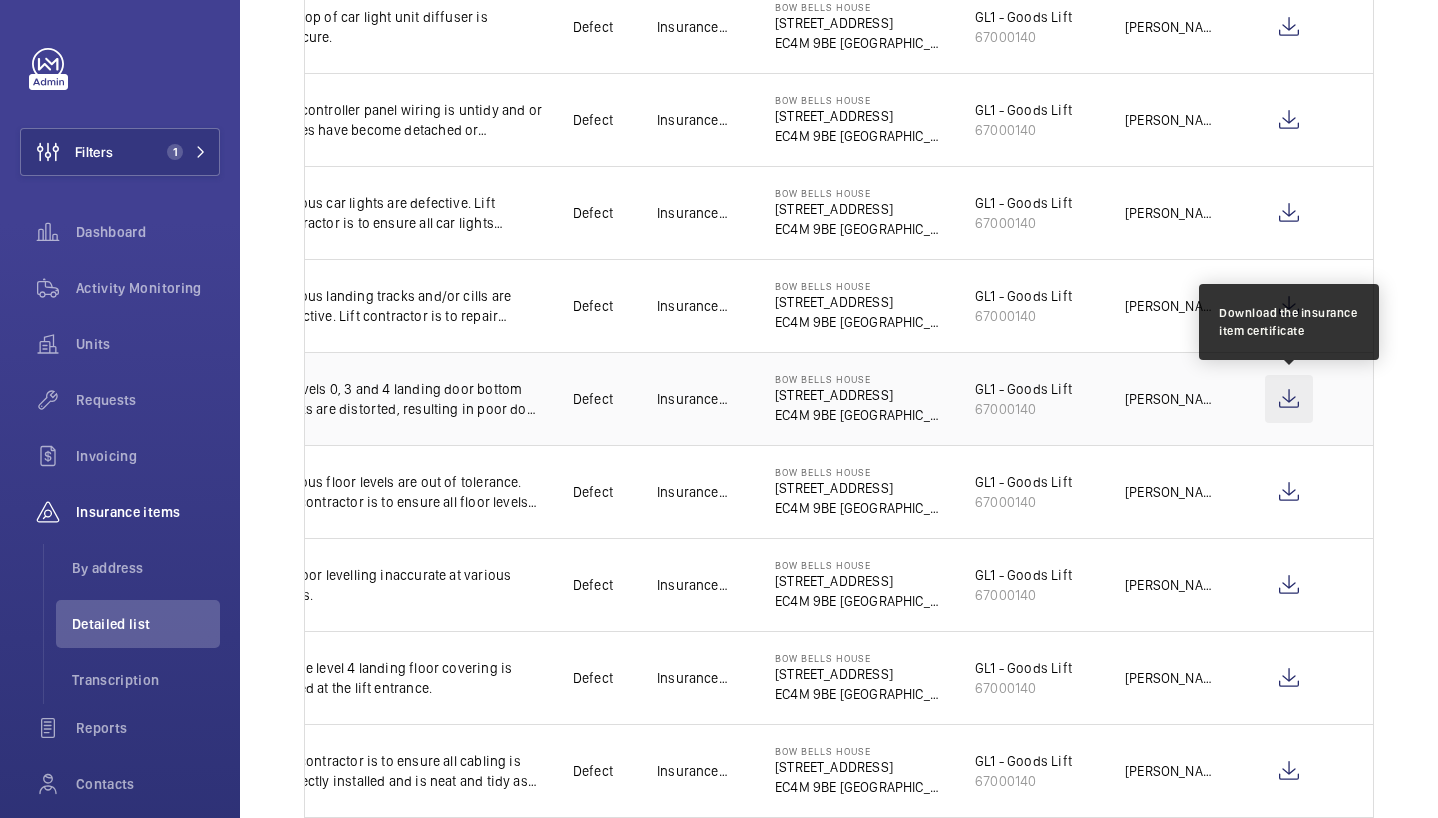 click 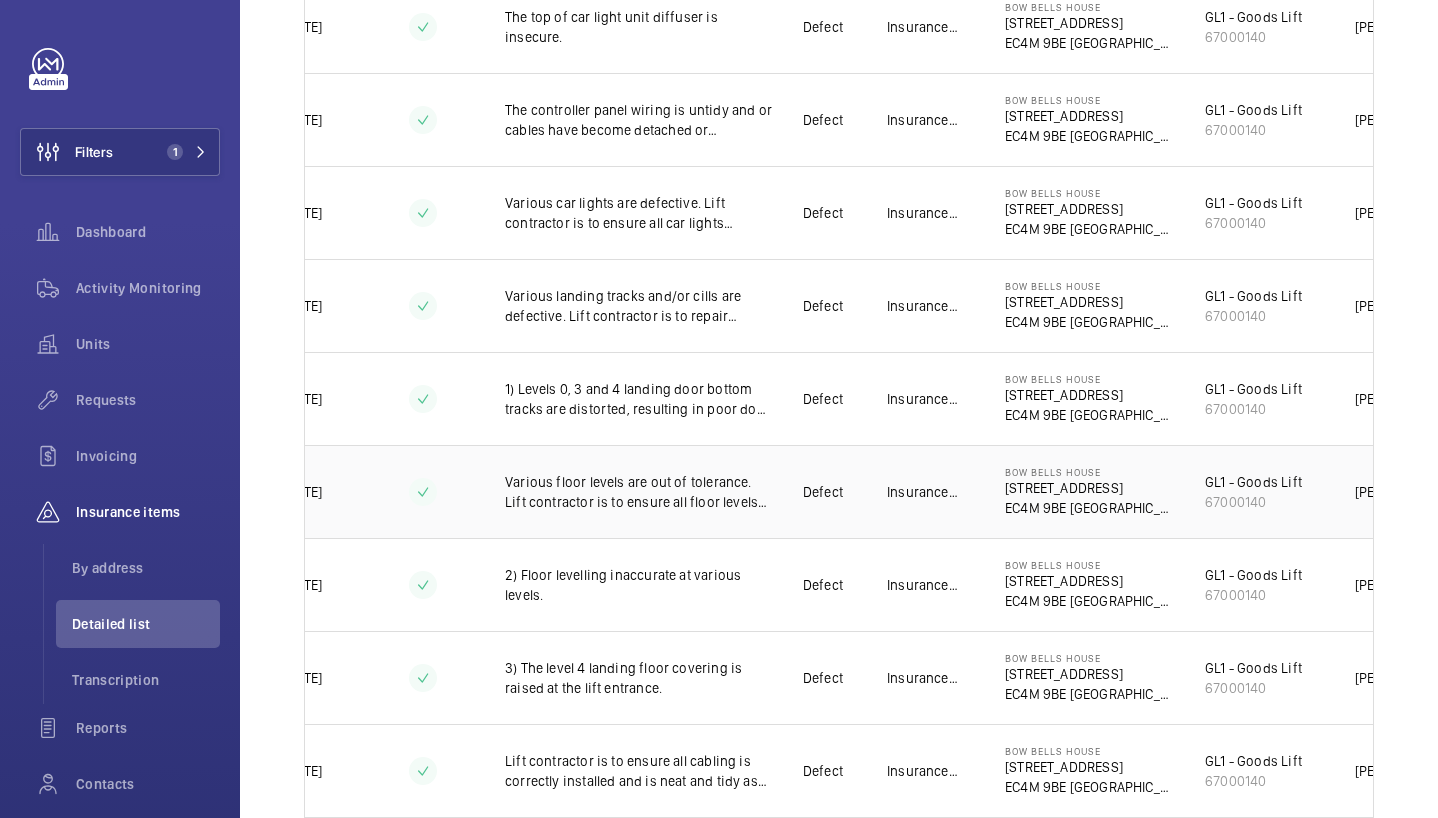 scroll, scrollTop: 0, scrollLeft: 71, axis: horizontal 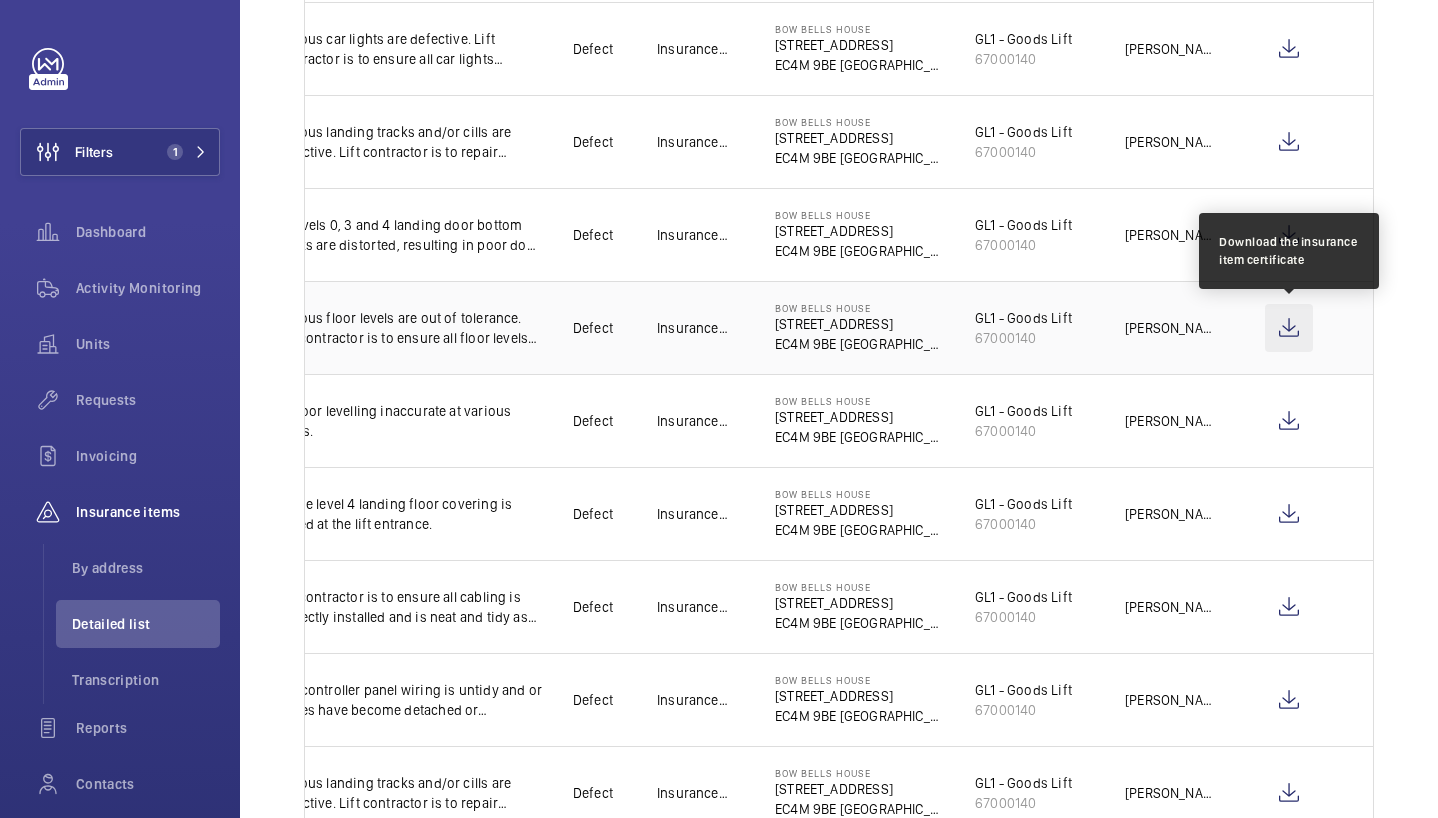 click 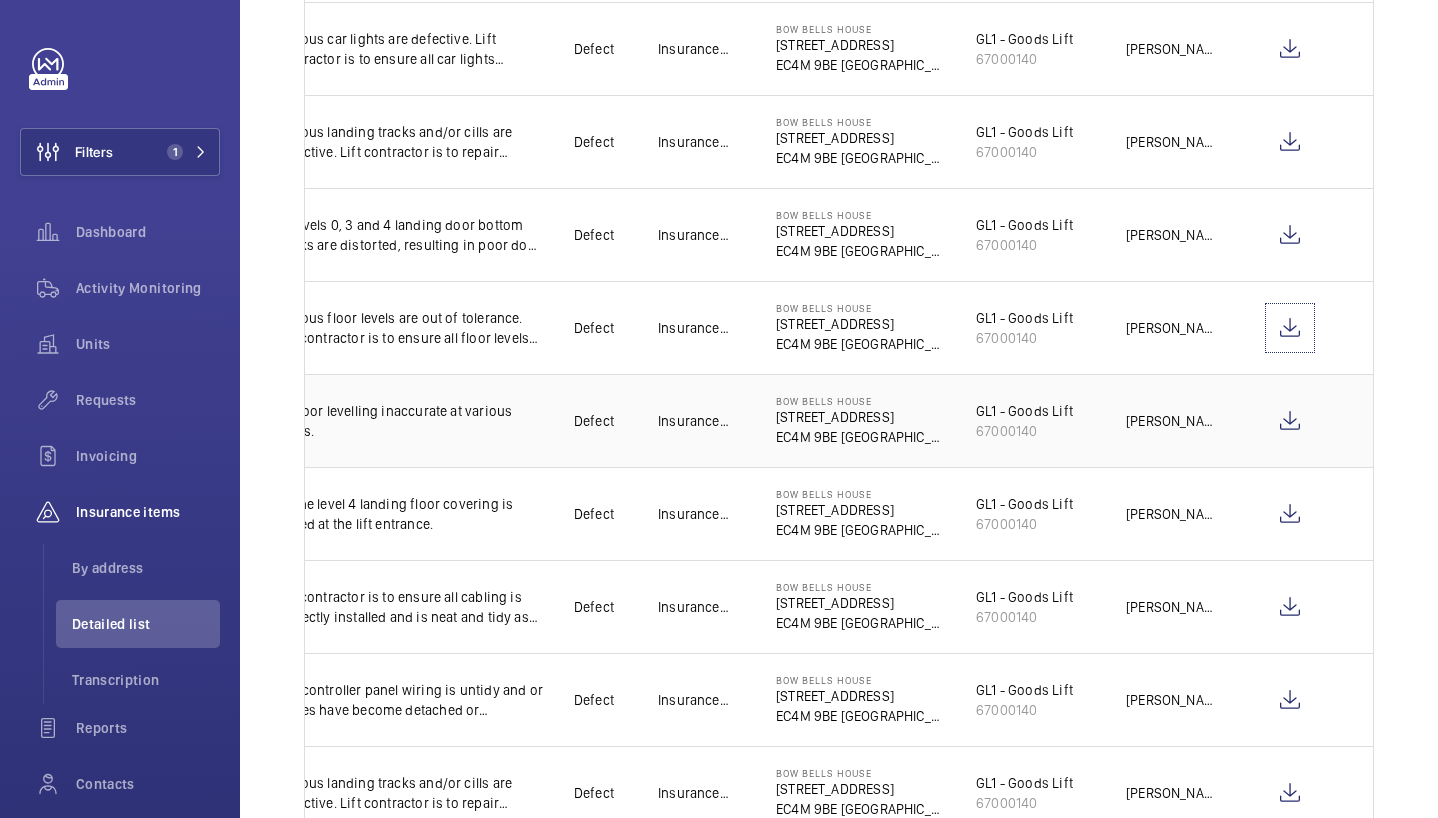scroll, scrollTop: 0, scrollLeft: 292, axis: horizontal 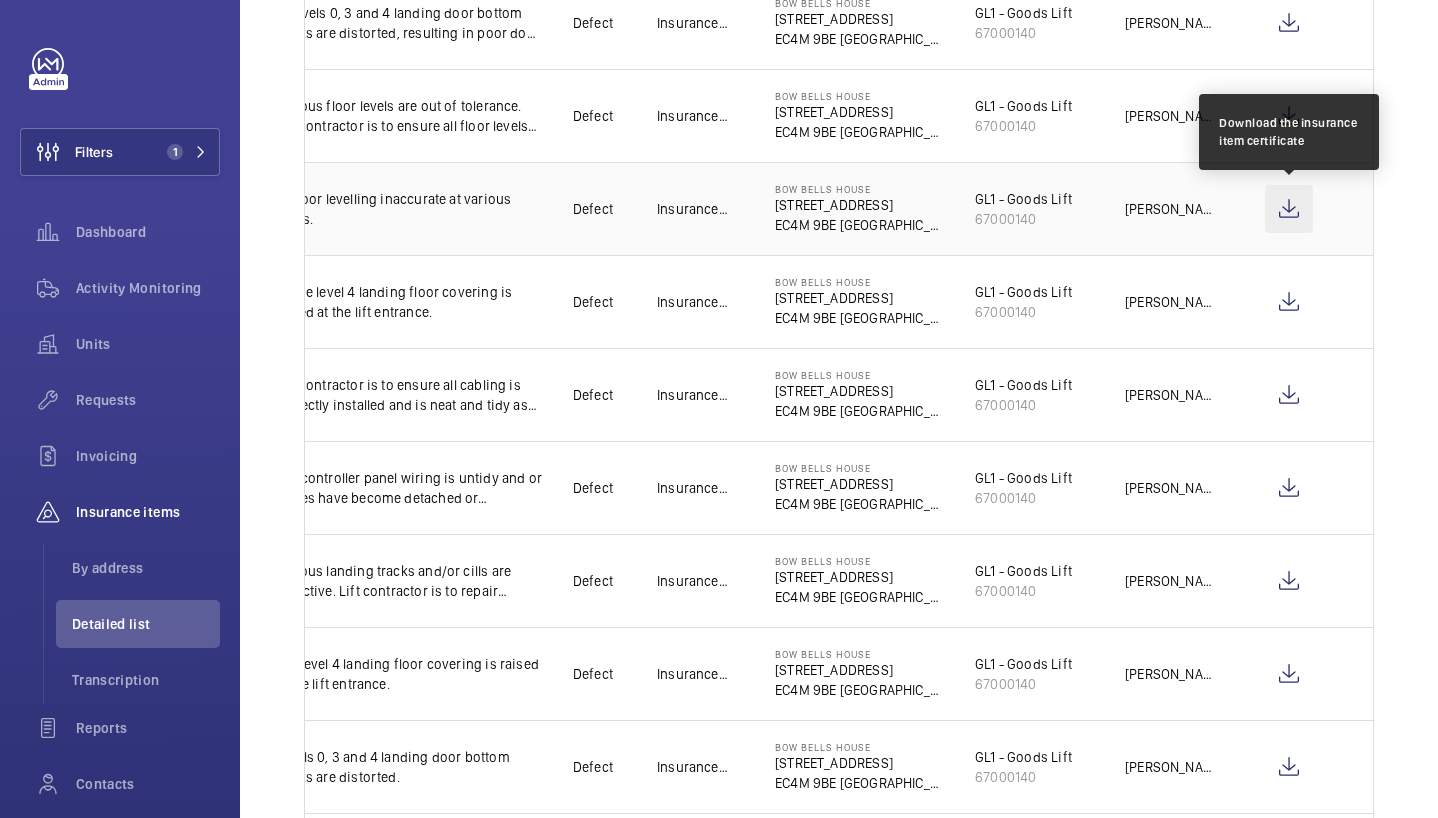 click 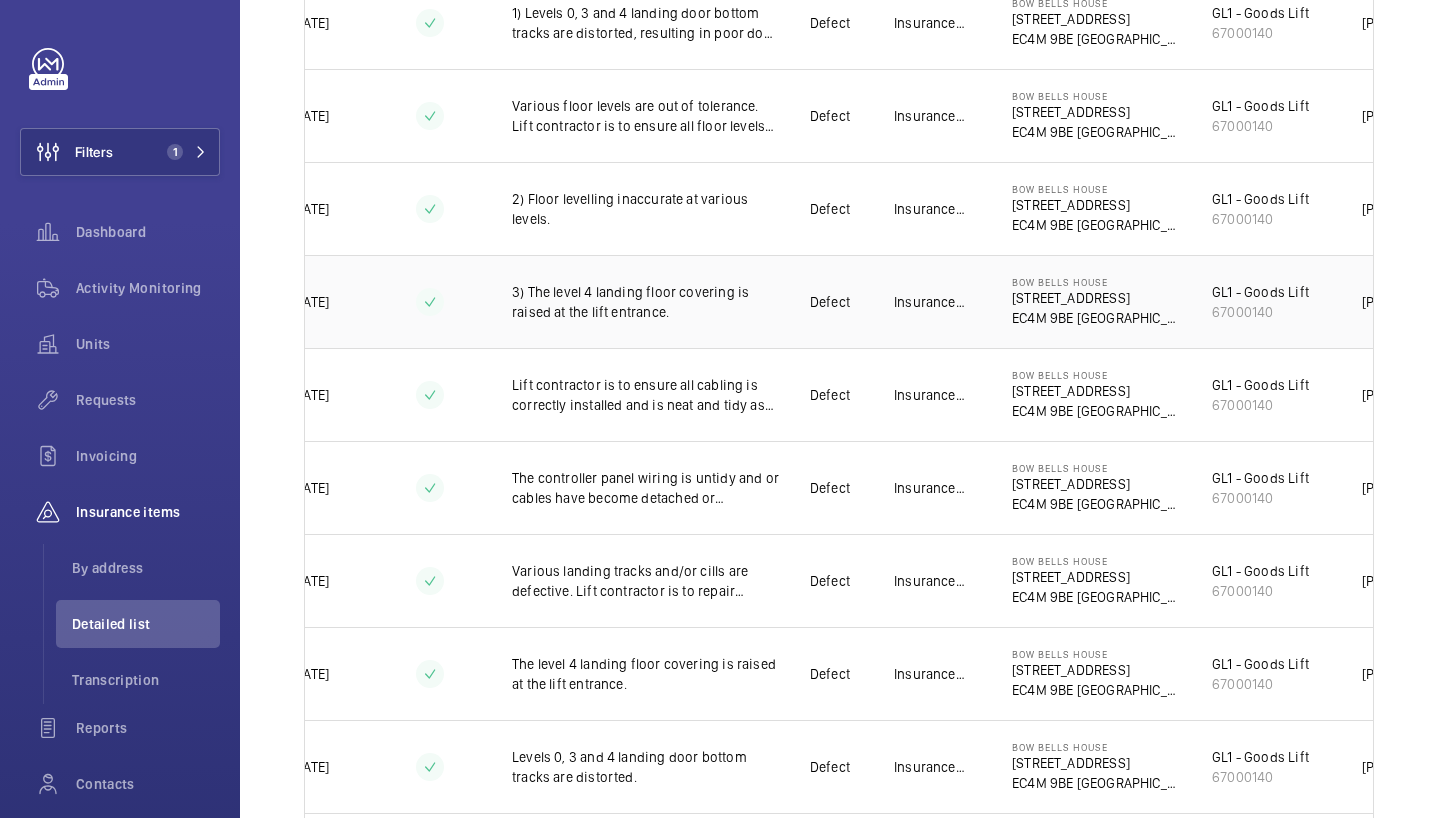 scroll, scrollTop: 0, scrollLeft: 292, axis: horizontal 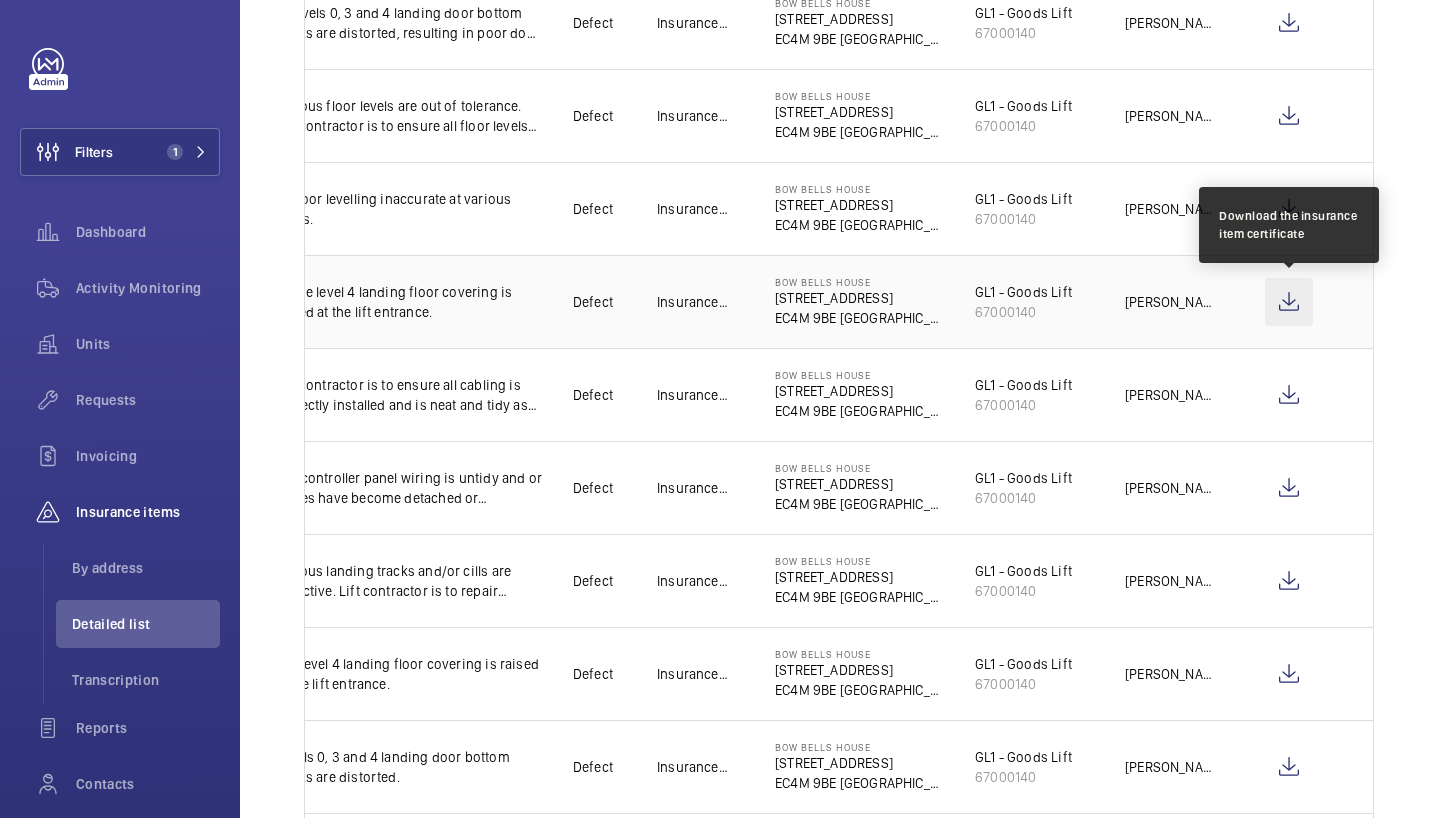 click 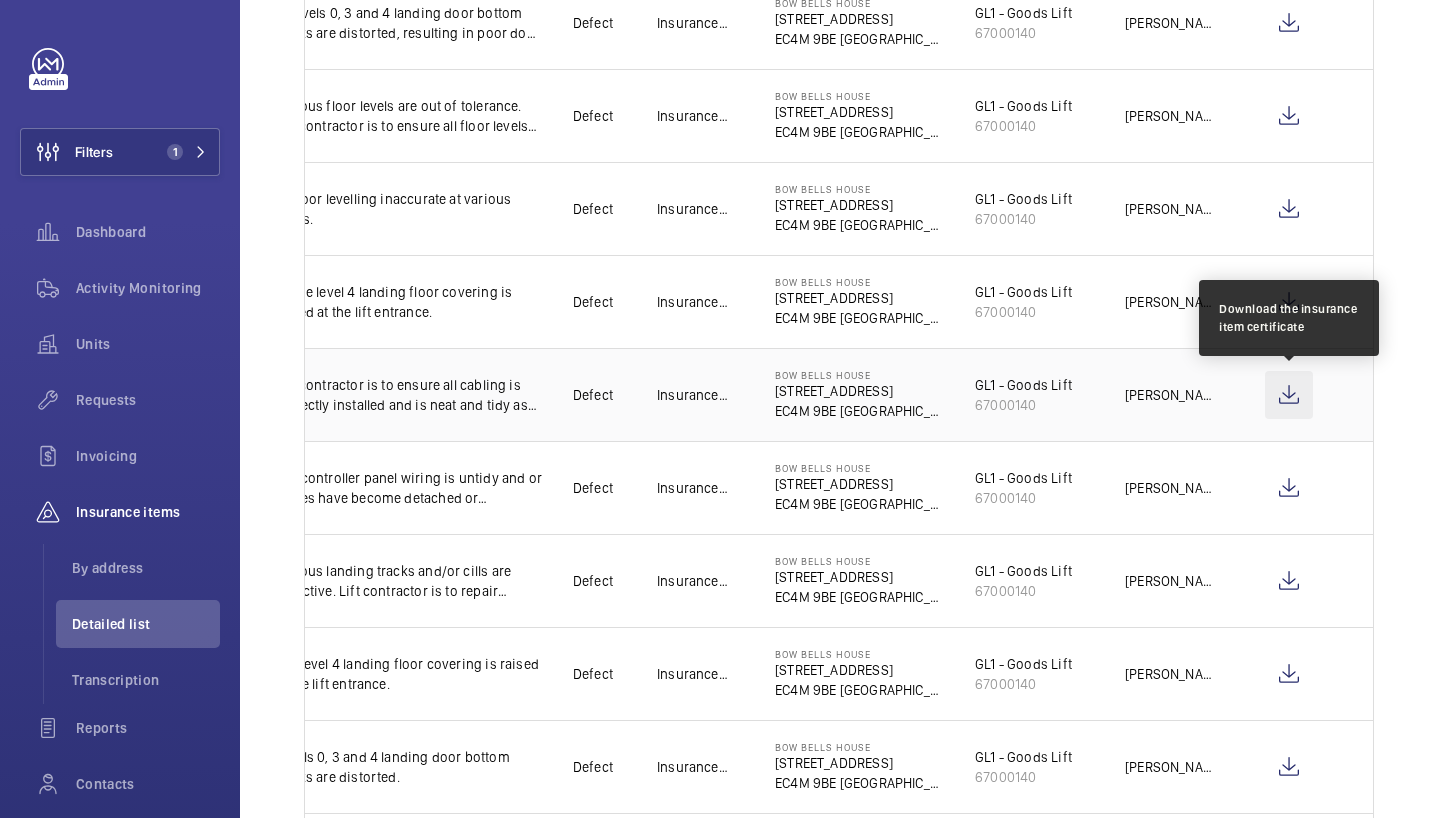 click 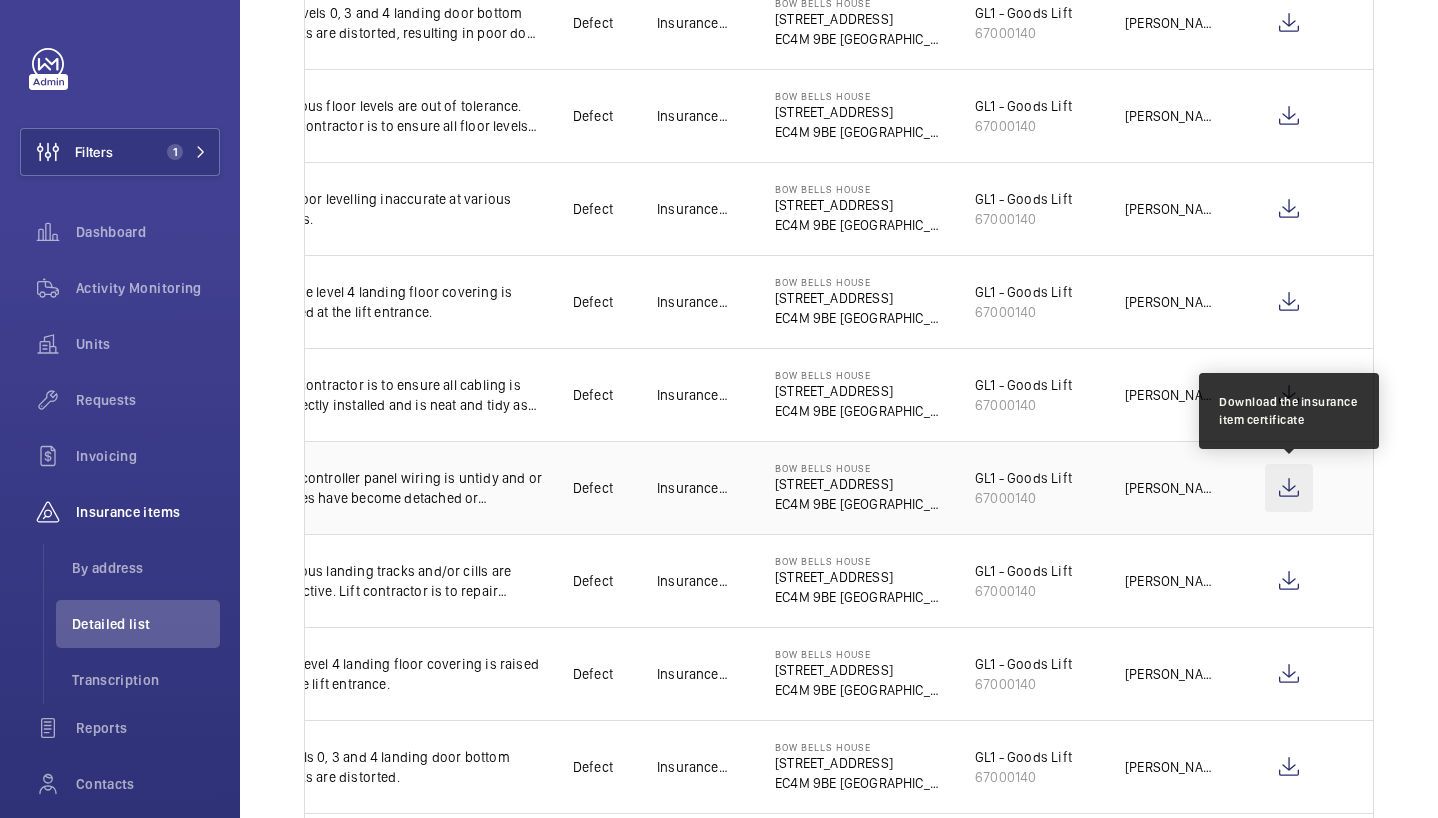 click 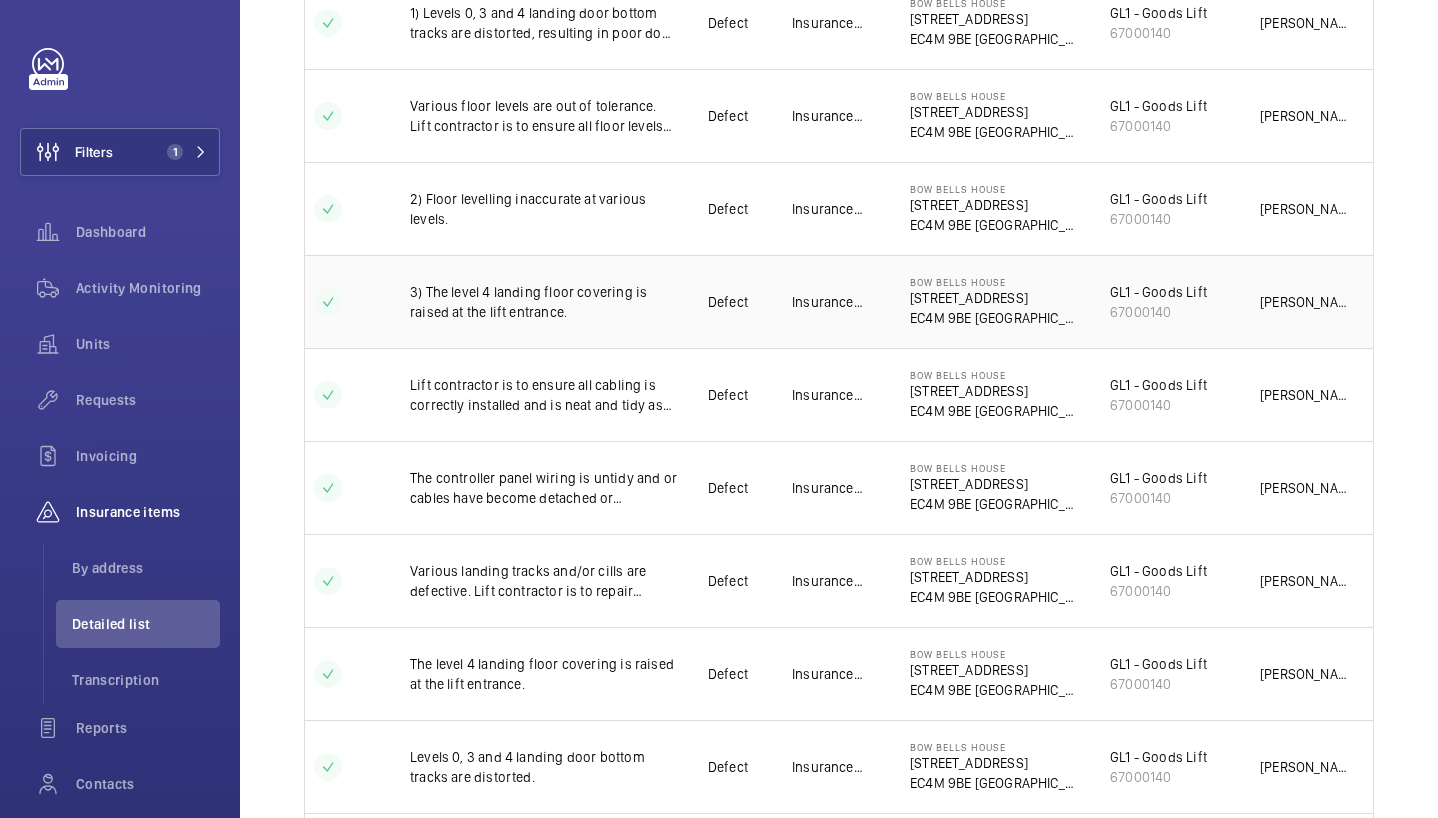 scroll, scrollTop: 0, scrollLeft: 292, axis: horizontal 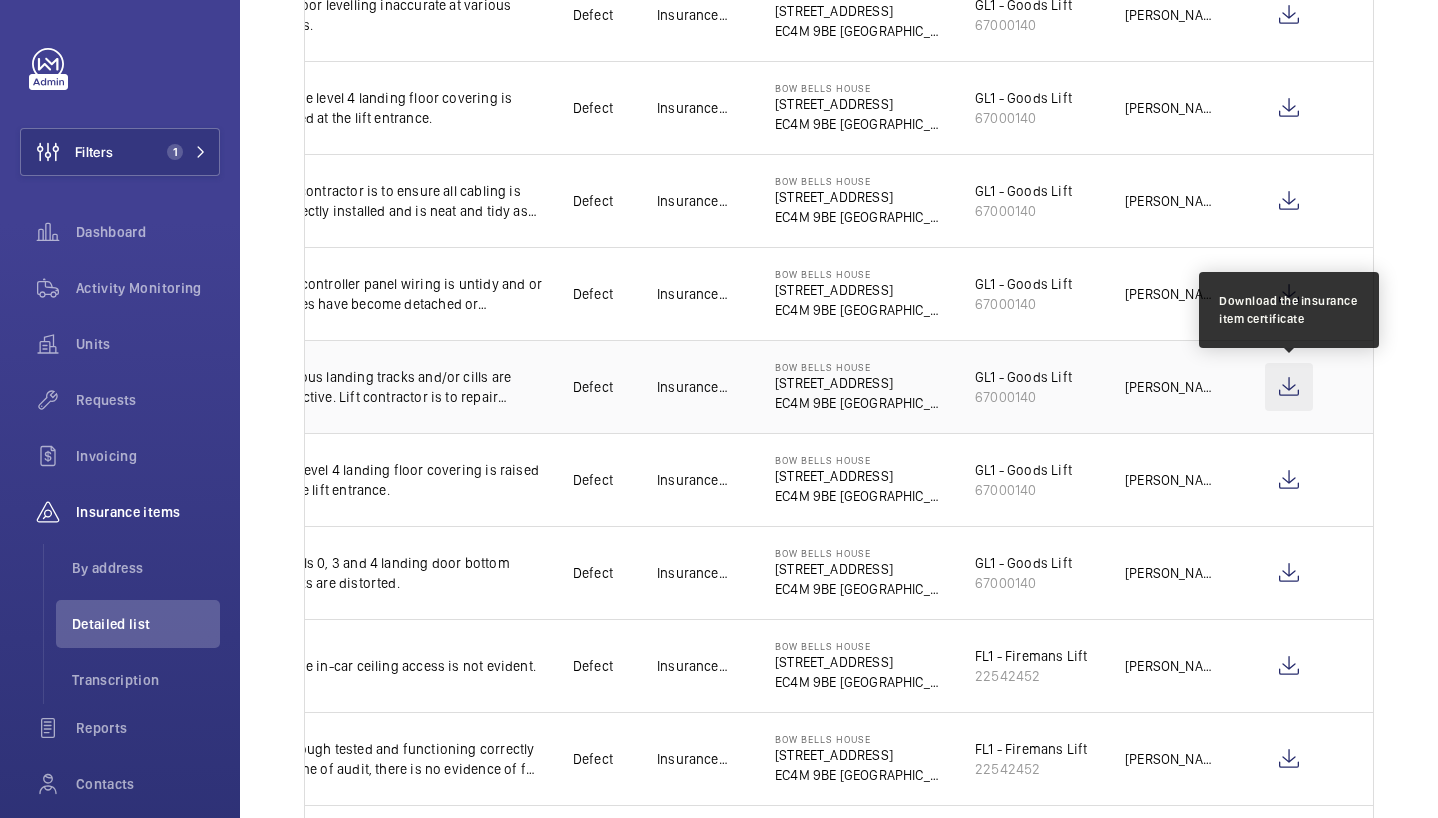 click 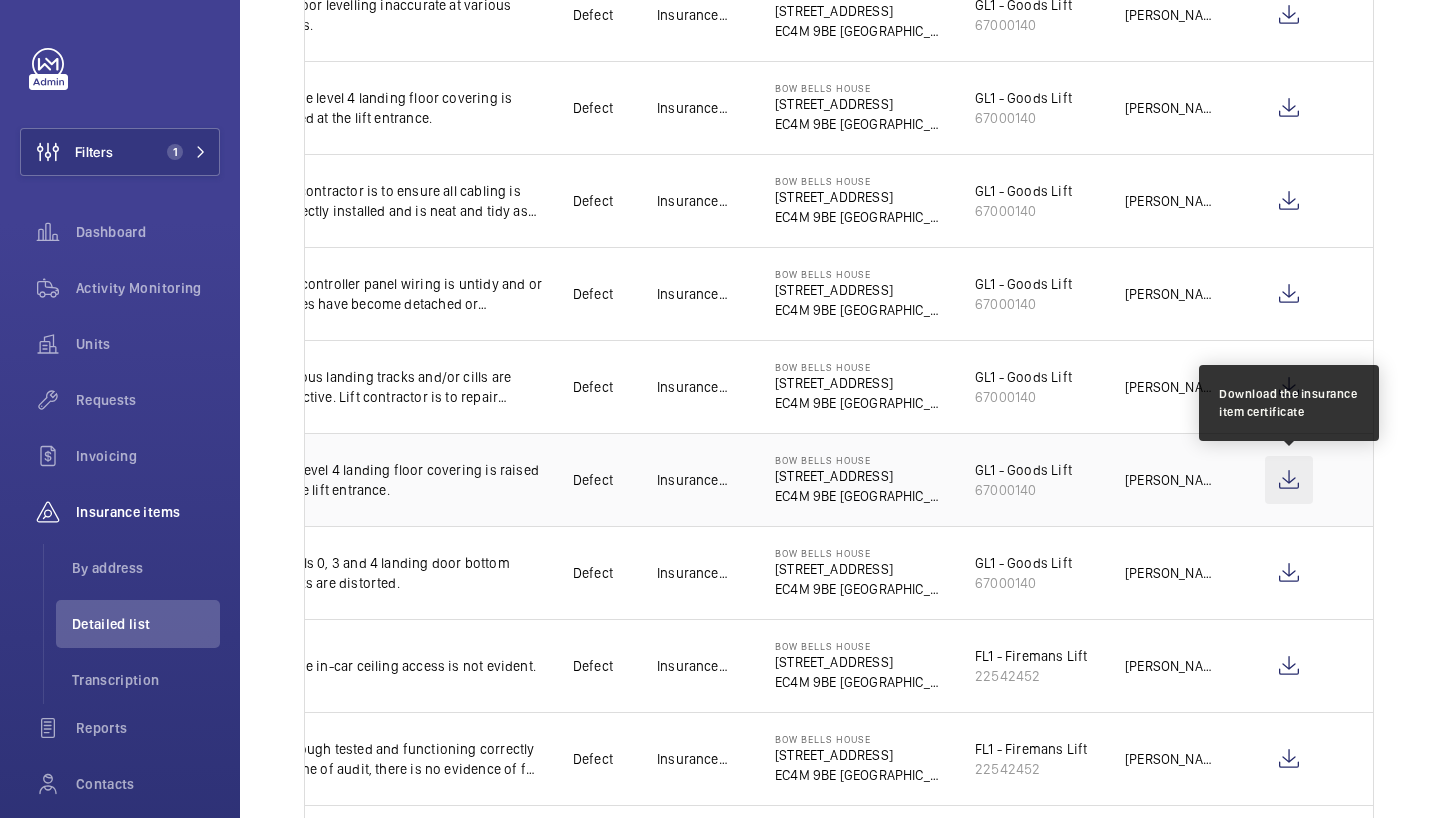 click 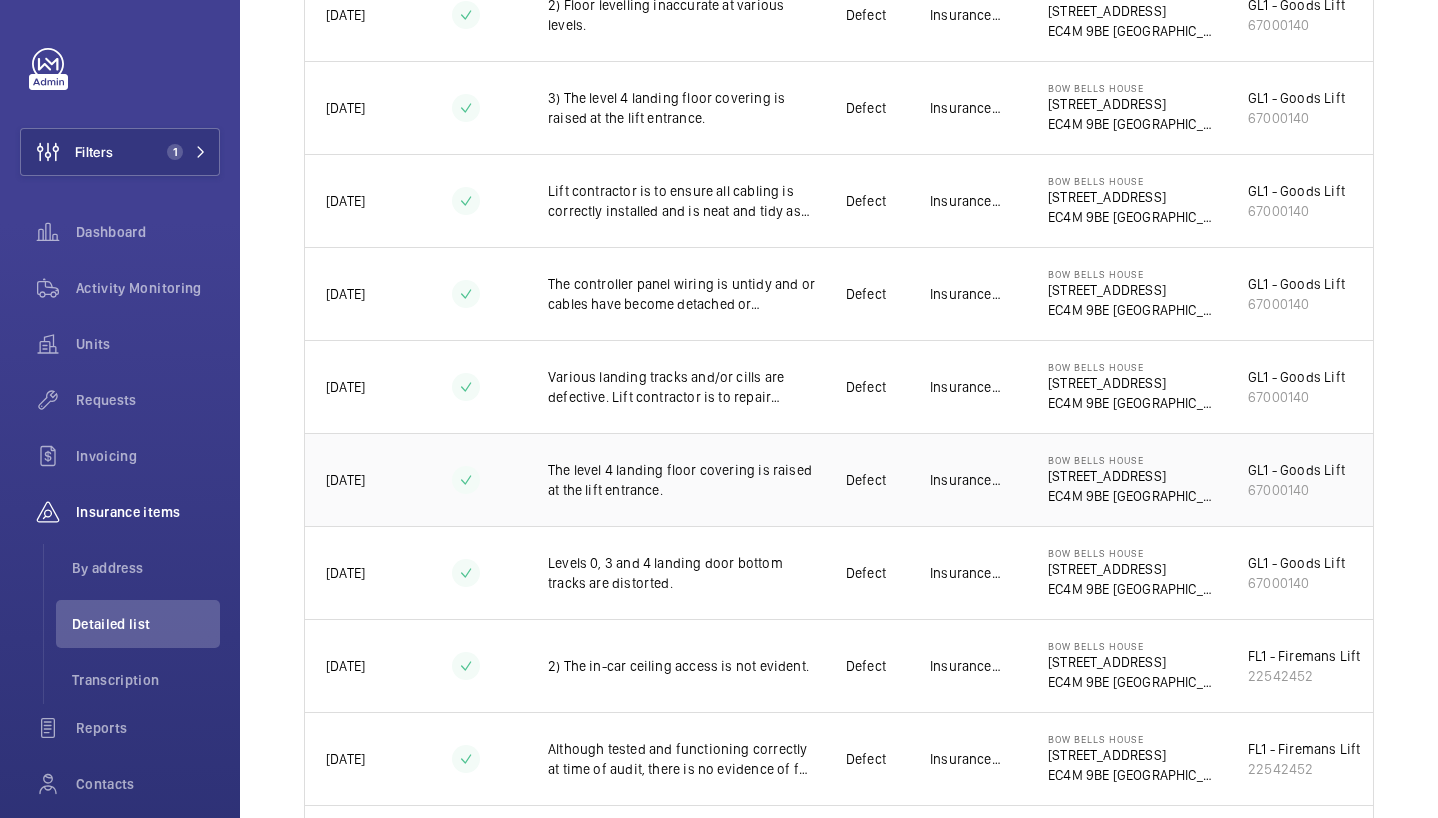 scroll, scrollTop: 0, scrollLeft: 0, axis: both 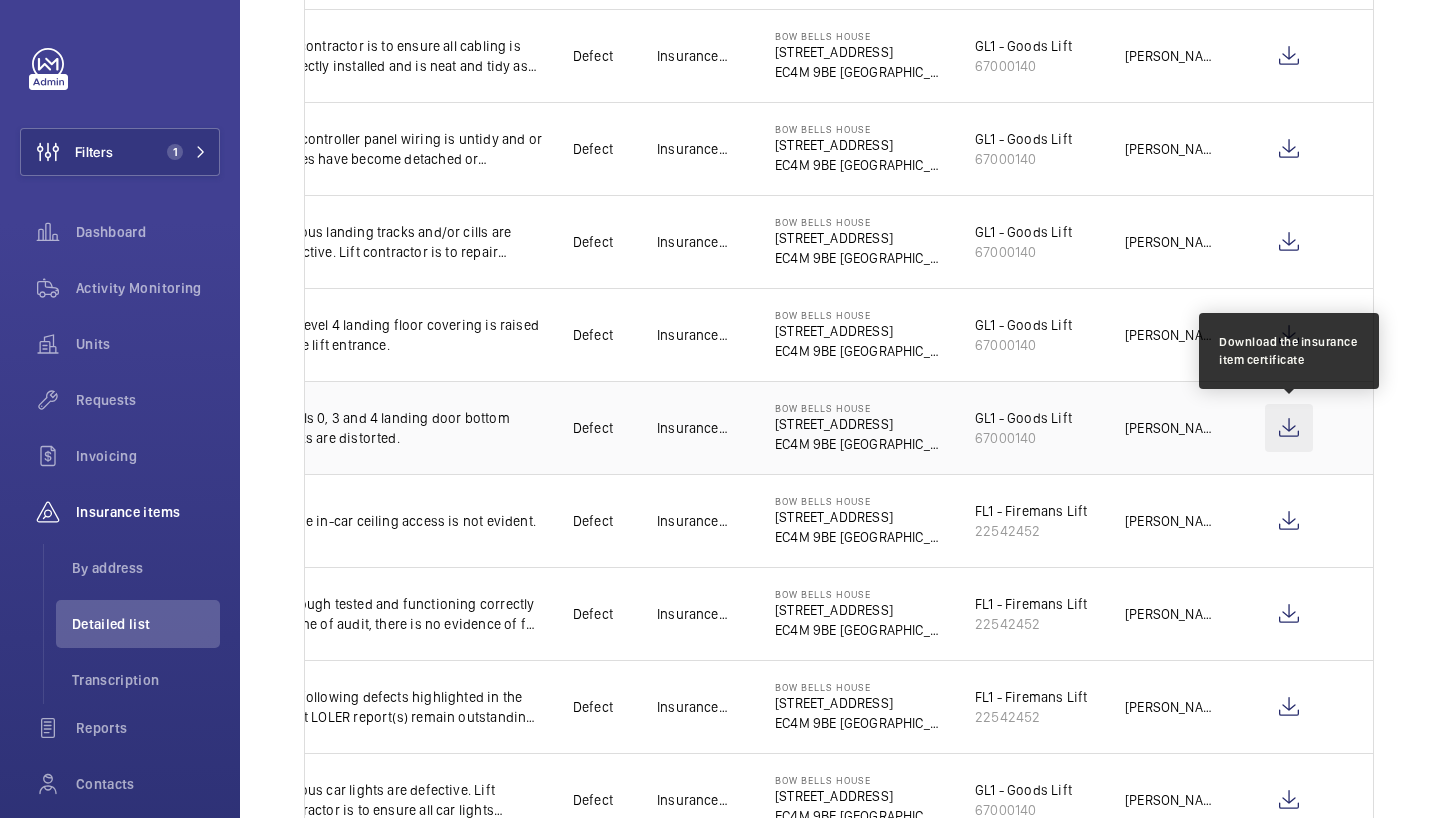click 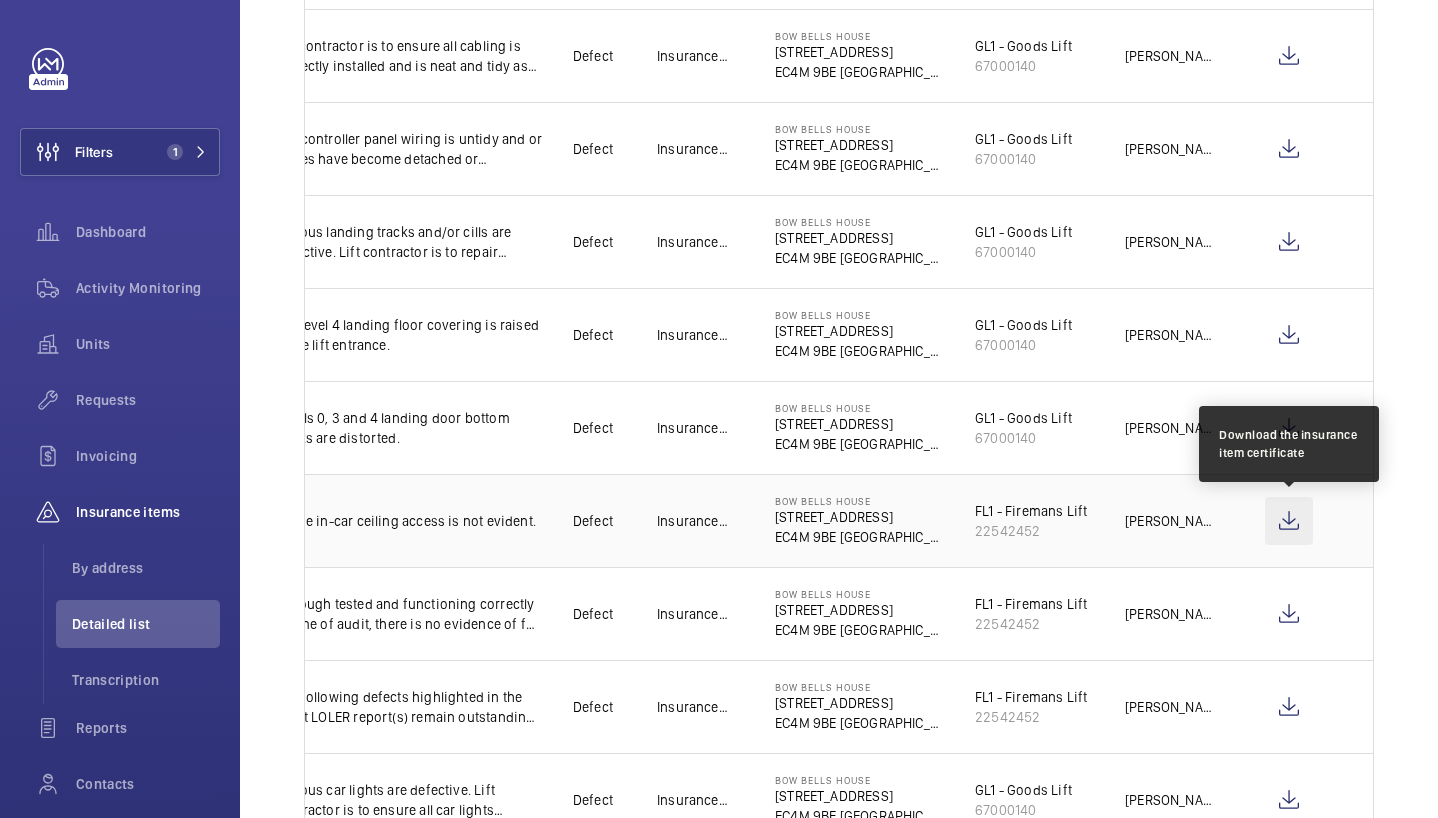 click 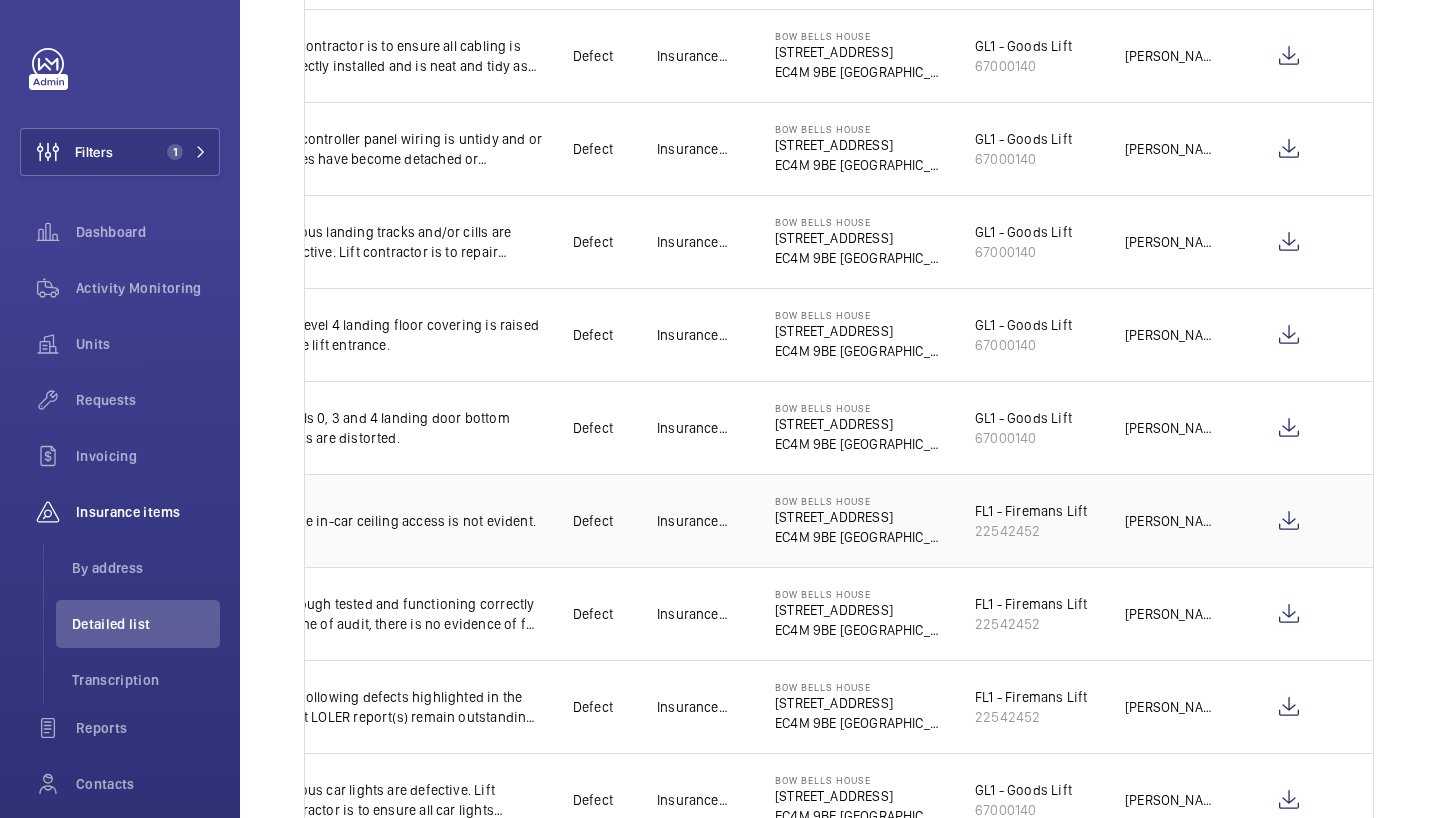 drag, startPoint x: 1093, startPoint y: 510, endPoint x: 969, endPoint y: 509, distance: 124.004036 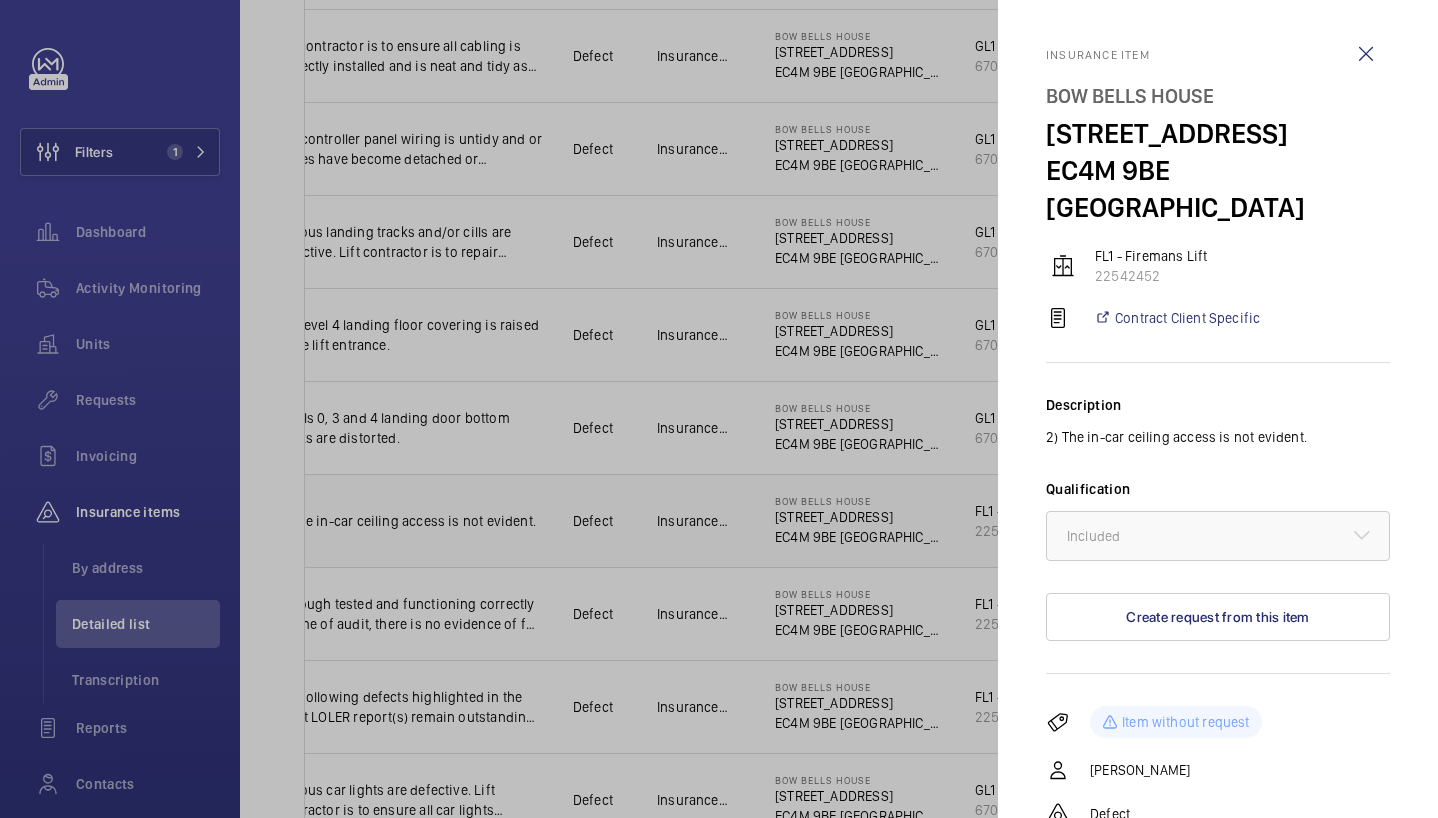 copy on "FL1 - Firemans Lift 22542452" 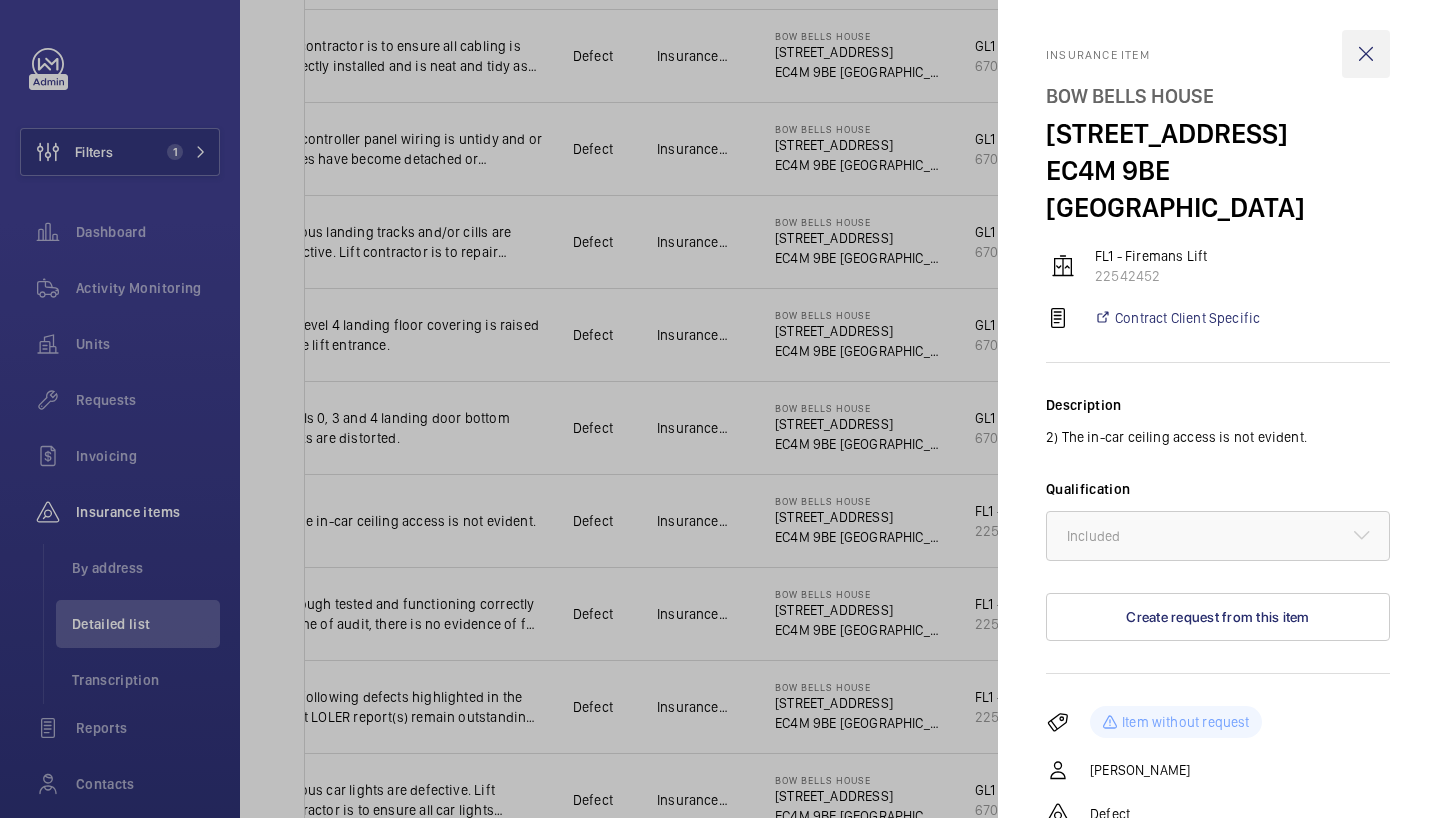 click 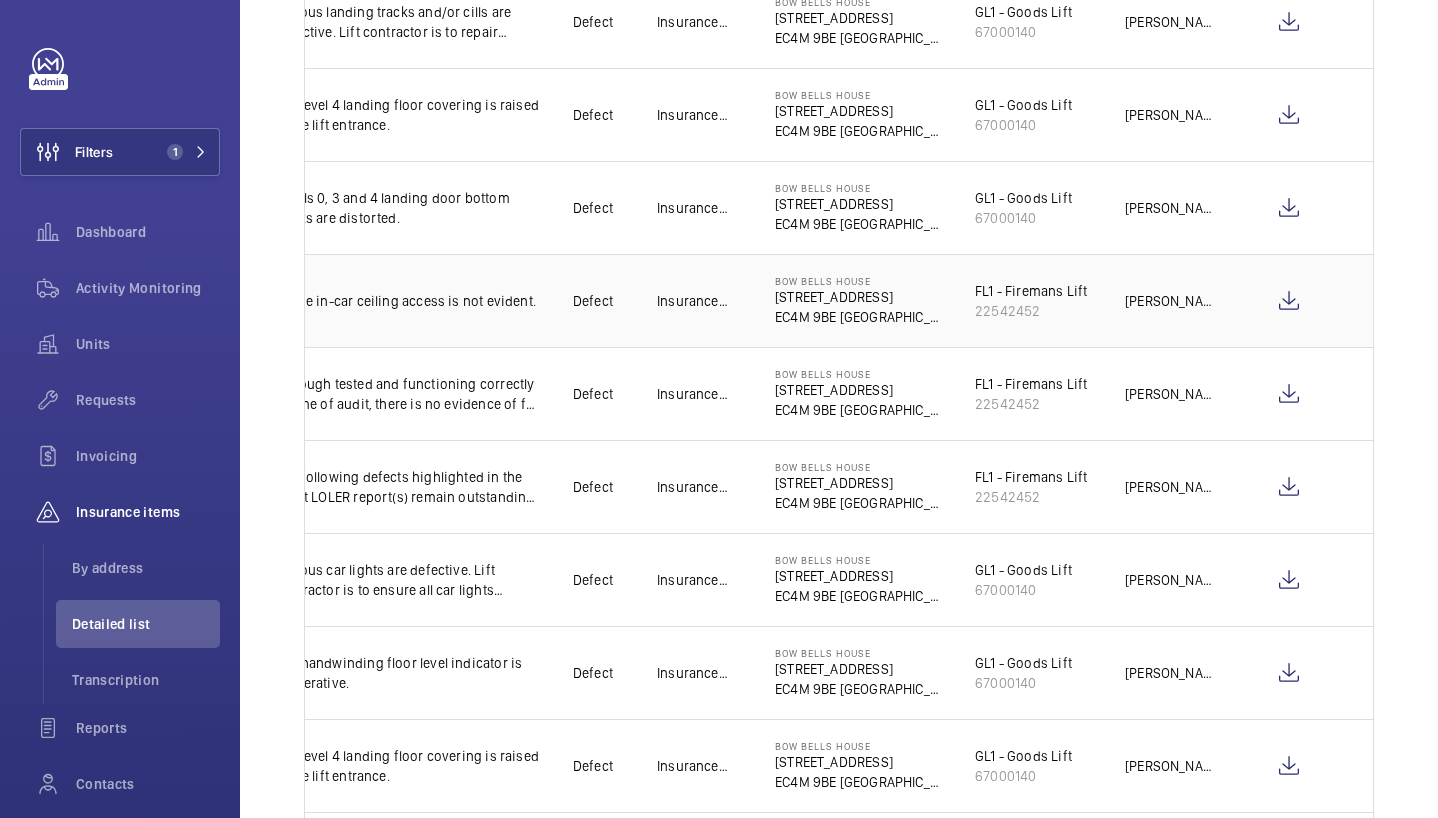 scroll, scrollTop: 1372, scrollLeft: 0, axis: vertical 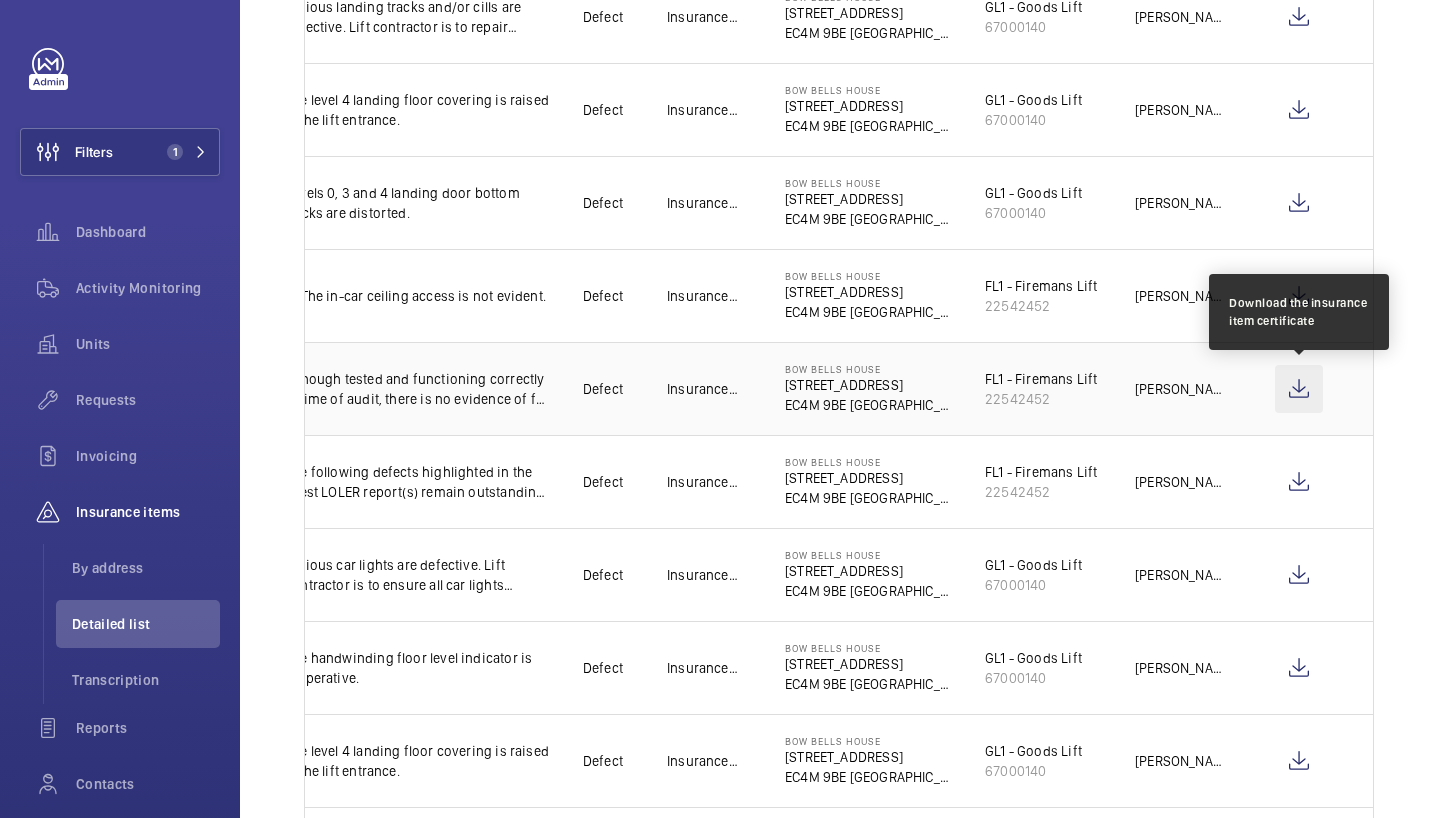 click 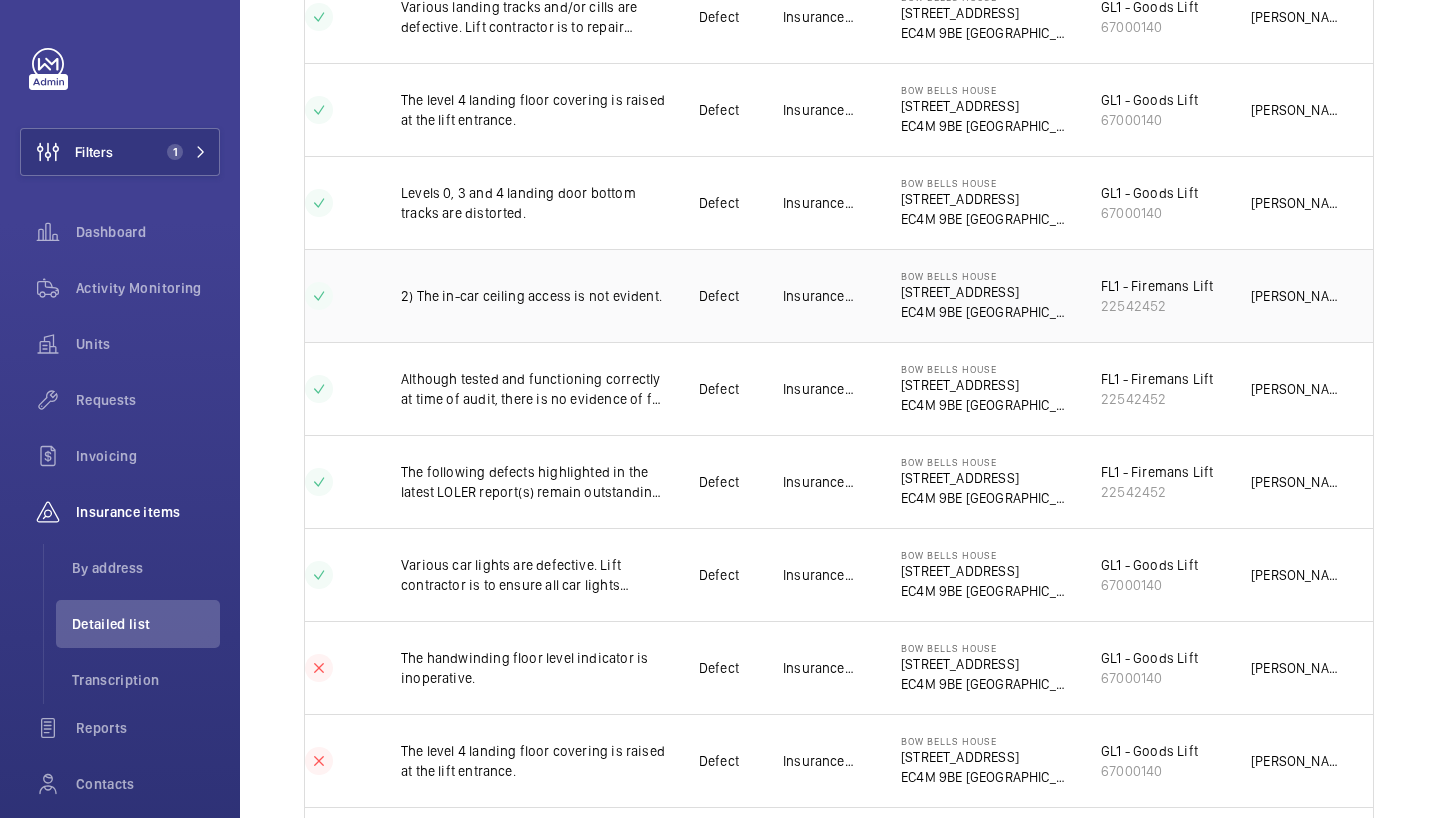 scroll, scrollTop: 0, scrollLeft: 0, axis: both 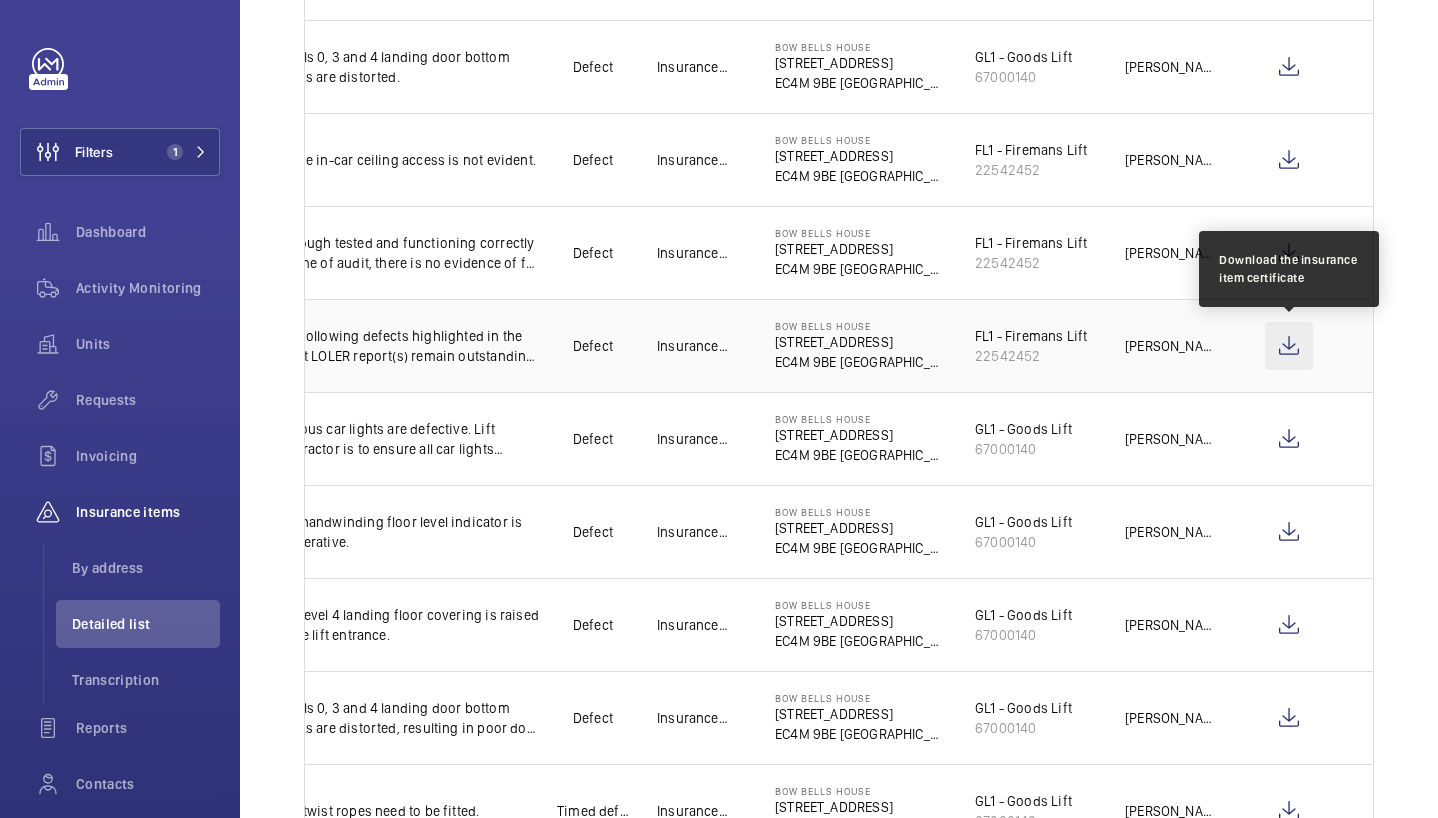 click 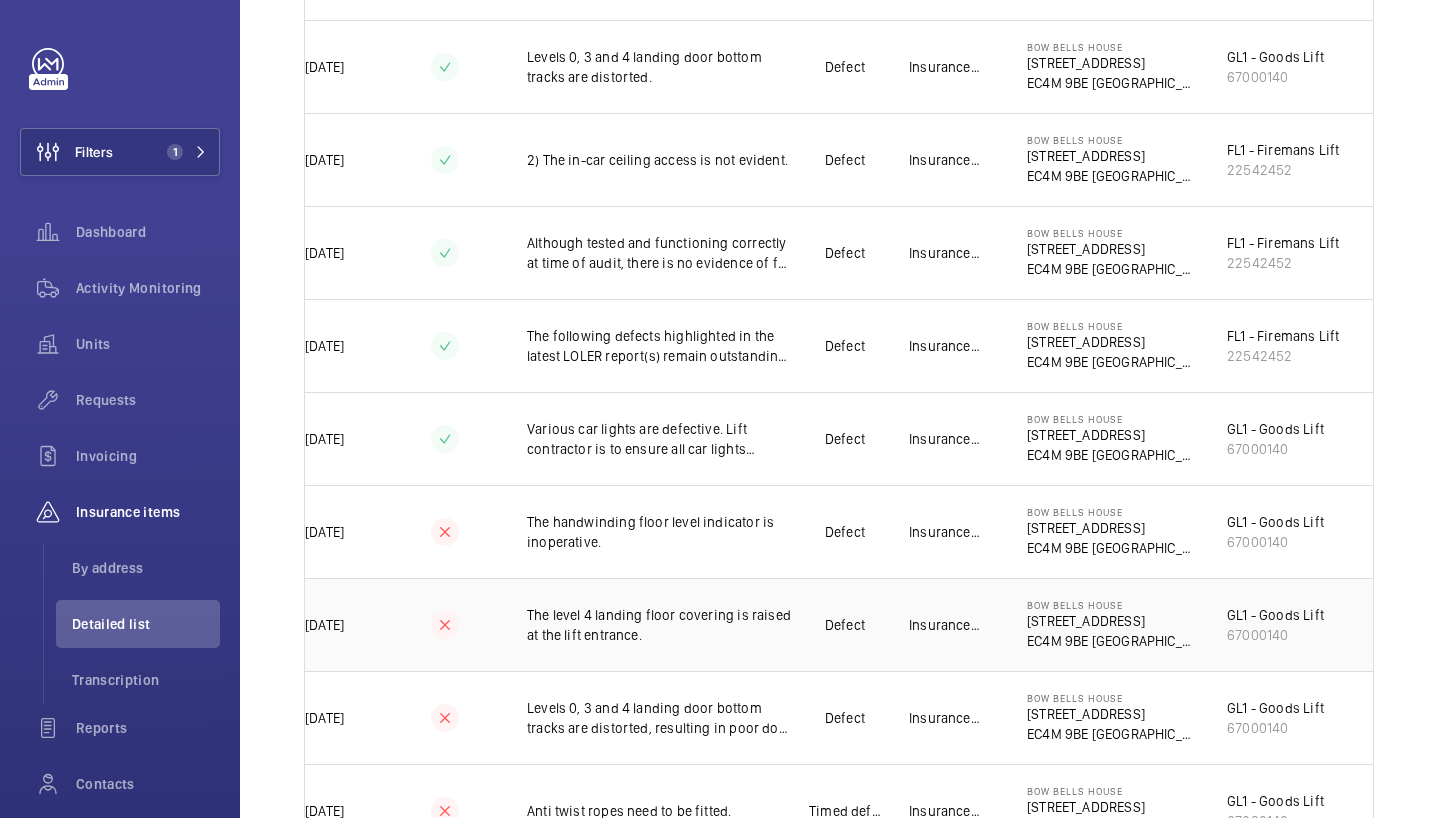 scroll, scrollTop: 0, scrollLeft: 0, axis: both 